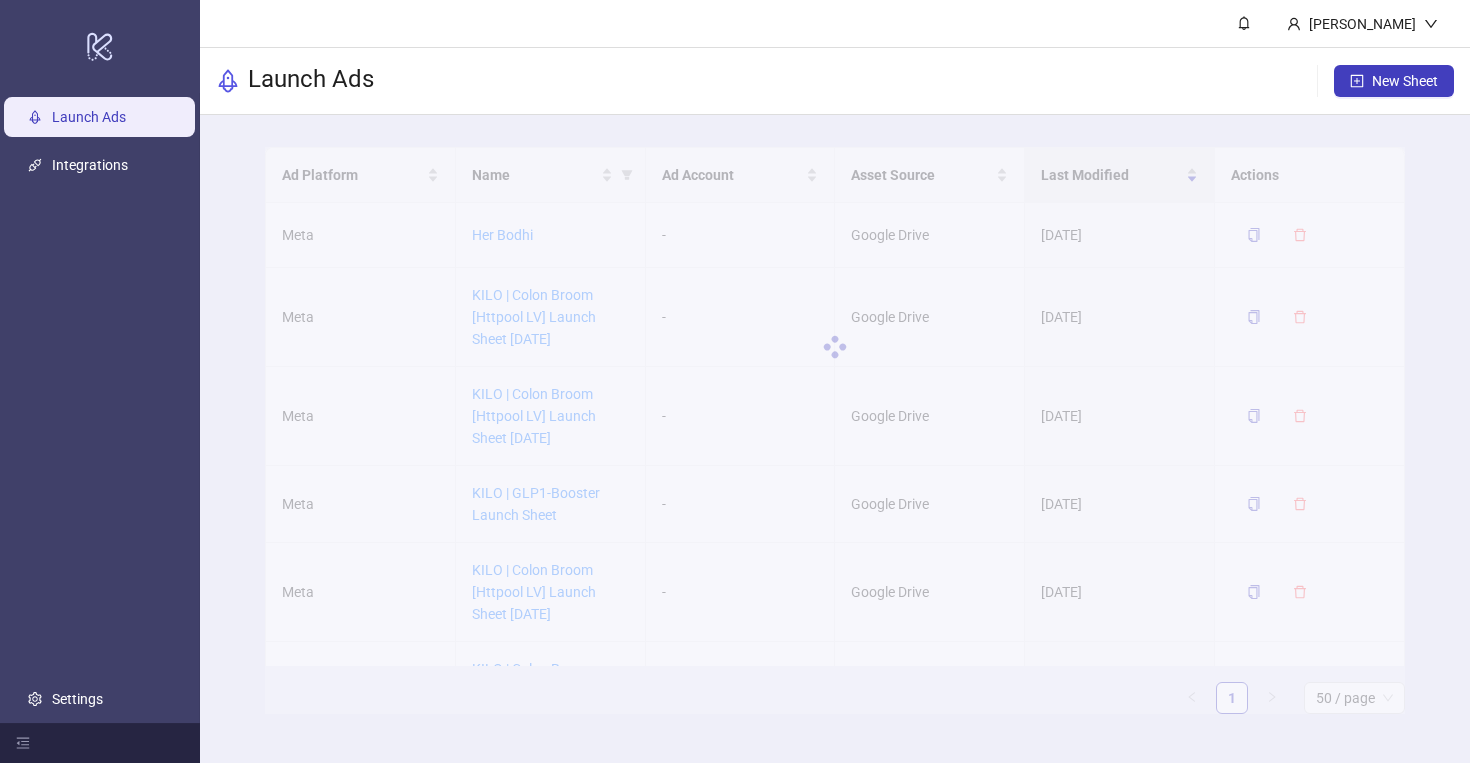 scroll, scrollTop: 0, scrollLeft: 0, axis: both 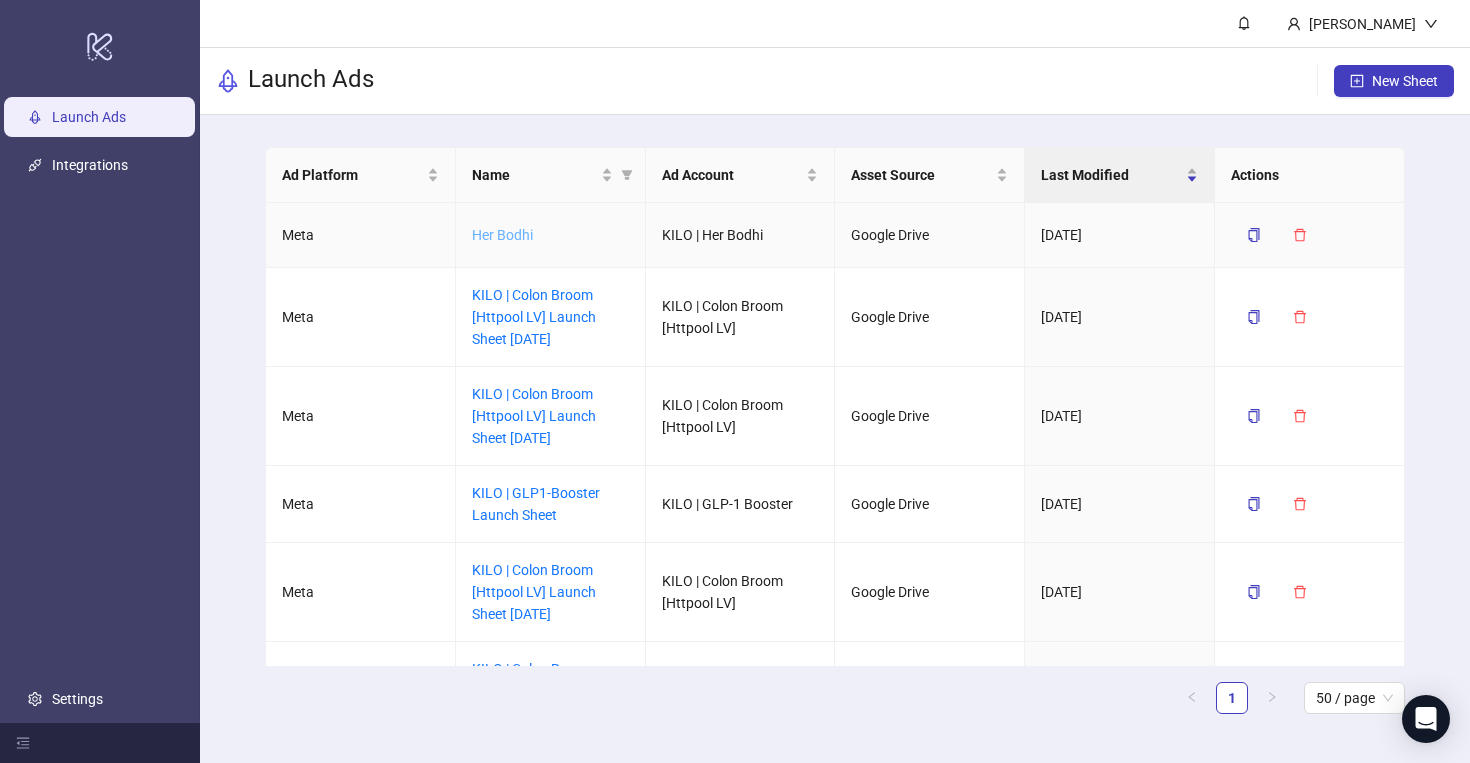 click on "Her Bodhi" at bounding box center [502, 235] 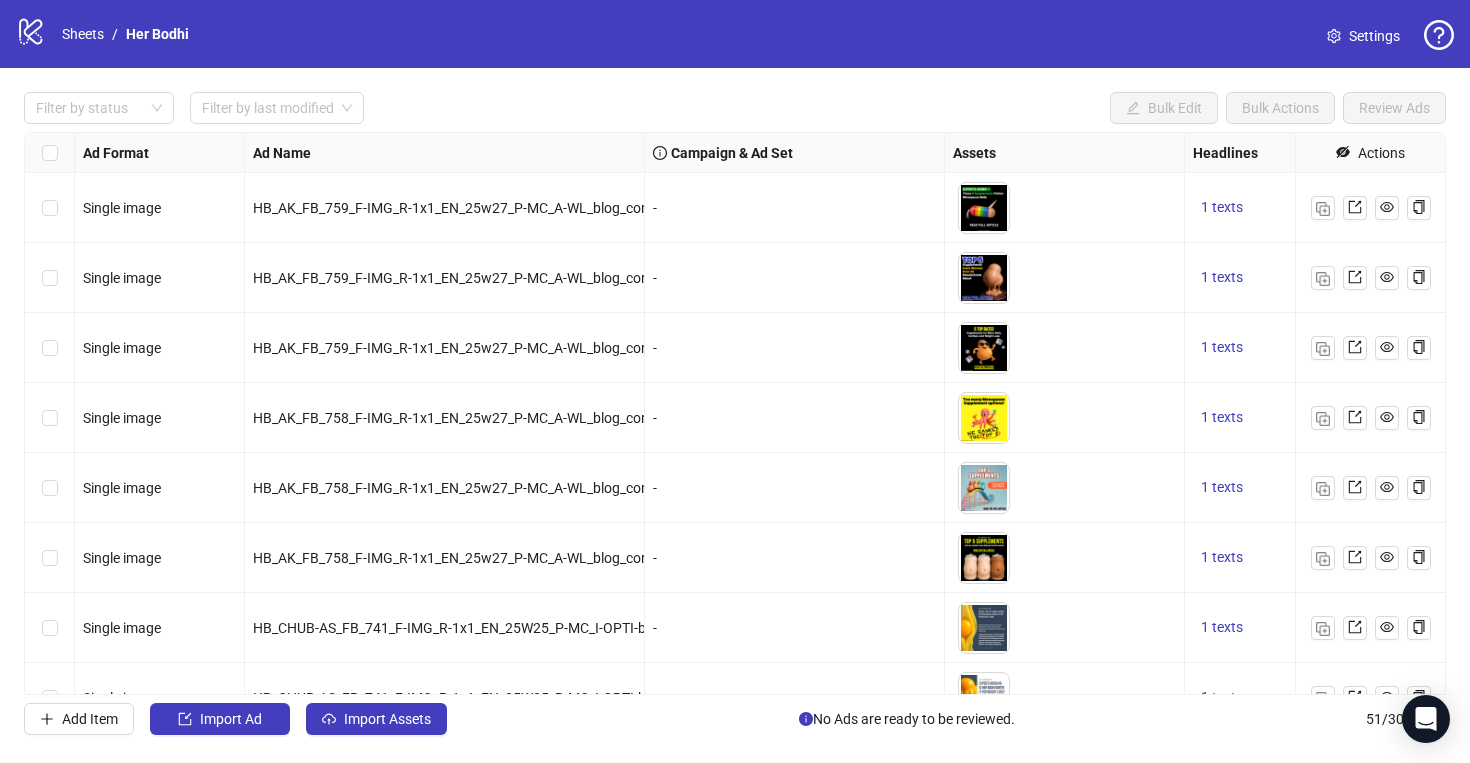 scroll, scrollTop: 2652, scrollLeft: 0, axis: vertical 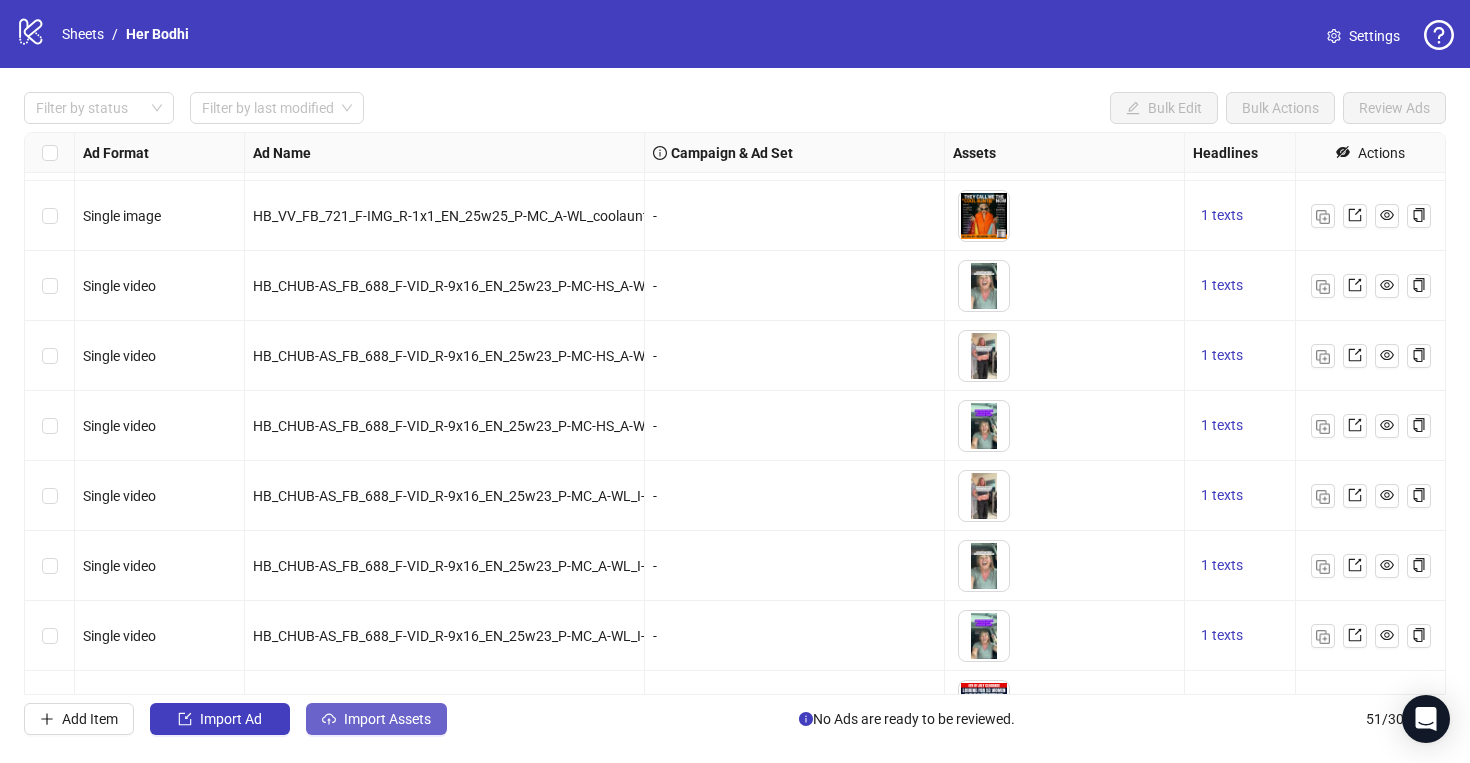 click on "Import Assets" at bounding box center [387, 719] 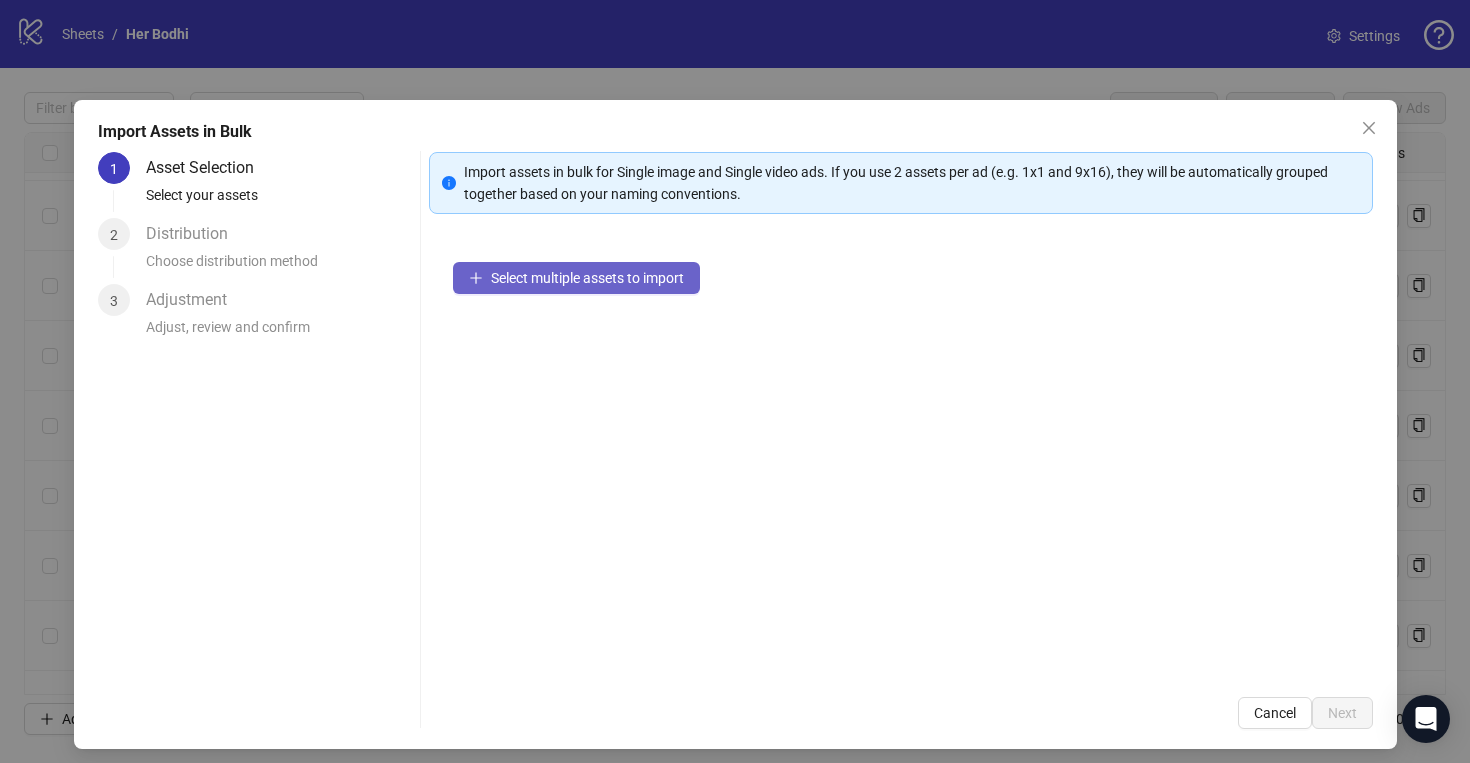 click on "Select multiple assets to import" at bounding box center (587, 278) 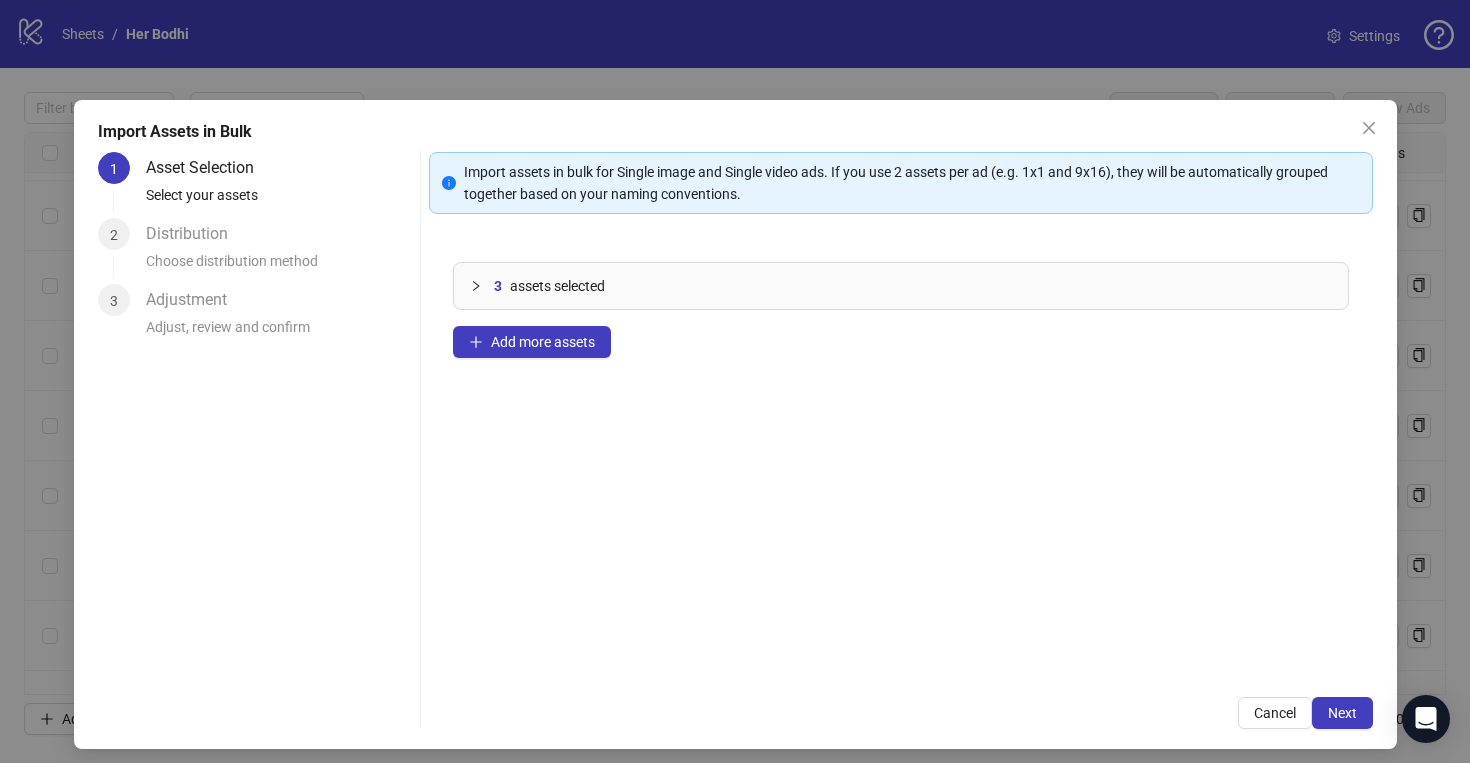 click on "Import assets in bulk for Single image and Single video ads. If you use 2 assets per ad (e.g. 1x1 and 9x16), they will be automatically grouped together based on your naming conventions. 3 assets selected Add more assets Cancel Next" at bounding box center [901, 440] 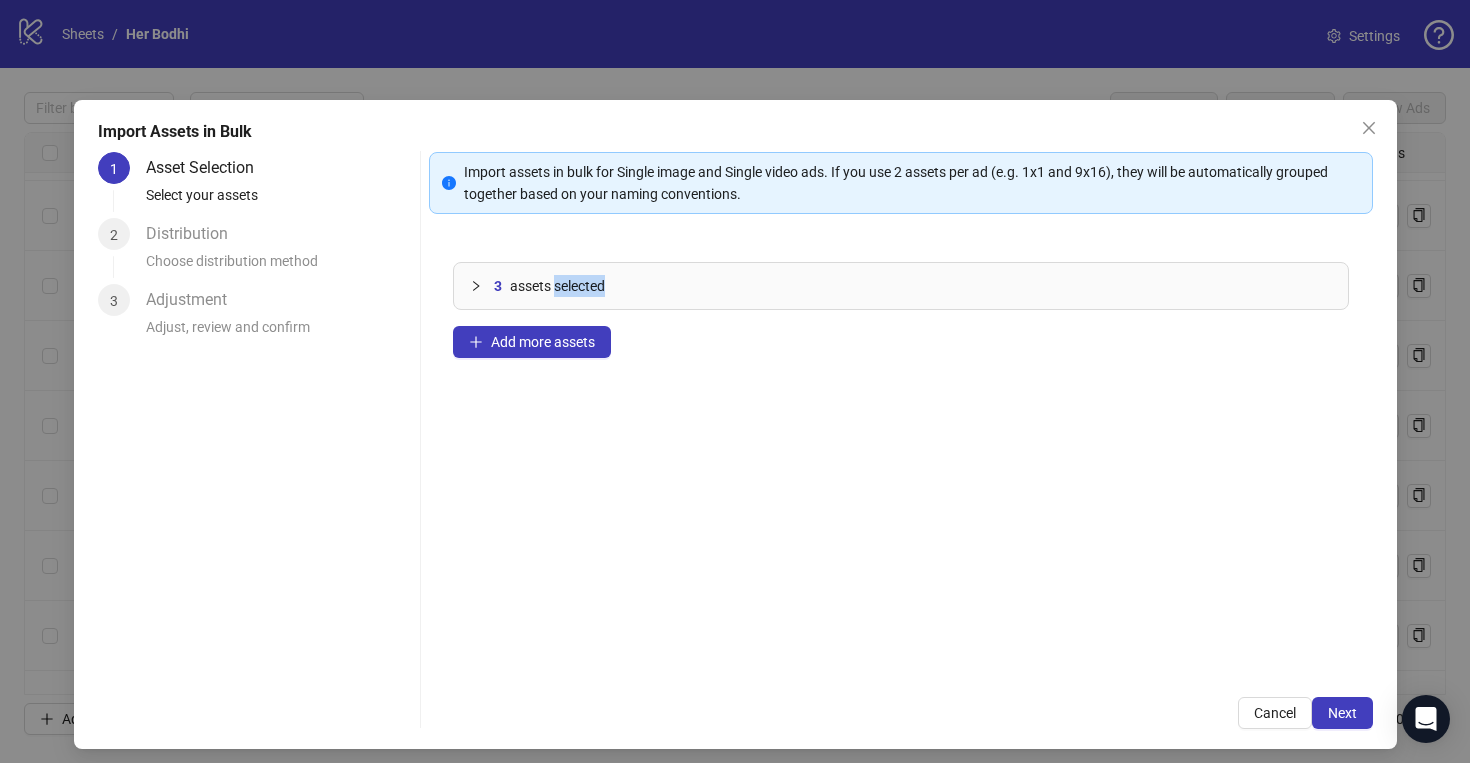 click on "Import assets in bulk for Single image and Single video ads. If you use 2 assets per ad (e.g. 1x1 and 9x16), they will be automatically grouped together based on your naming conventions. 3 assets selected Add more assets Cancel Next" at bounding box center (901, 440) 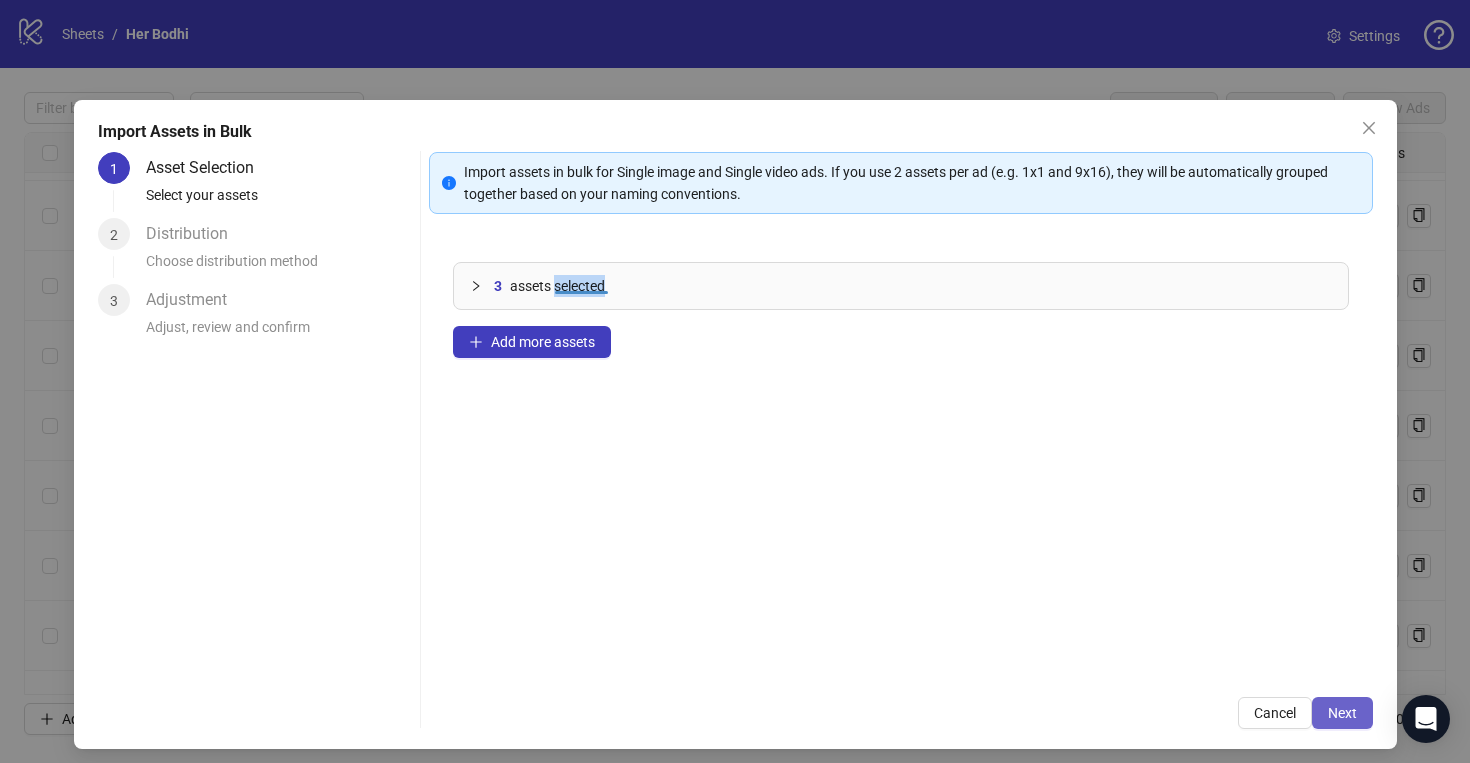 click on "Next" at bounding box center [1342, 713] 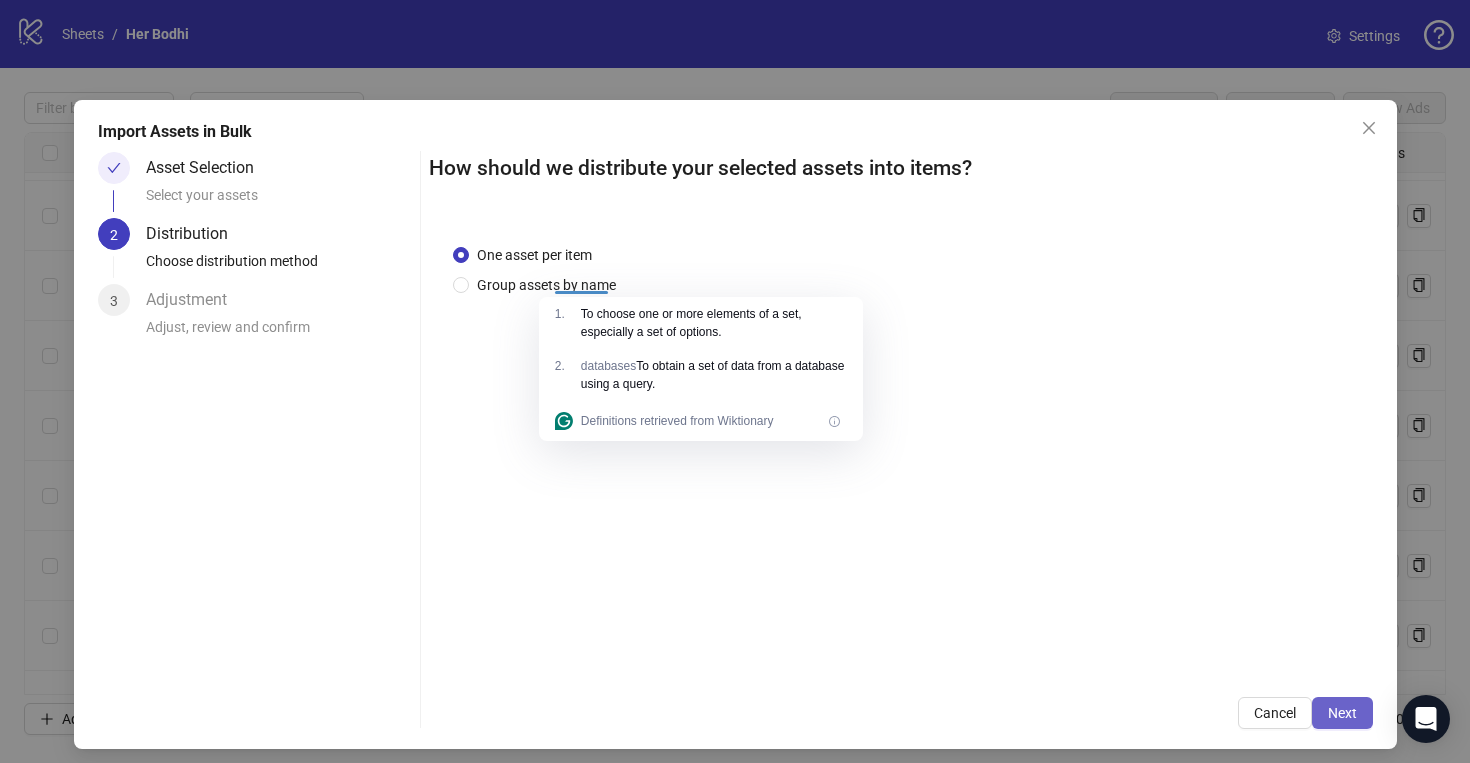 click on "Next" at bounding box center [1342, 713] 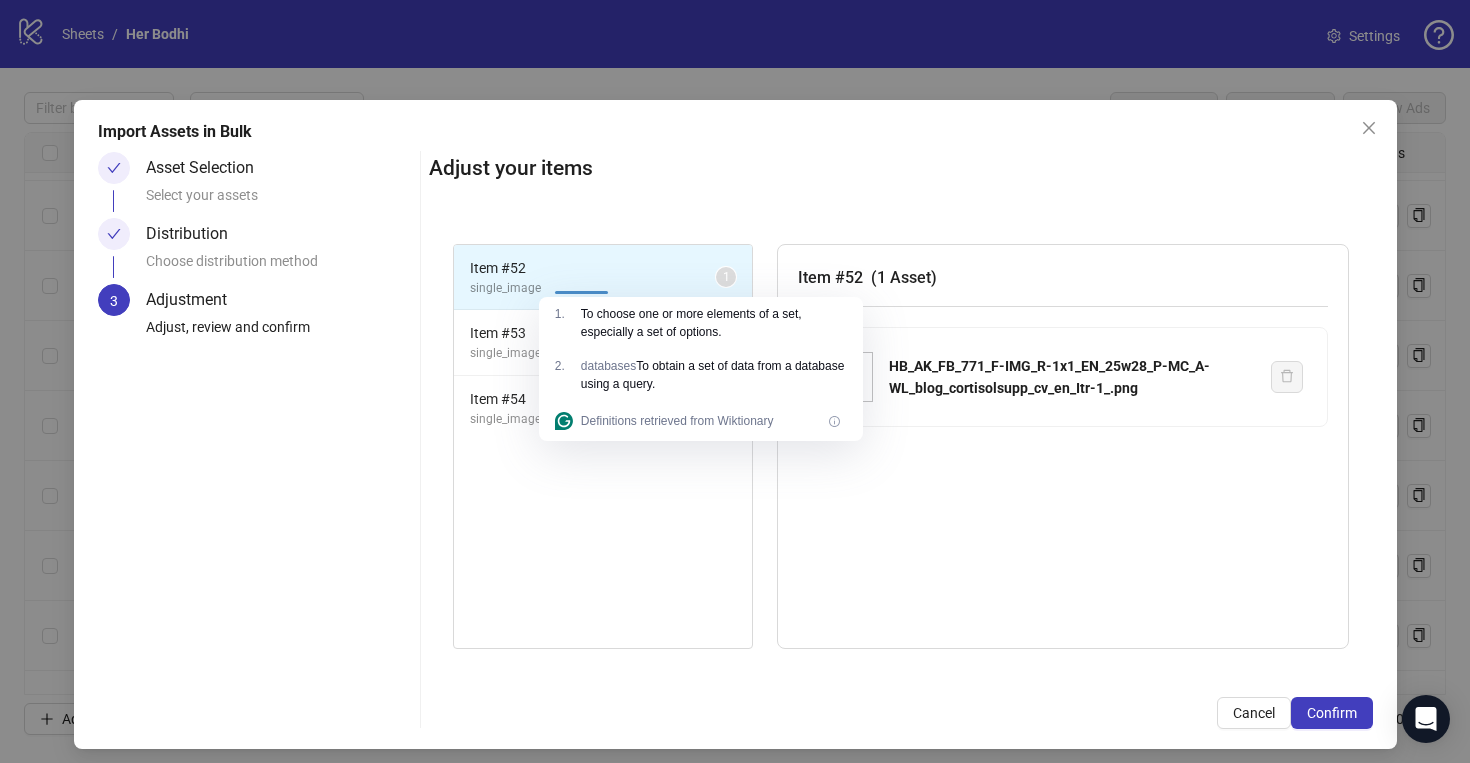 click on "Confirm" at bounding box center (1332, 713) 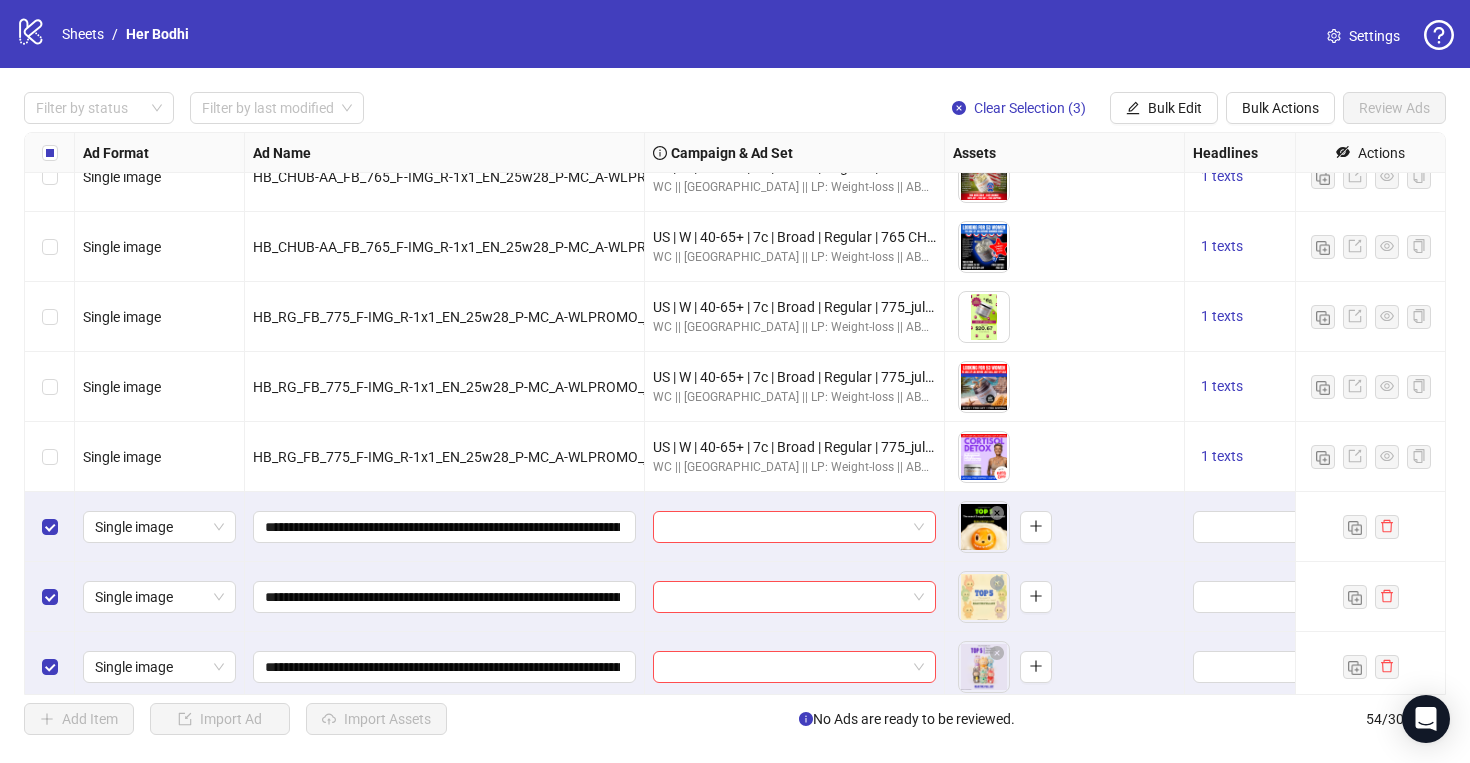 scroll, scrollTop: 3259, scrollLeft: 0, axis: vertical 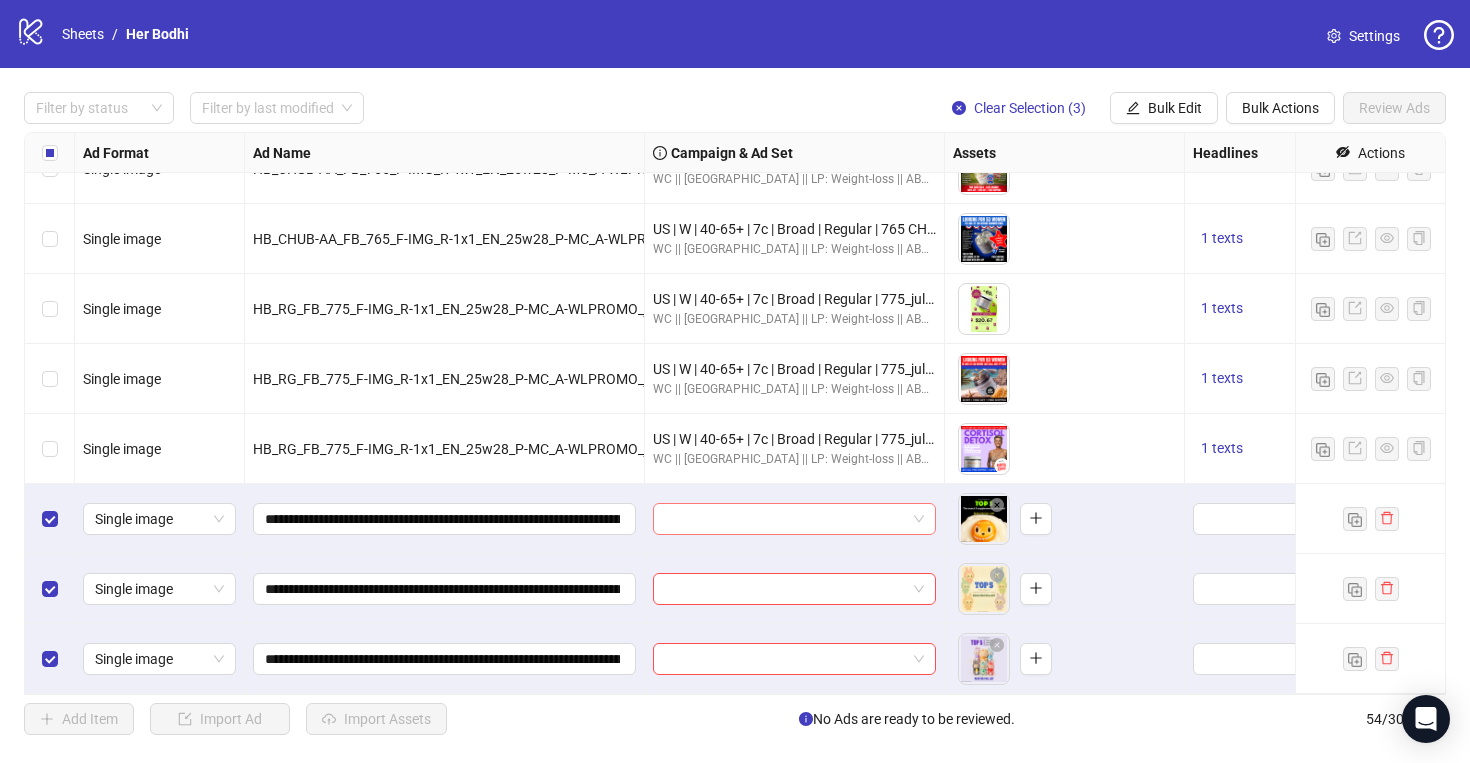 click at bounding box center (785, 519) 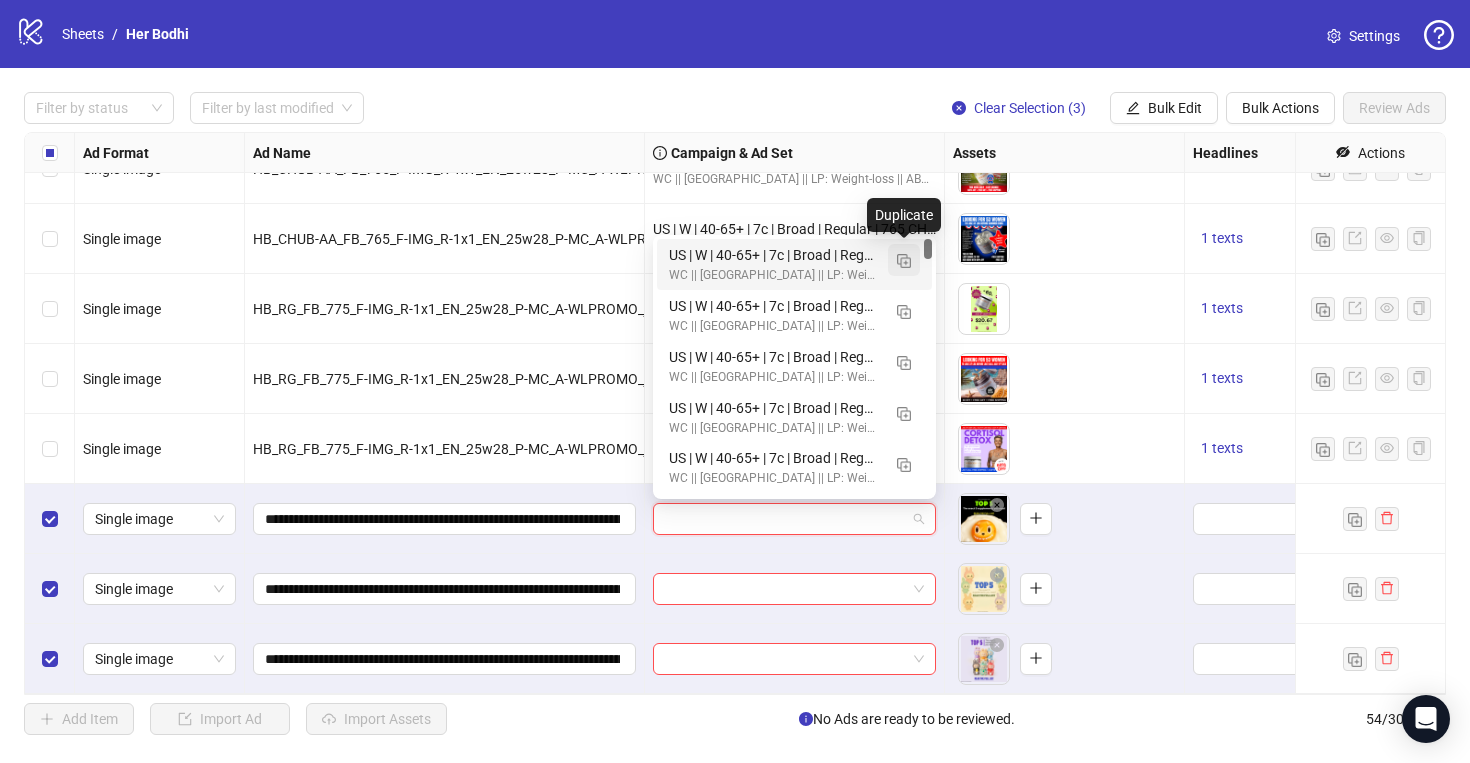click at bounding box center (904, 261) 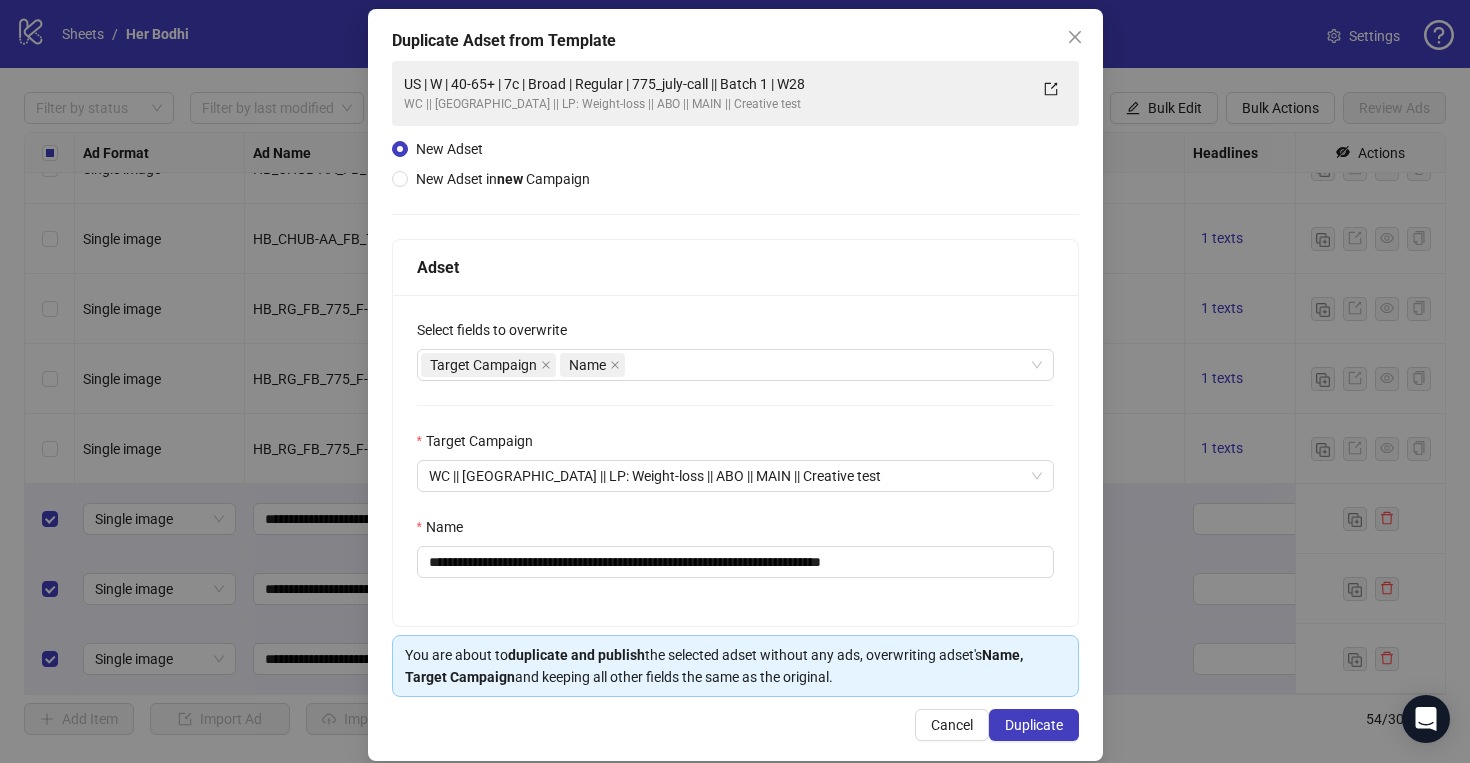 scroll, scrollTop: 114, scrollLeft: 0, axis: vertical 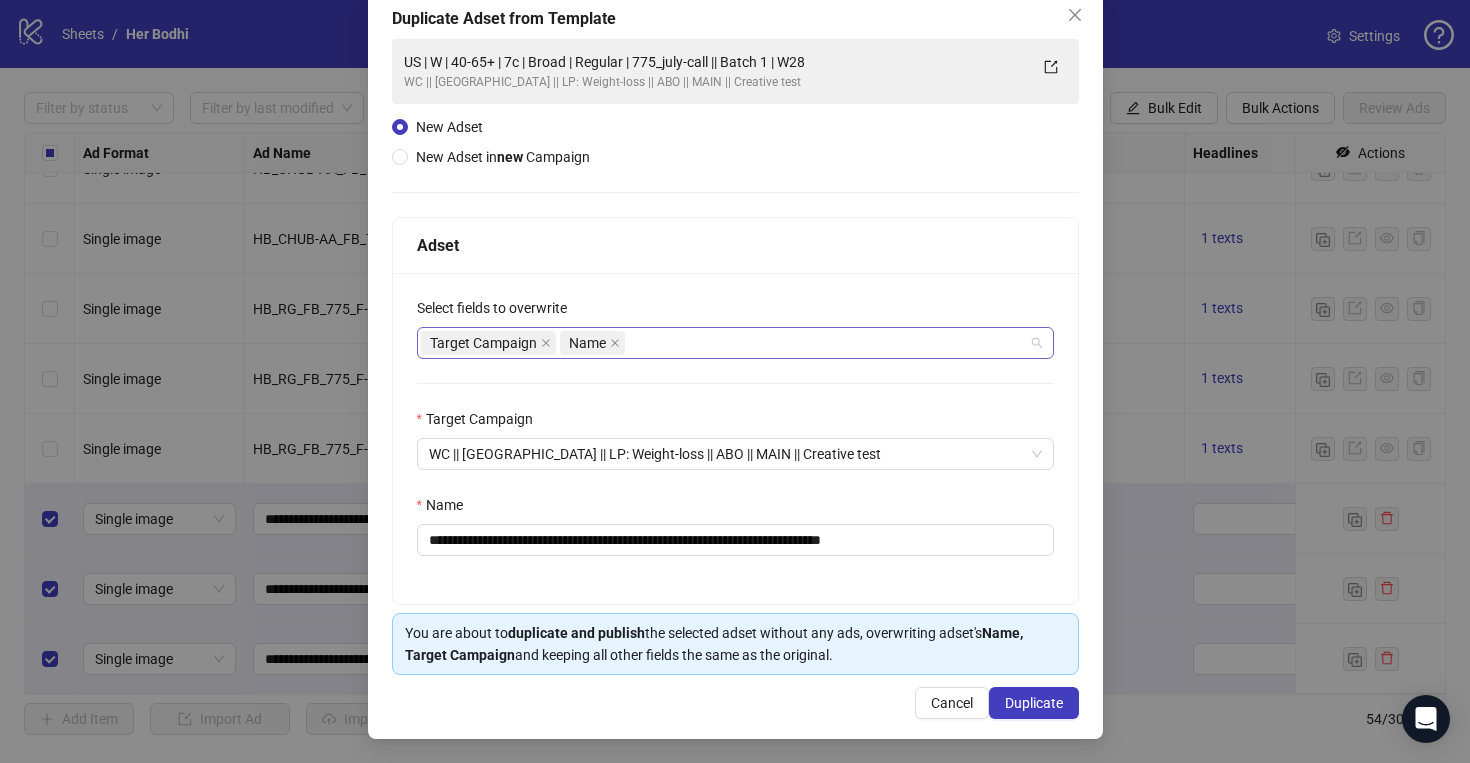 click on "Target Campaign Name" at bounding box center [725, 343] 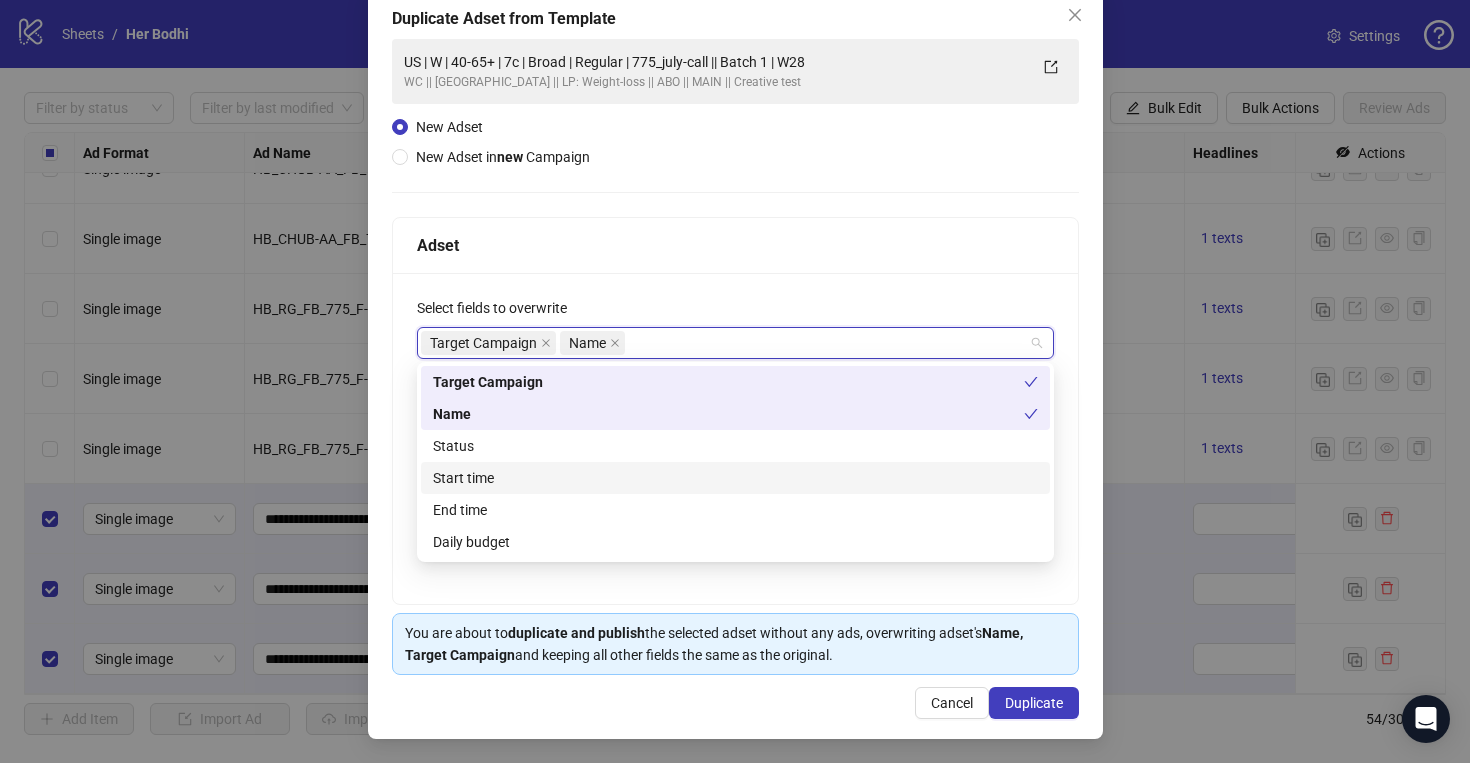 click on "Start time" at bounding box center [735, 478] 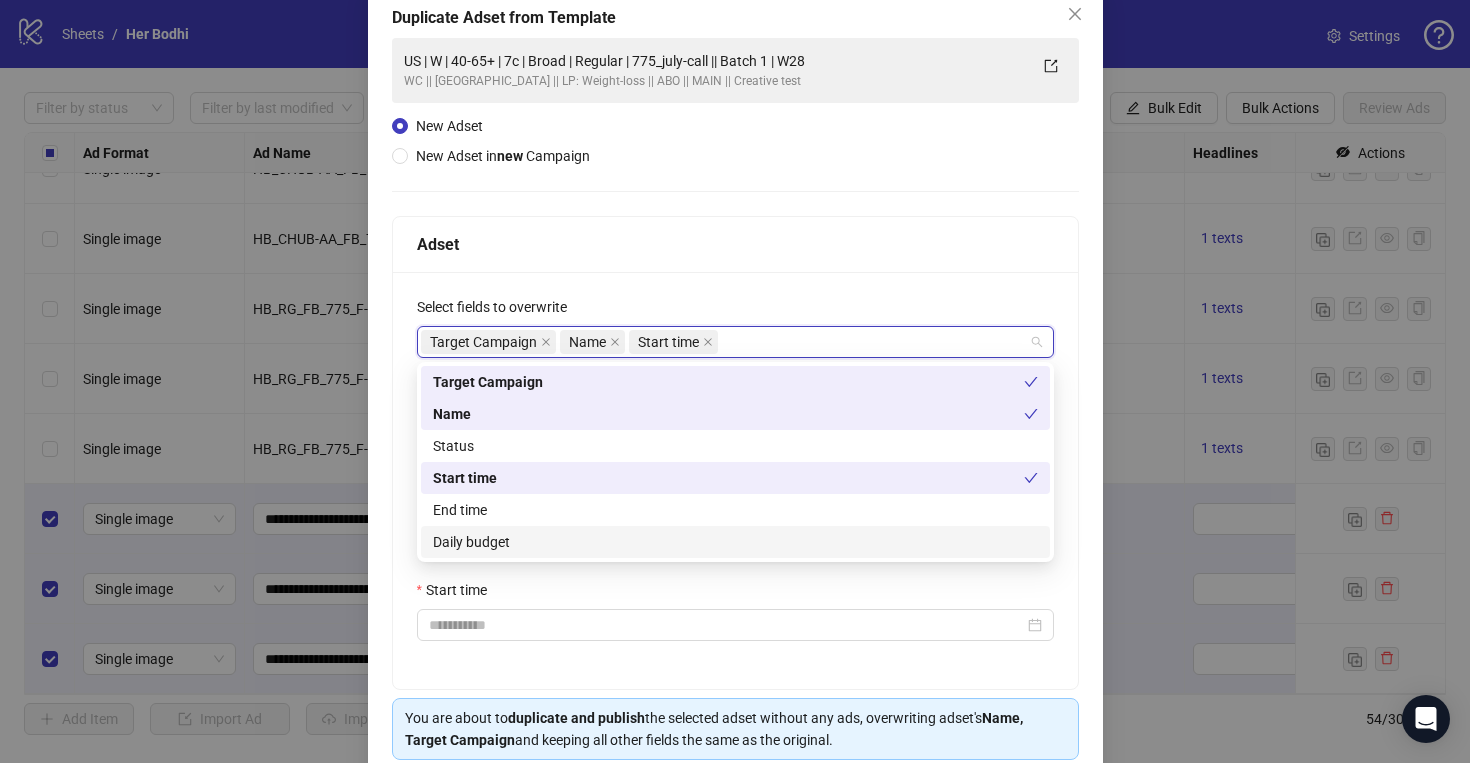 click on "Daily budget" at bounding box center [735, 542] 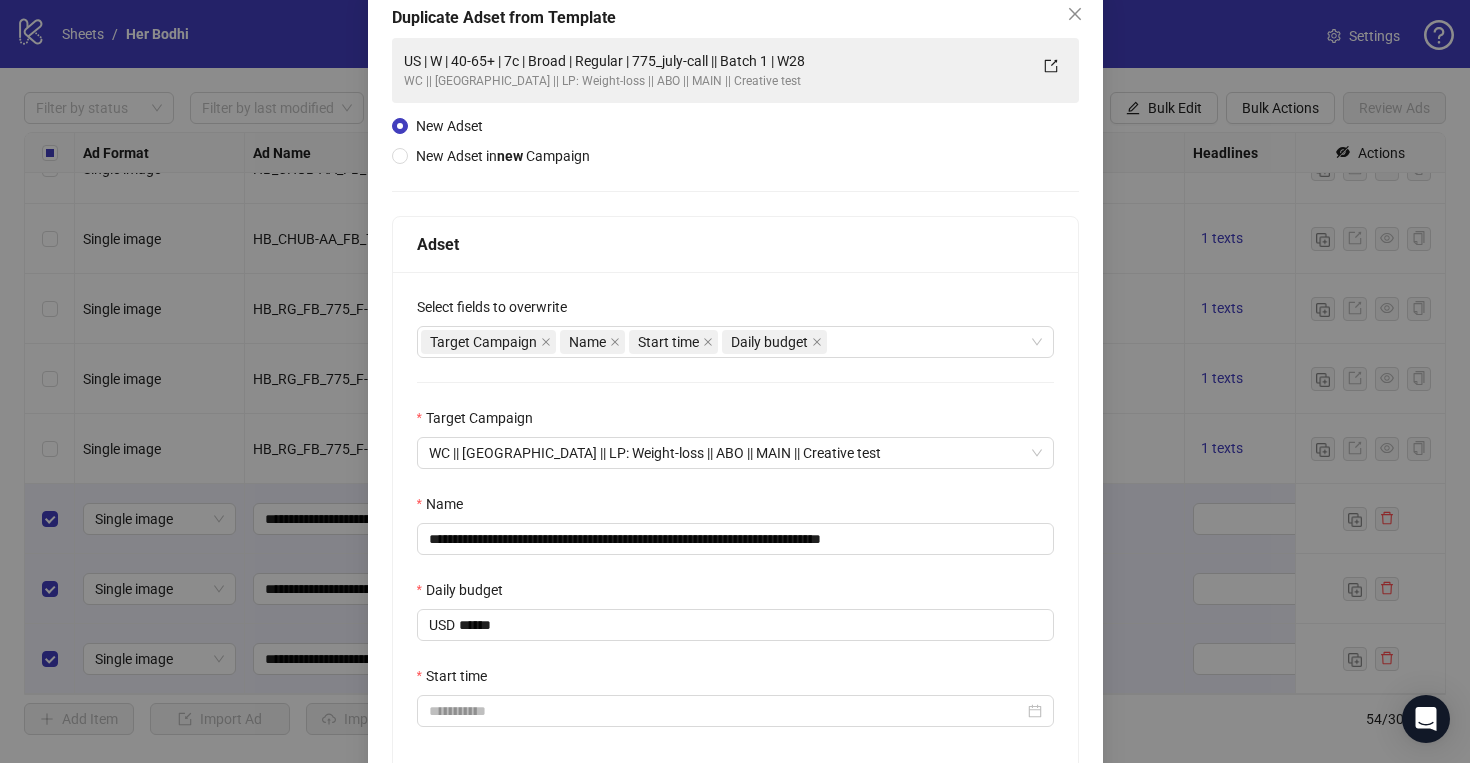 click on "**********" at bounding box center [735, 523] 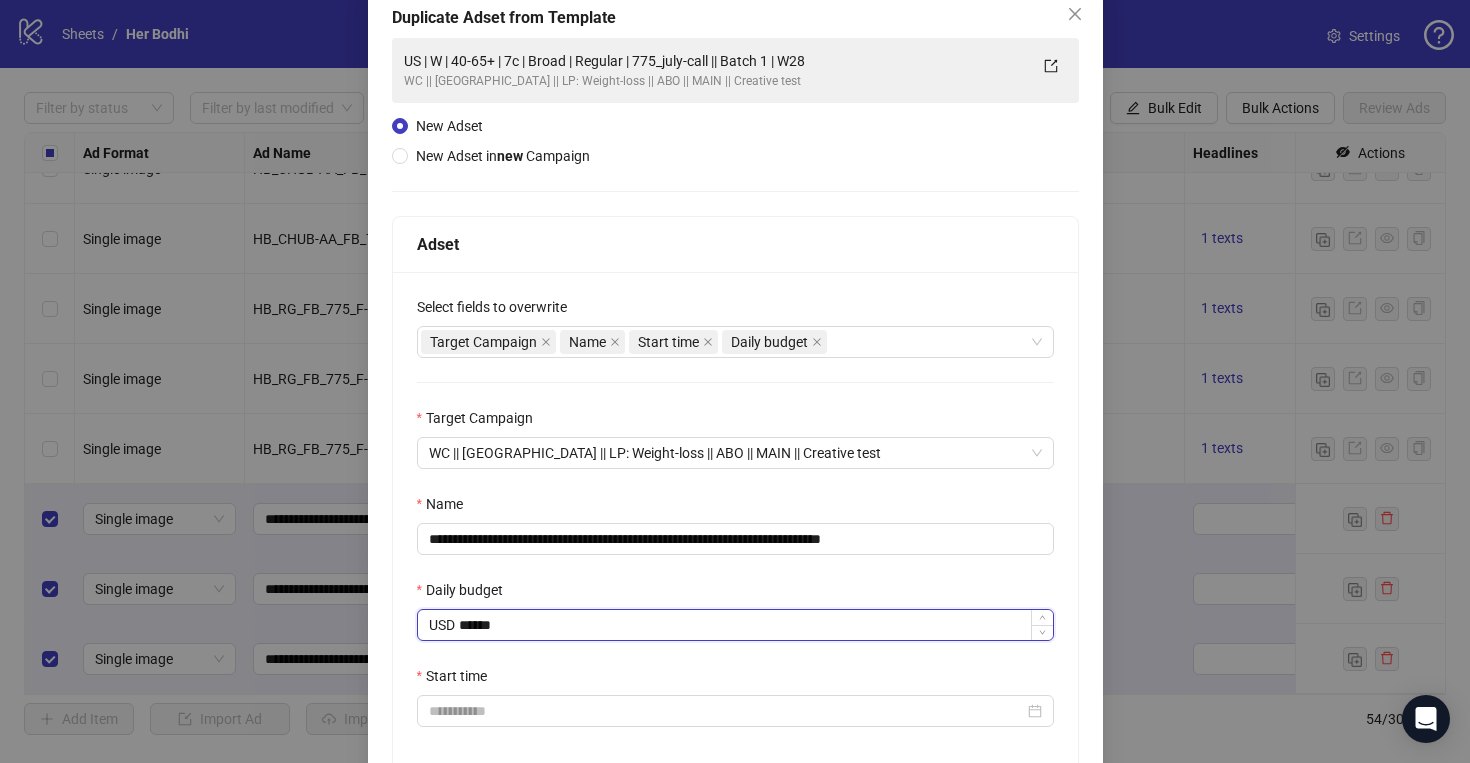 click on "******" at bounding box center (756, 625) 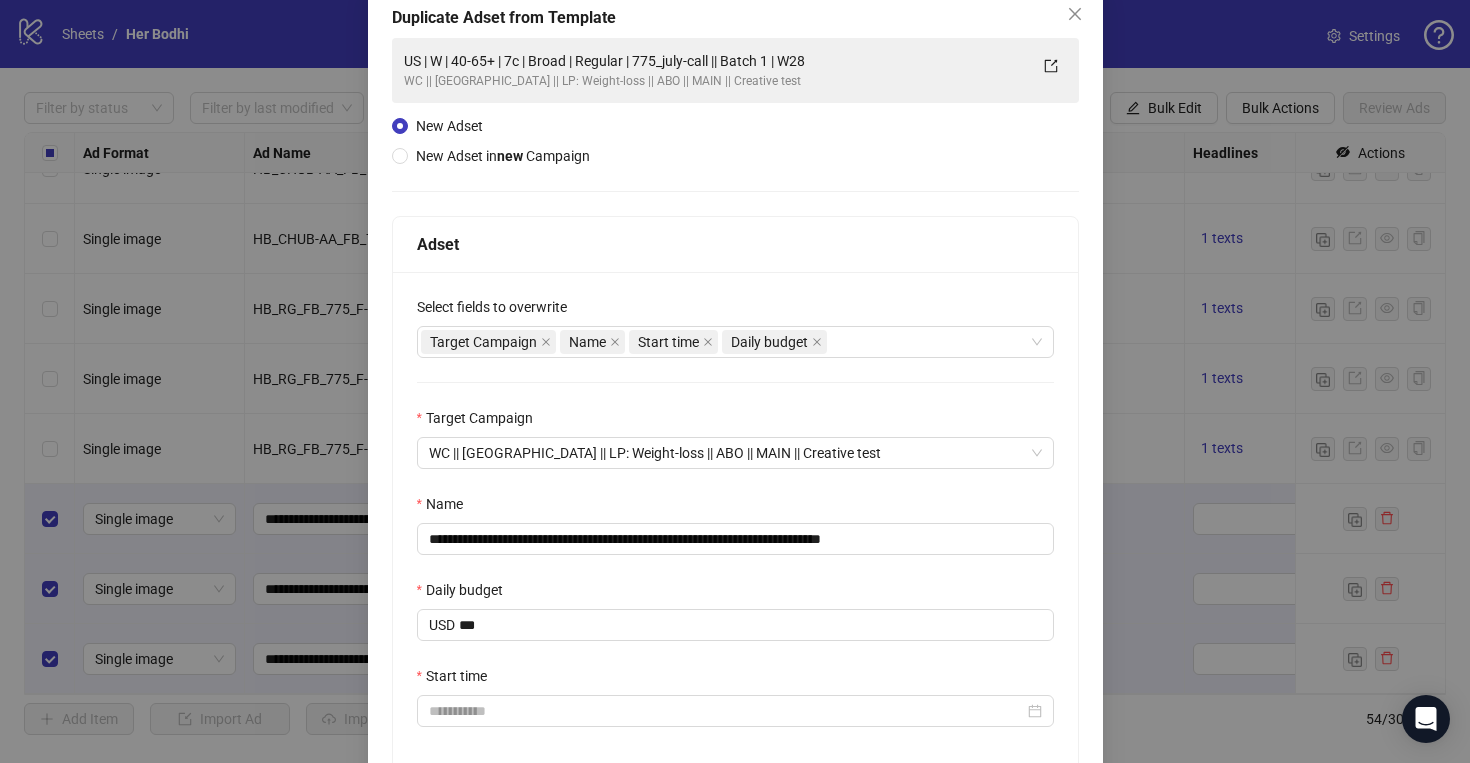 type on "******" 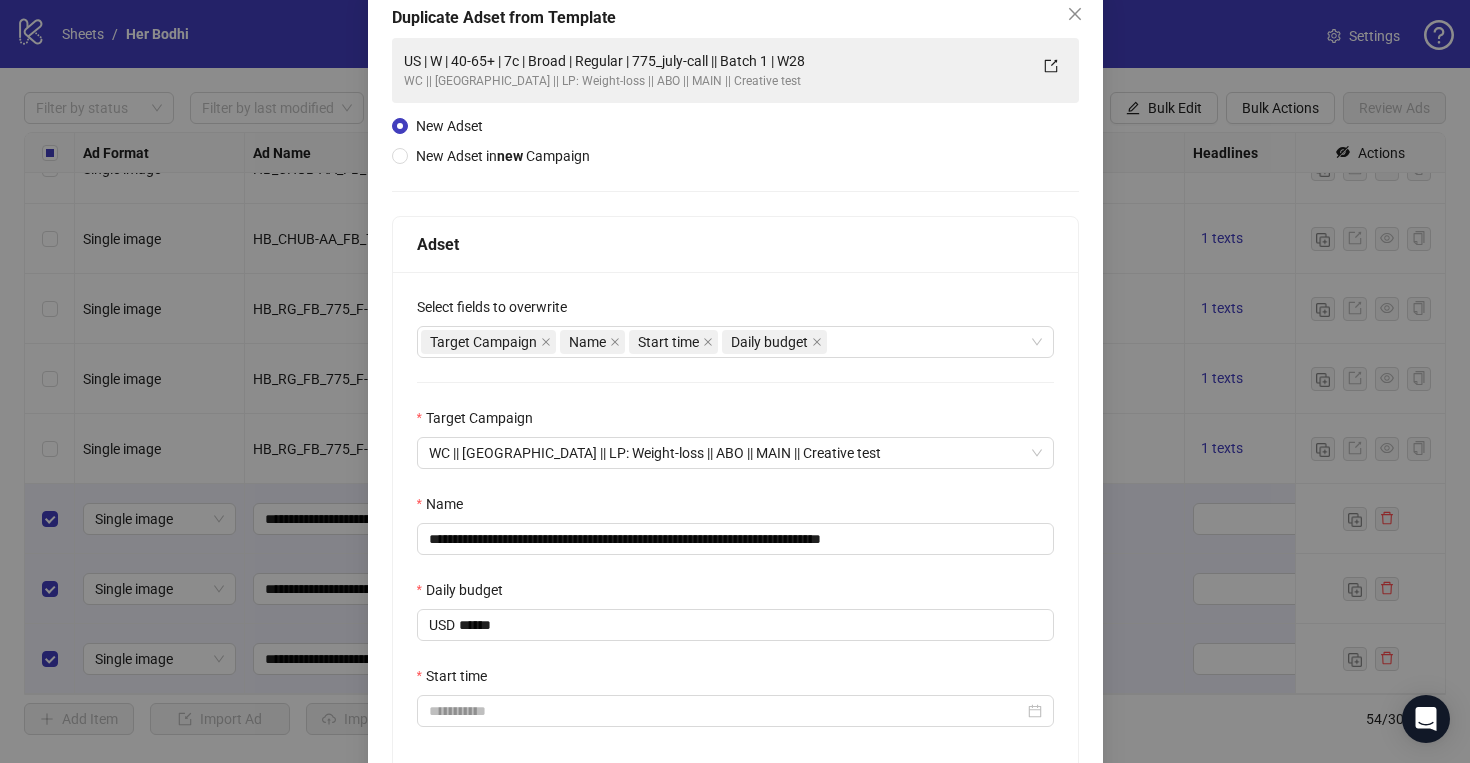 click on "**********" at bounding box center [735, 496] 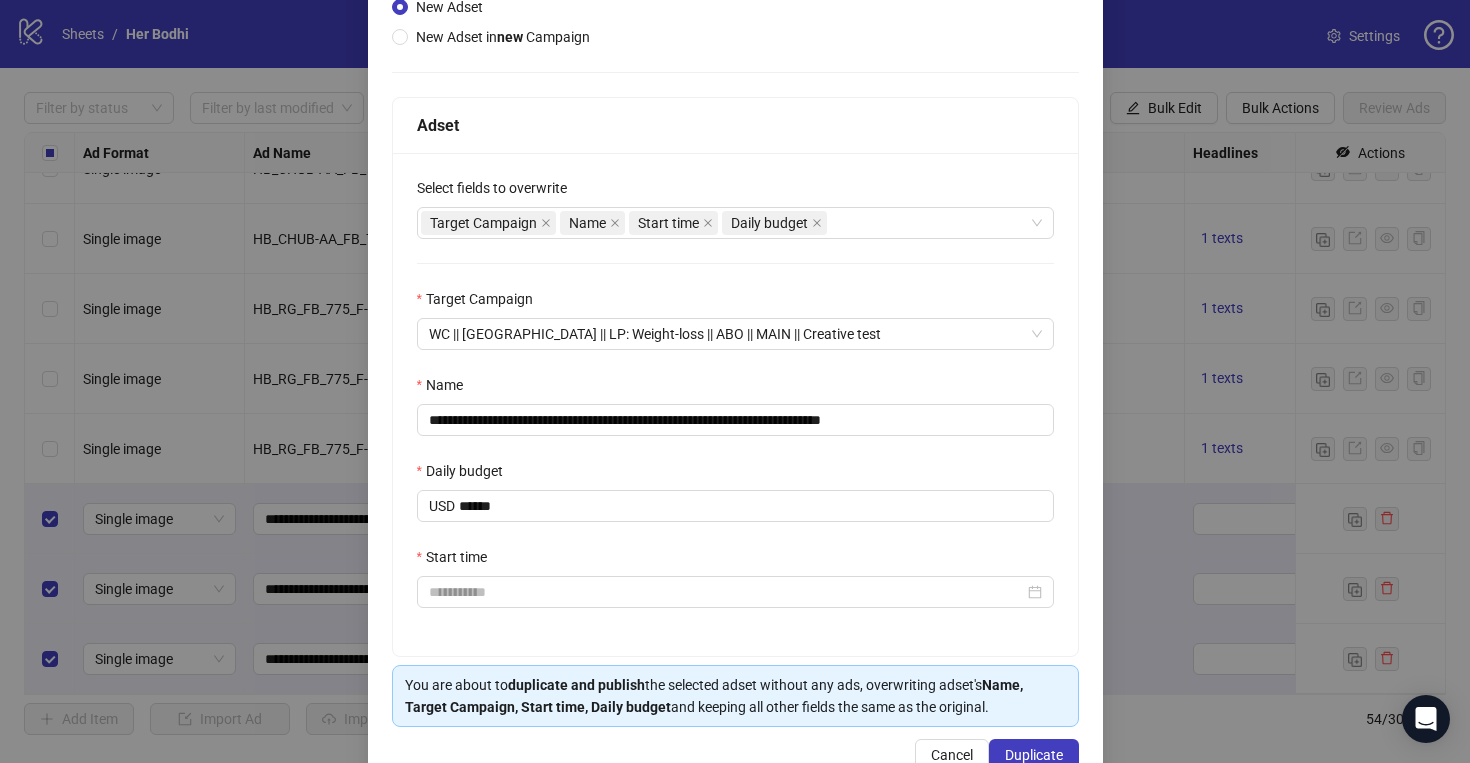 scroll, scrollTop: 236, scrollLeft: 0, axis: vertical 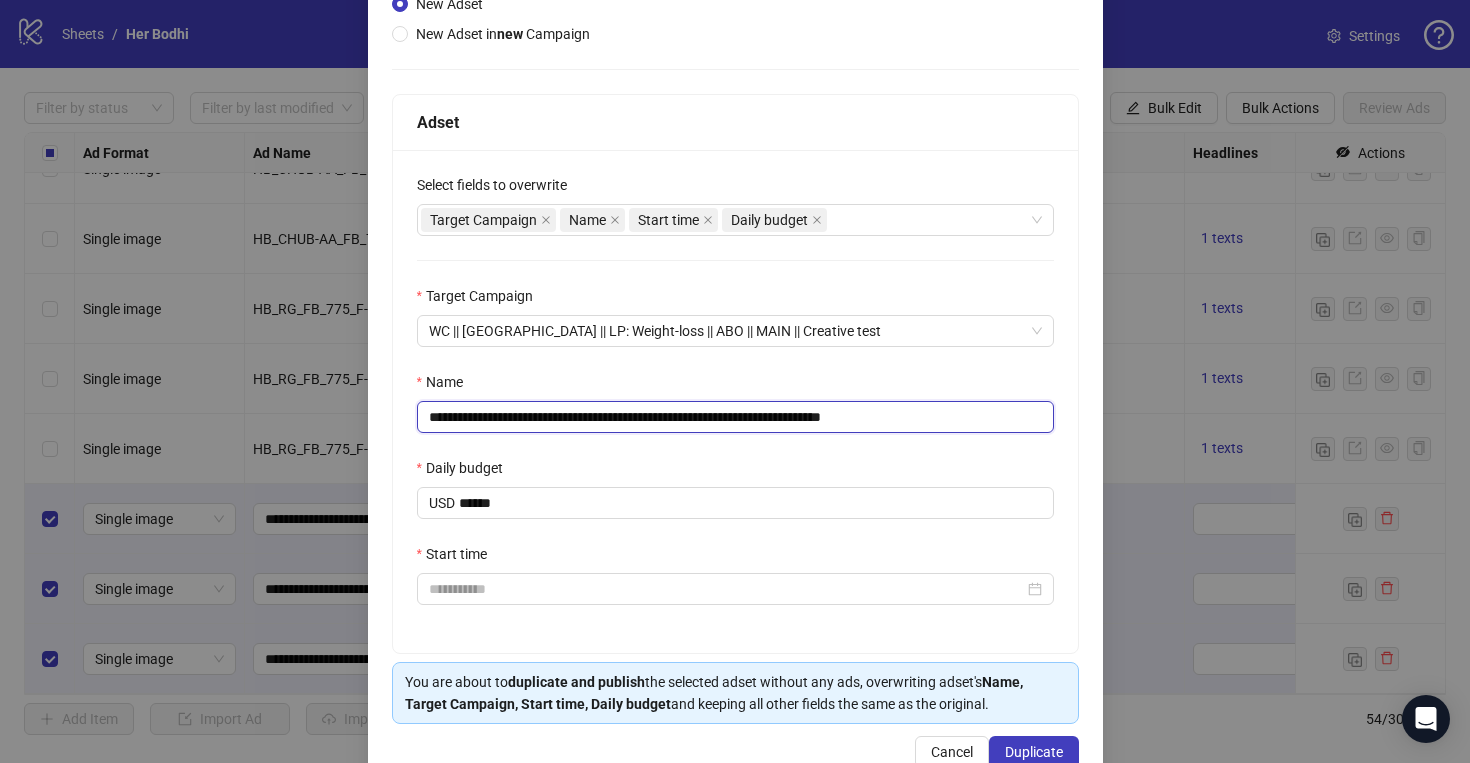 drag, startPoint x: 892, startPoint y: 415, endPoint x: 846, endPoint y: 419, distance: 46.173584 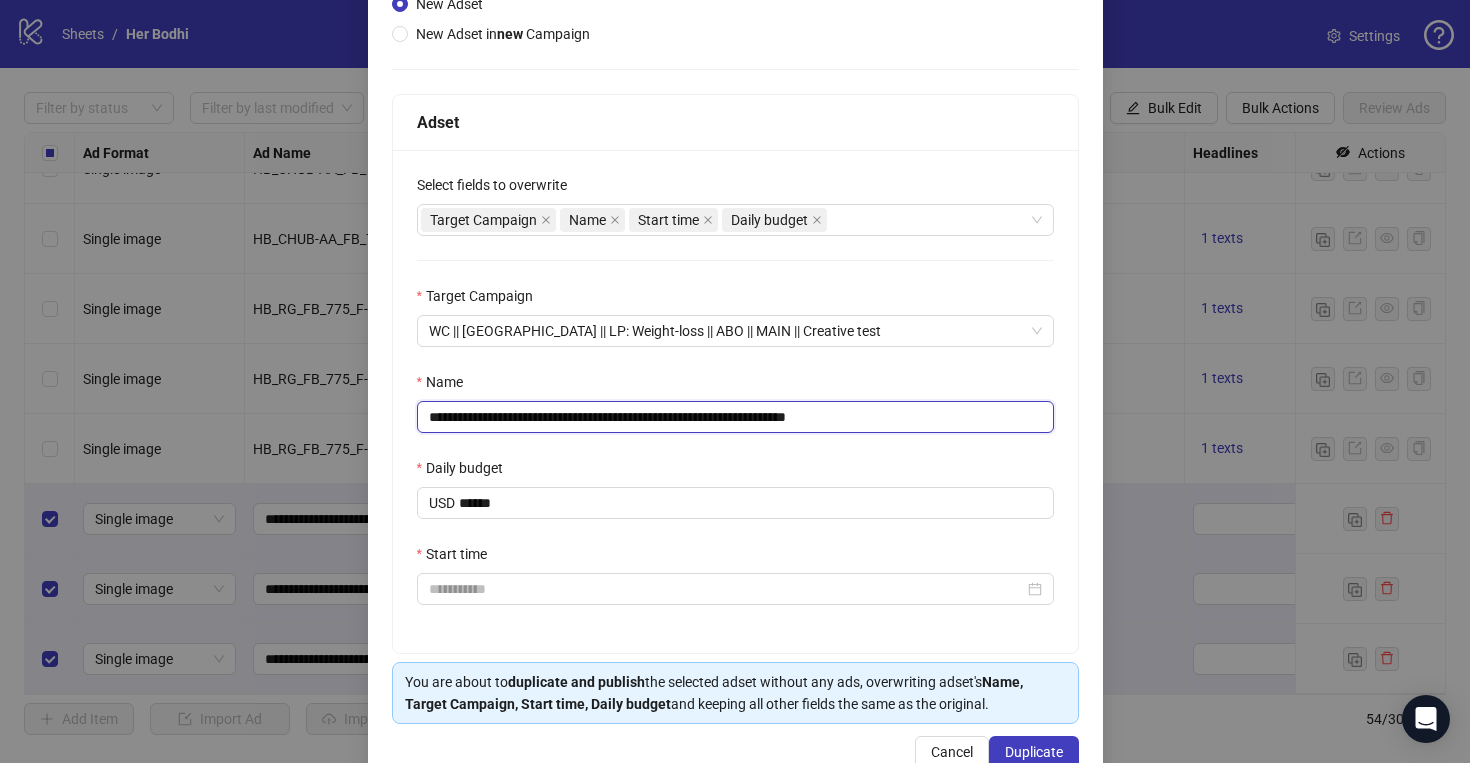 click on "**********" at bounding box center [735, 417] 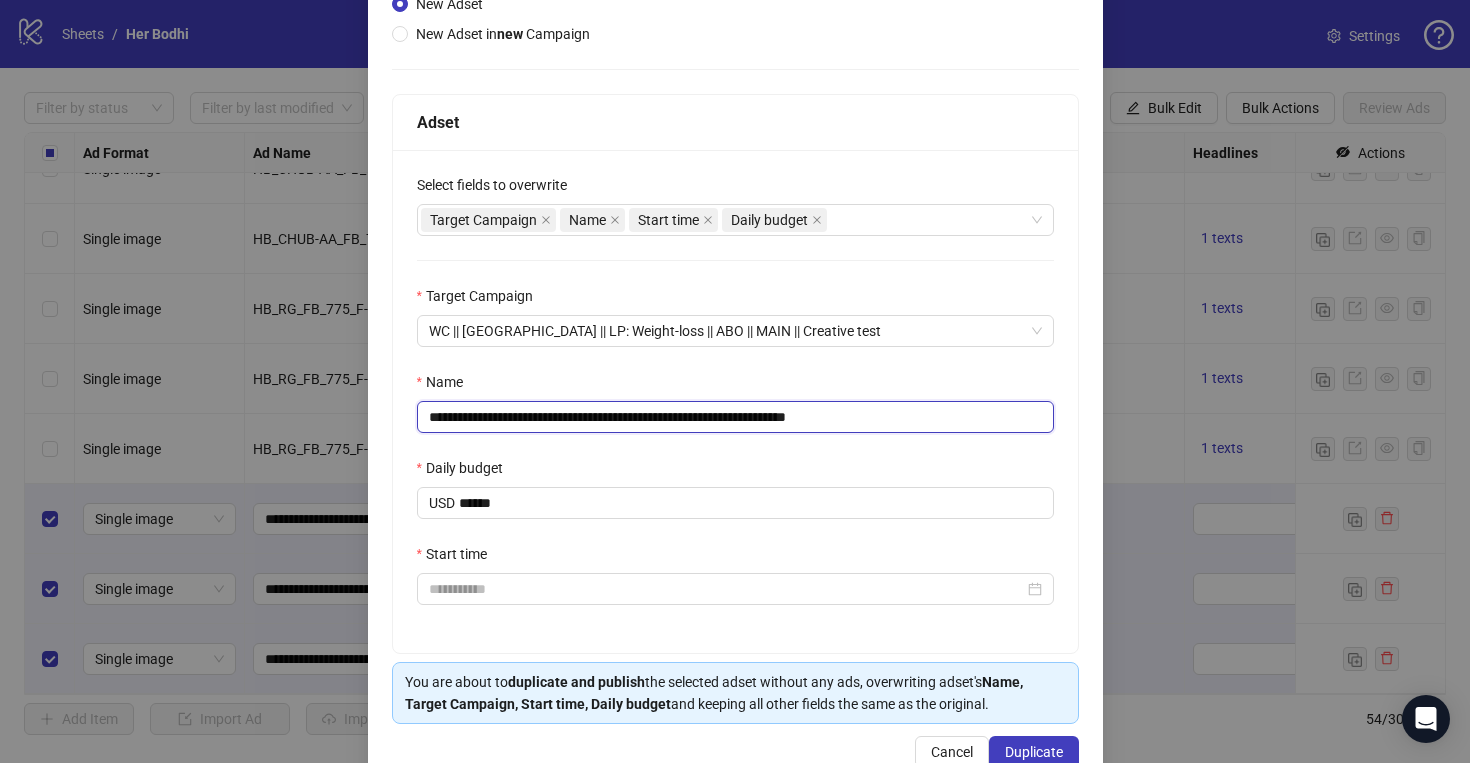 drag, startPoint x: 741, startPoint y: 412, endPoint x: 674, endPoint y: 412, distance: 67 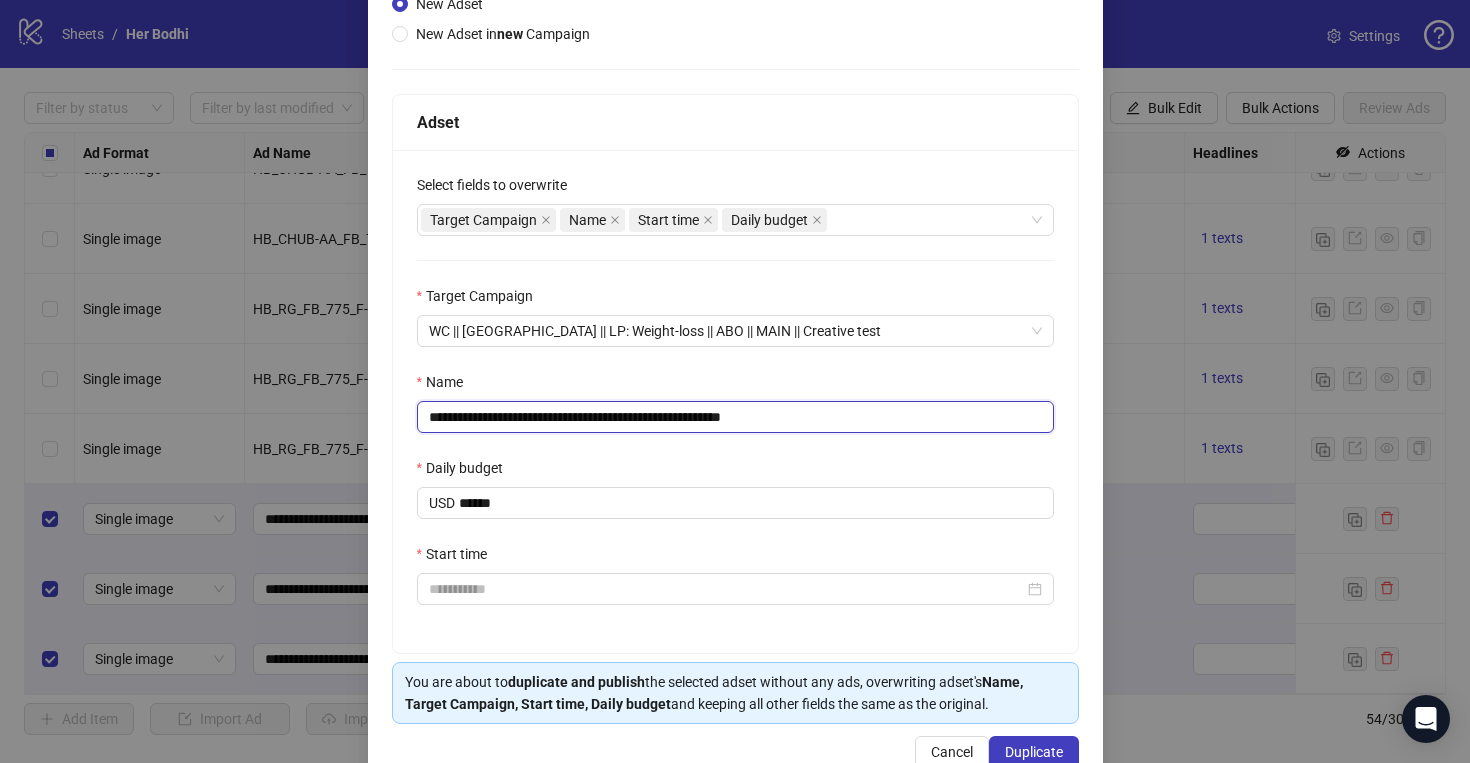 paste on "**********" 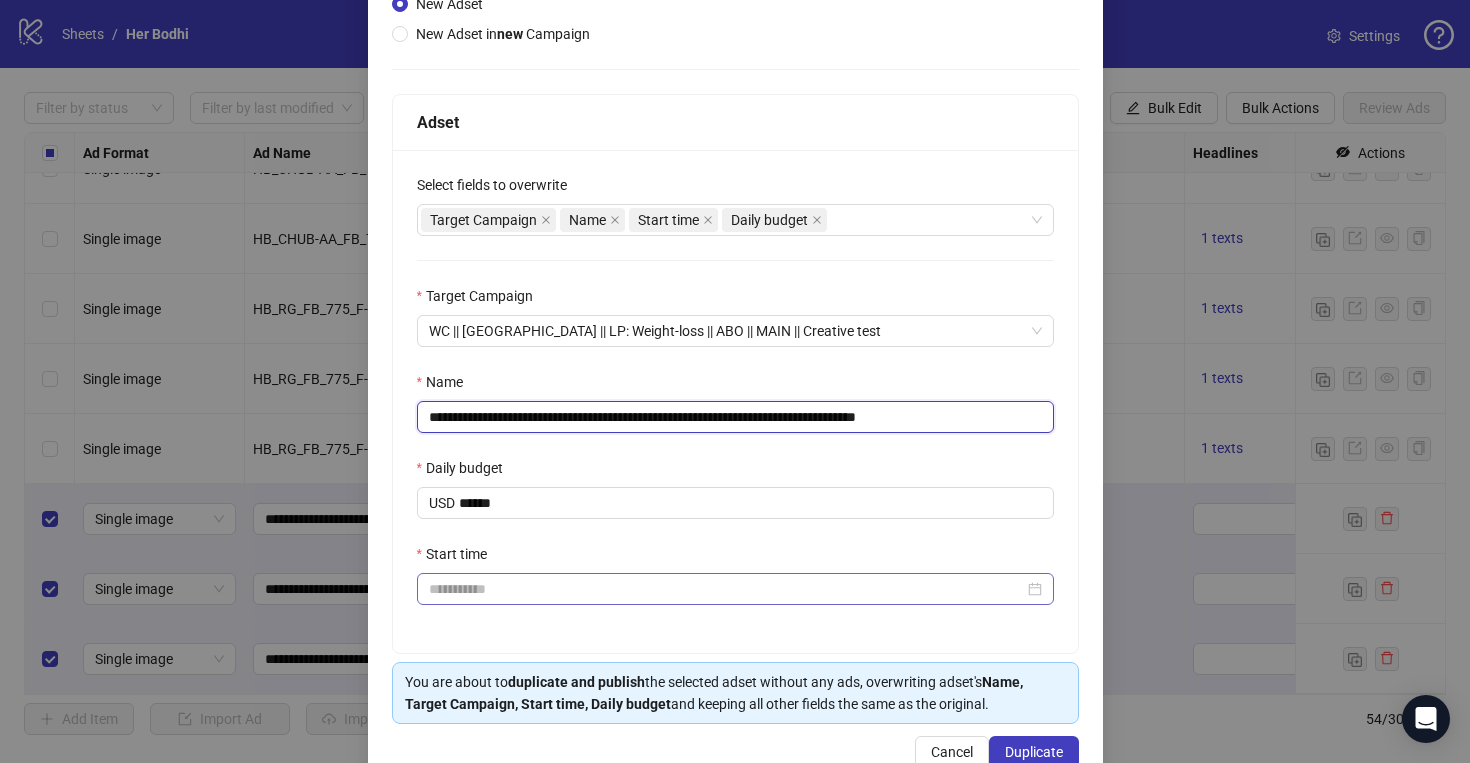 click at bounding box center [735, 589] 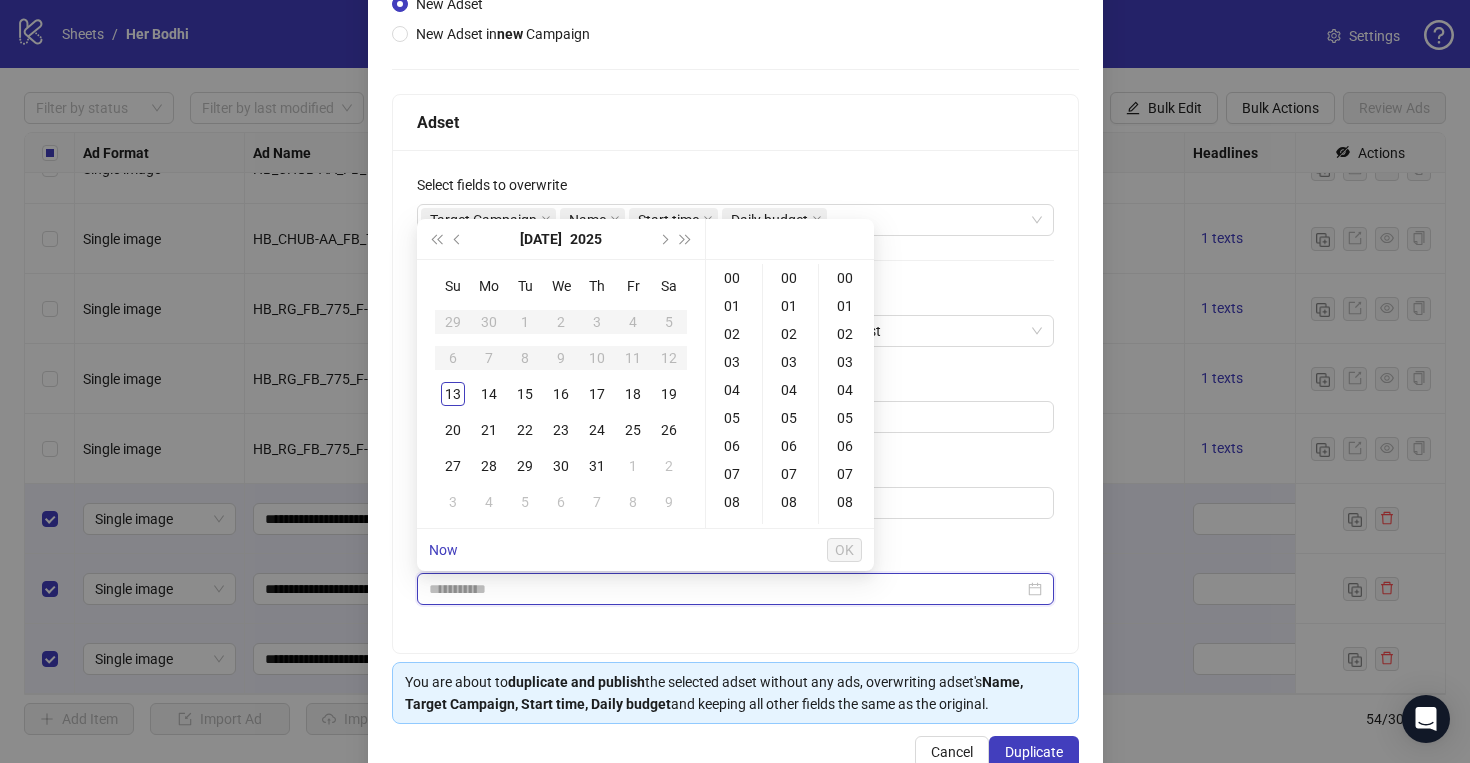 click on "Start time" at bounding box center (726, 589) 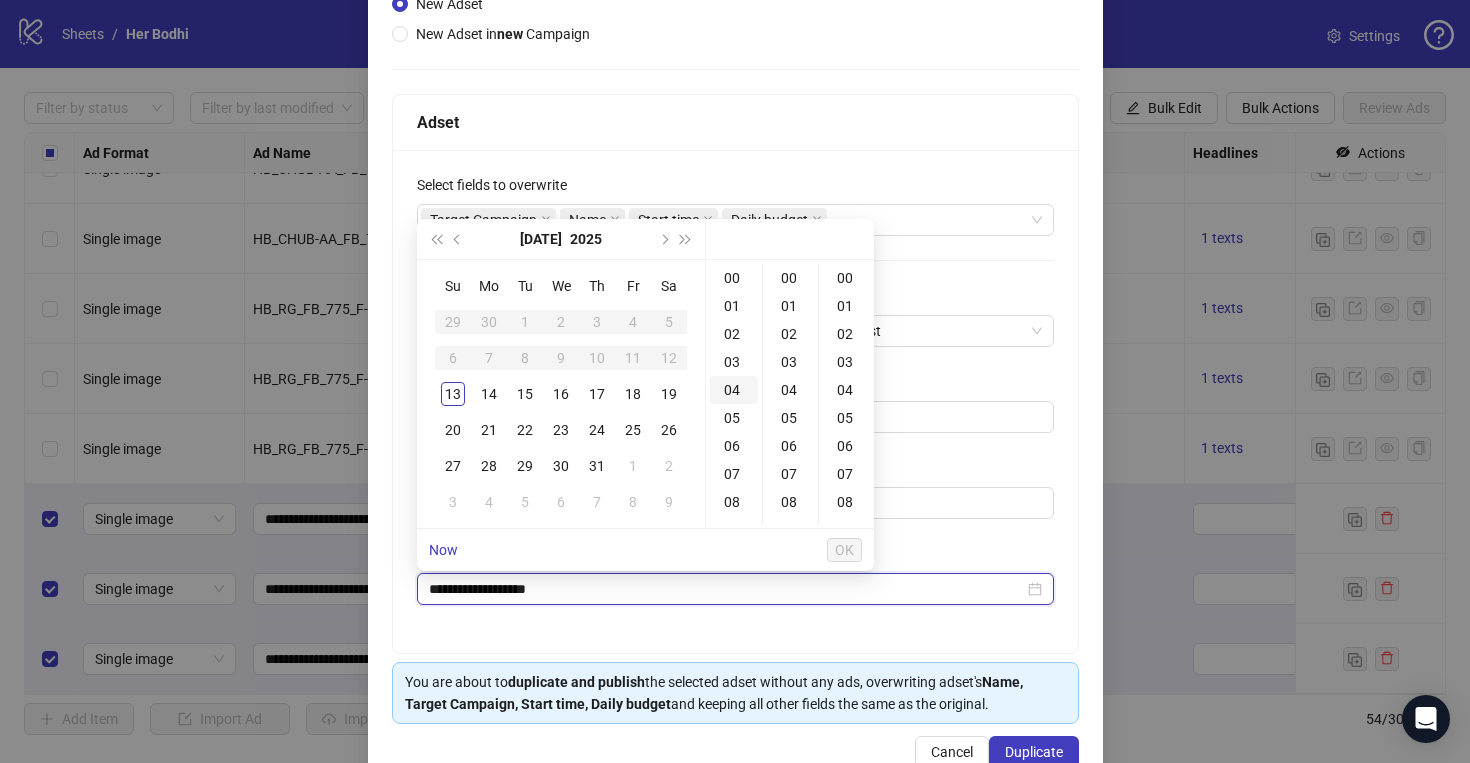 type on "**********" 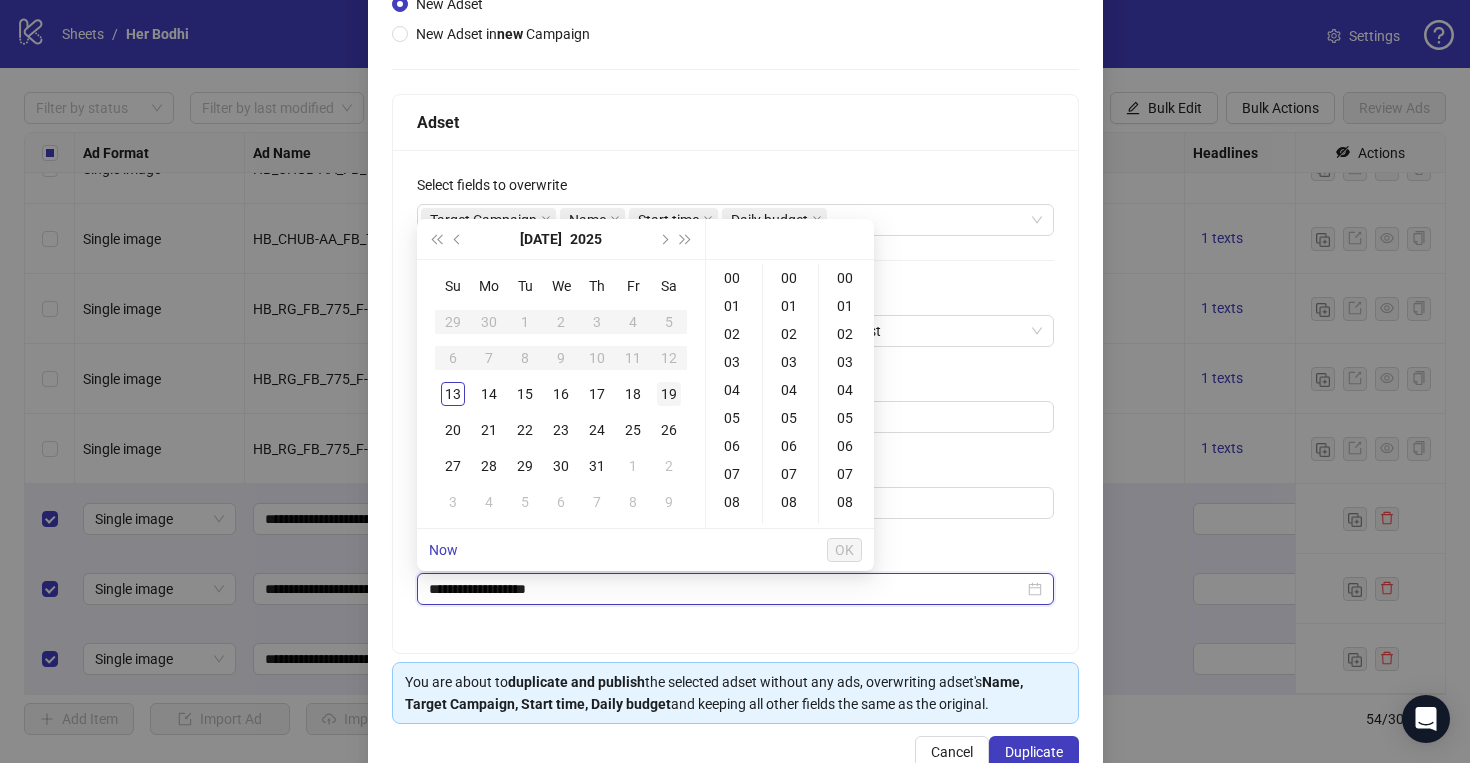 type on "**********" 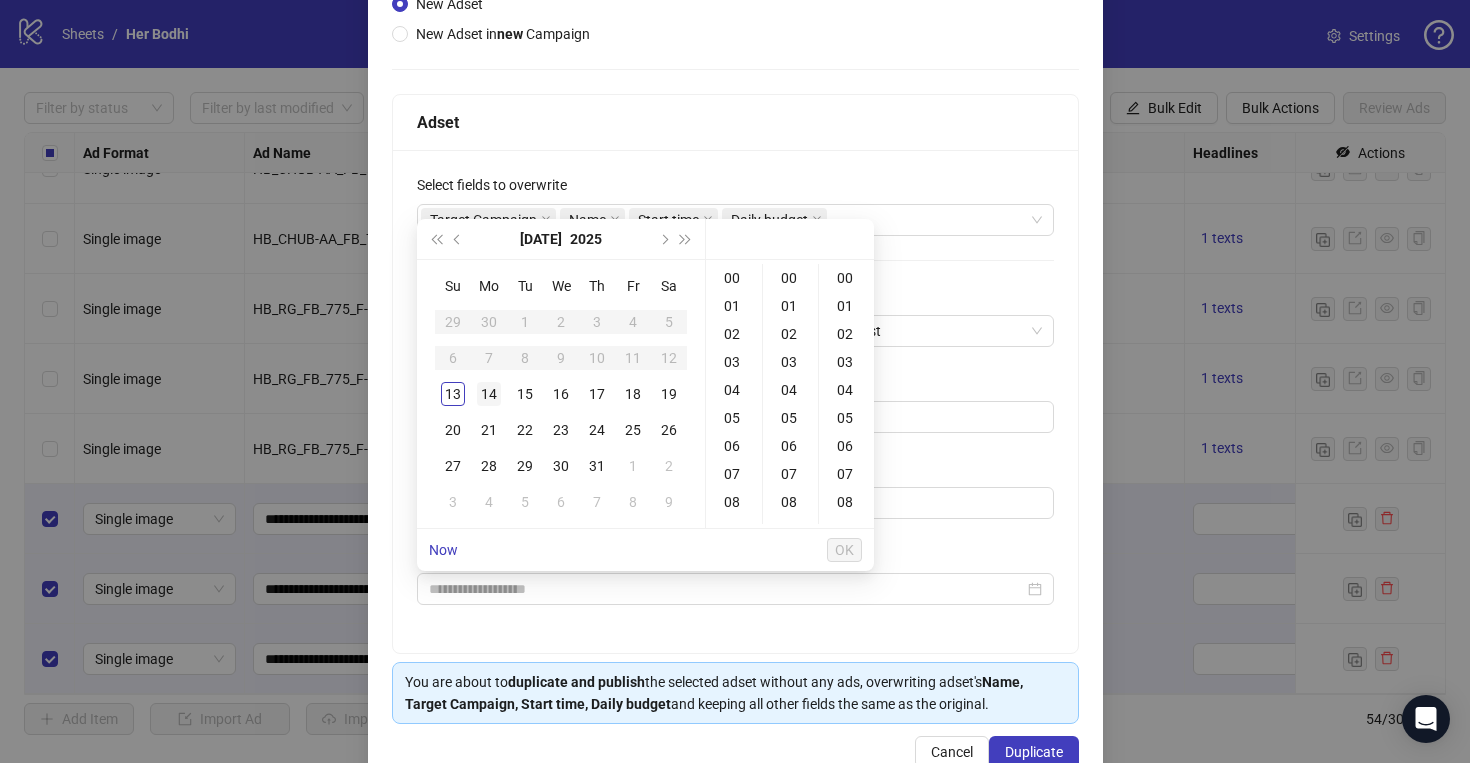 click on "14" at bounding box center [489, 394] 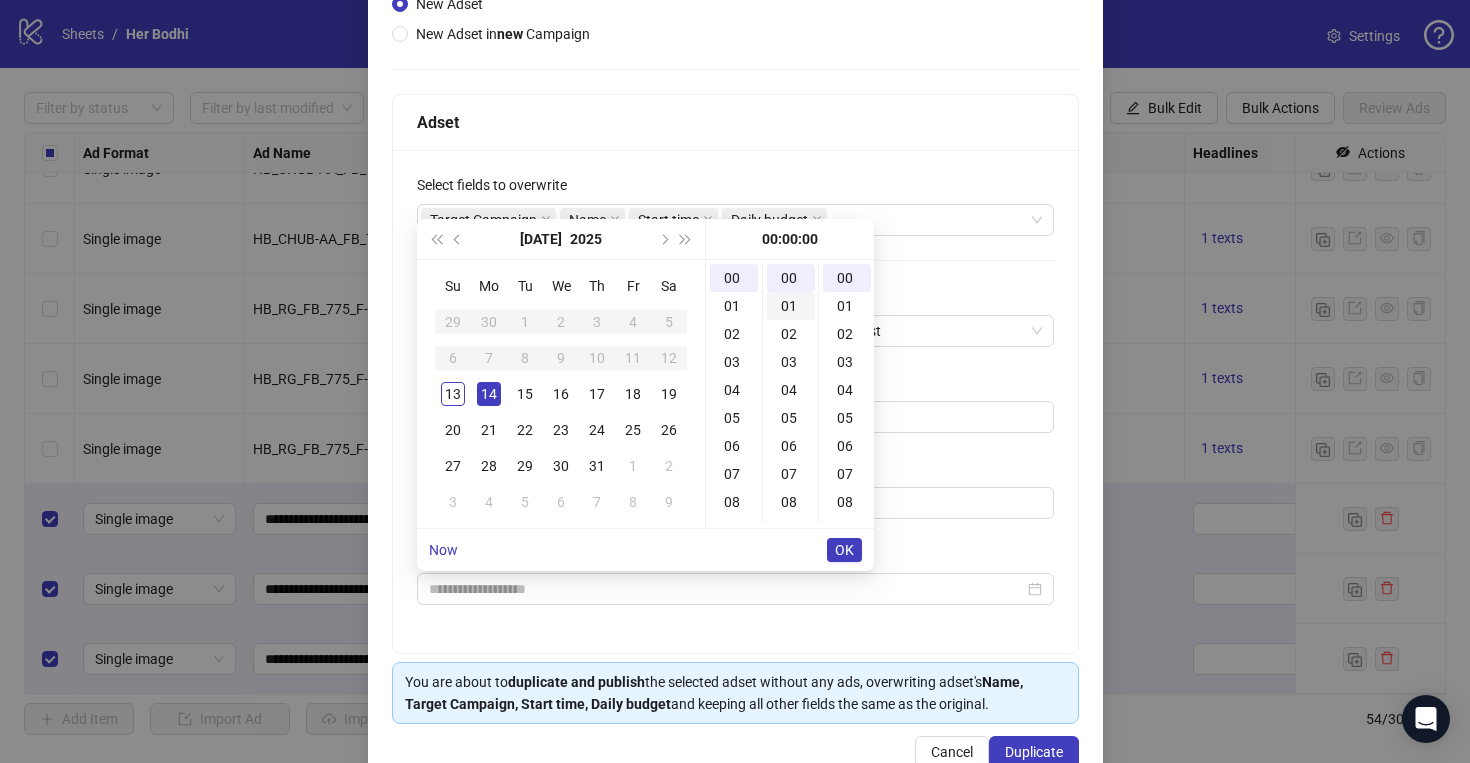 click on "01" at bounding box center [791, 306] 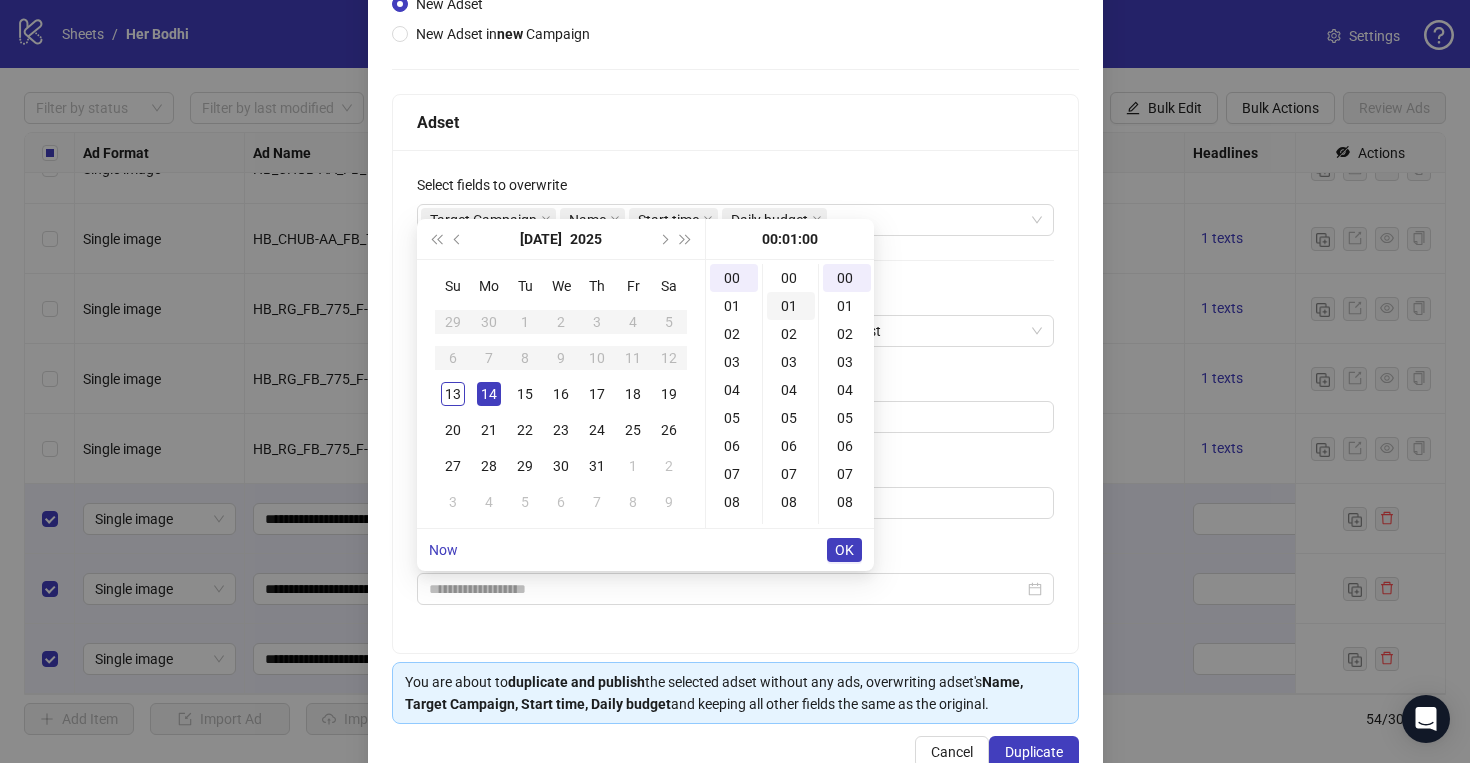 scroll, scrollTop: 28, scrollLeft: 0, axis: vertical 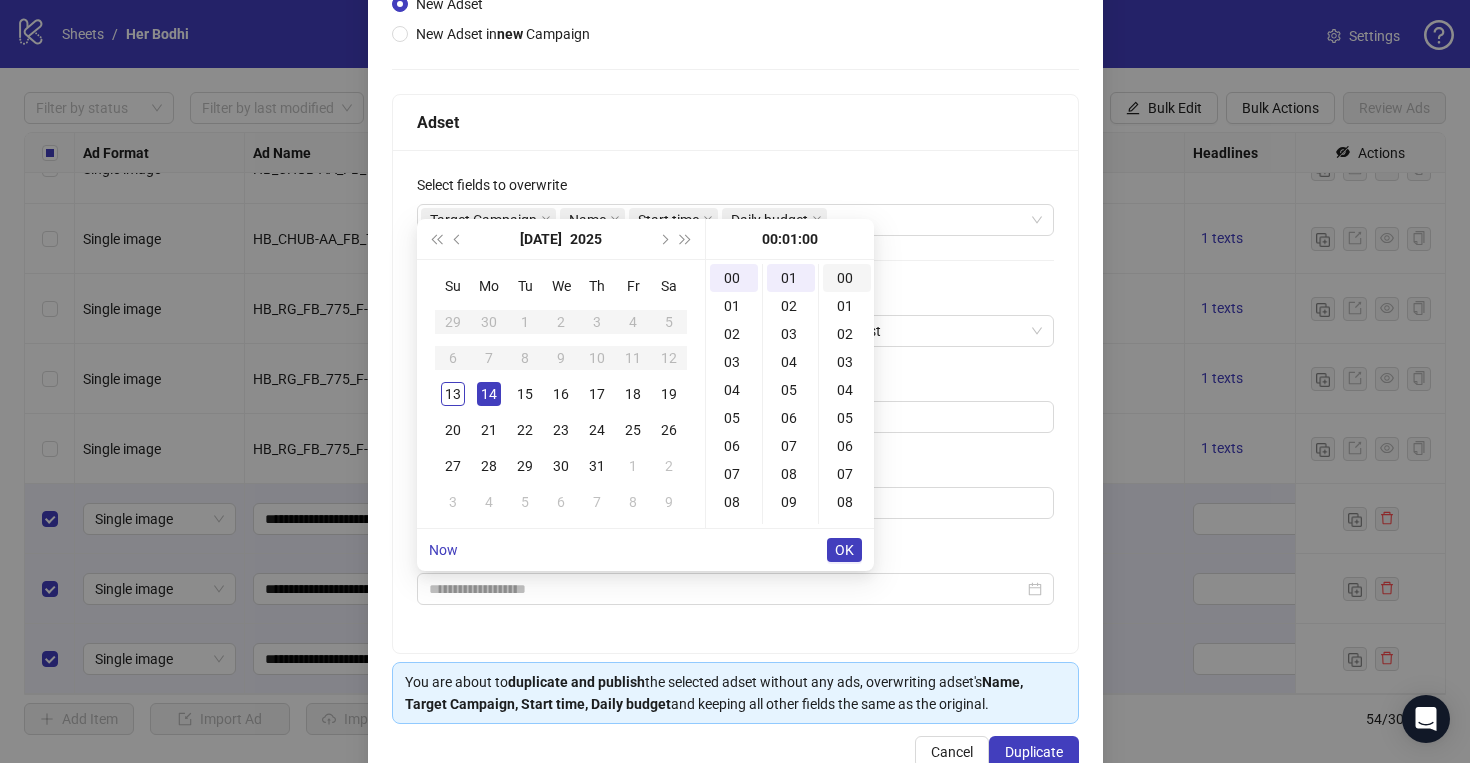 click on "00" at bounding box center (847, 278) 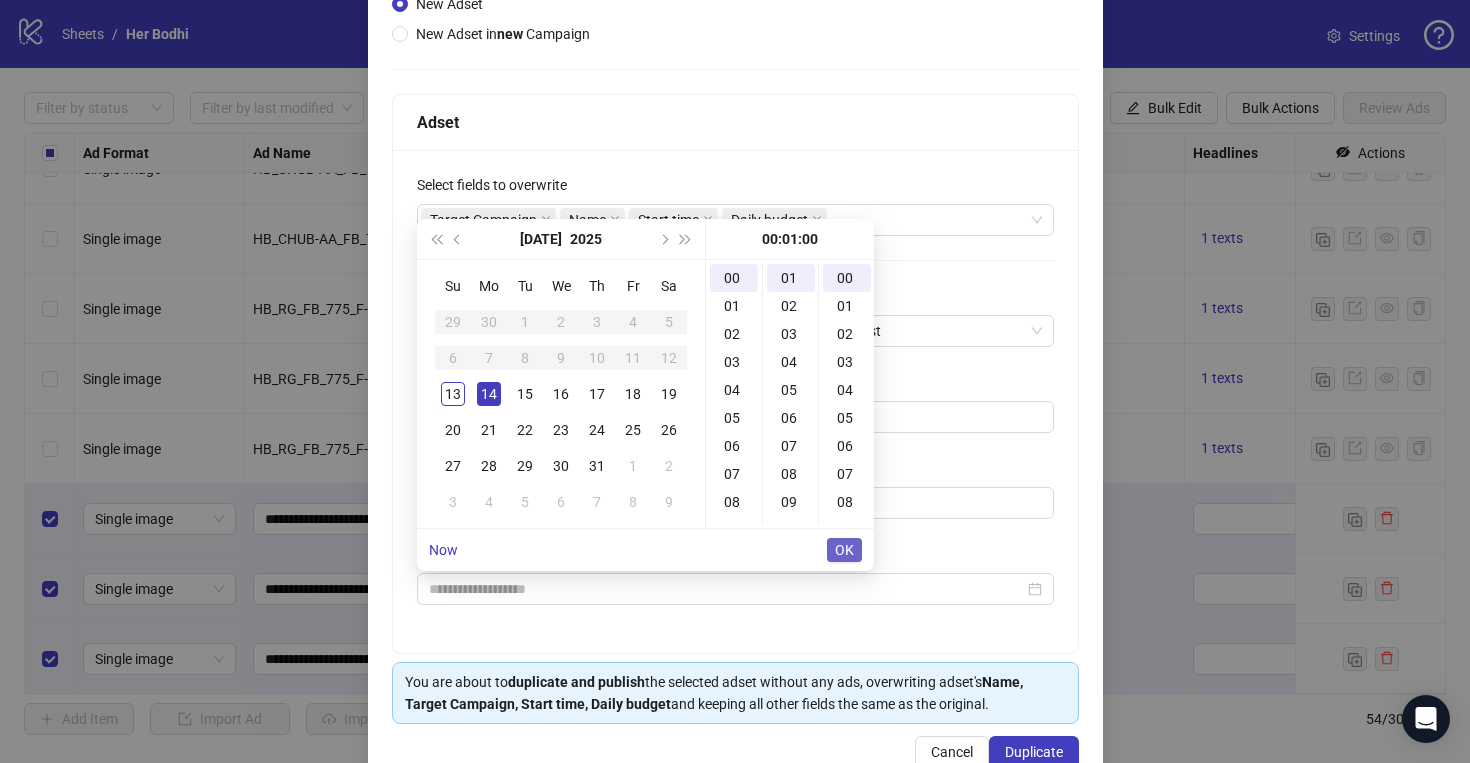 type on "**********" 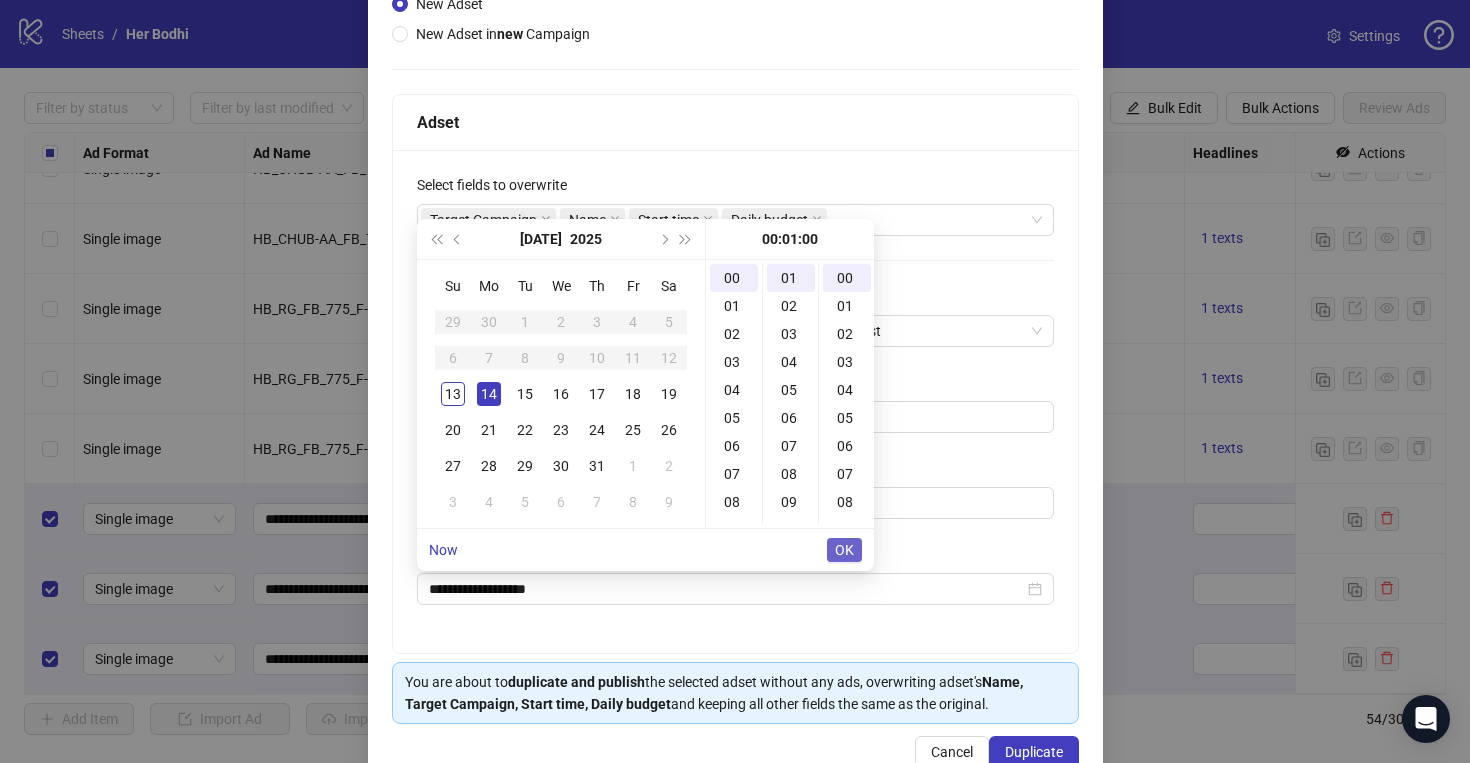 click on "OK" at bounding box center (844, 550) 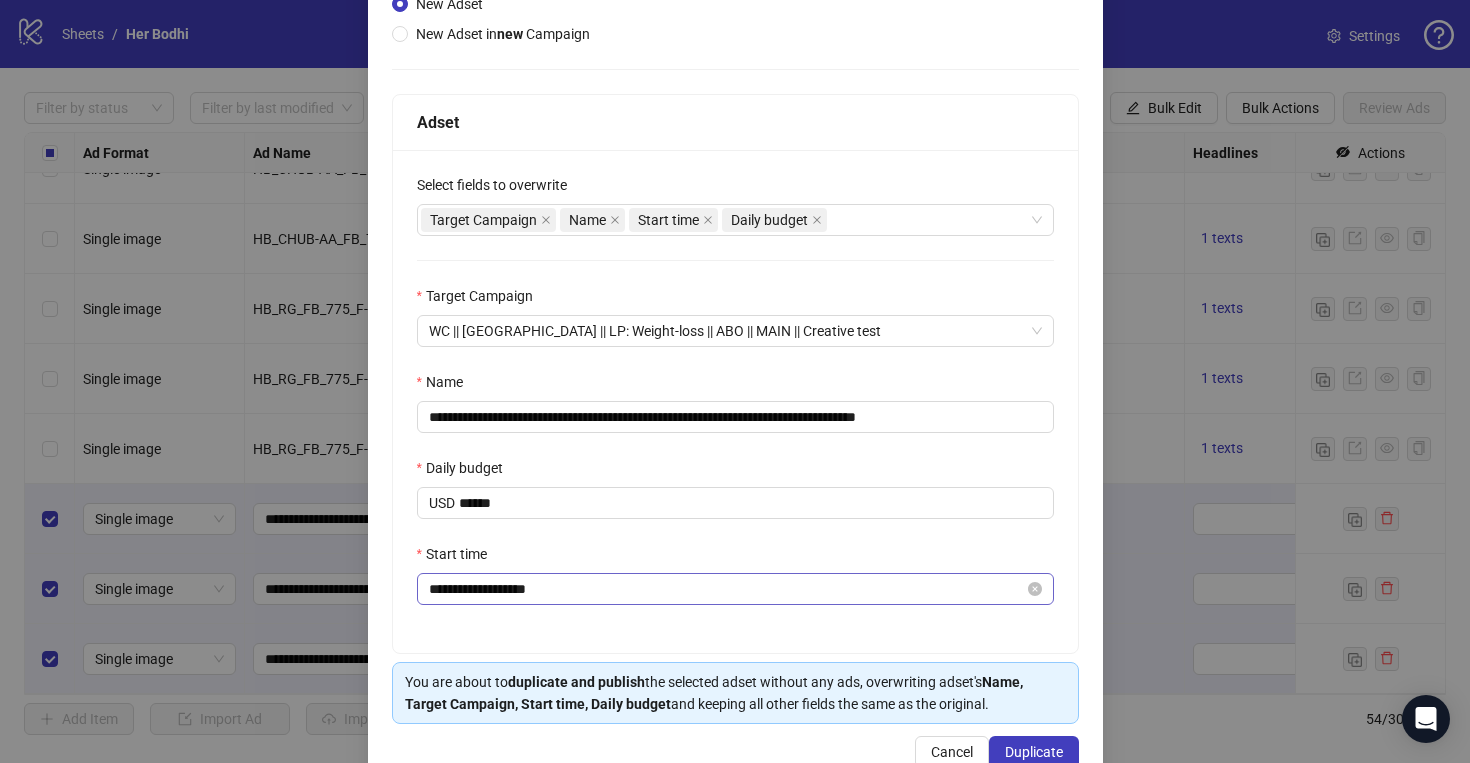 scroll, scrollTop: 287, scrollLeft: 0, axis: vertical 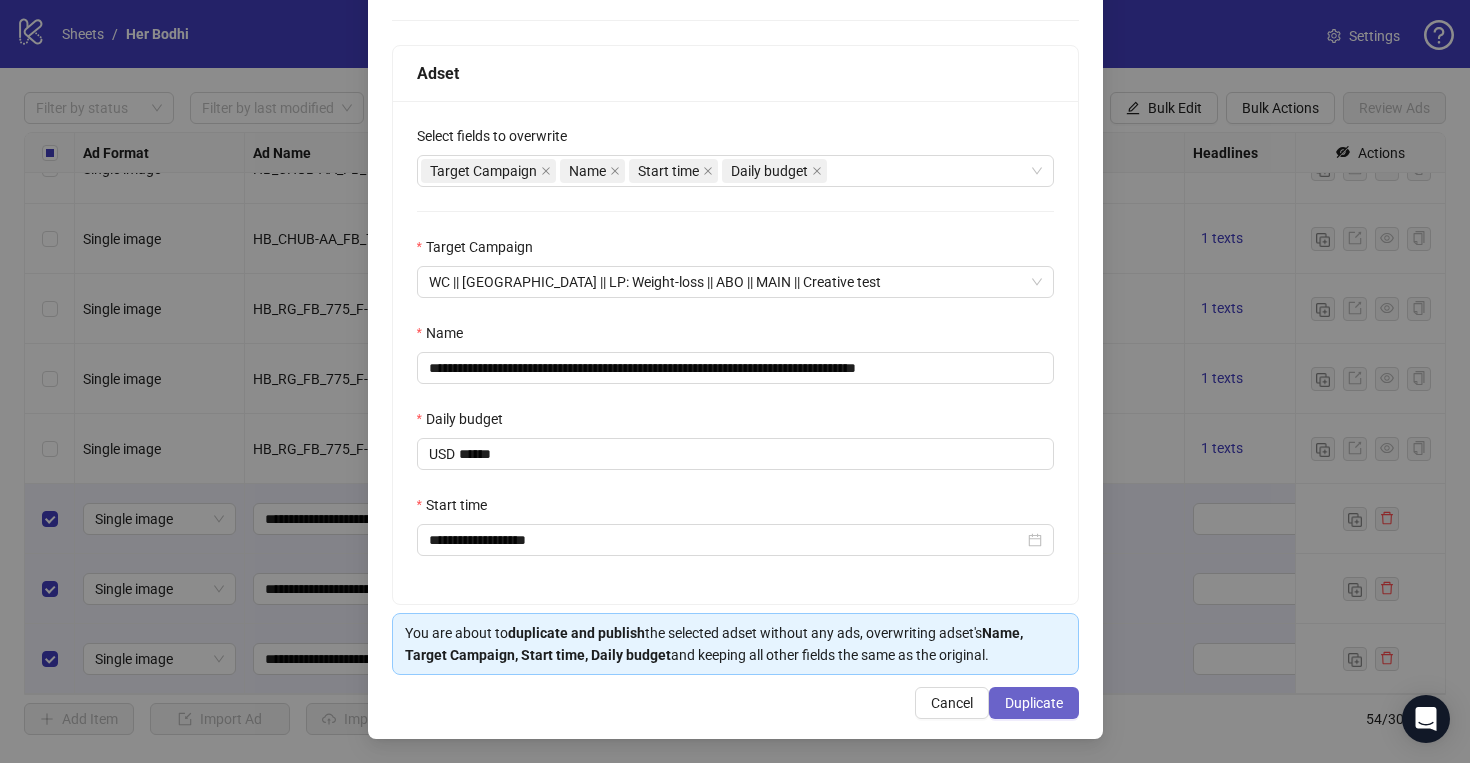click on "Duplicate" at bounding box center [1034, 703] 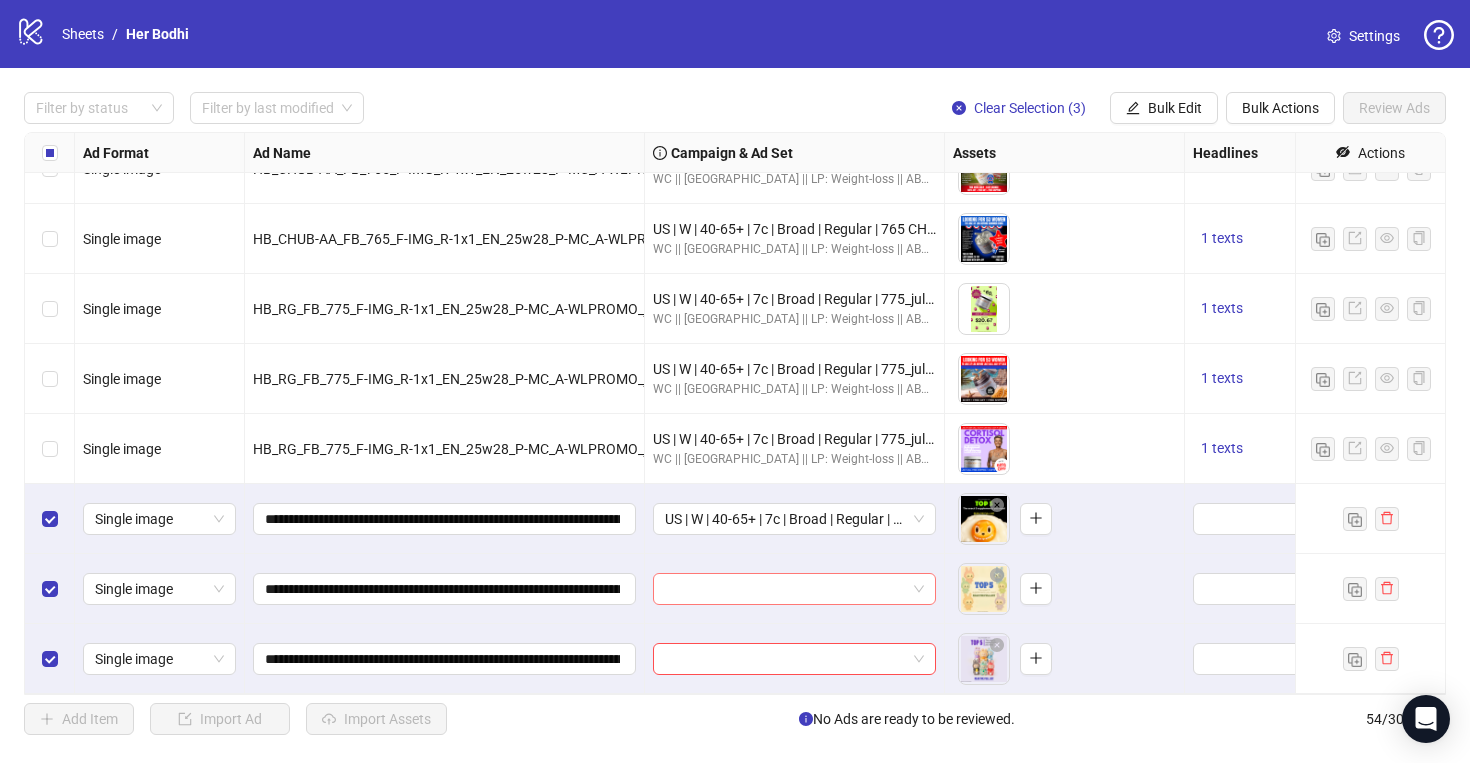 click at bounding box center [785, 589] 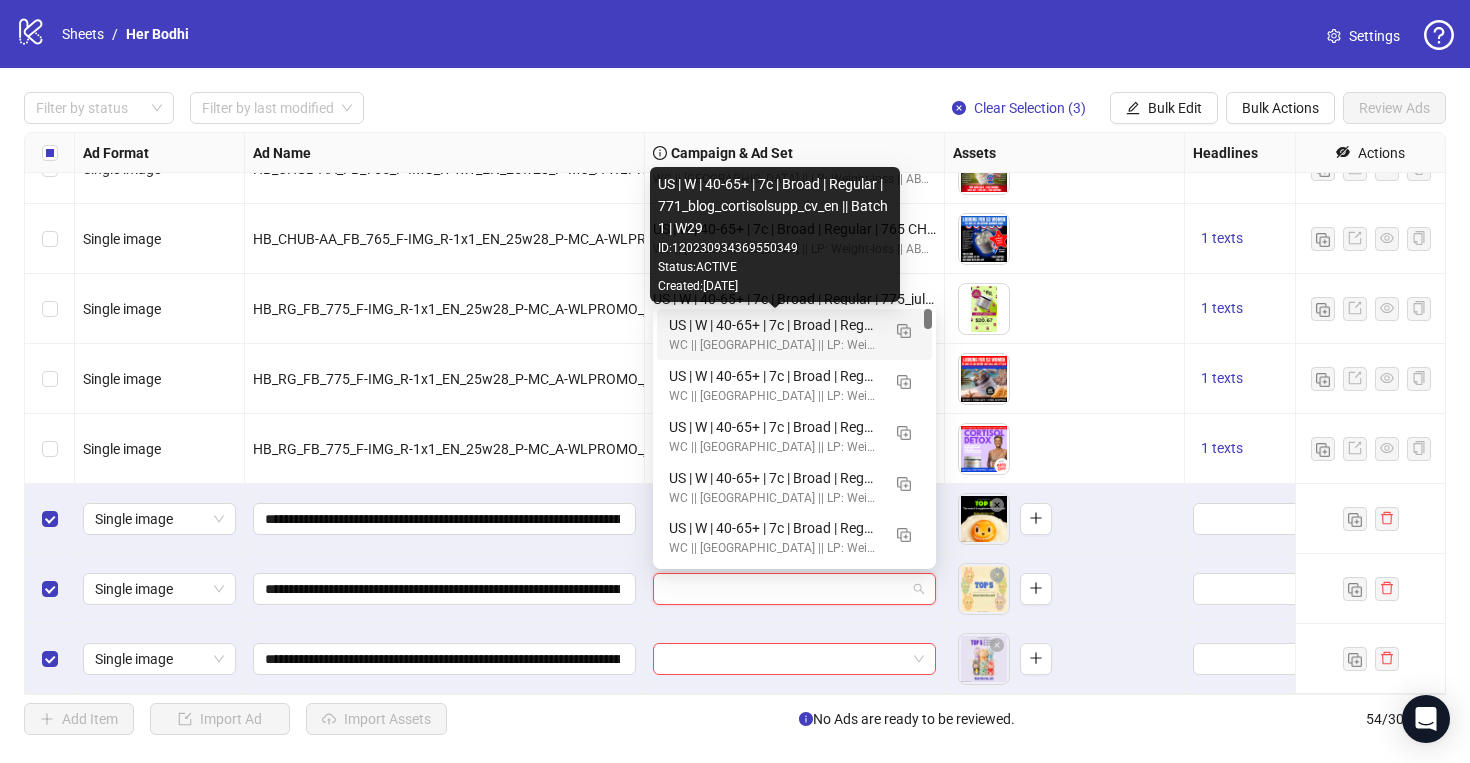 click on "US | W | 40-65+ | 7c | Broad | Regular | 771_blog_cortisolsupp_cv_en || Batch 1 | W29" at bounding box center (774, 325) 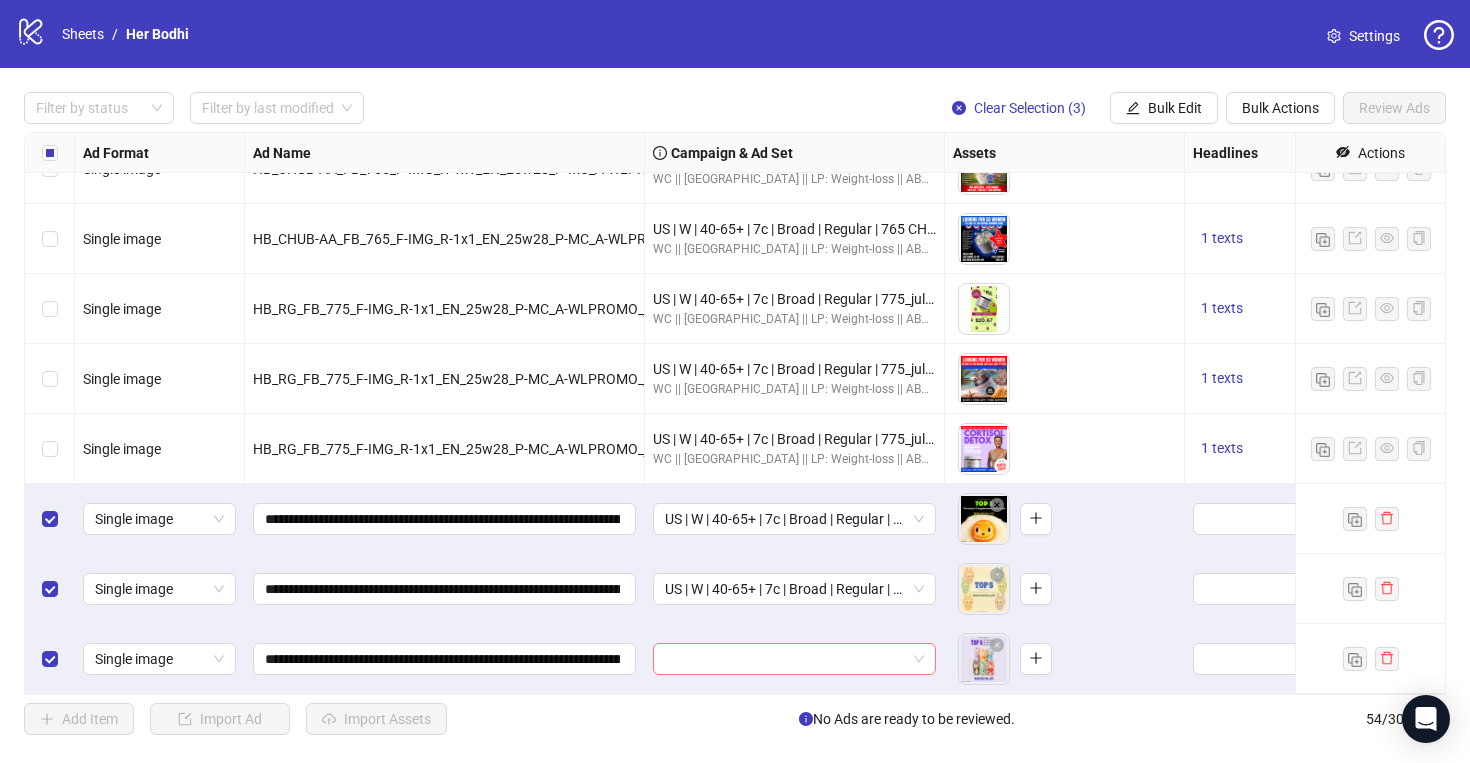 click at bounding box center [785, 659] 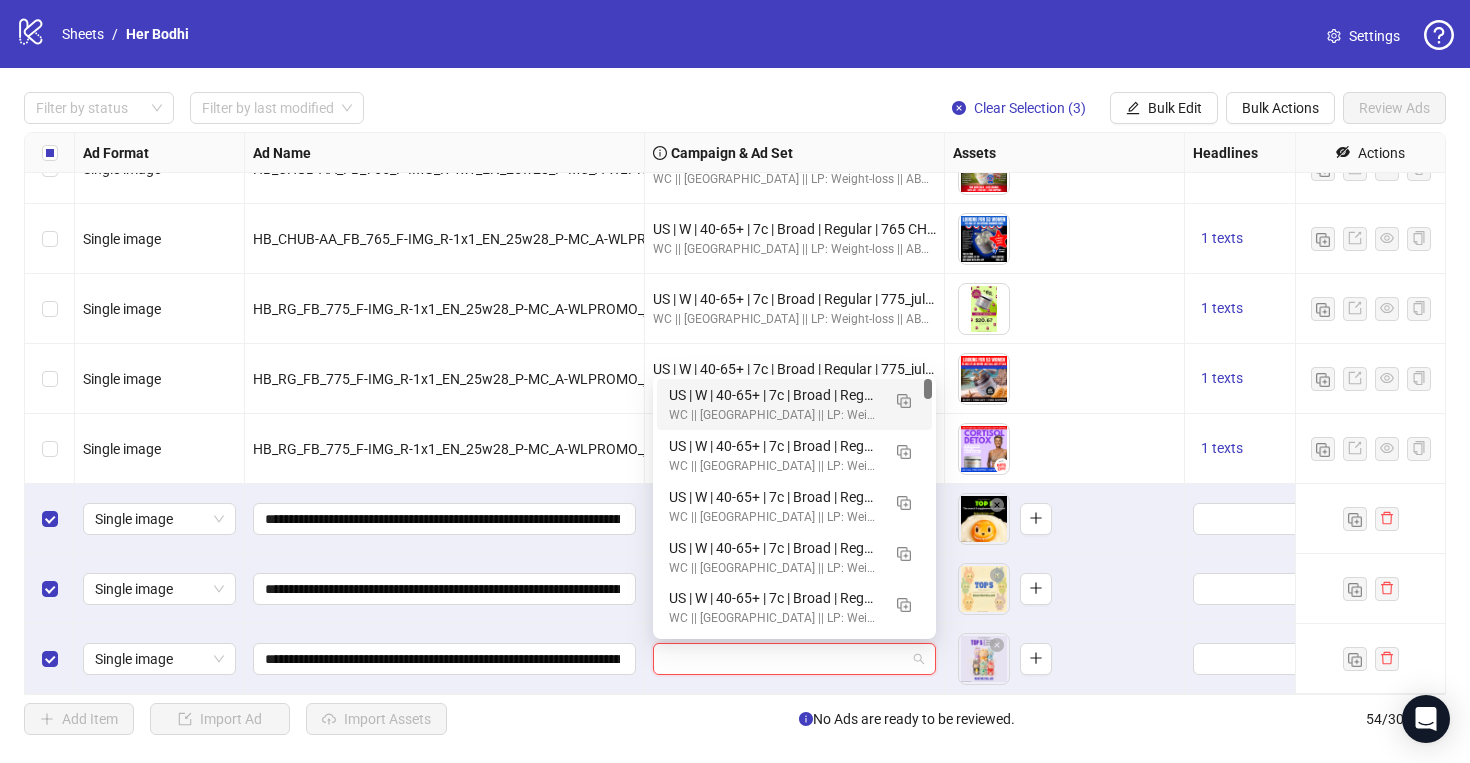click on "US | W | 40-65+ | 7c | Broad | Regular | 771_blog_cortisolsupp_cv_en || Batch 1 | W29" at bounding box center (774, 395) 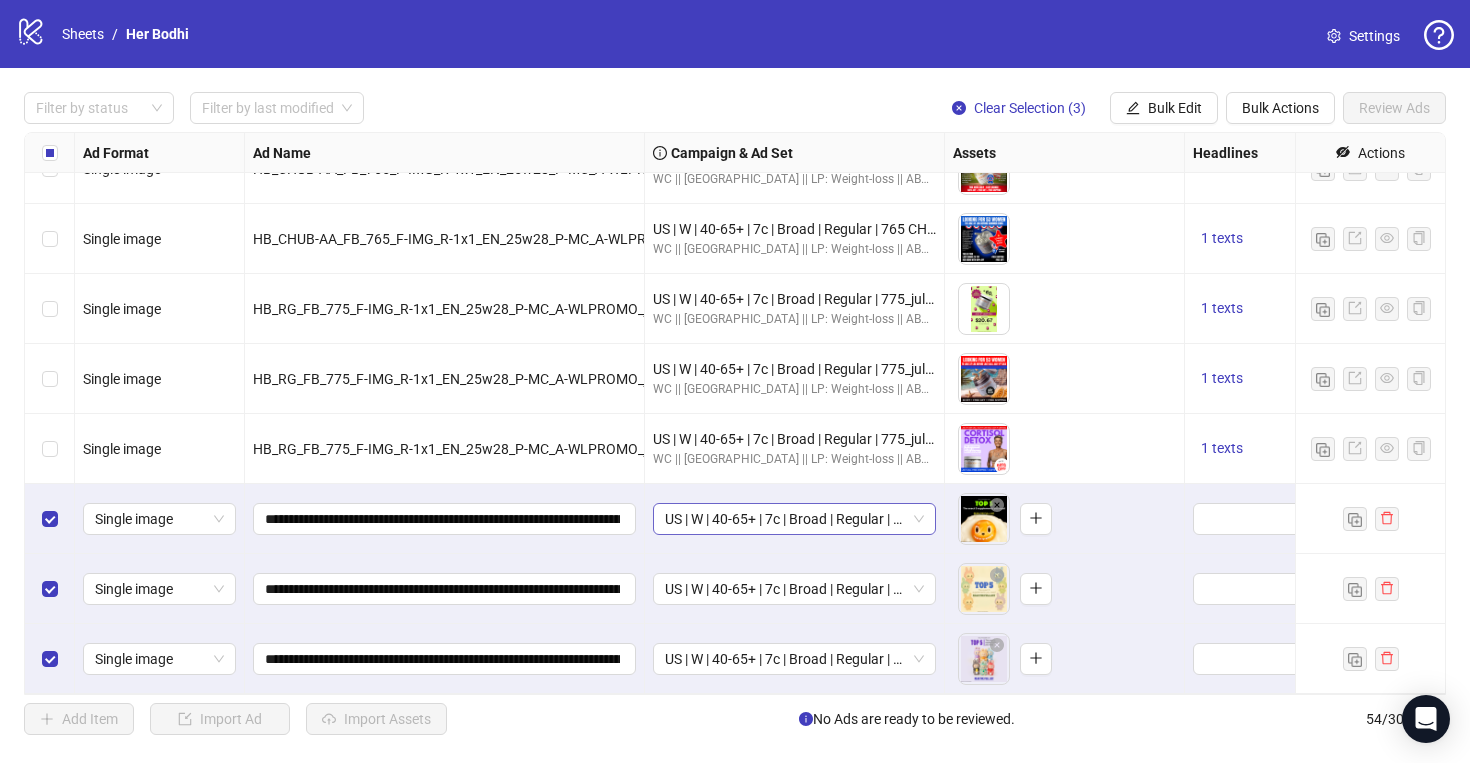 scroll, scrollTop: 3259, scrollLeft: 557, axis: both 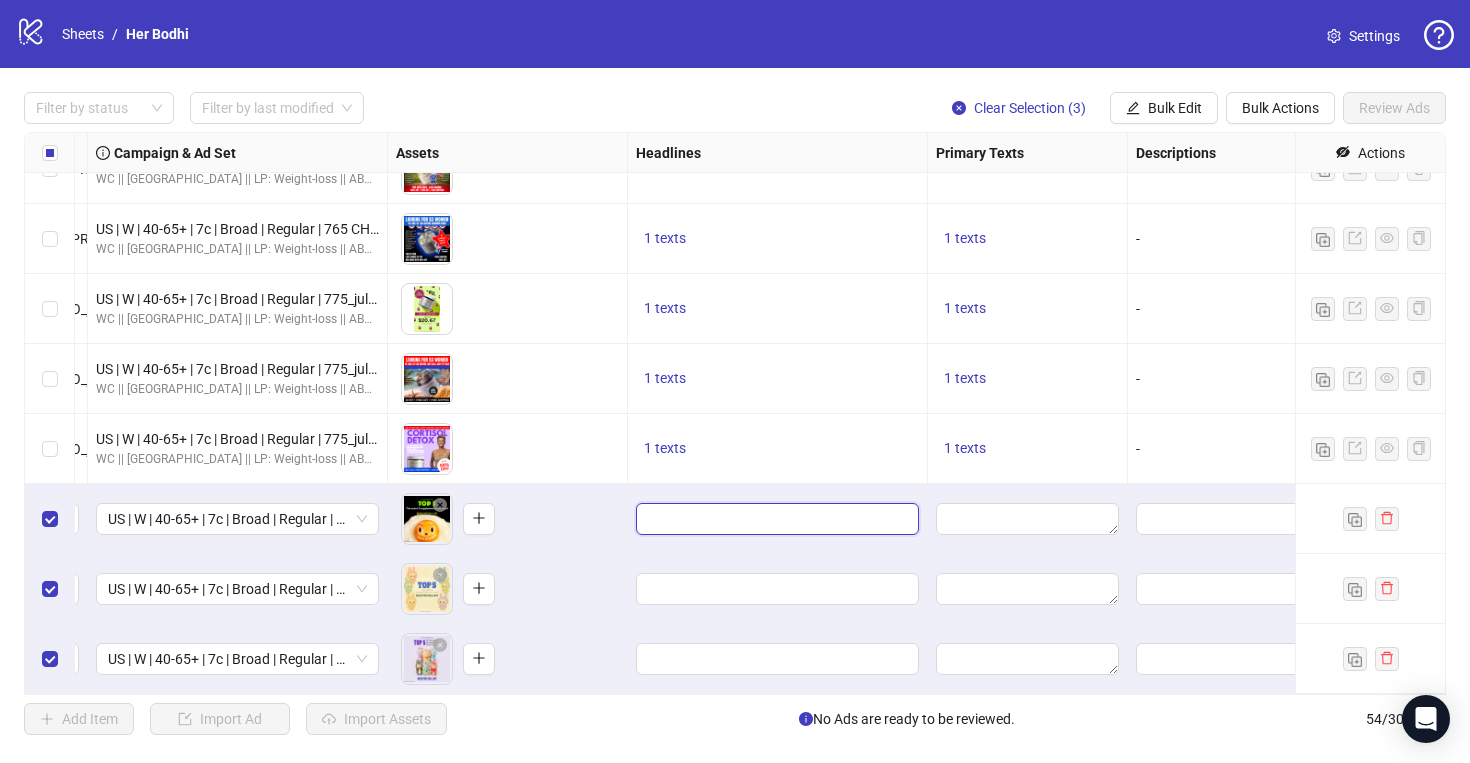 click at bounding box center [775, 519] 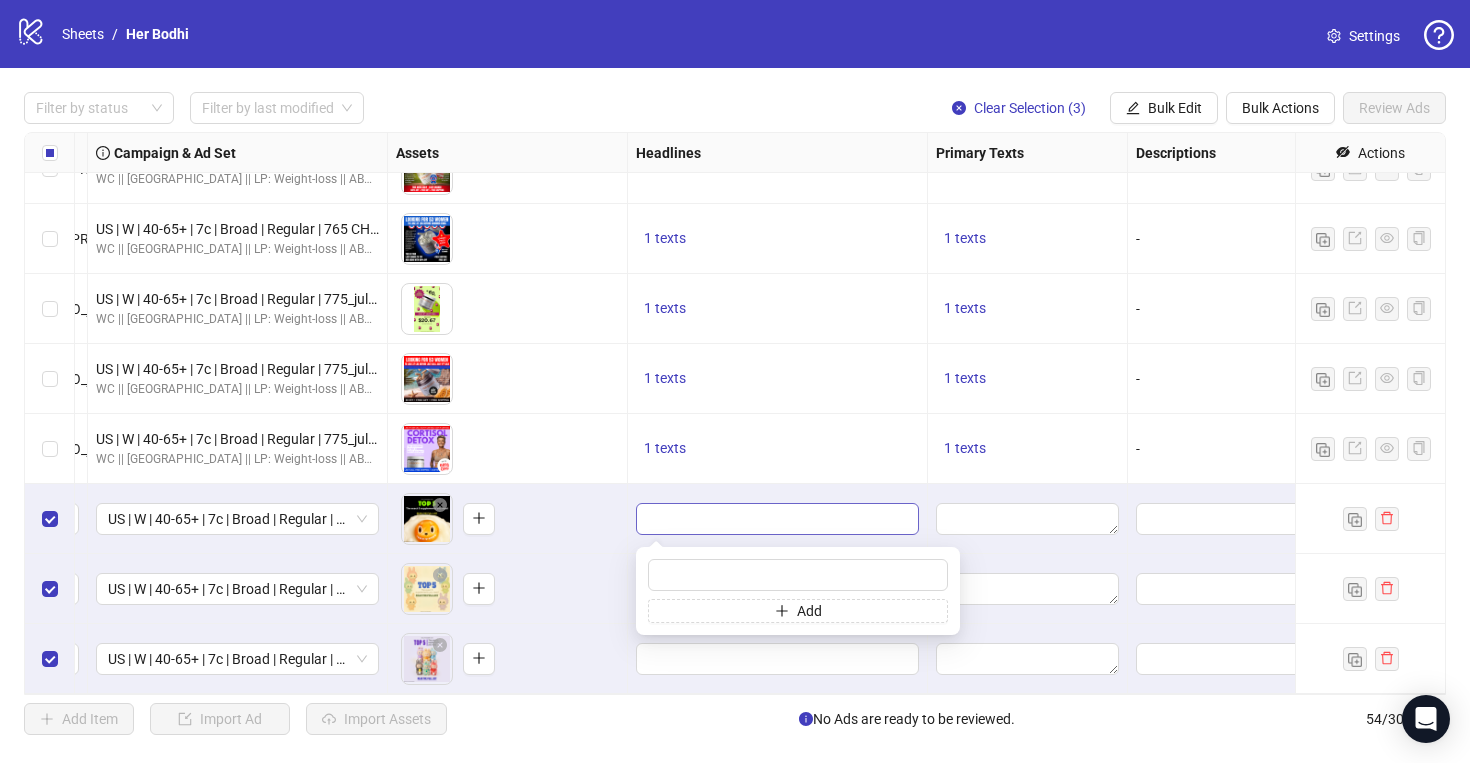 type on "**********" 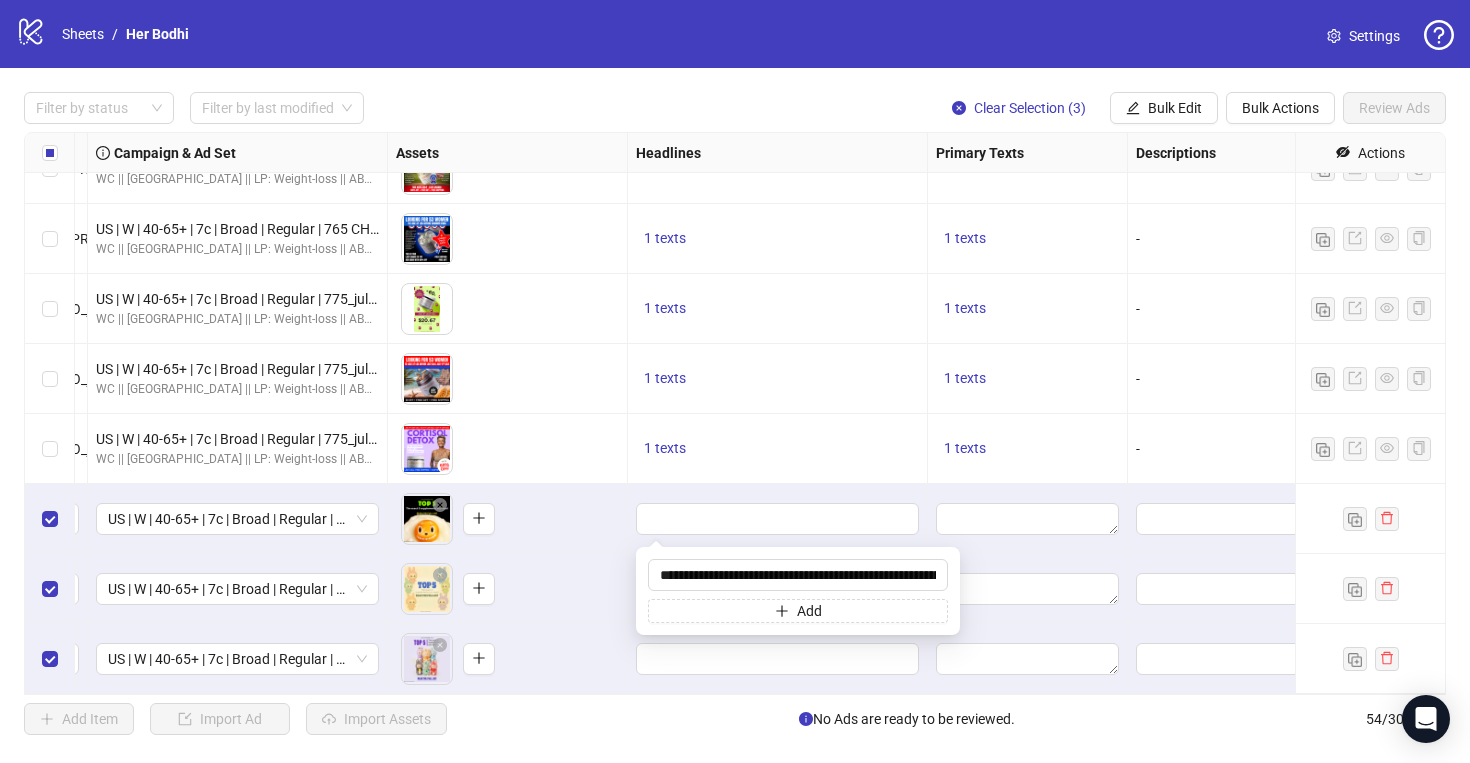 scroll, scrollTop: 0, scrollLeft: 193, axis: horizontal 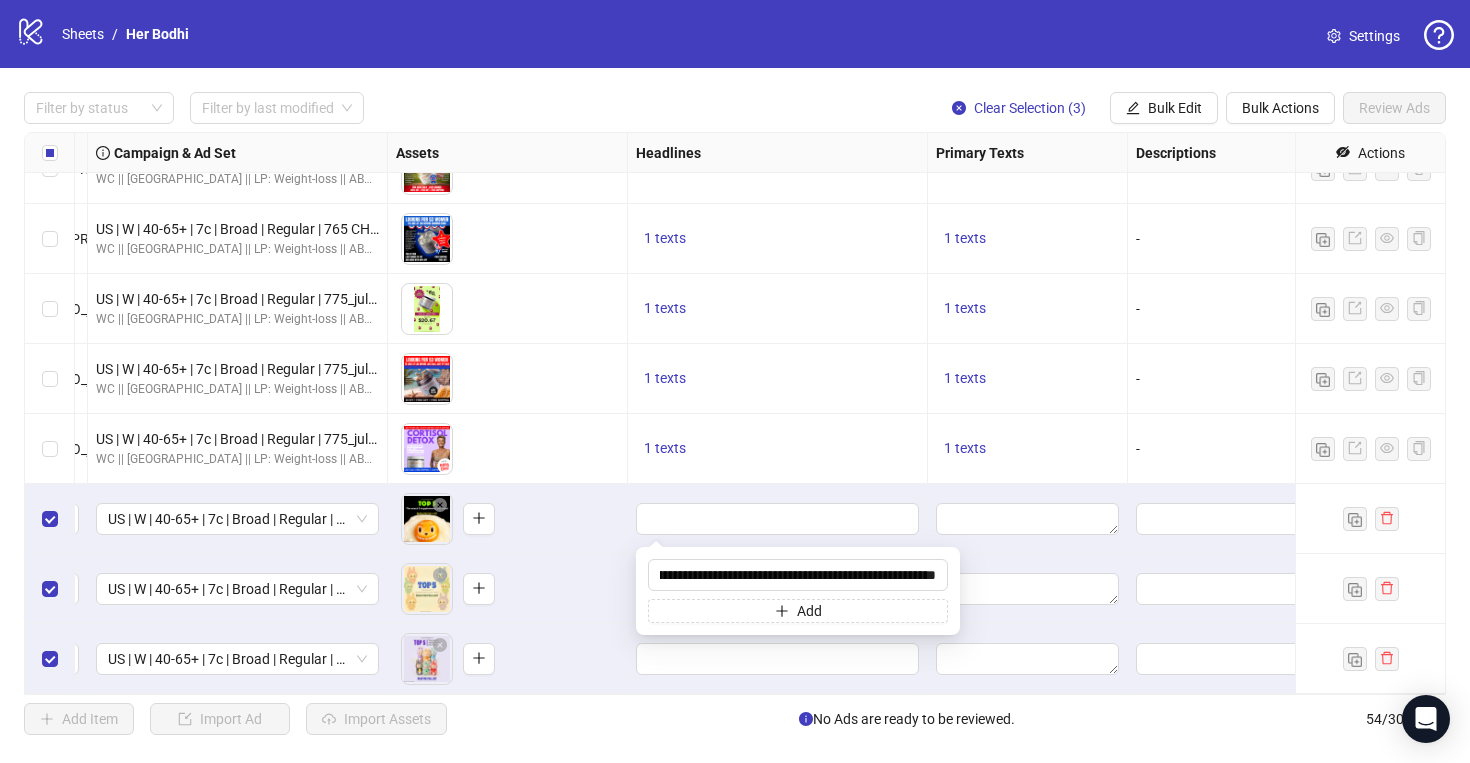 click on "To pick up a draggable item, press the space bar.
While dragging, use the arrow keys to move the item.
Press space again to drop the item in its new position, or press escape to cancel." at bounding box center (507, 589) 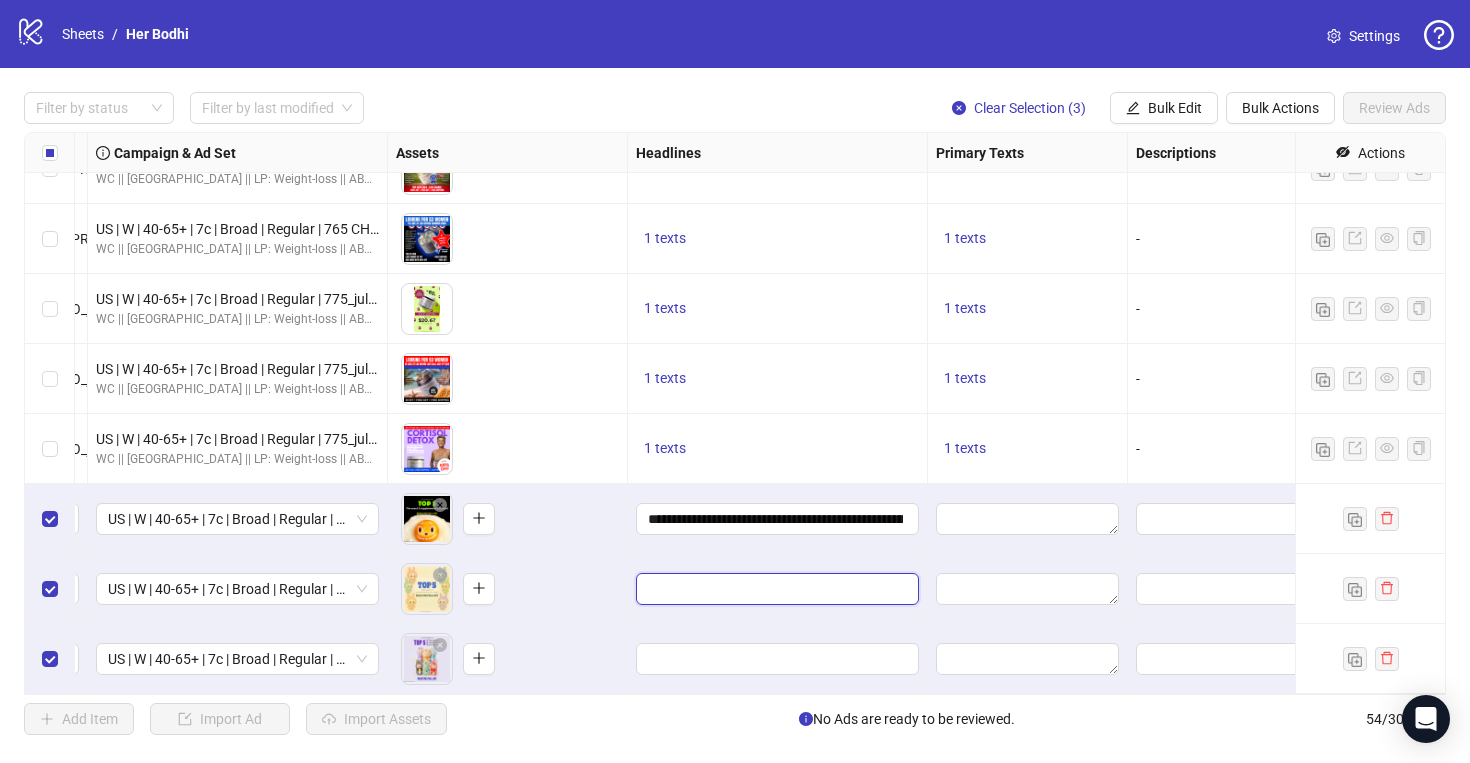 click at bounding box center [775, 589] 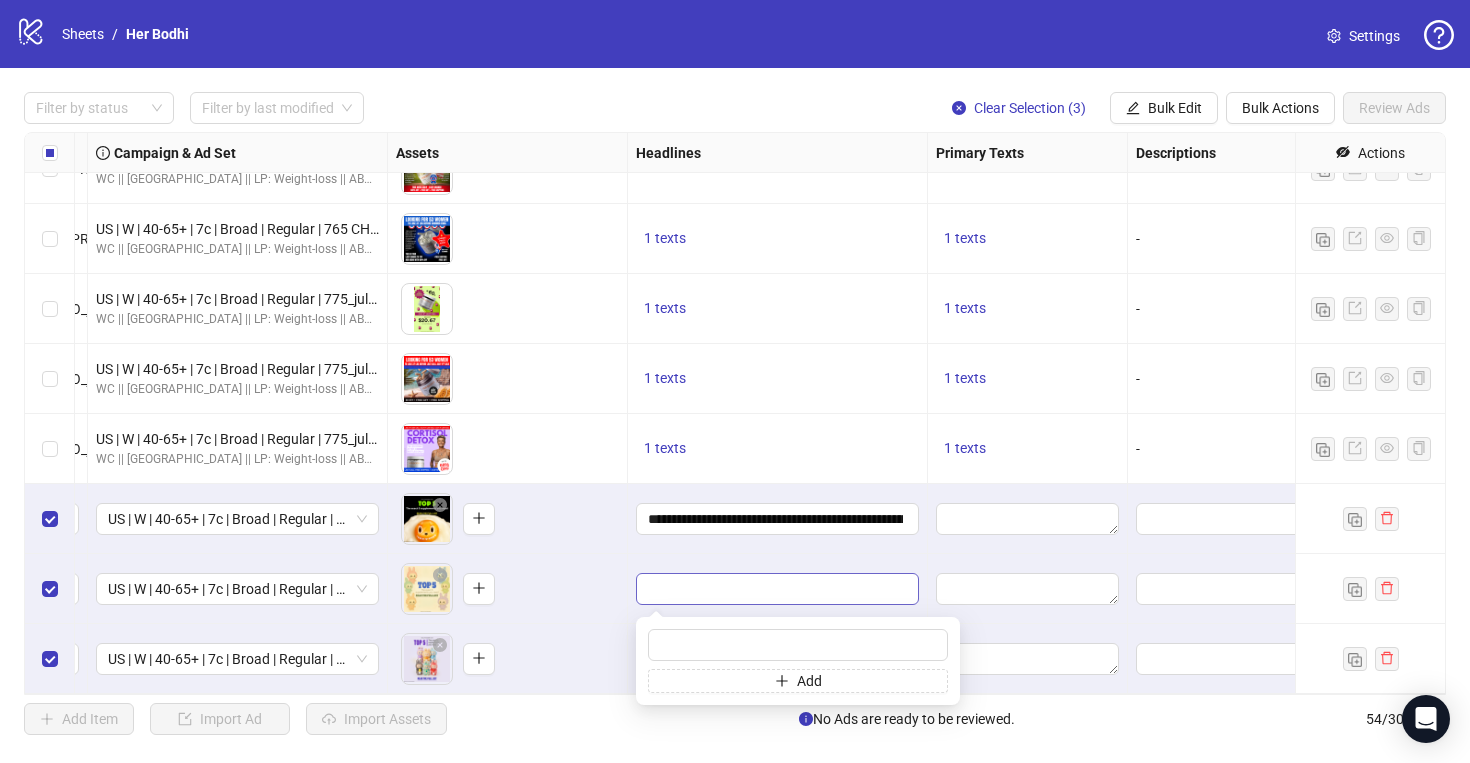 type on "**********" 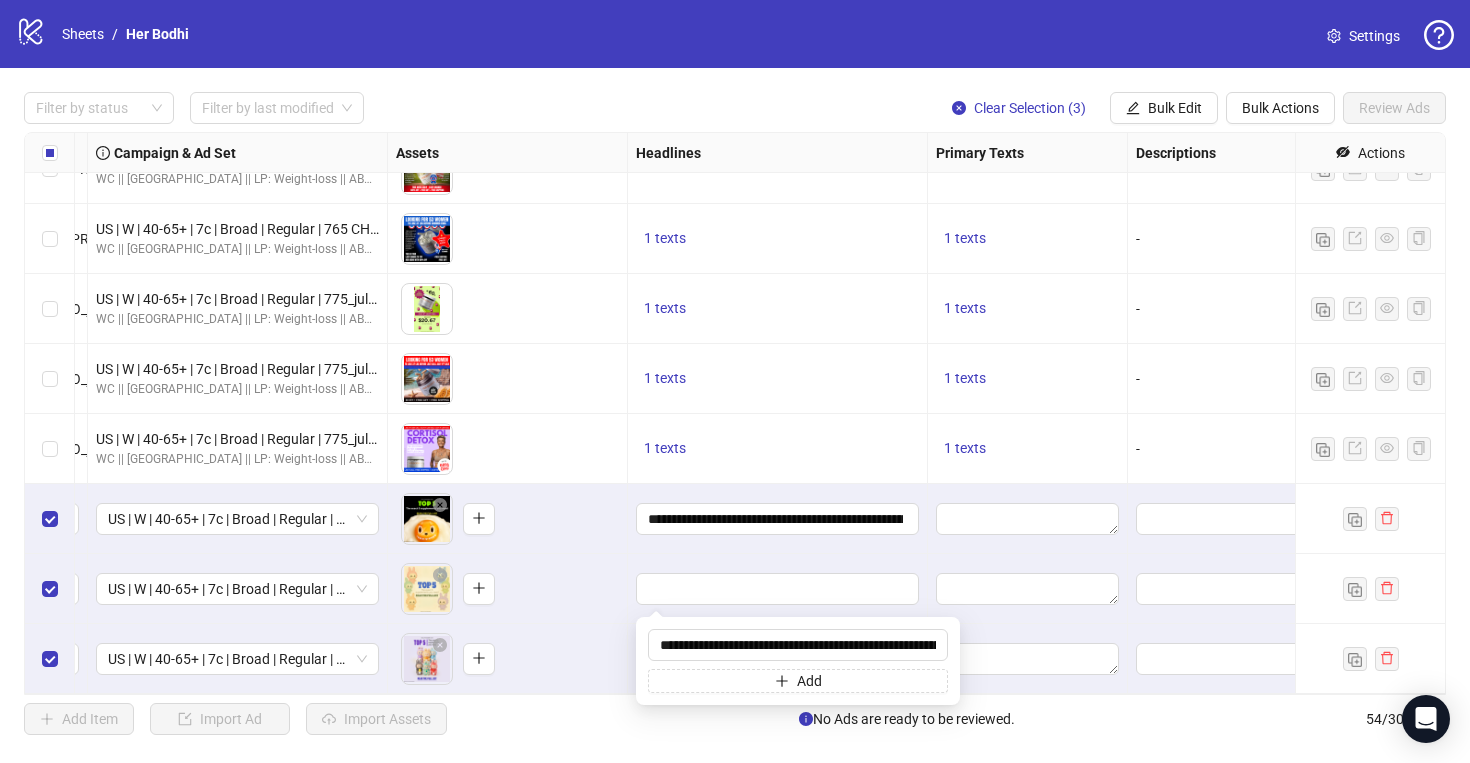 scroll, scrollTop: 0, scrollLeft: 193, axis: horizontal 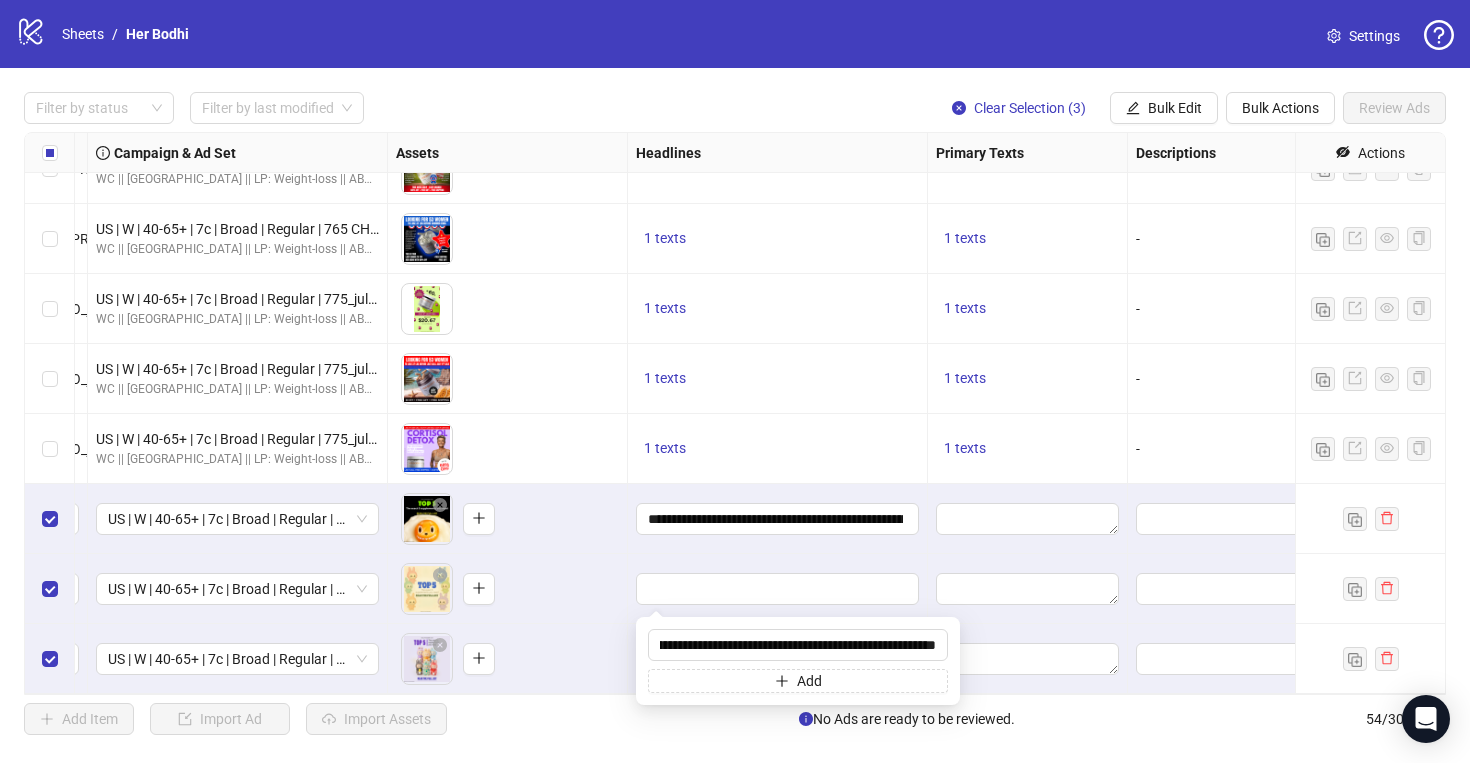 click on "To pick up a draggable item, press the space bar.
While dragging, use the arrow keys to move the item.
Press space again to drop the item in its new position, or press escape to cancel." at bounding box center (508, 589) 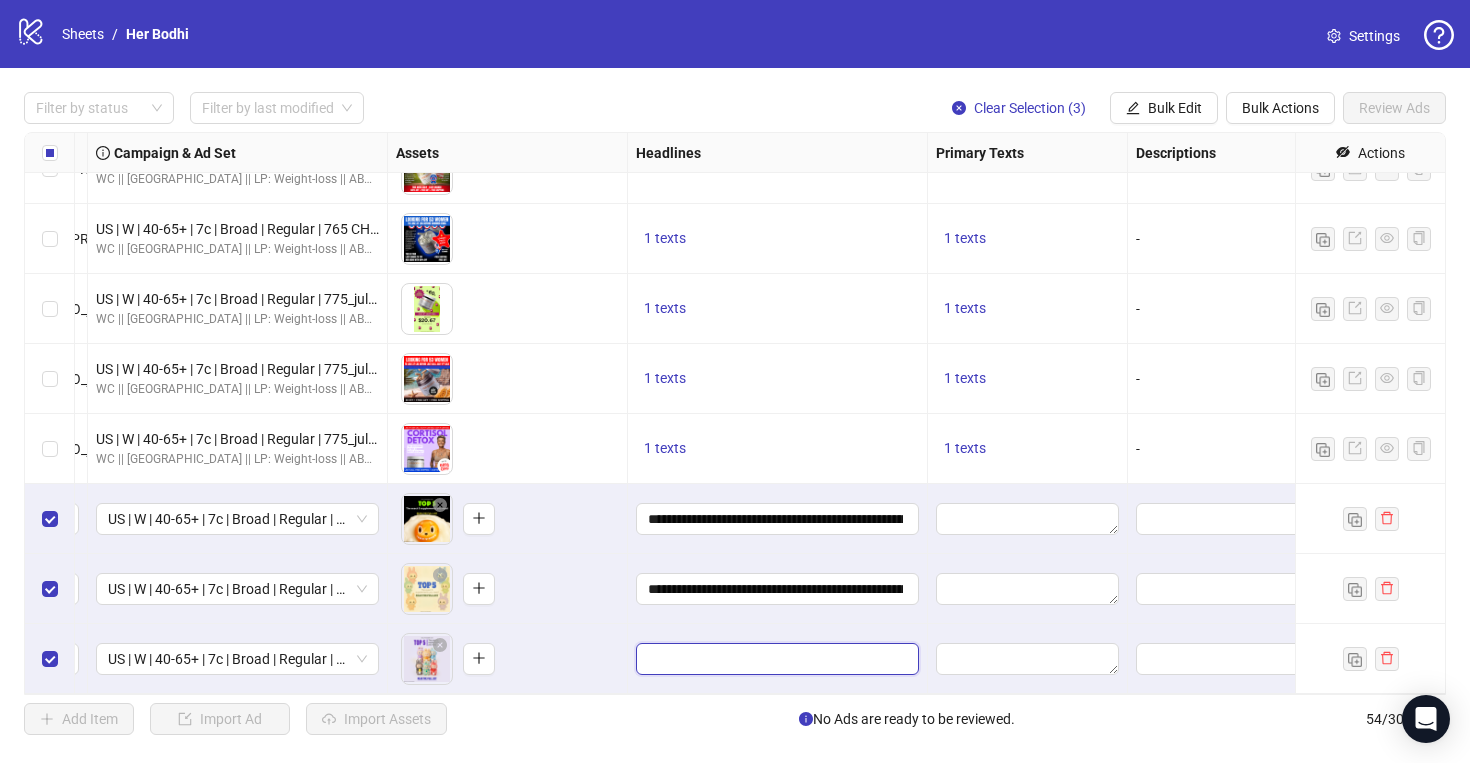 click at bounding box center [775, 659] 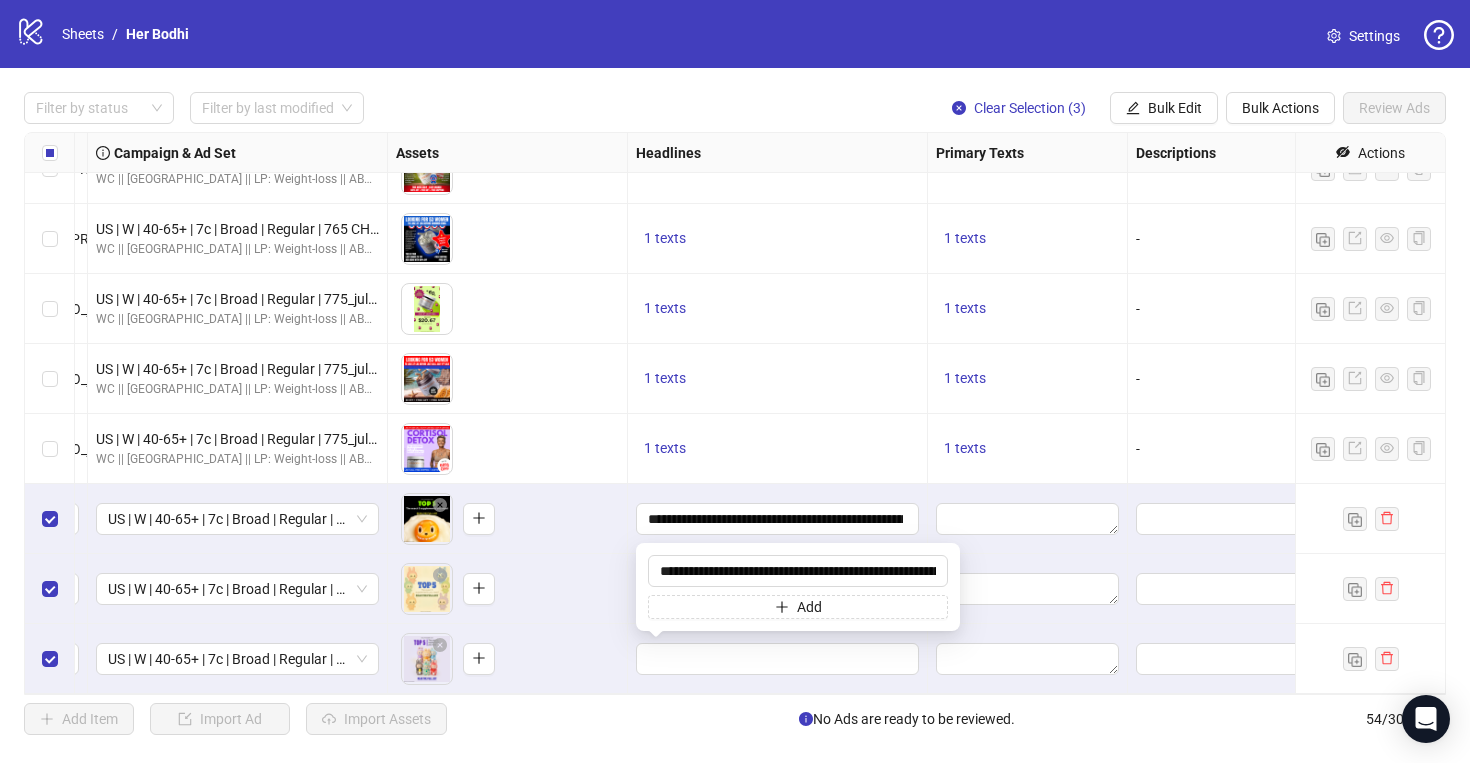 scroll, scrollTop: 0, scrollLeft: 0, axis: both 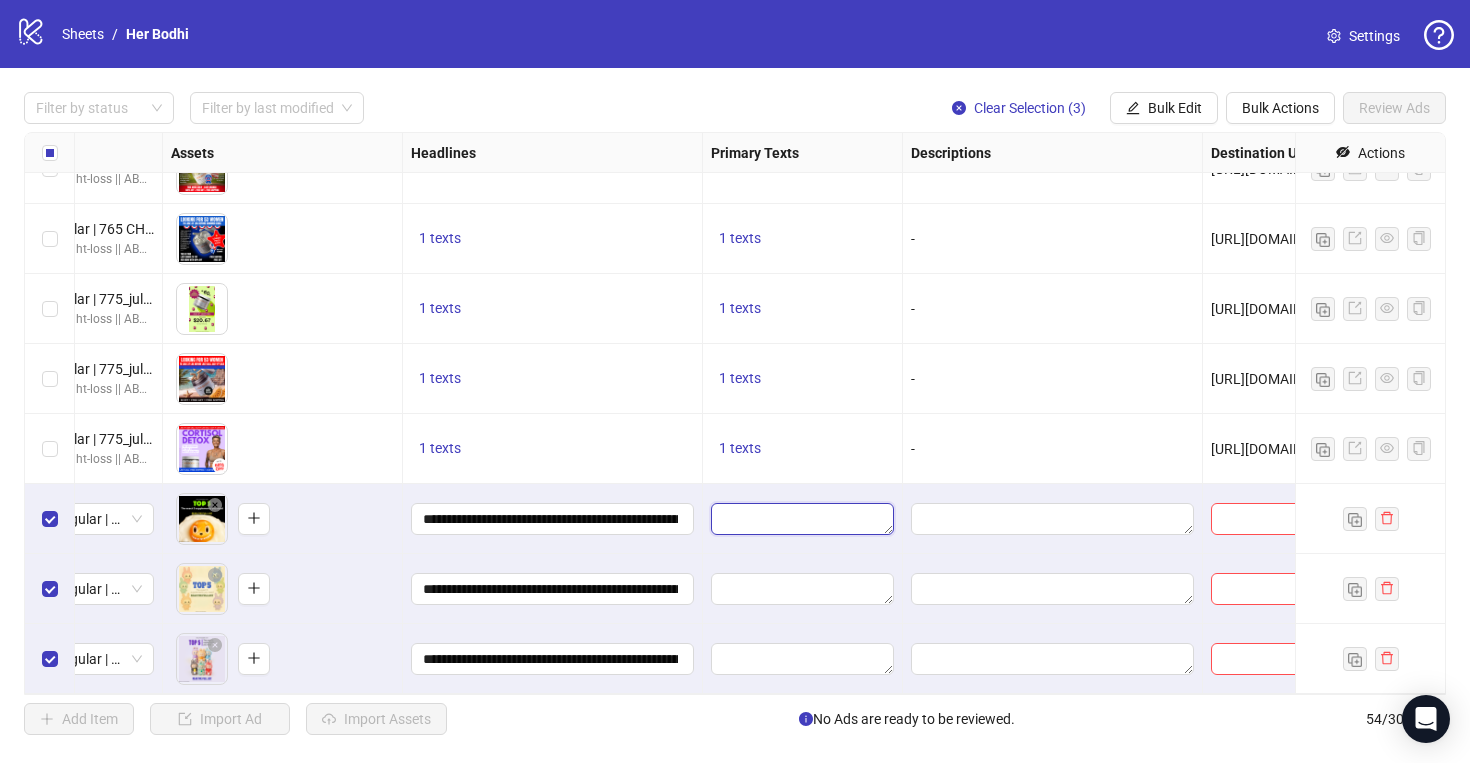 click at bounding box center [802, 519] 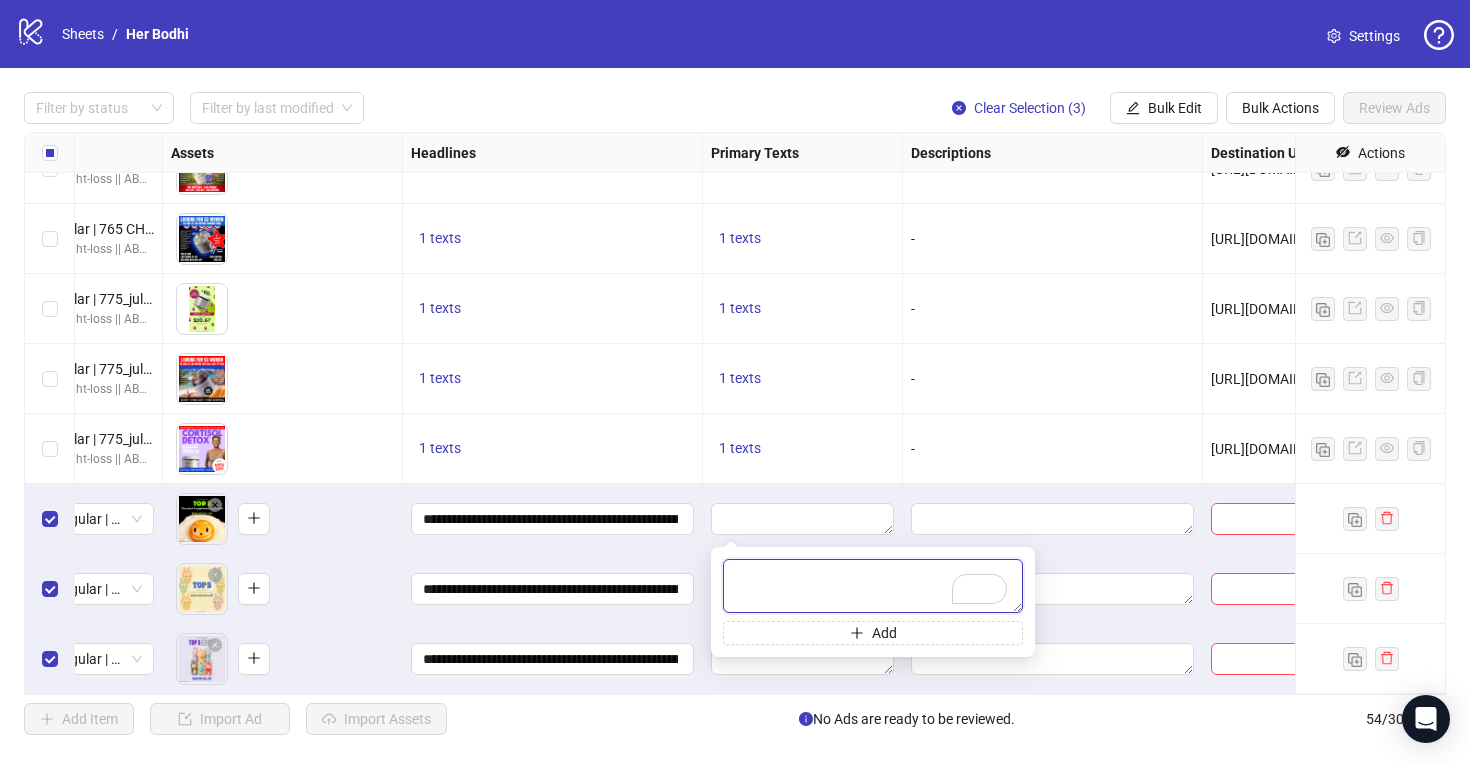 paste on "**********" 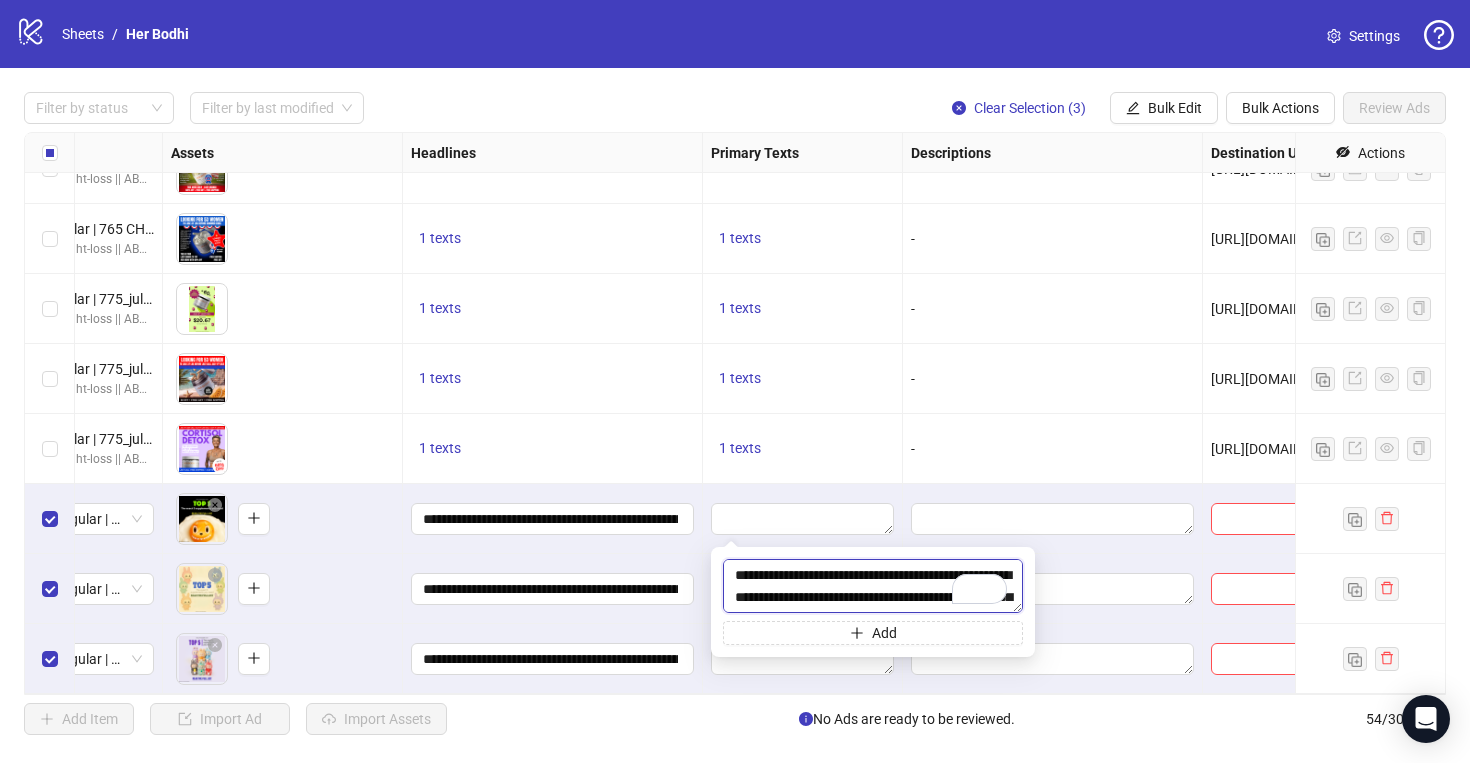 scroll, scrollTop: 125, scrollLeft: 0, axis: vertical 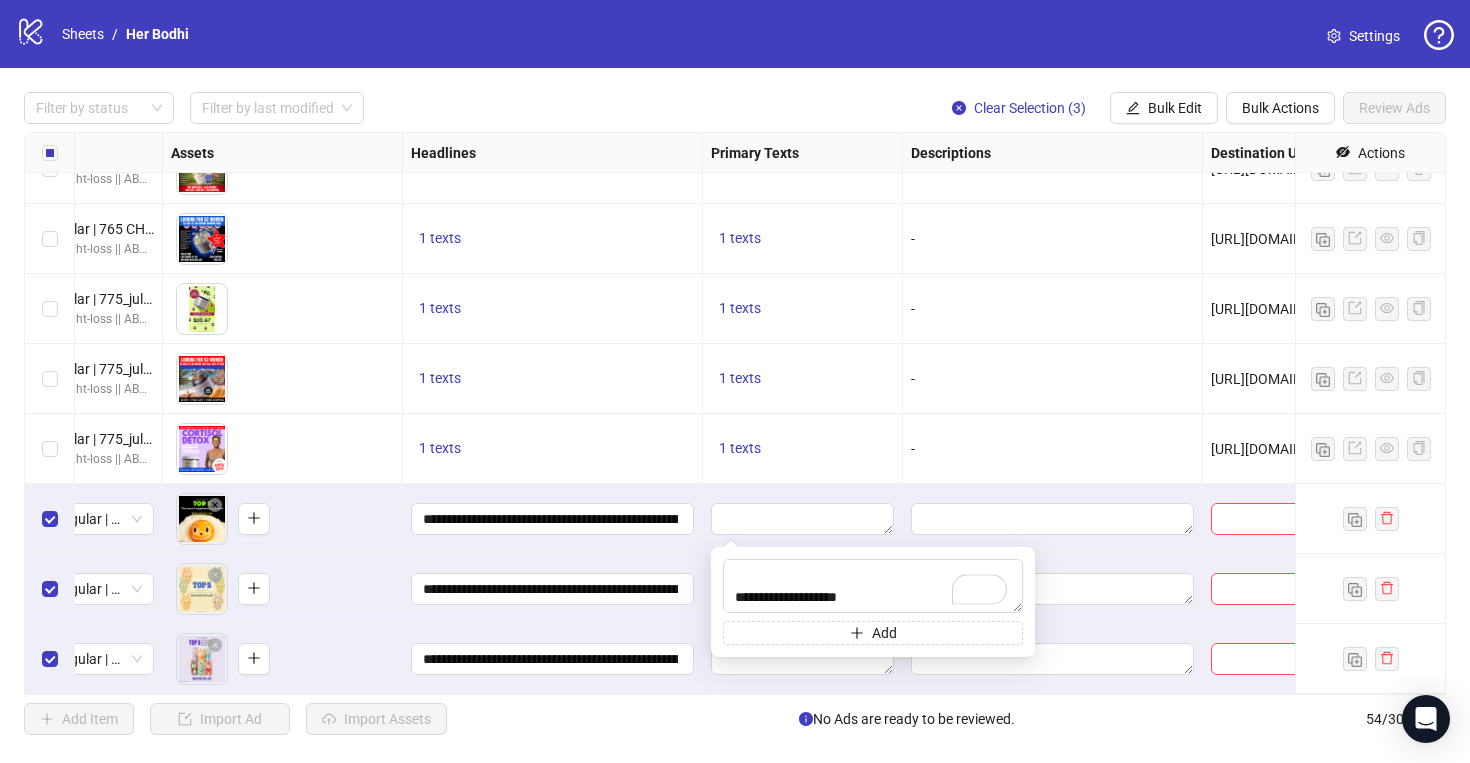 click on "**********" at bounding box center [553, 589] 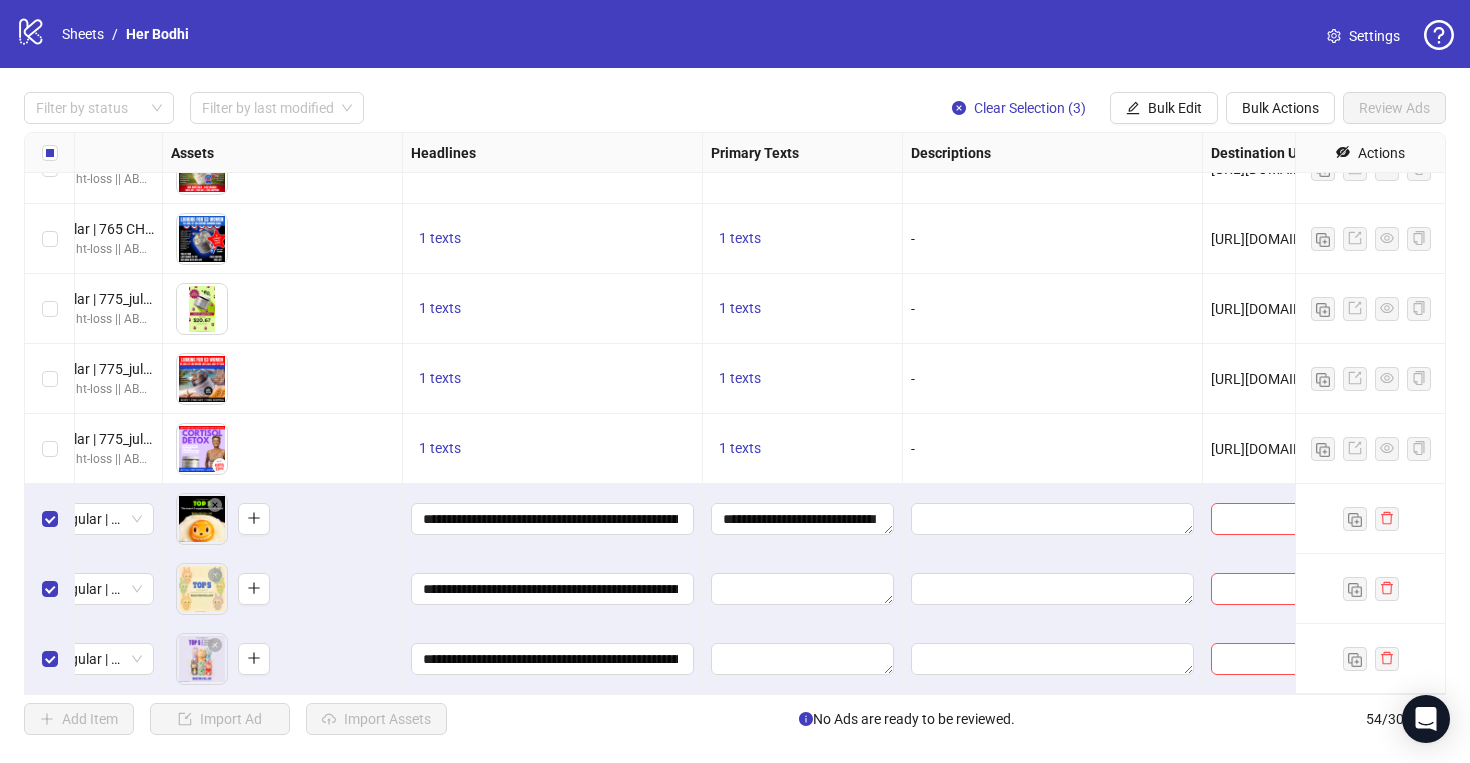 click at bounding box center (803, 589) 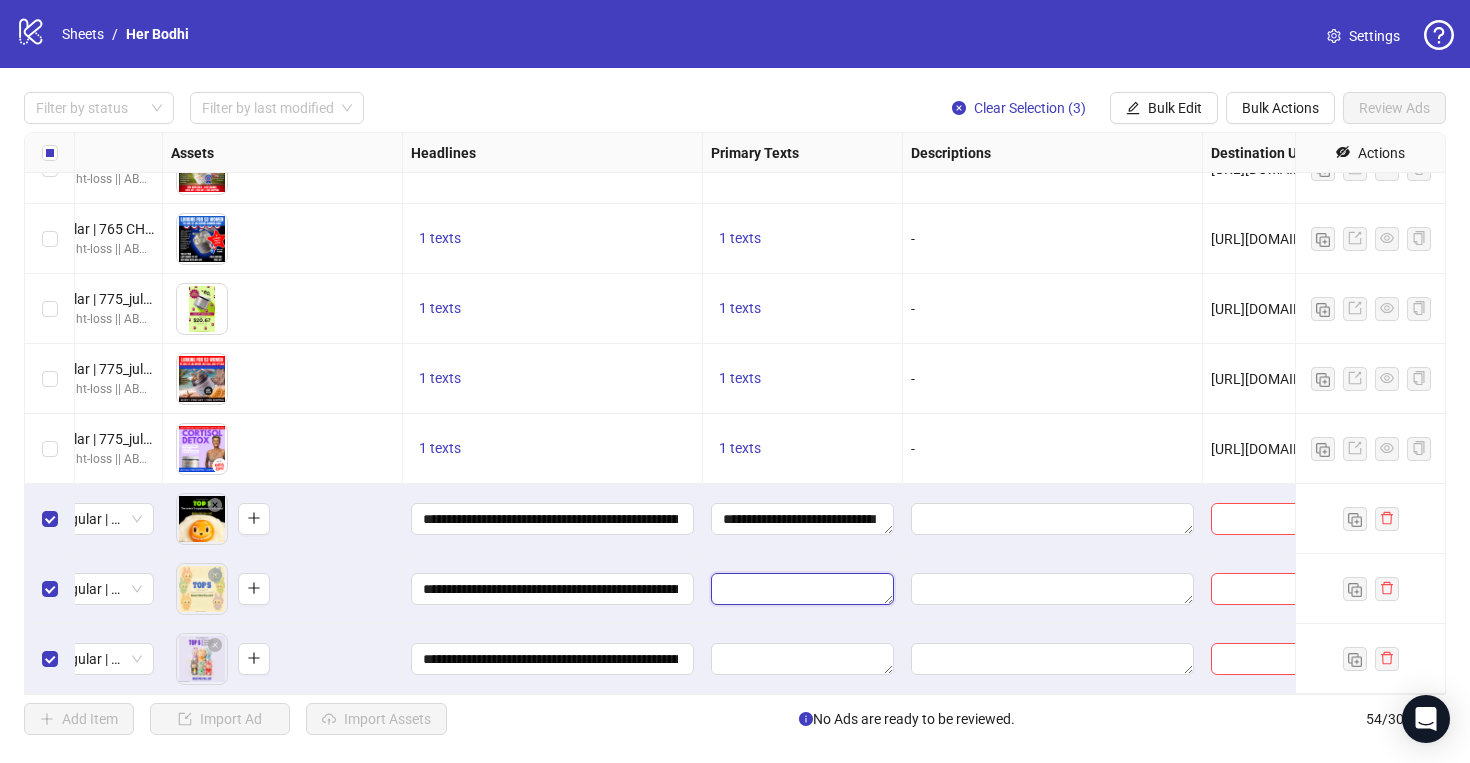 click at bounding box center [802, 589] 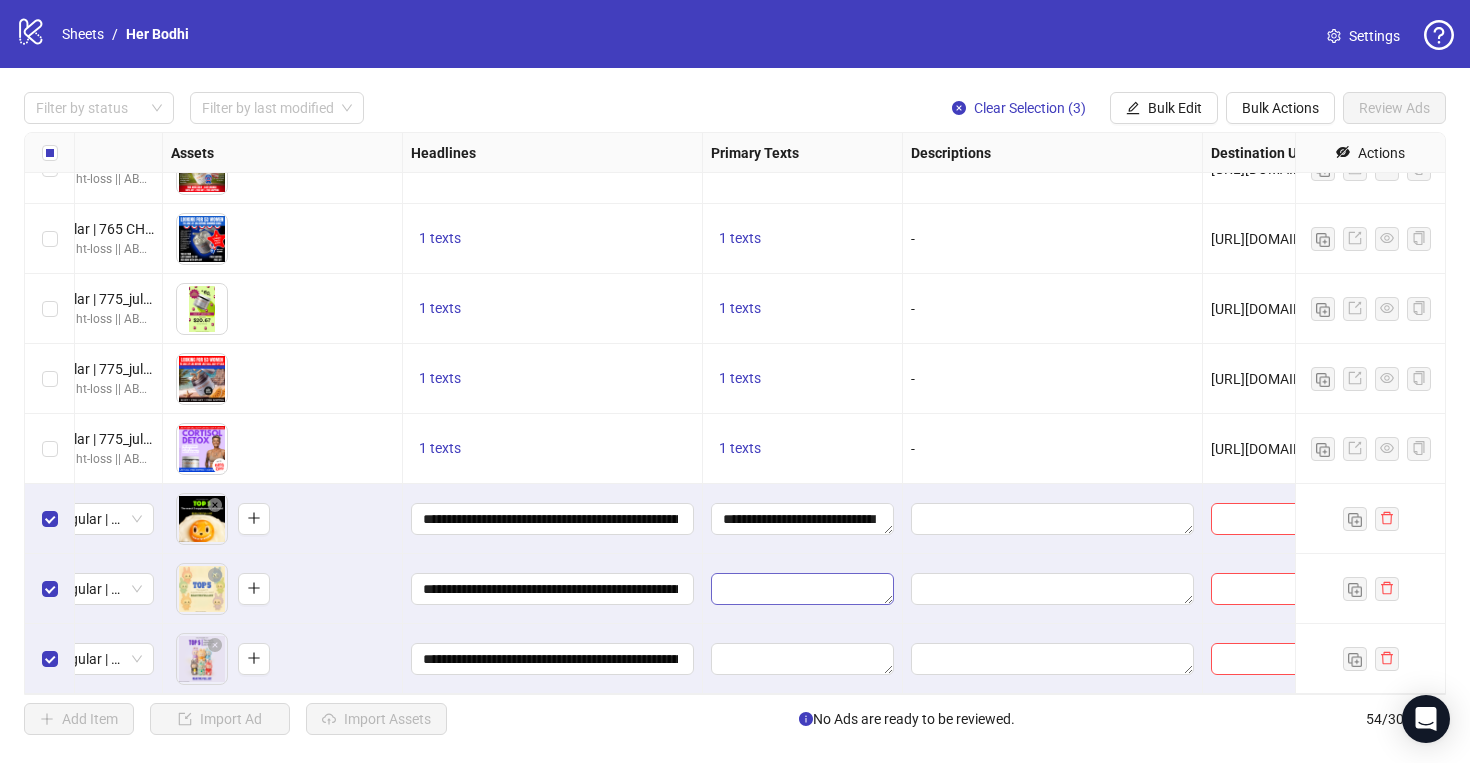 type on "**********" 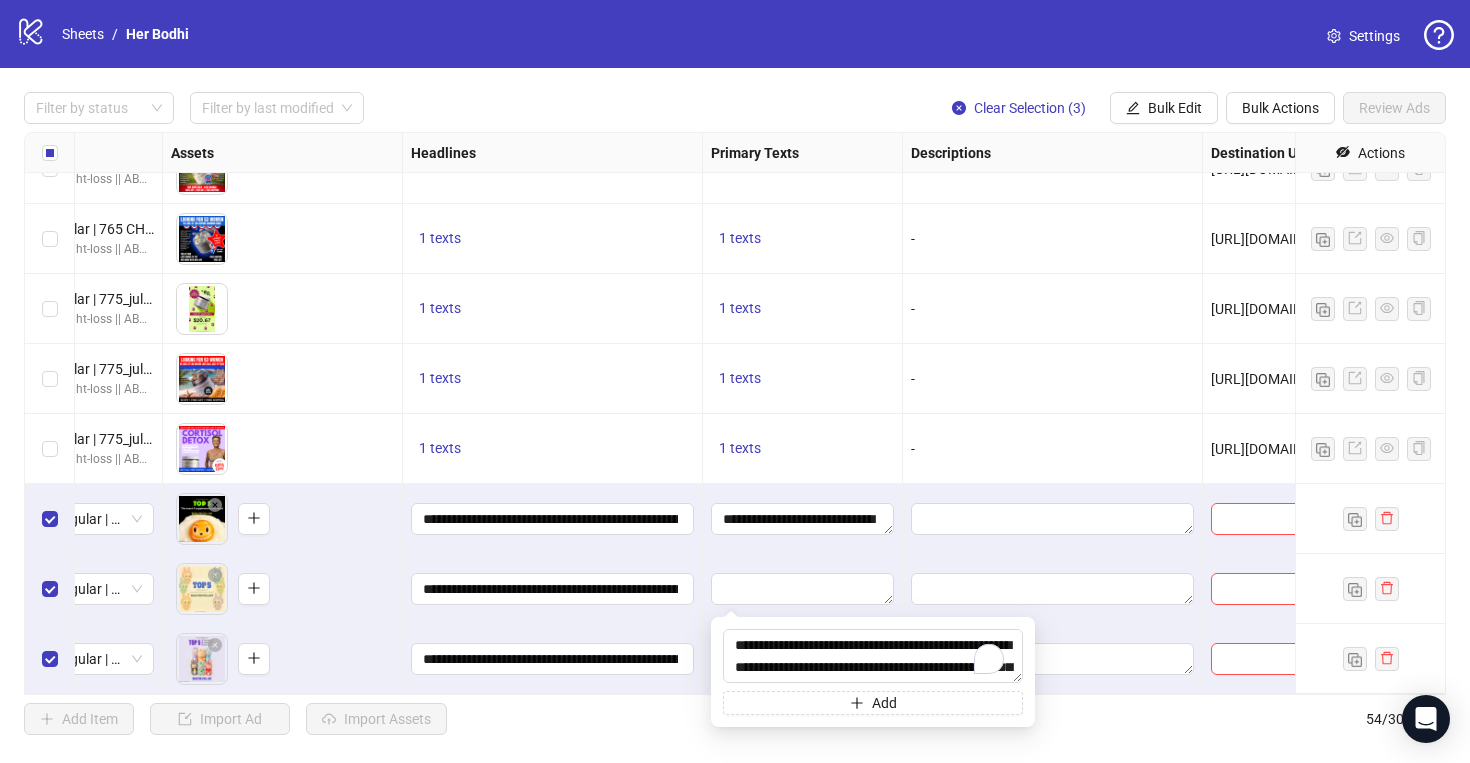 scroll, scrollTop: 125, scrollLeft: 0, axis: vertical 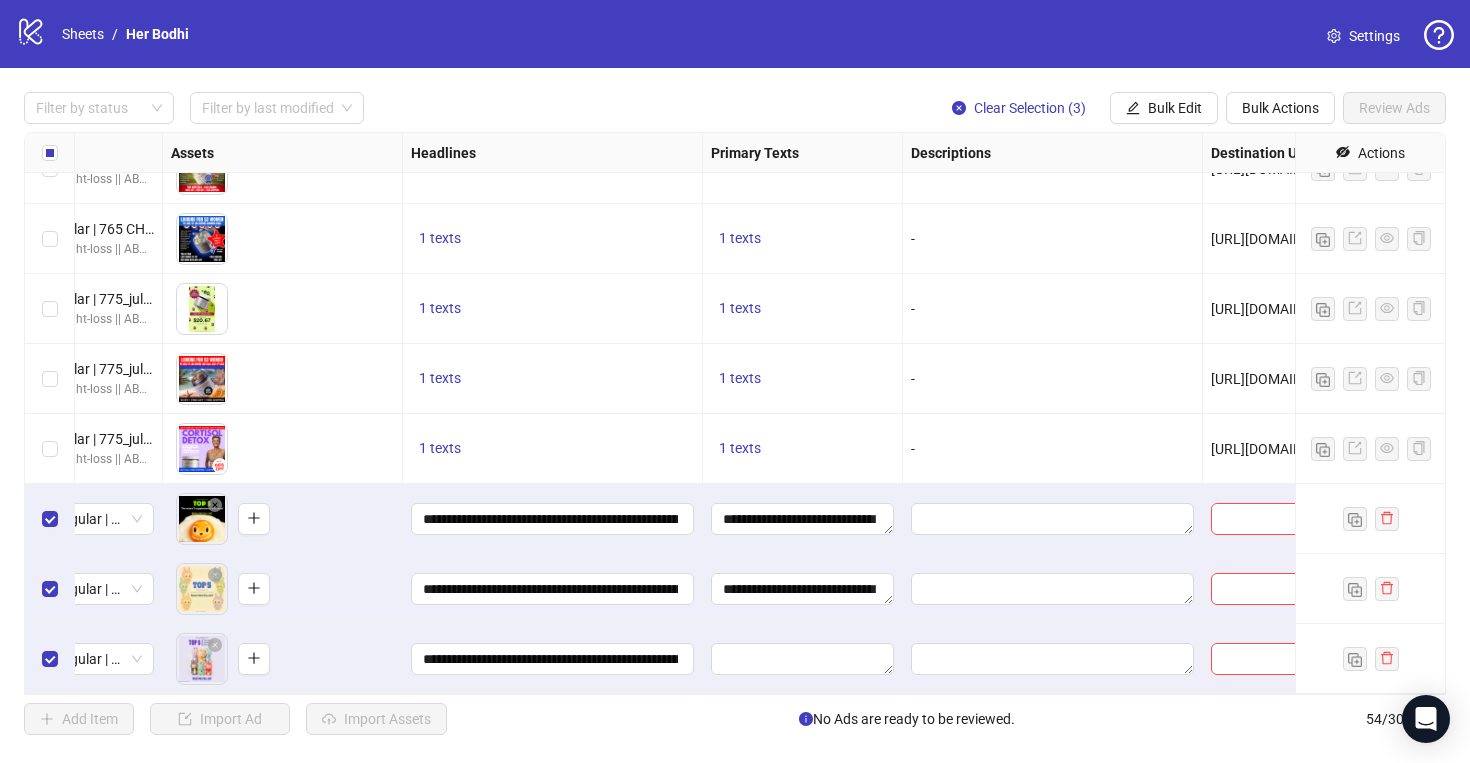 click on "**********" at bounding box center [553, 659] 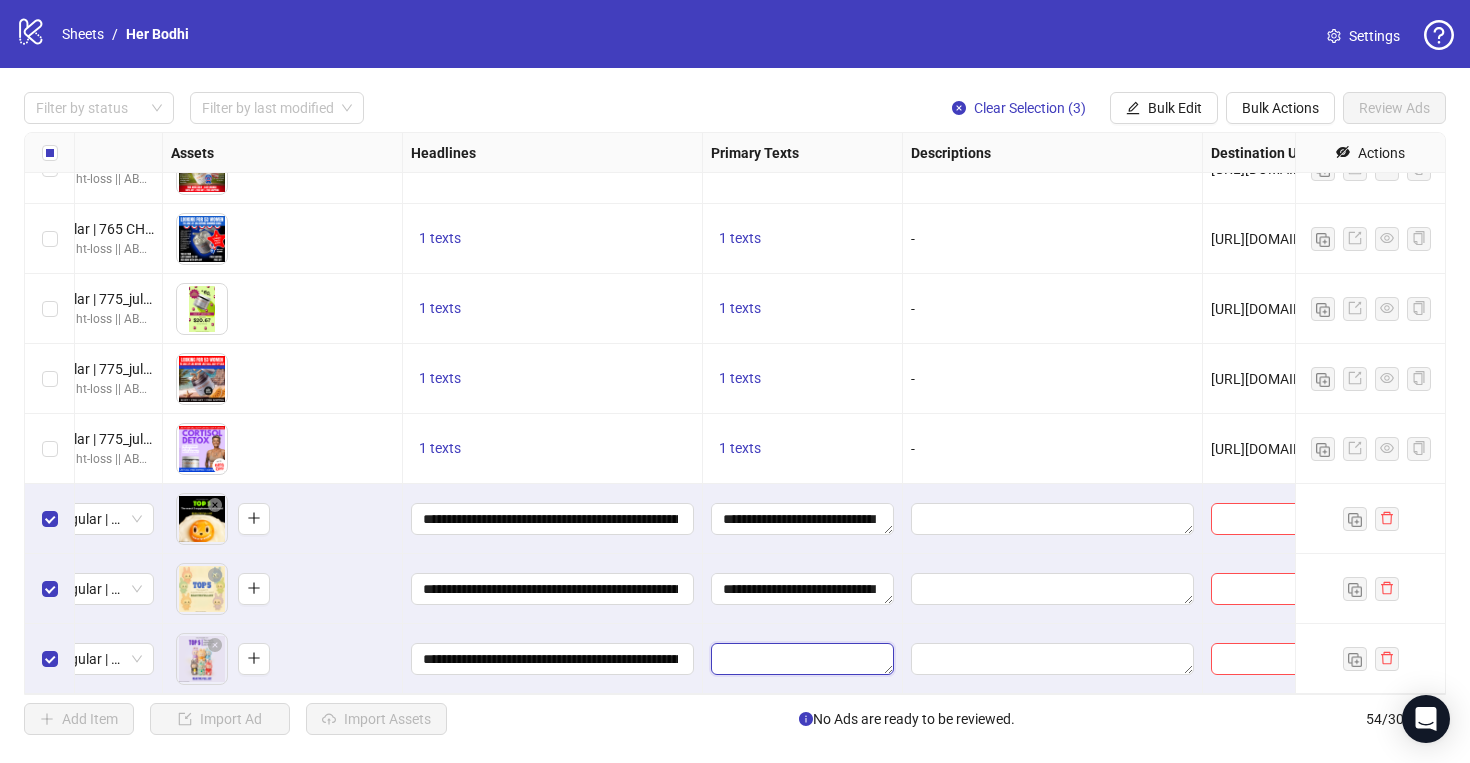 click at bounding box center [802, 659] 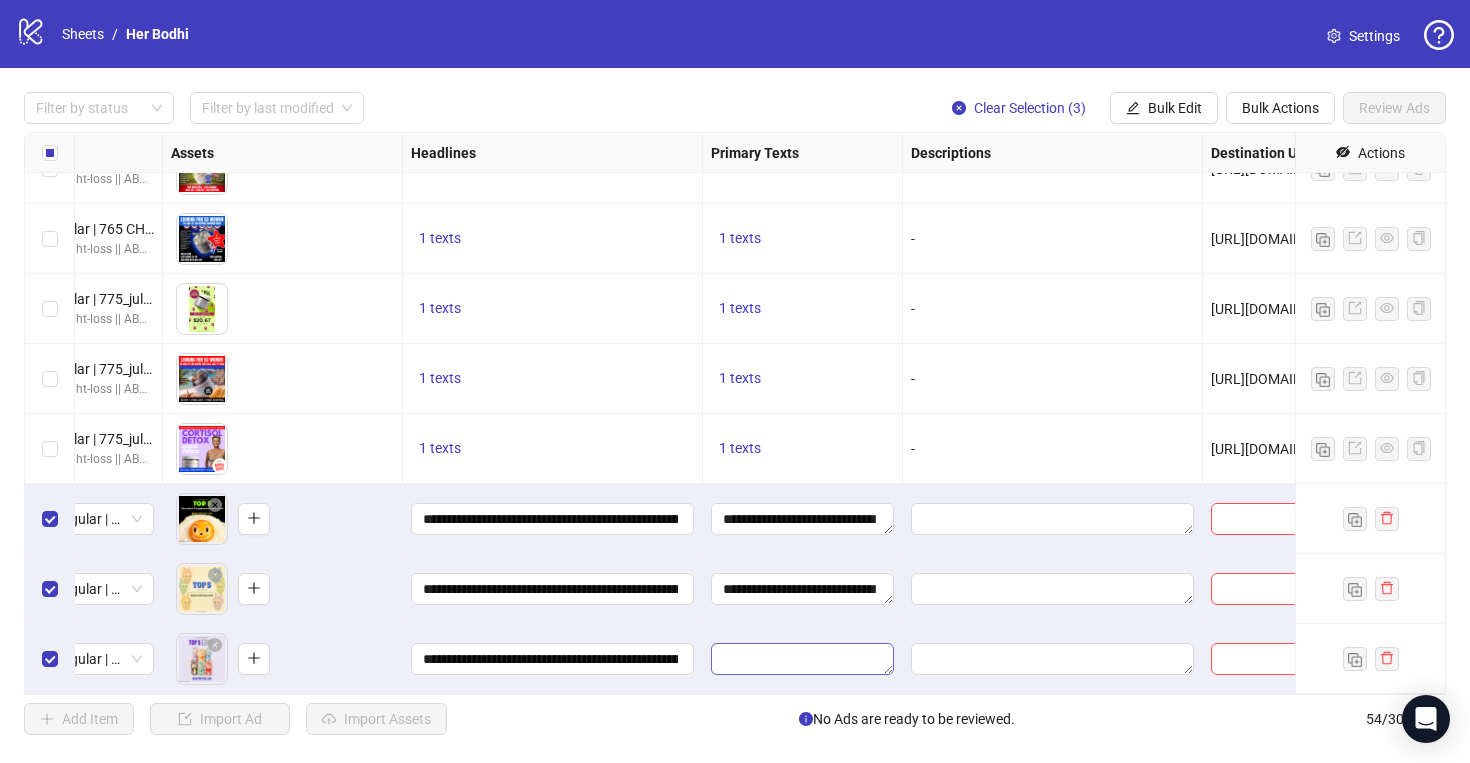 type on "**********" 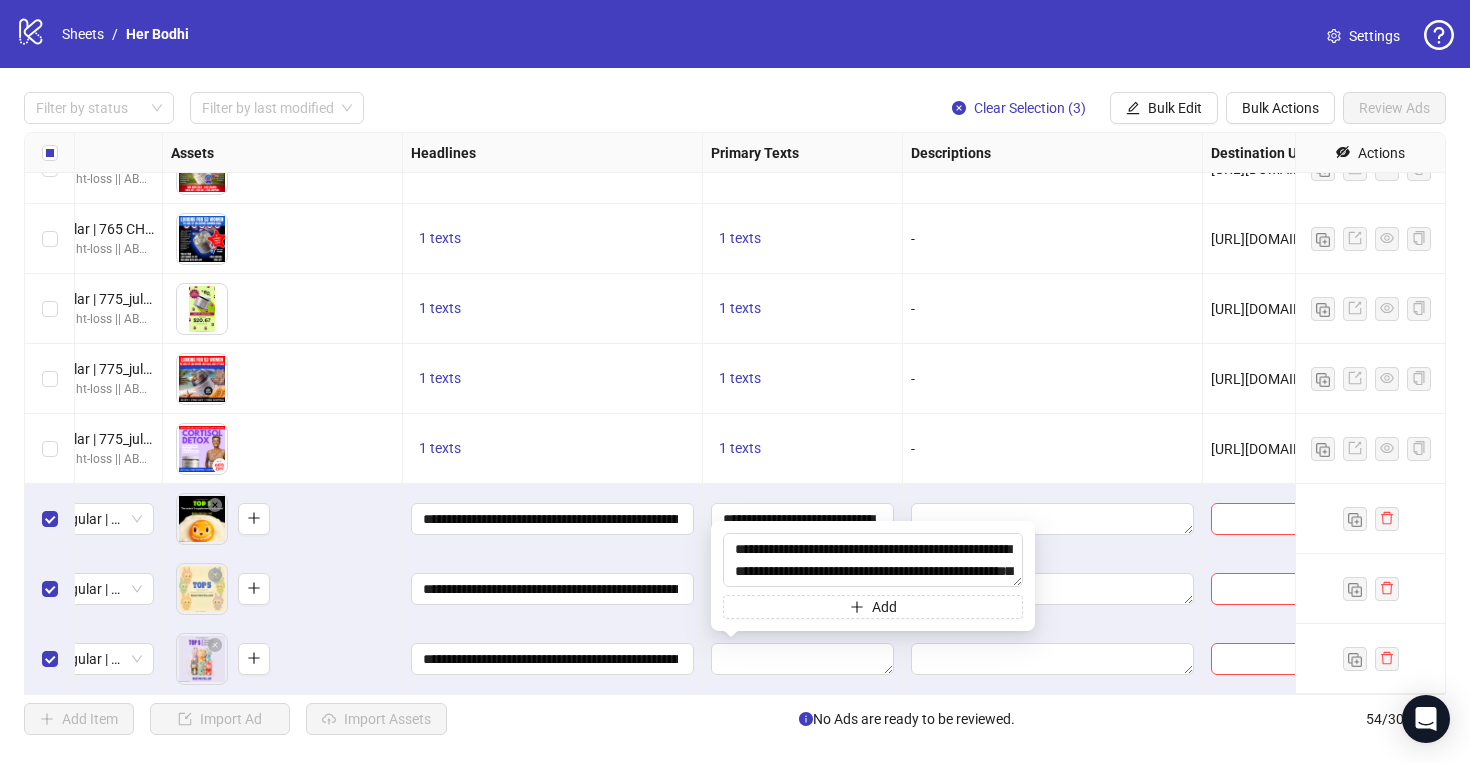 scroll, scrollTop: 125, scrollLeft: 0, axis: vertical 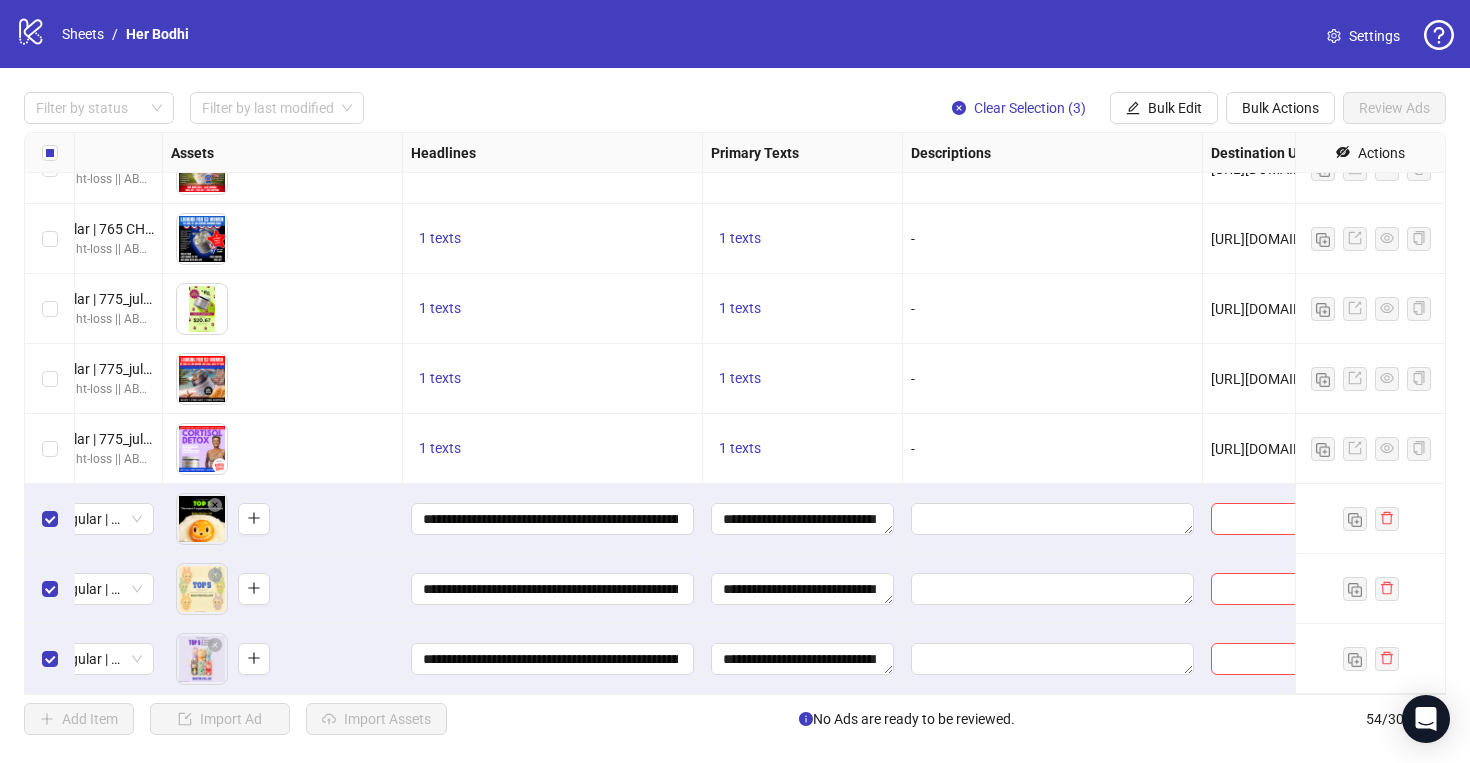 click on "**********" at bounding box center [553, 659] 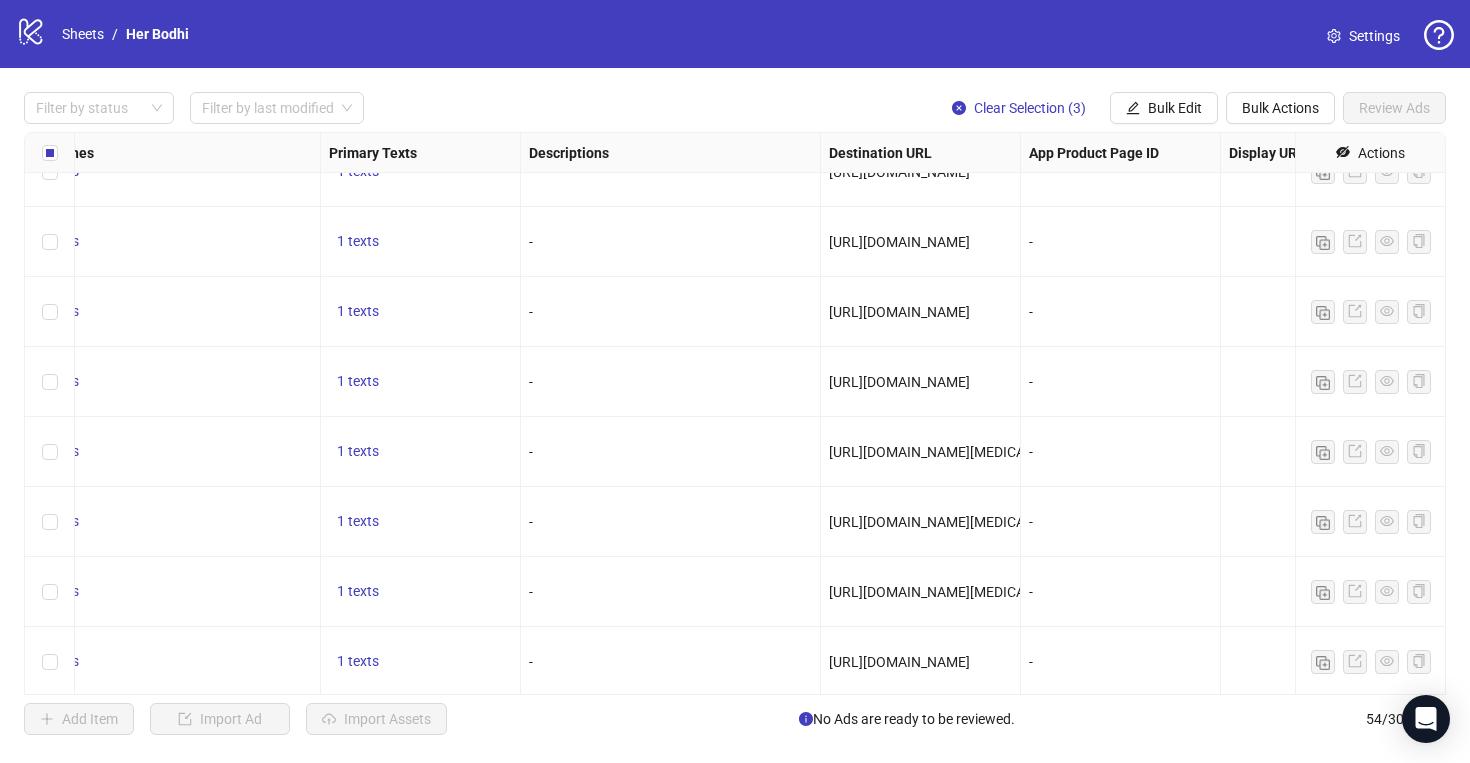 scroll, scrollTop: 1954, scrollLeft: 1164, axis: both 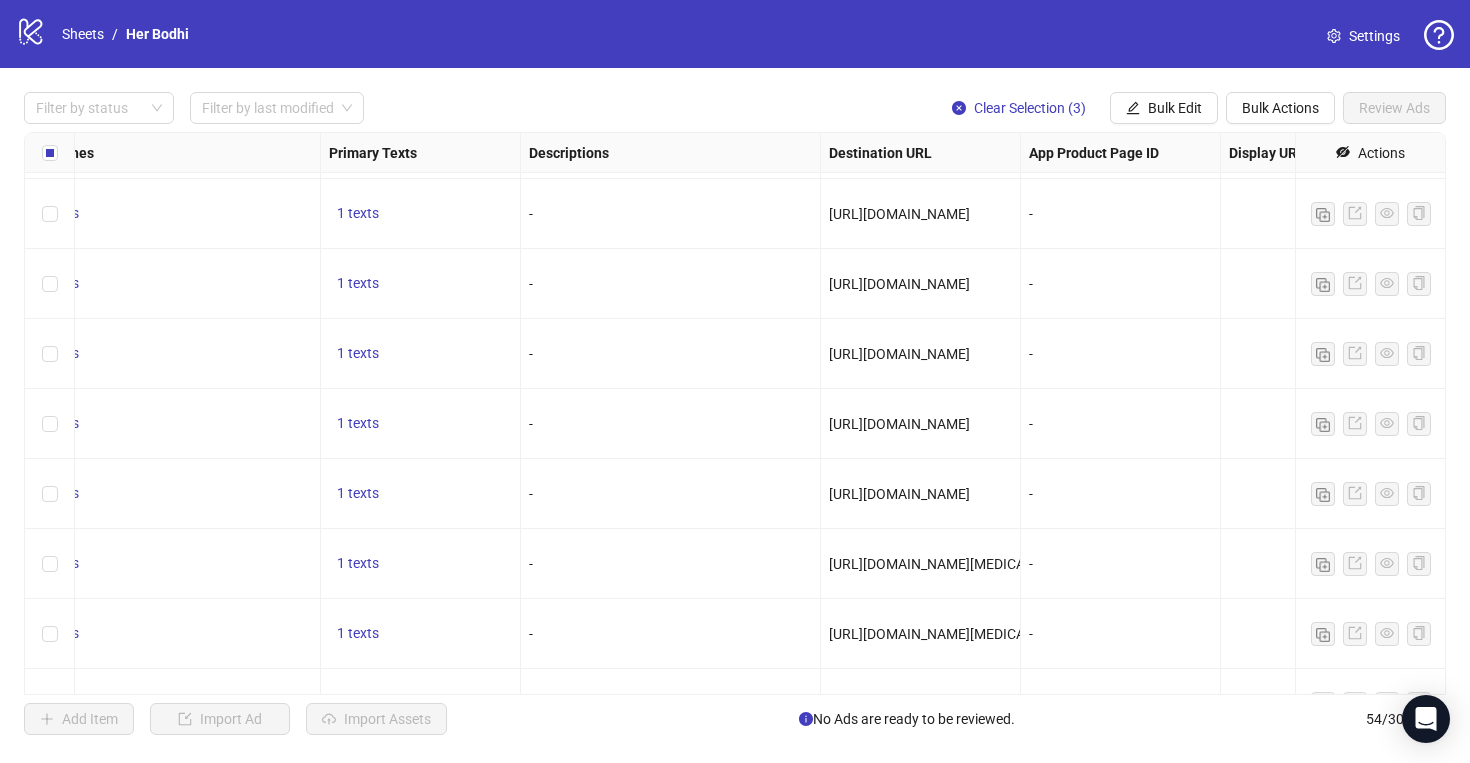 click on "https://healthinsider.news/endocrinologist-reveals-this-natural-ayurvedic-inflammation-detox-can-help-you-lose-menopausal-weight-for-good-meno-supplements-en/" at bounding box center (899, 354) 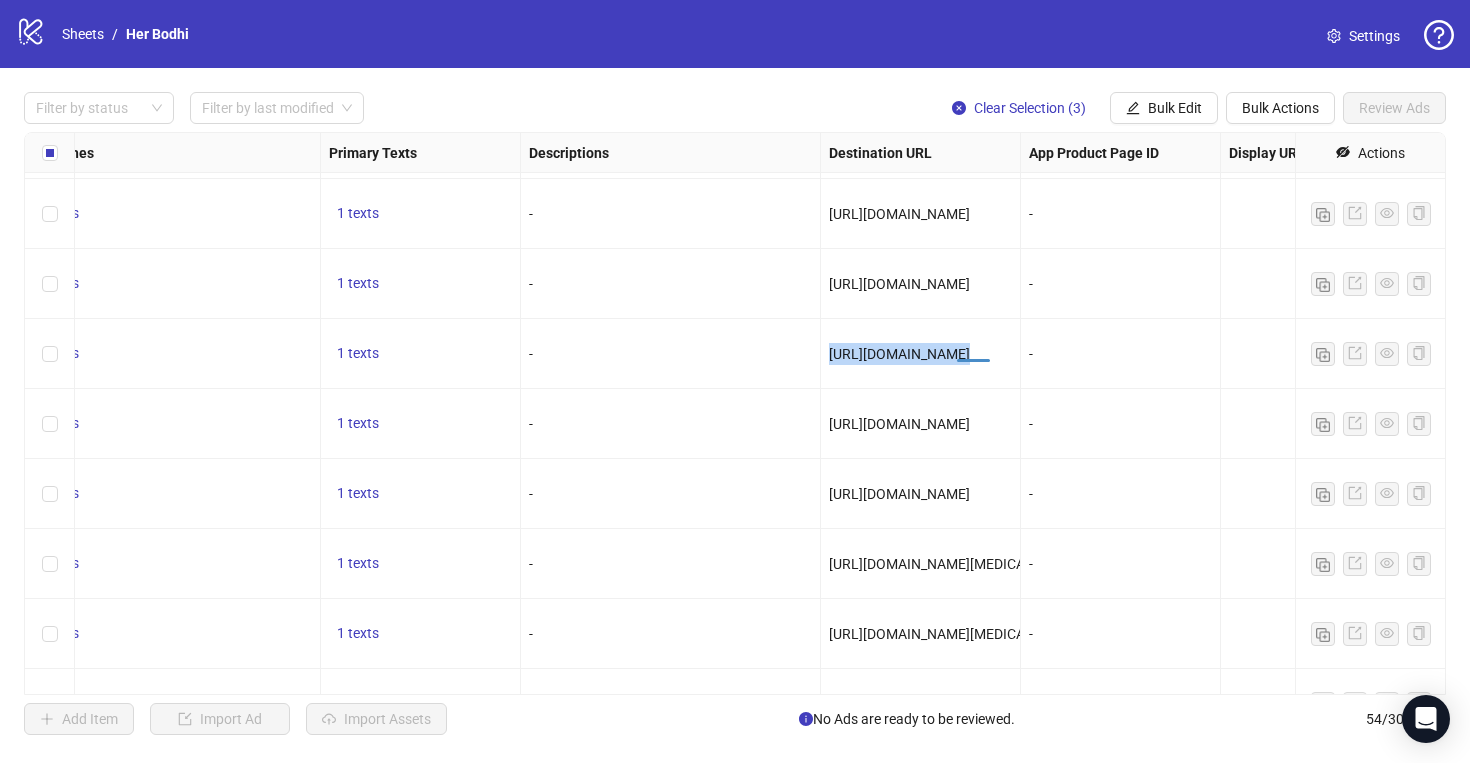 click on "https://healthinsider.news/endocrinologist-reveals-this-natural-ayurvedic-inflammation-detox-can-help-you-lose-menopausal-weight-for-good-meno-supplements-en/" at bounding box center (899, 354) 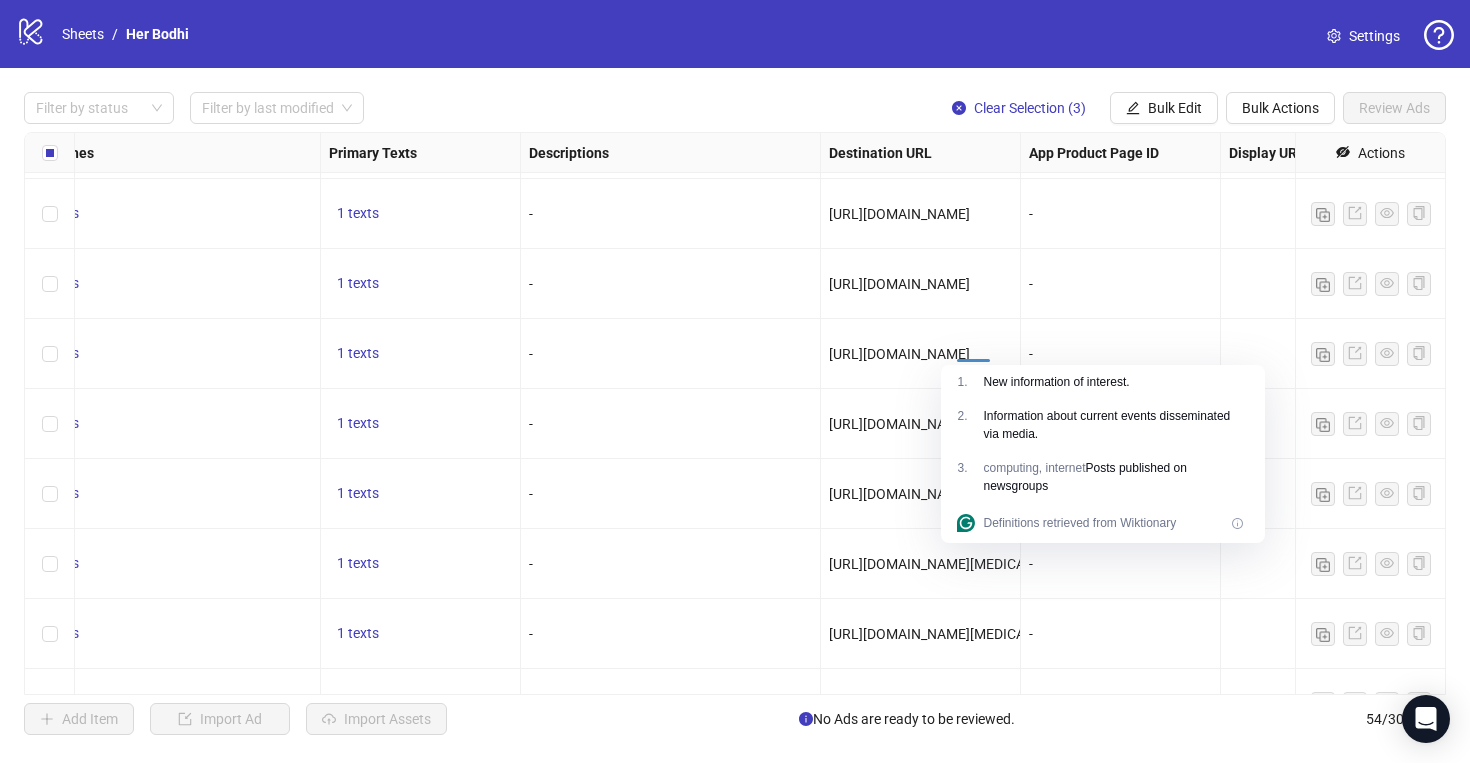 click on "-" at bounding box center (671, 494) 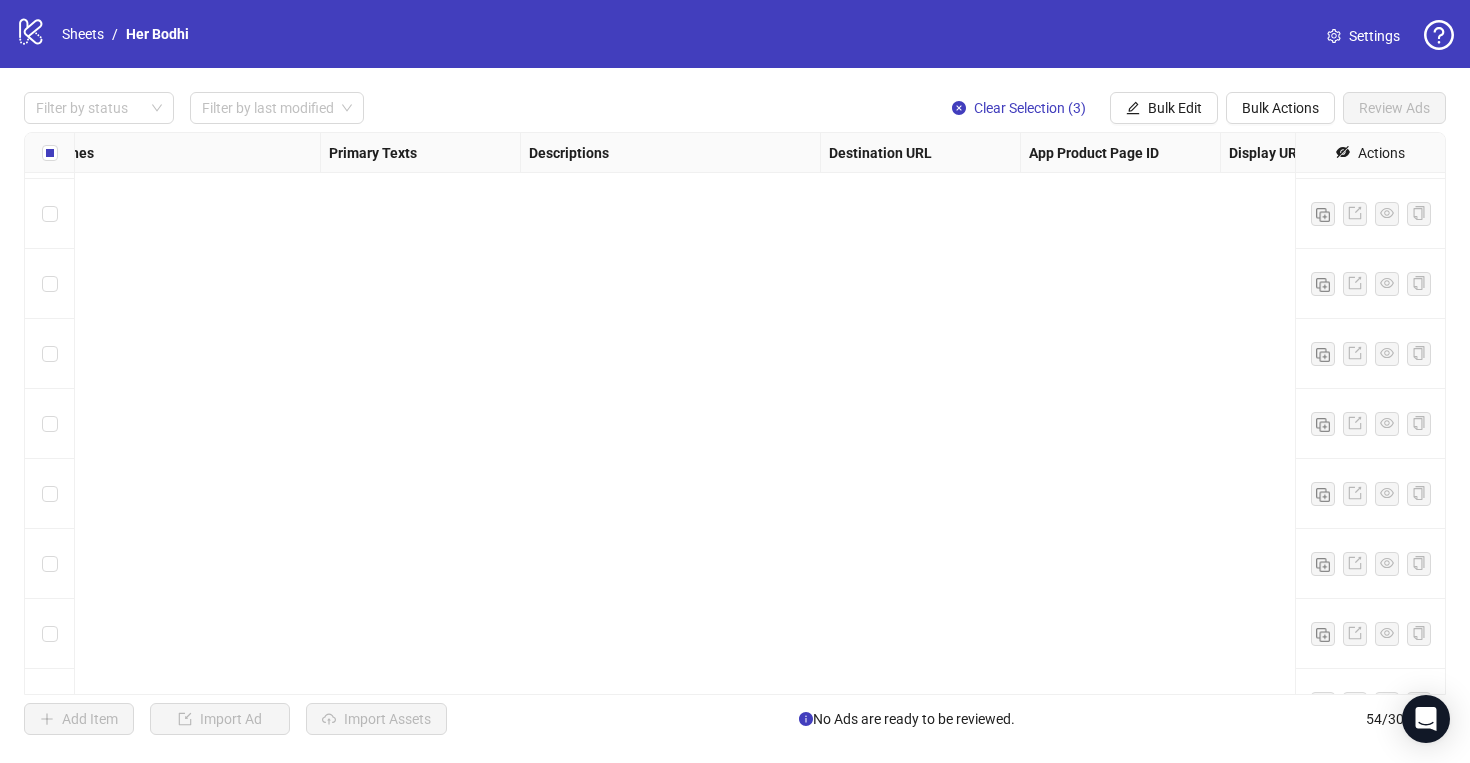 scroll, scrollTop: 3259, scrollLeft: 1164, axis: both 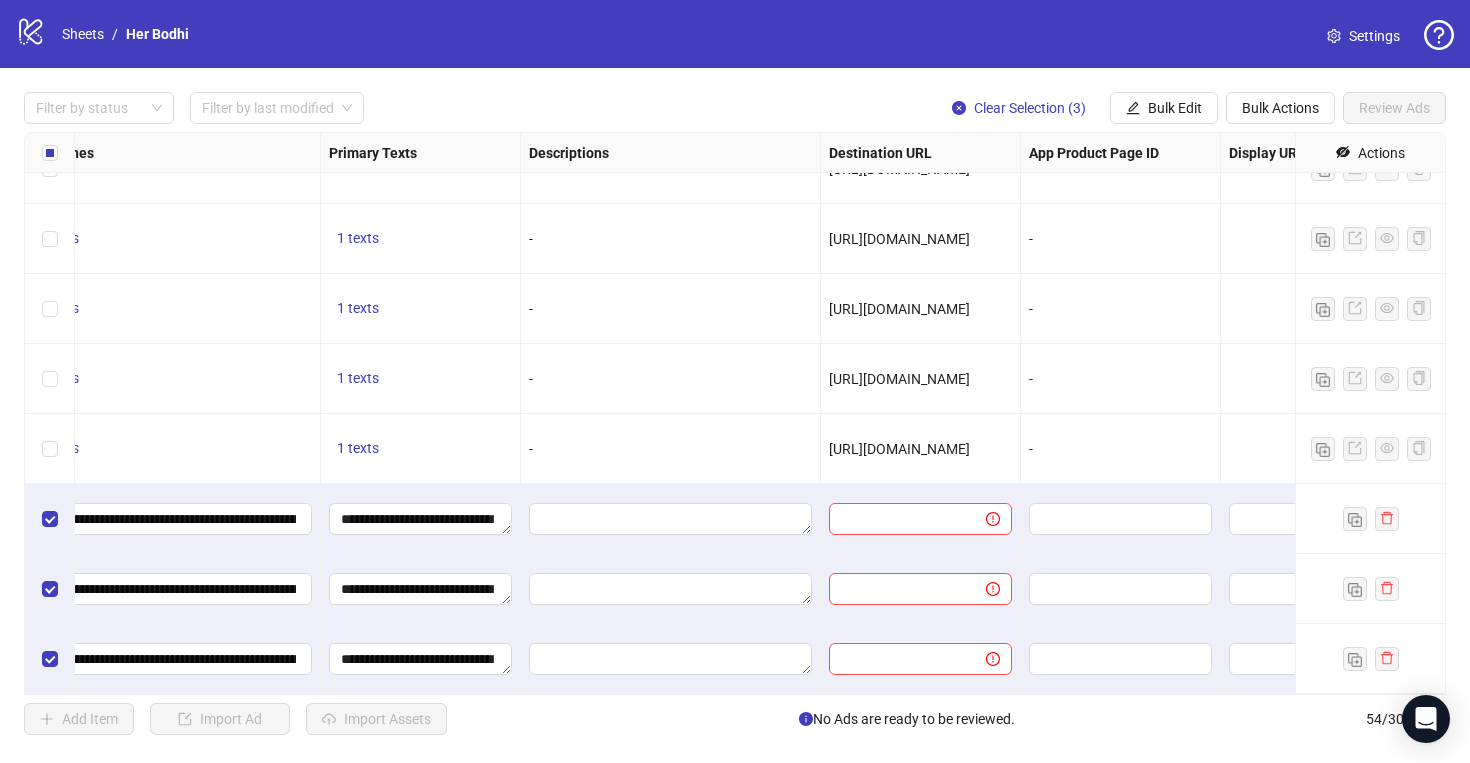 click at bounding box center [921, 519] 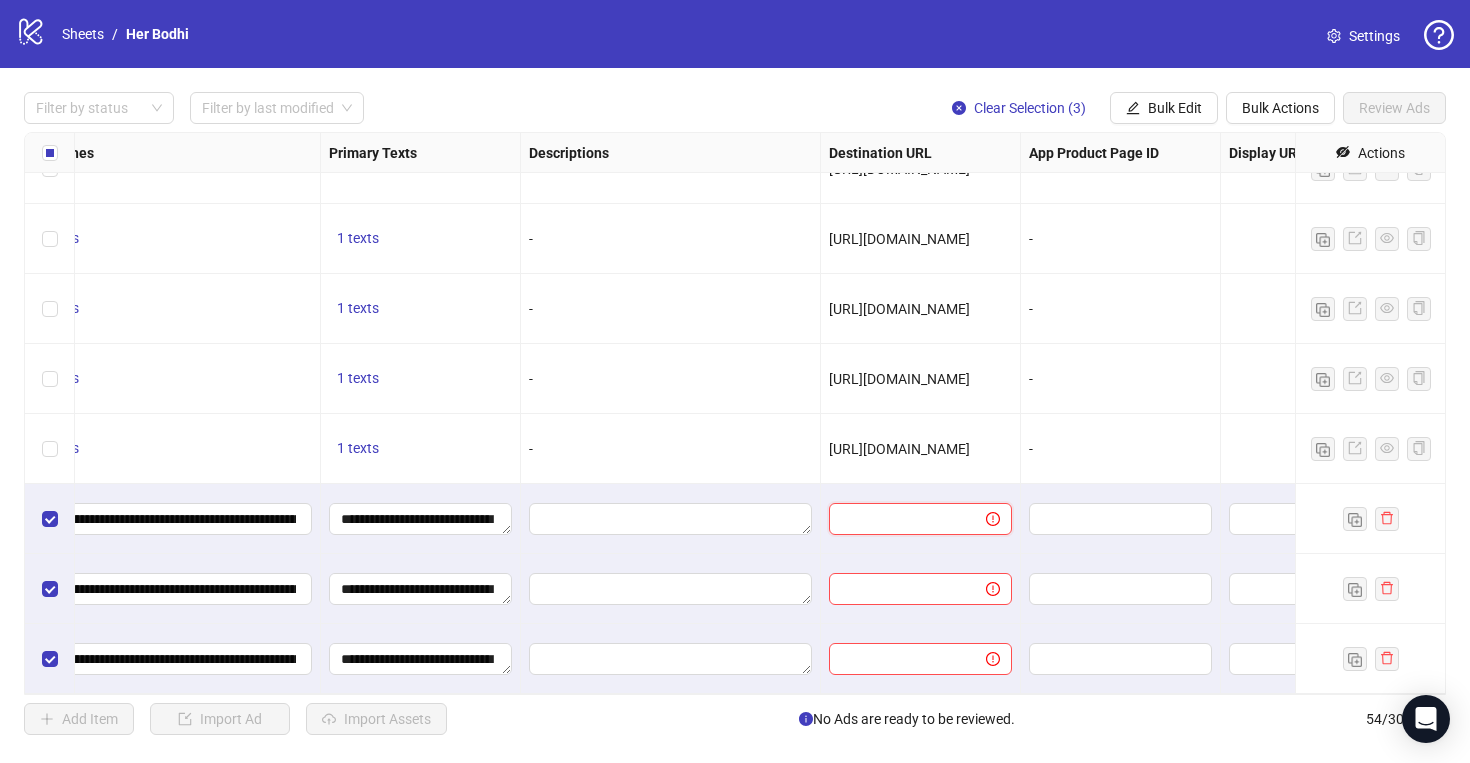 click at bounding box center (899, 519) 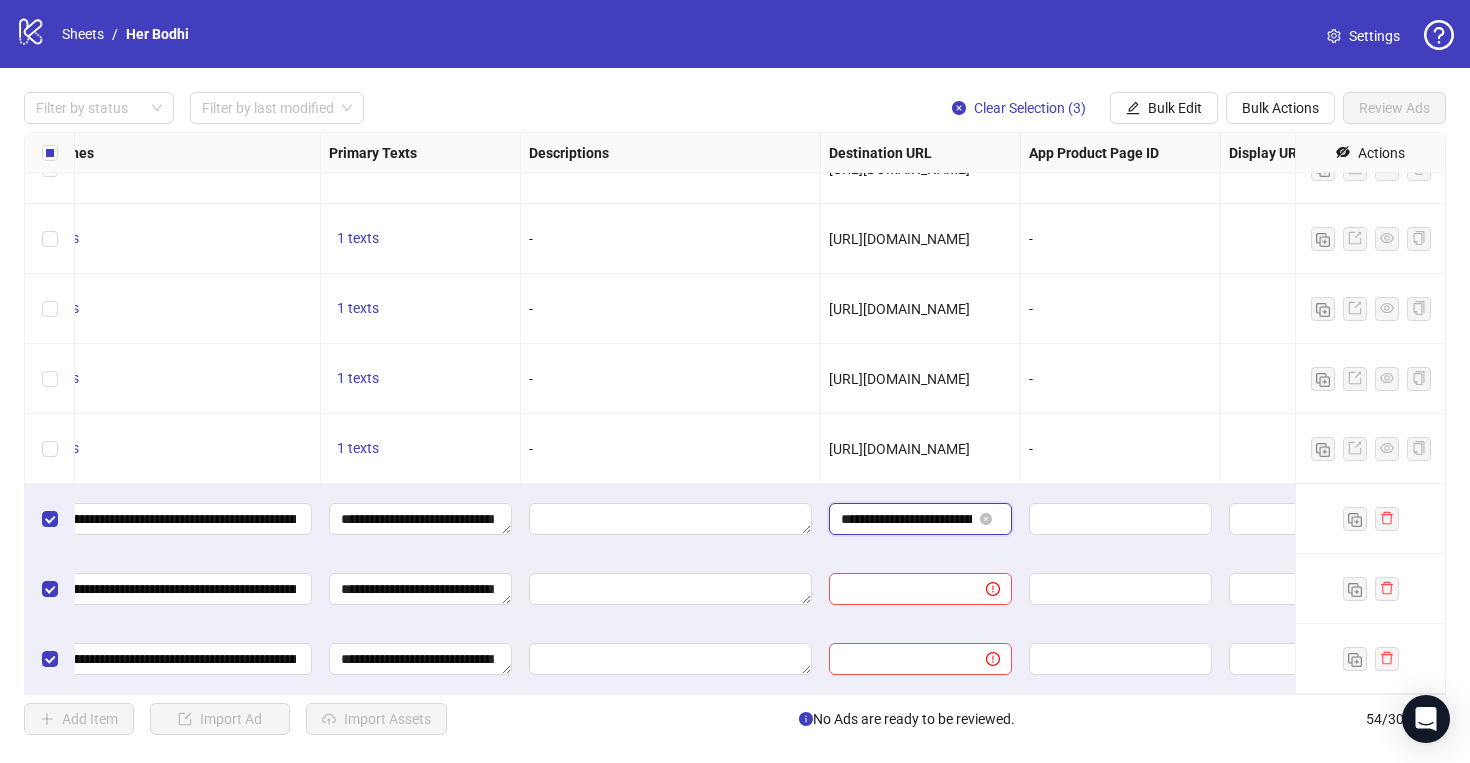 scroll, scrollTop: 0, scrollLeft: 587, axis: horizontal 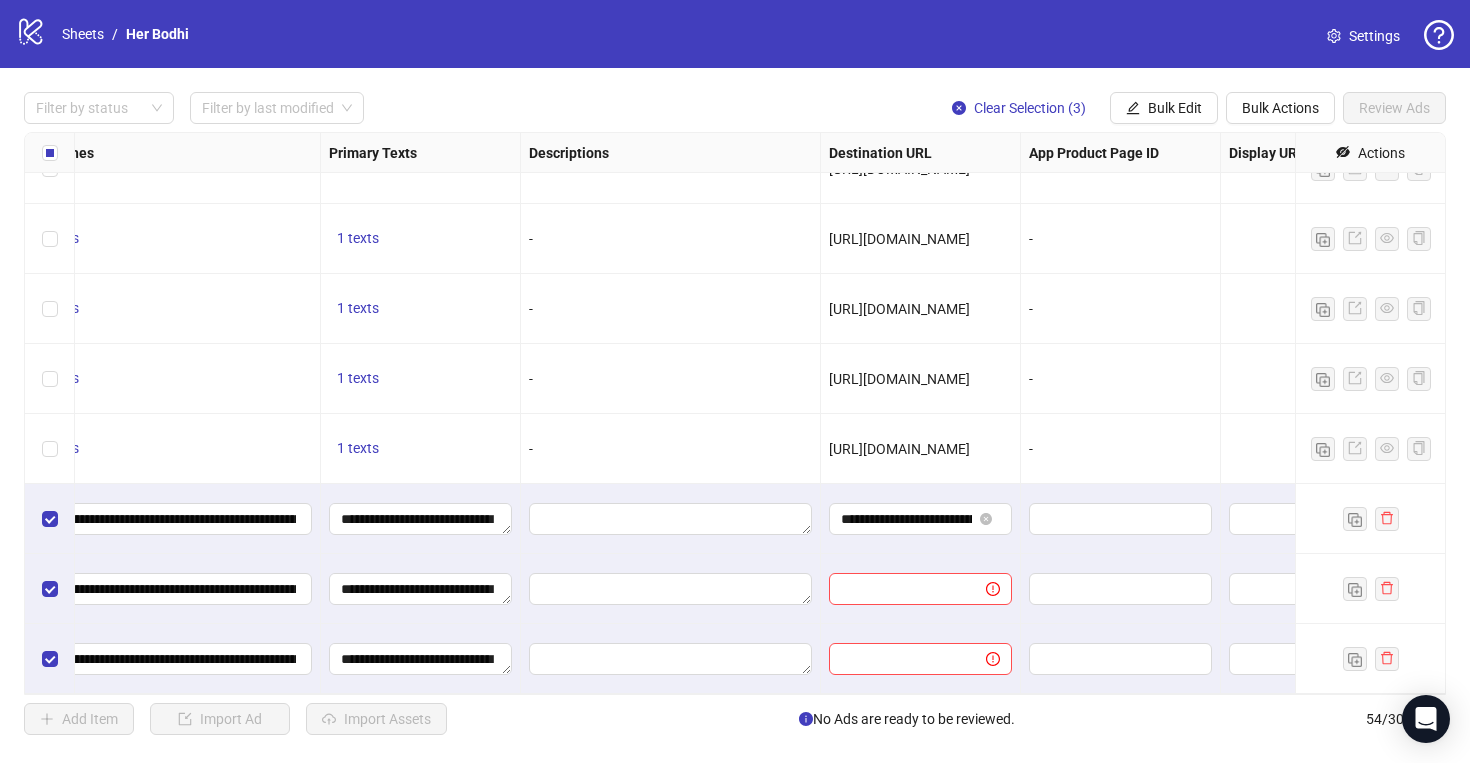 click at bounding box center (921, 589) 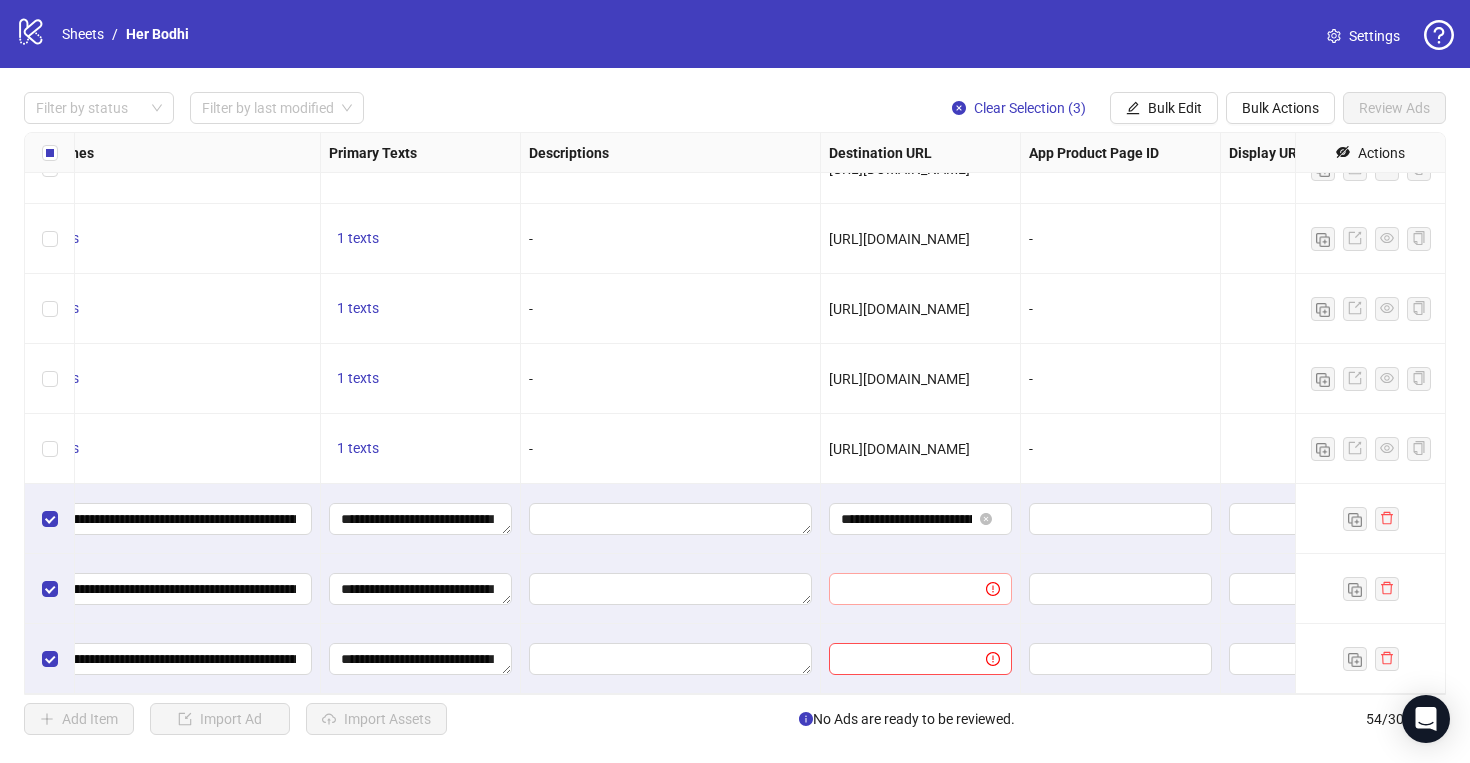 click at bounding box center [920, 589] 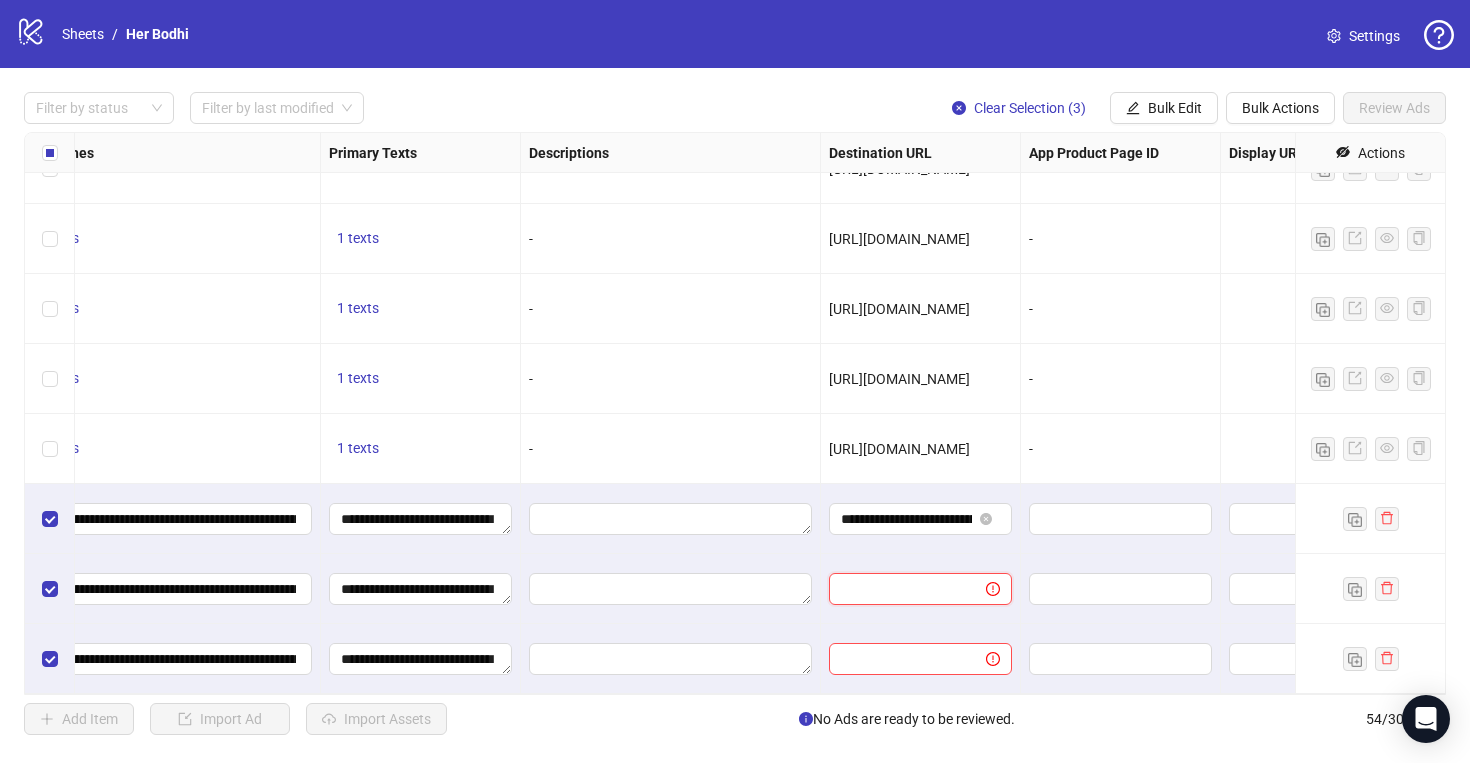 paste on "**********" 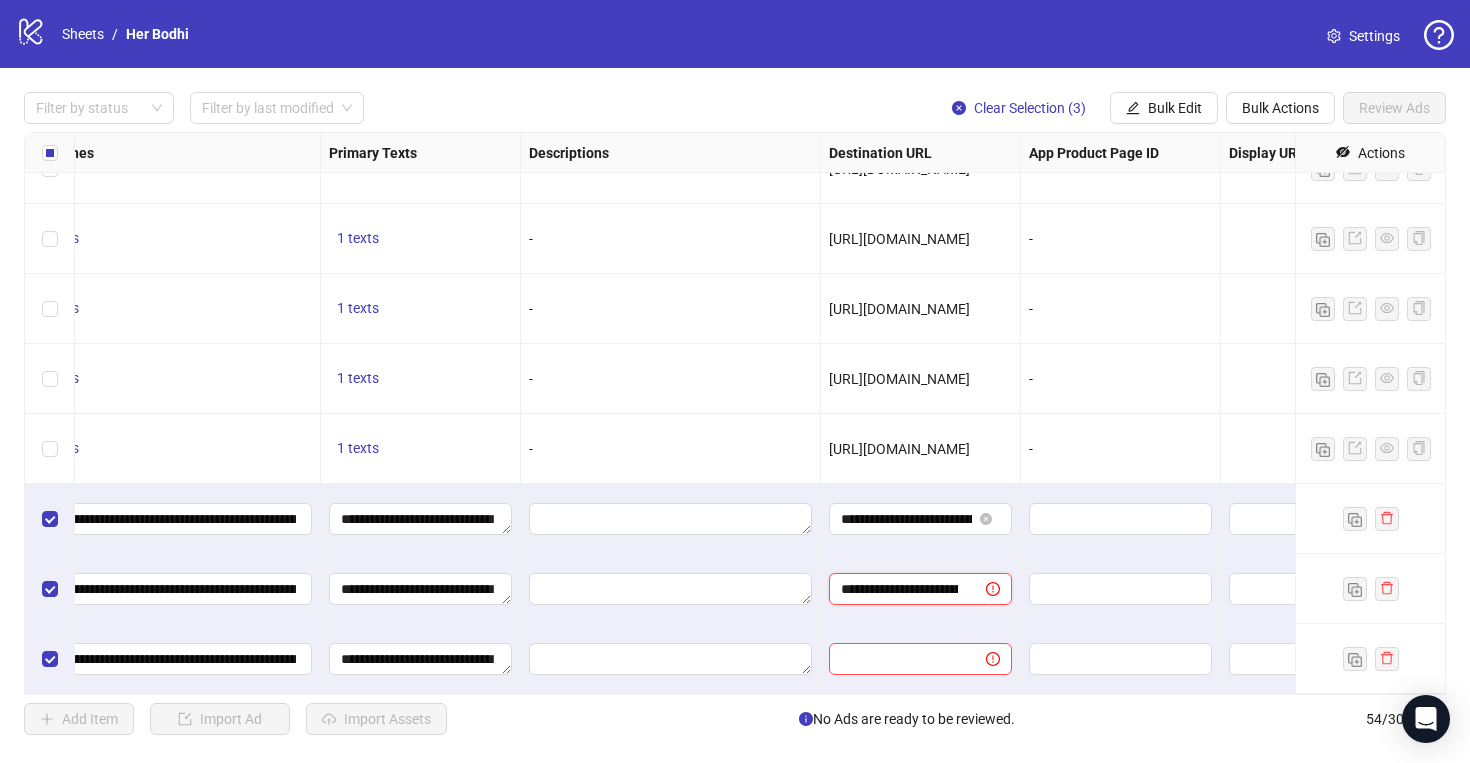 scroll, scrollTop: 0, scrollLeft: 587, axis: horizontal 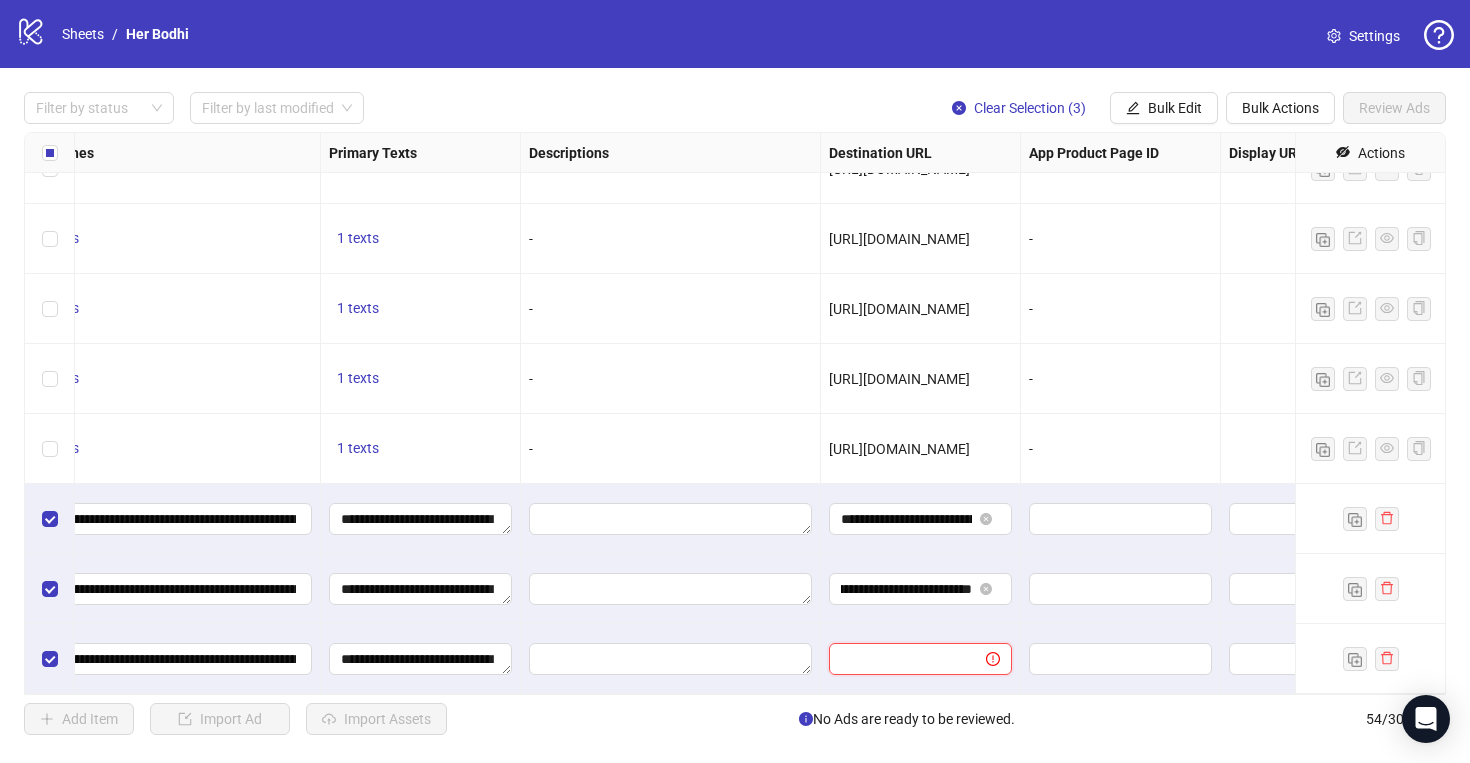 click at bounding box center [899, 659] 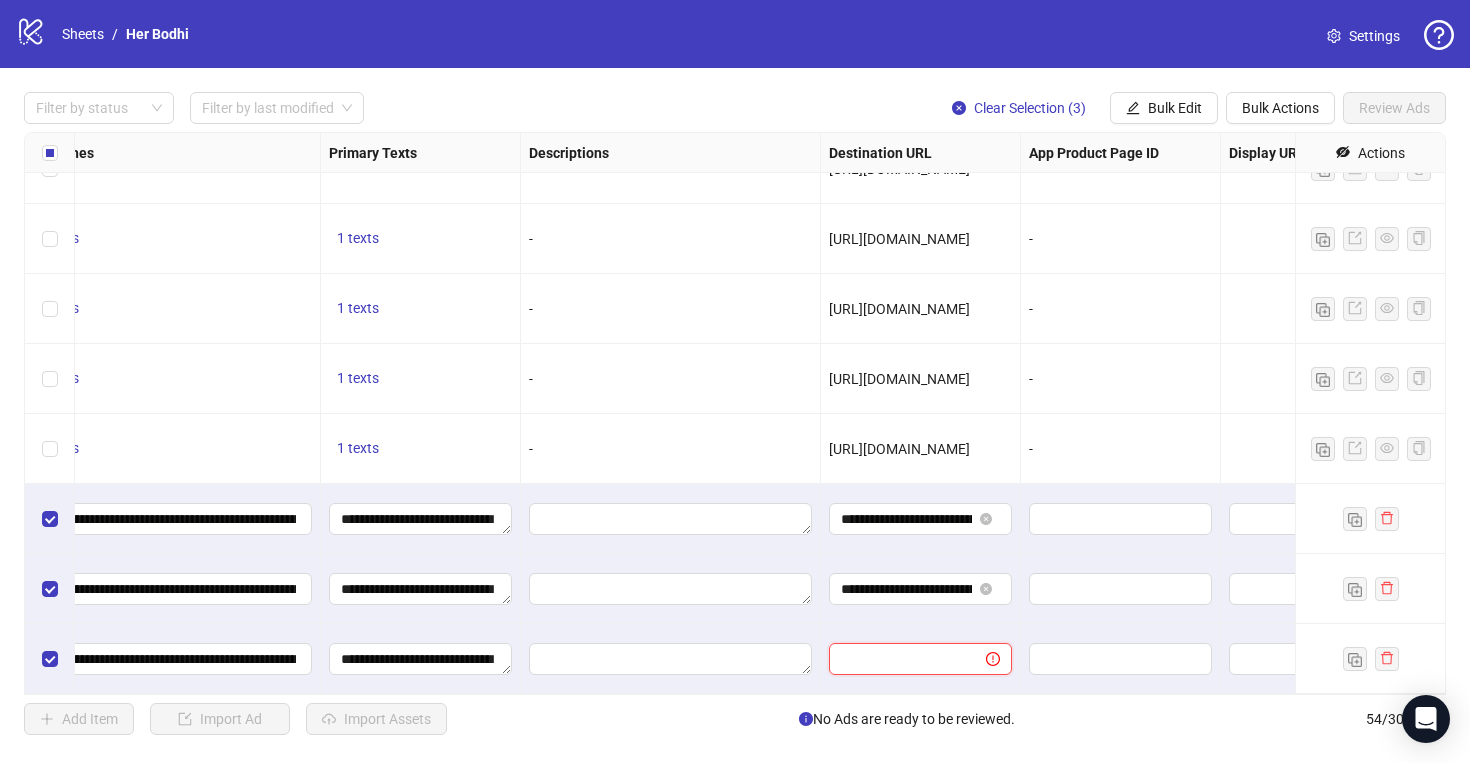 paste on "**********" 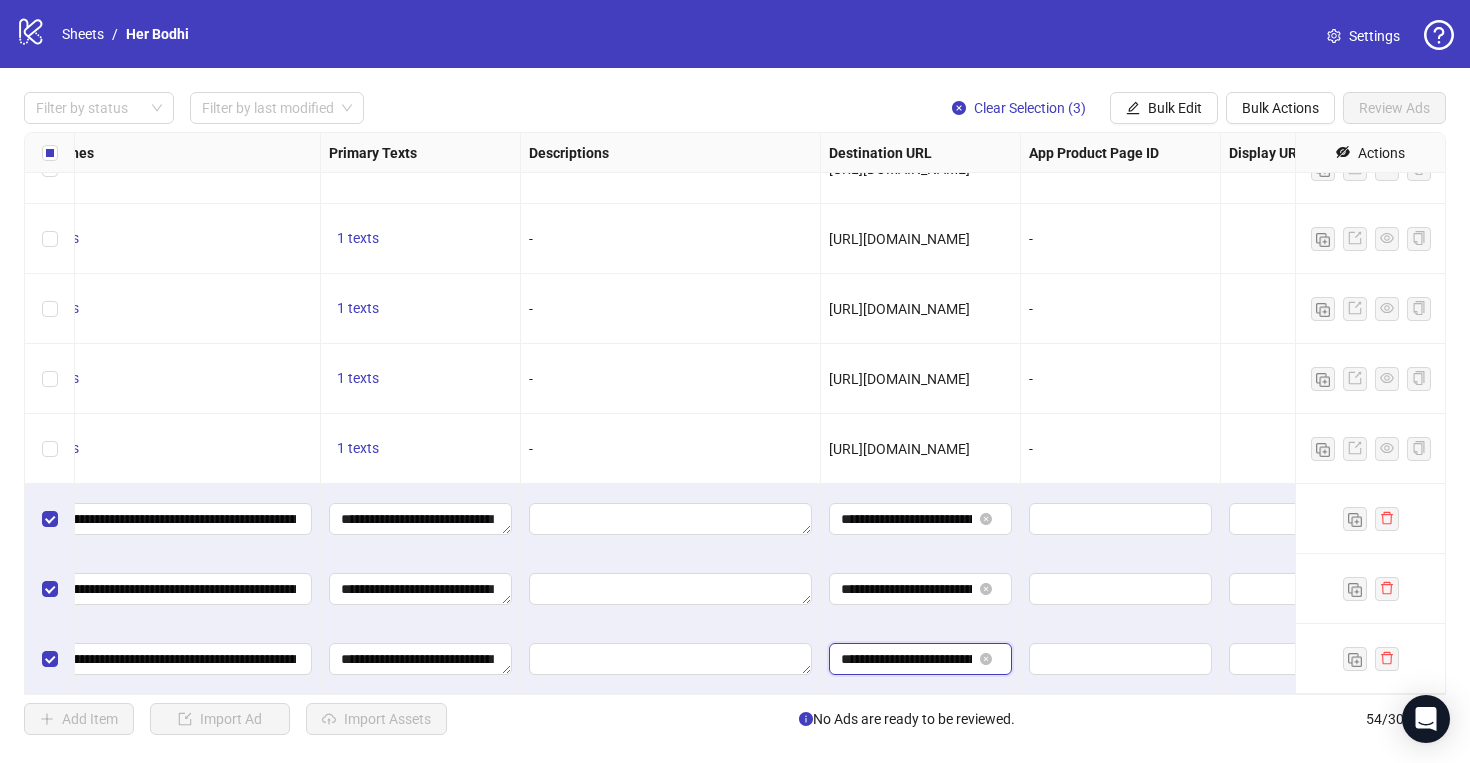 scroll, scrollTop: 0, scrollLeft: 587, axis: horizontal 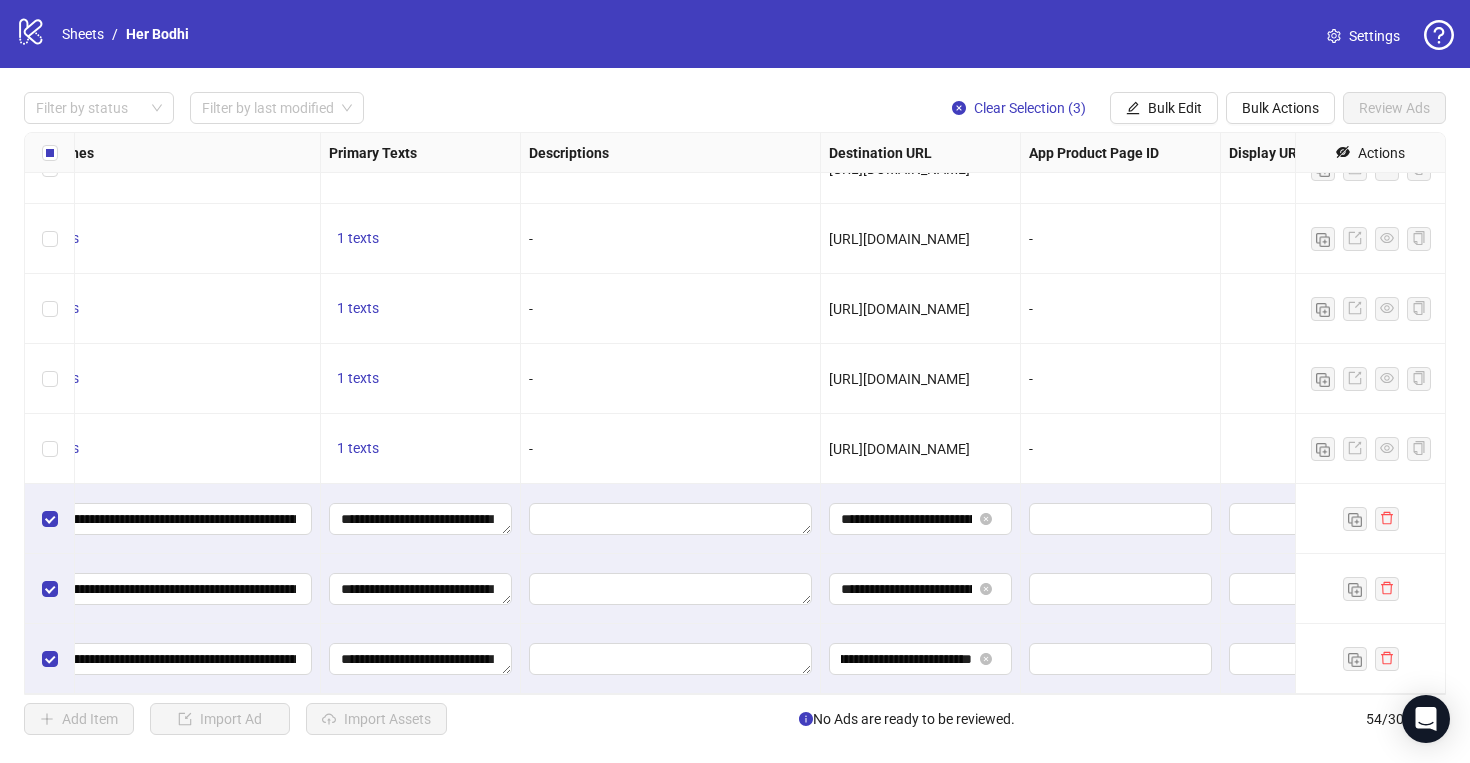 click at bounding box center [671, 659] 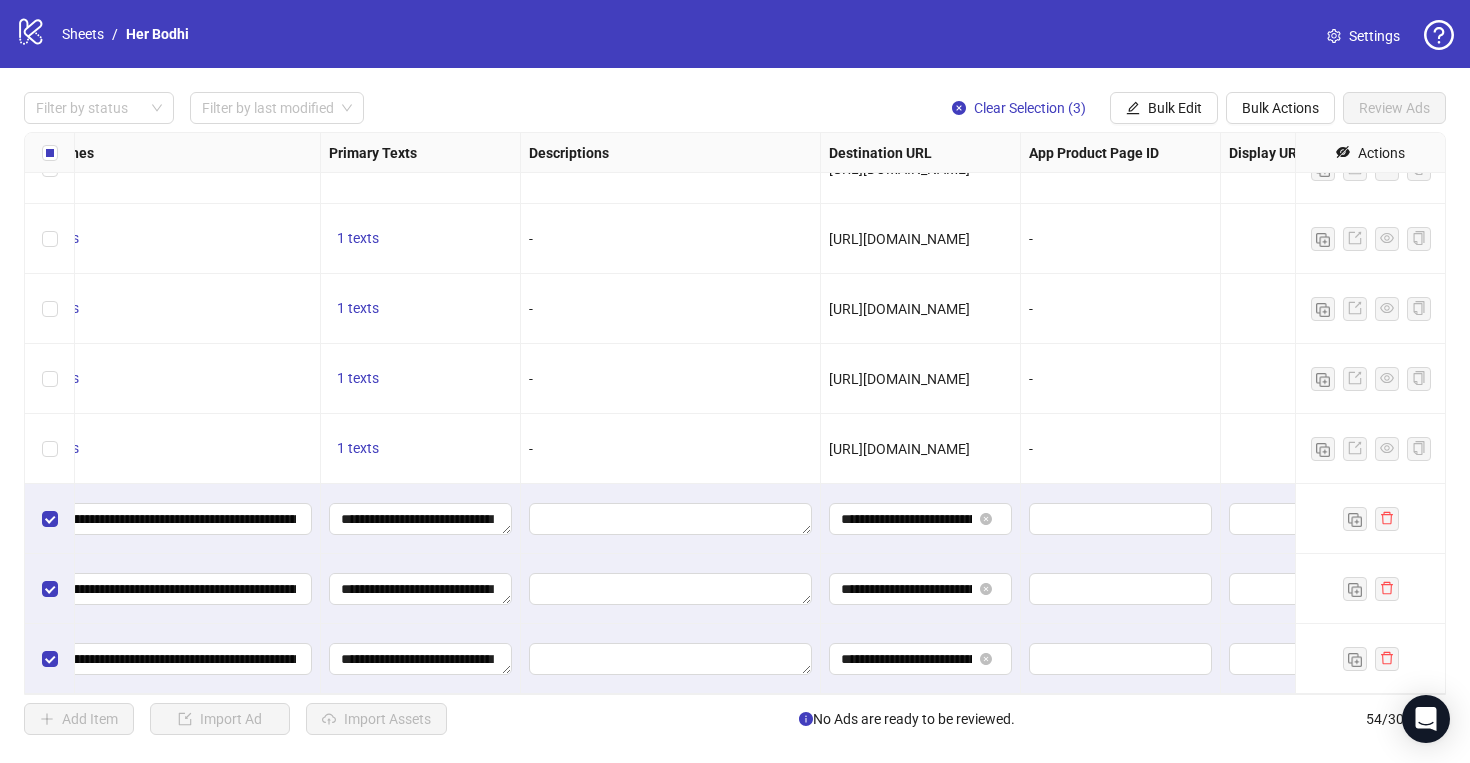 scroll, scrollTop: 3259, scrollLeft: 1850, axis: both 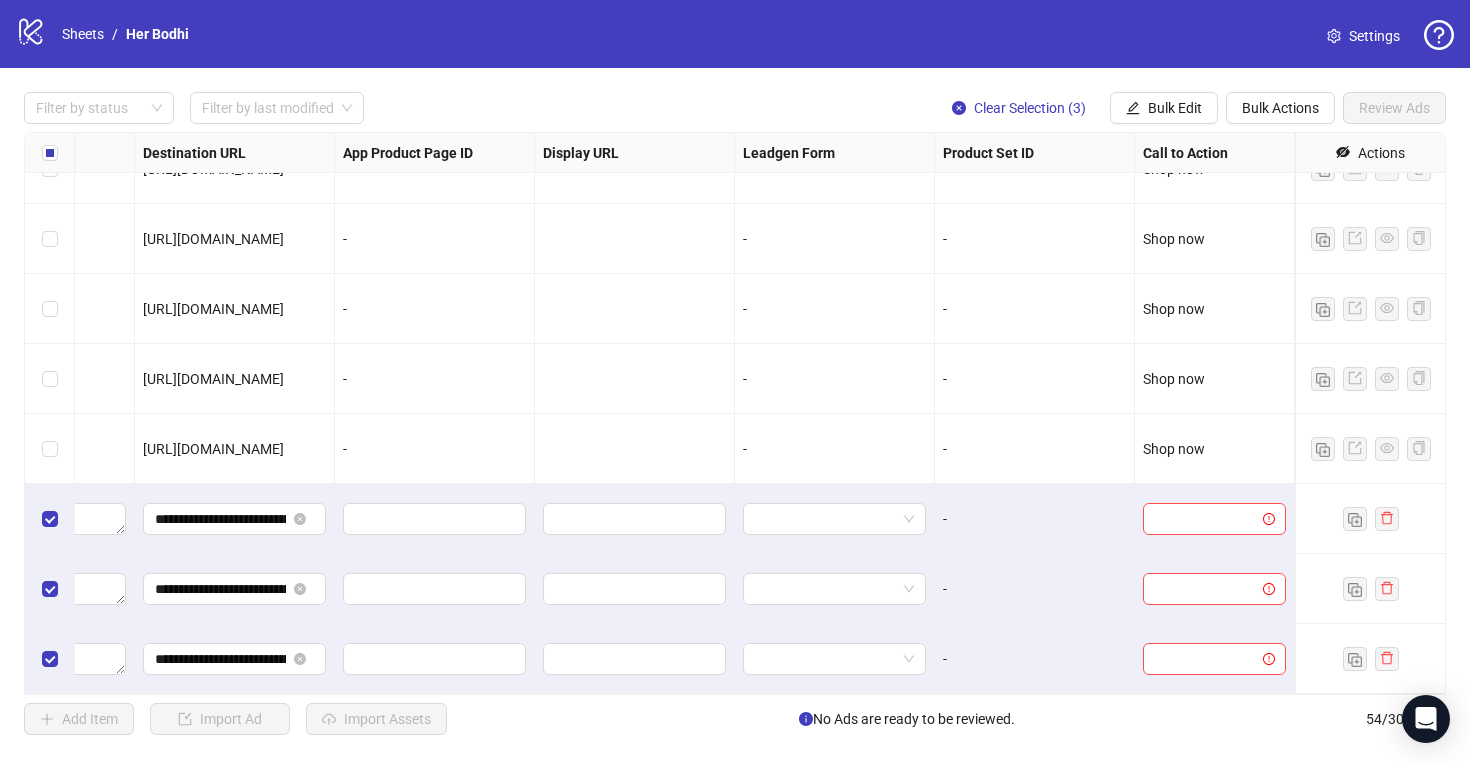 click at bounding box center (1215, 519) 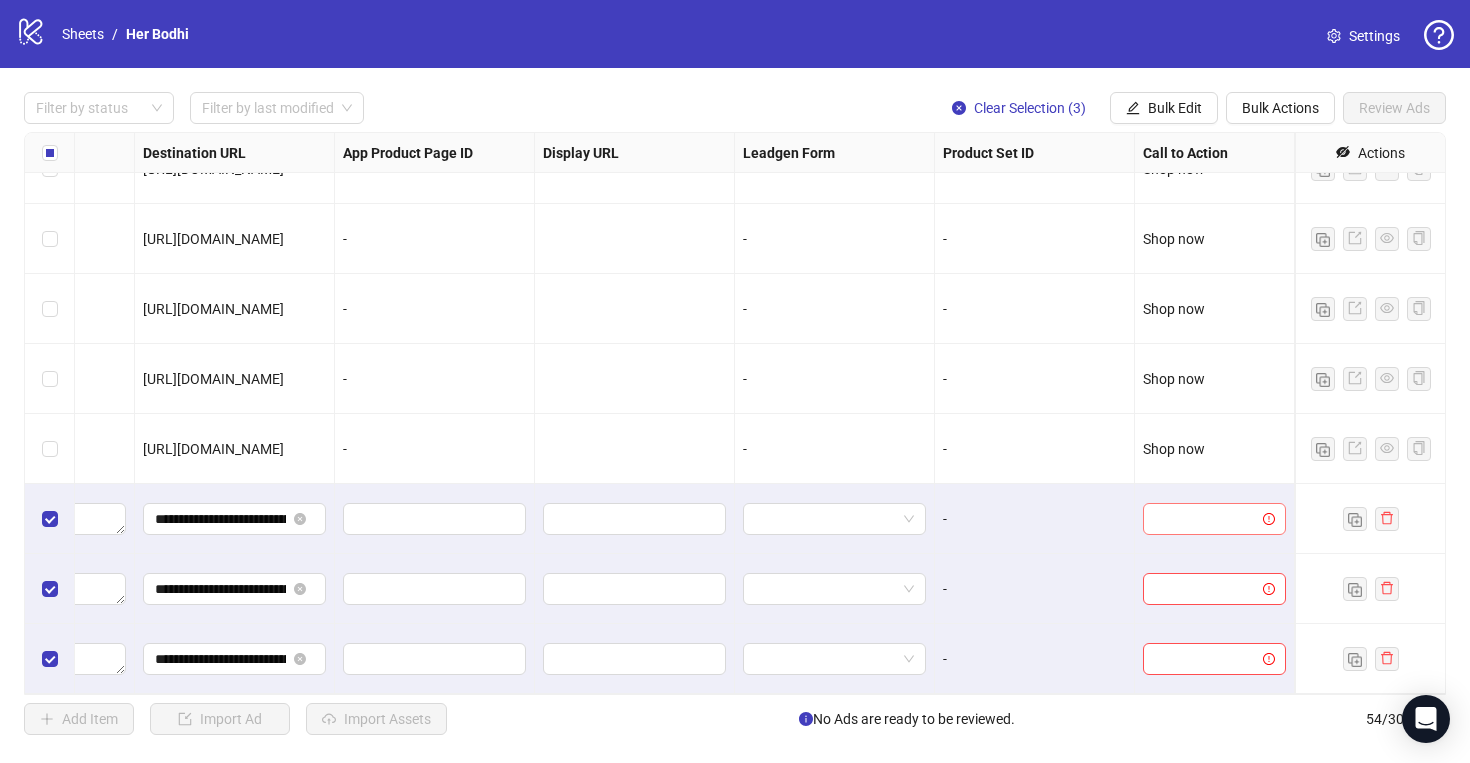 click at bounding box center (1205, 519) 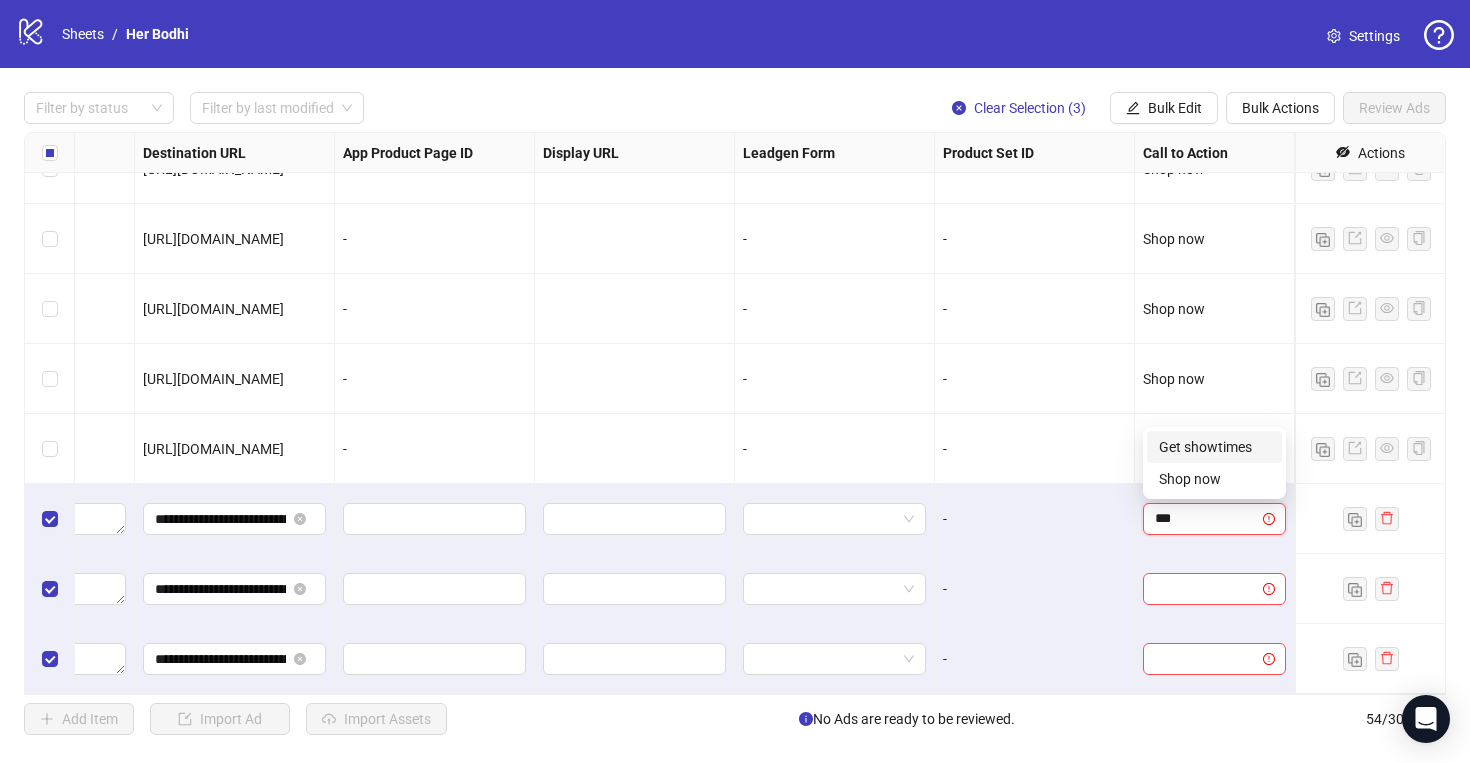 type on "****" 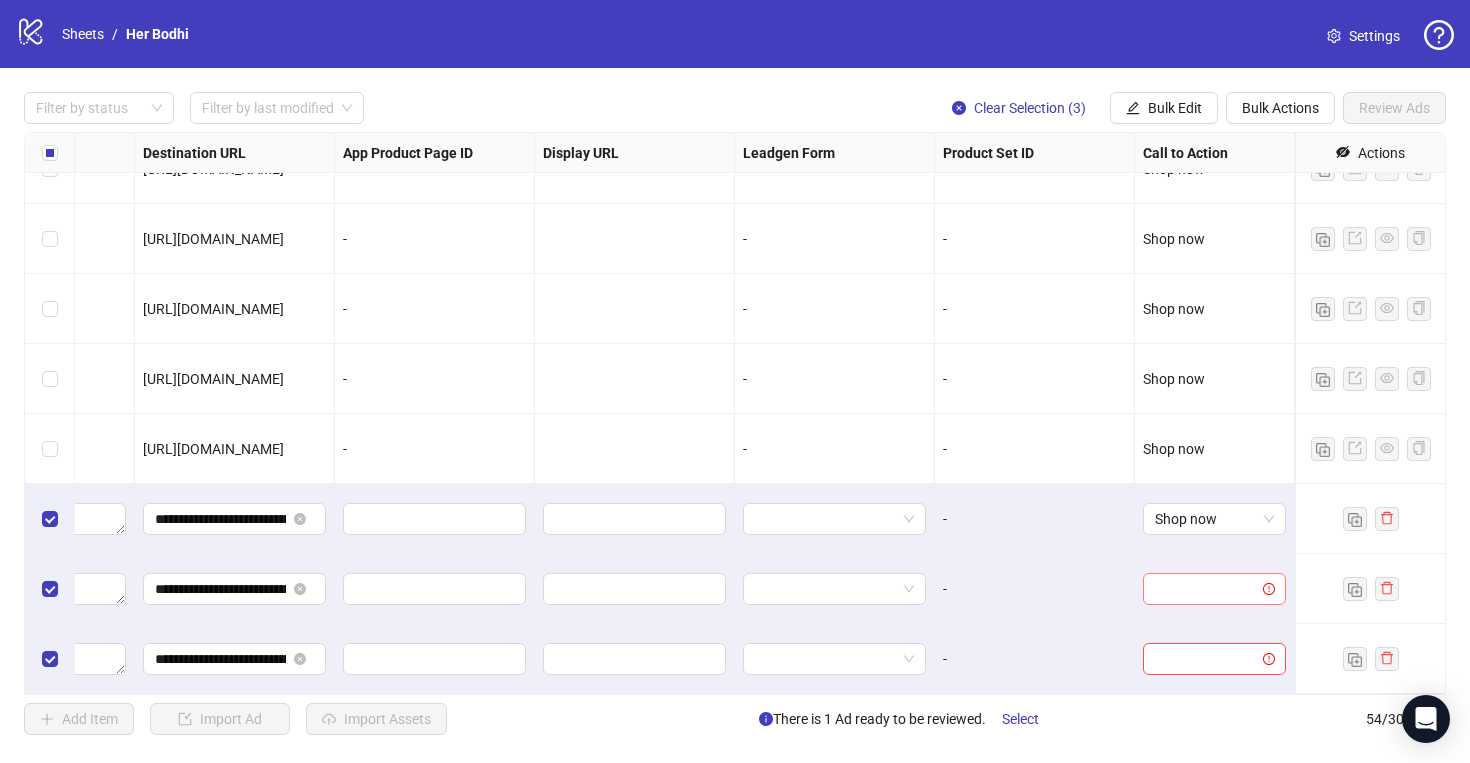 click at bounding box center (1205, 589) 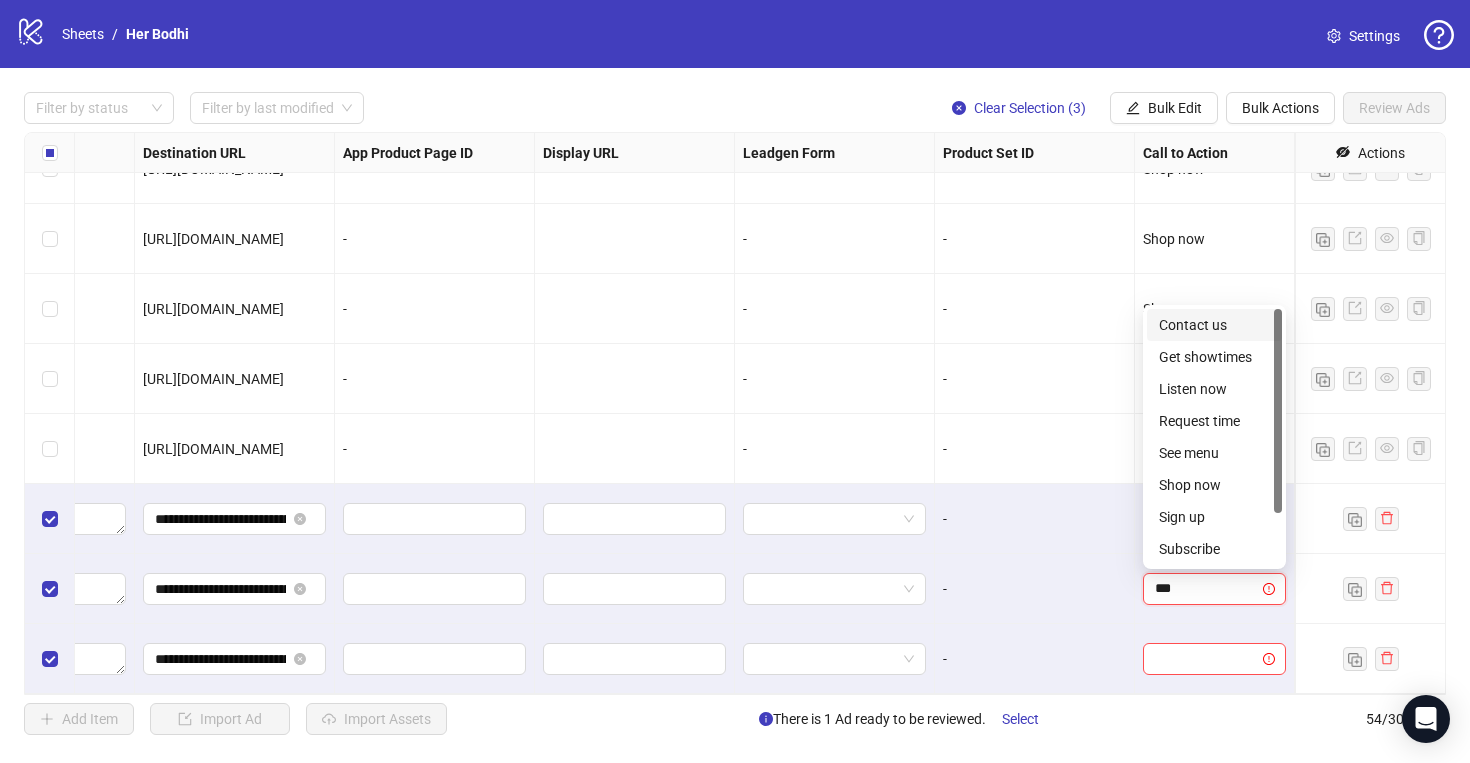 type on "****" 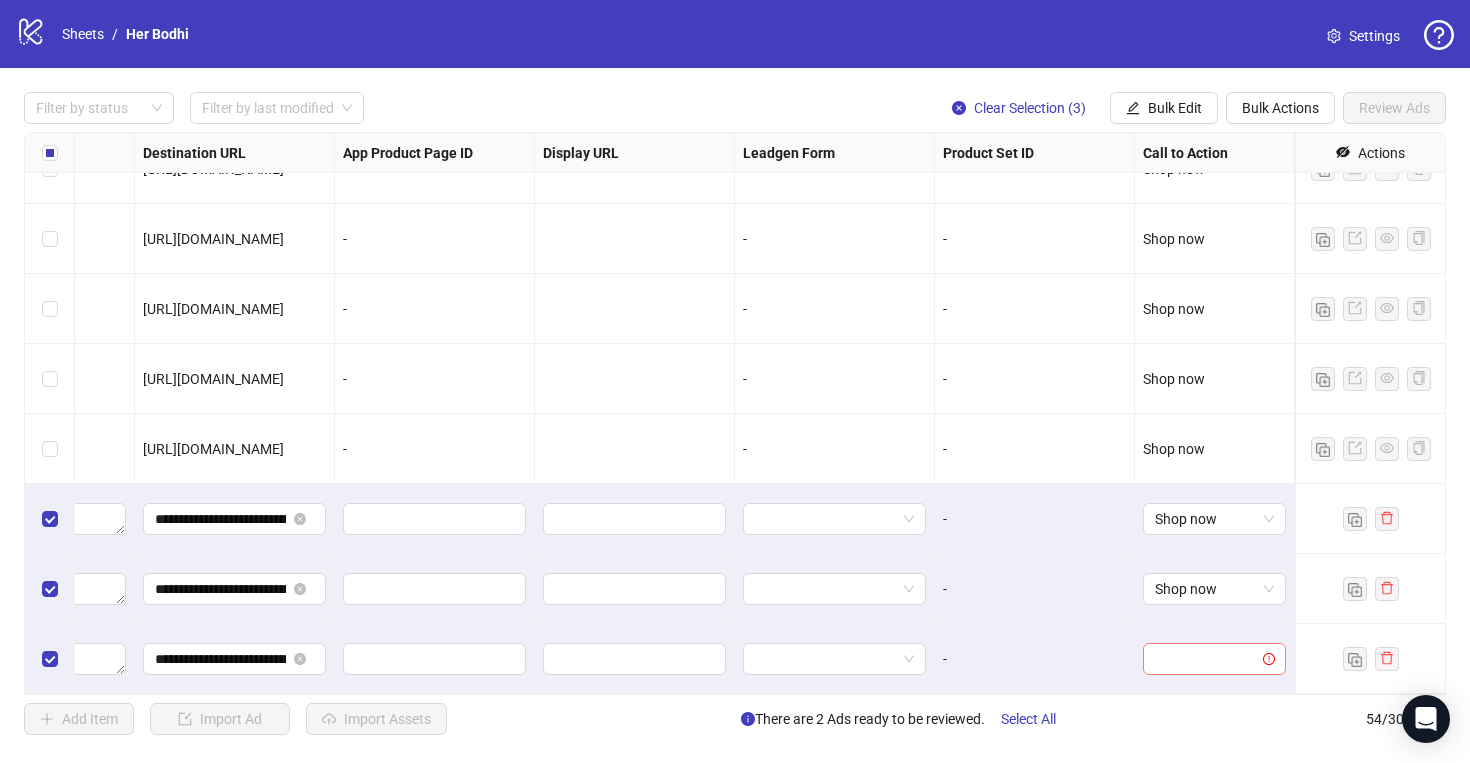 click at bounding box center [1205, 659] 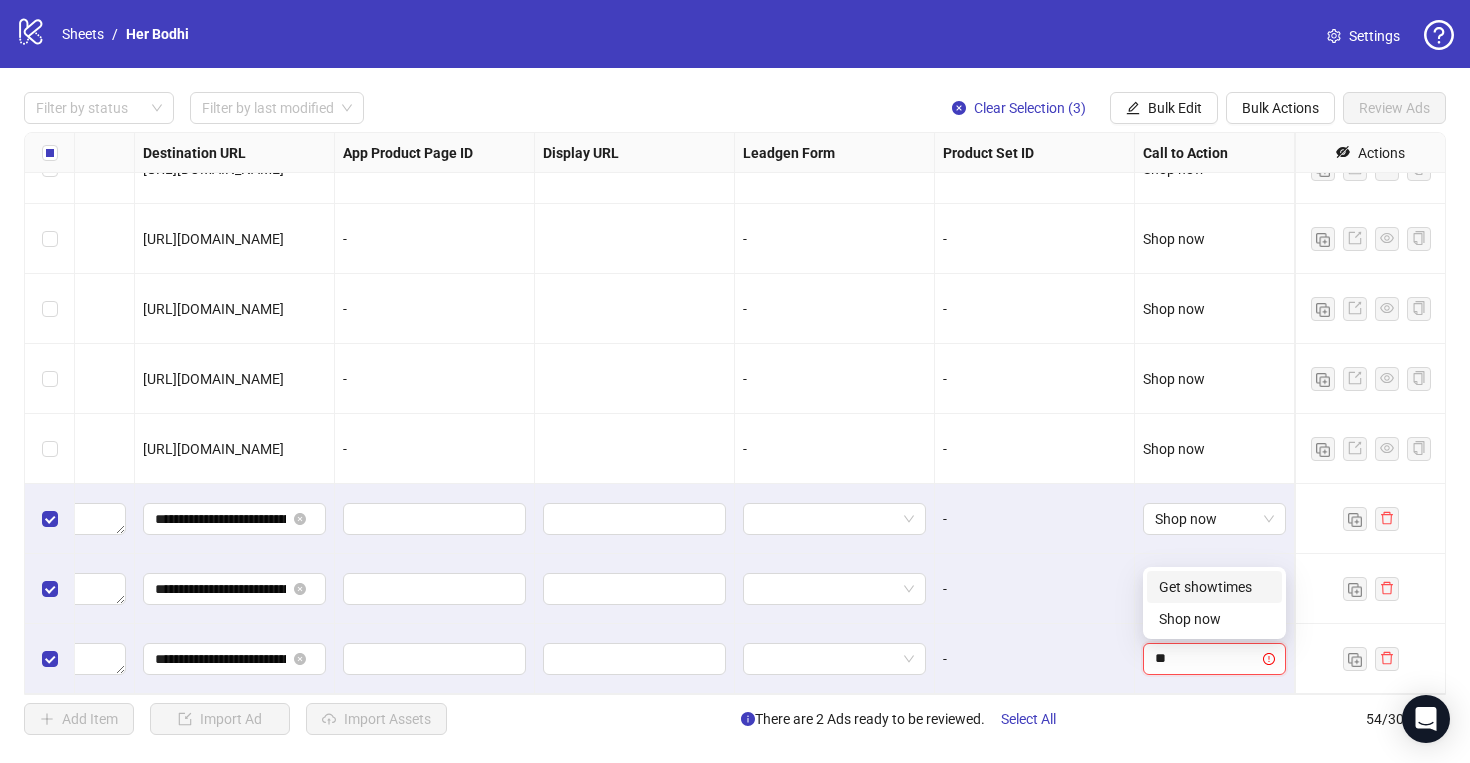 type on "*" 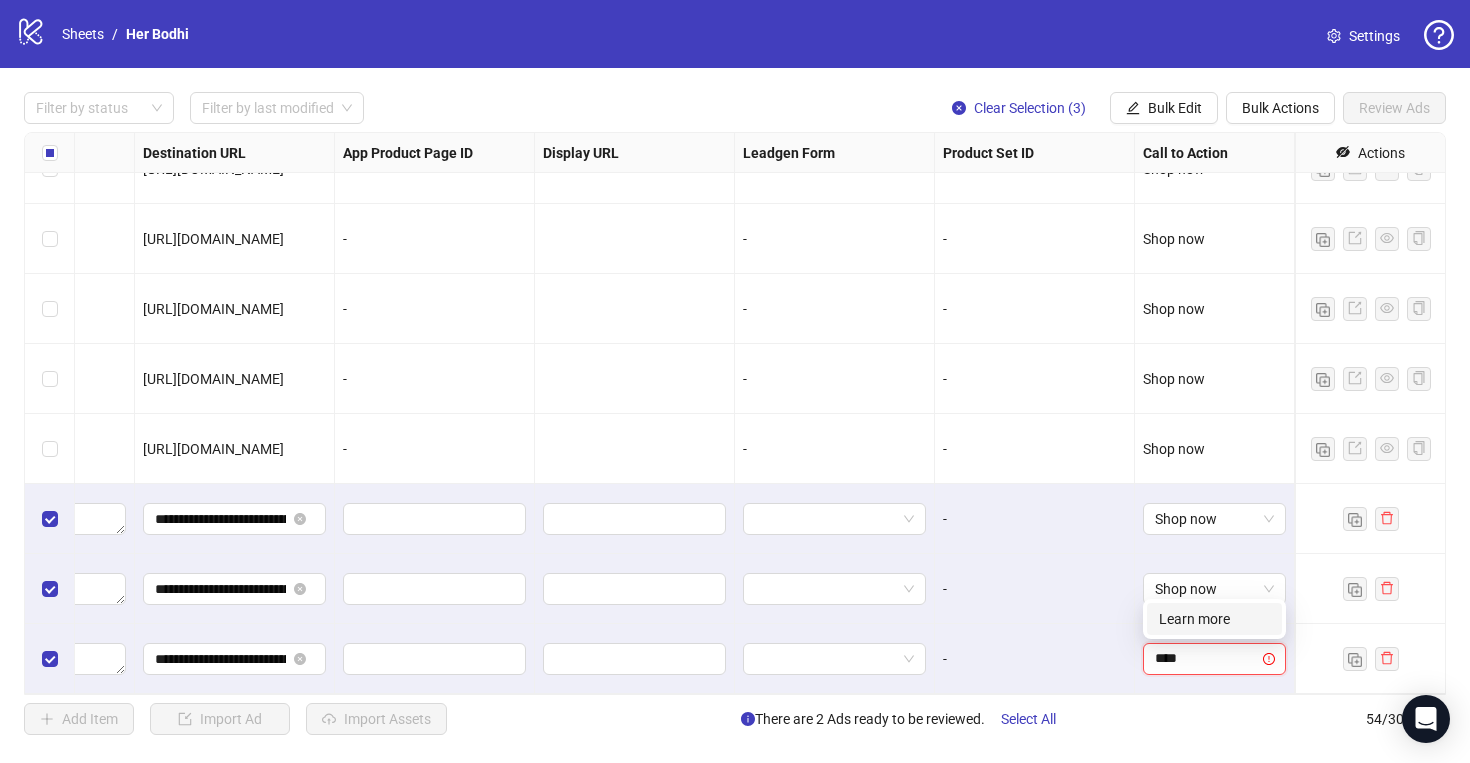 type on "*****" 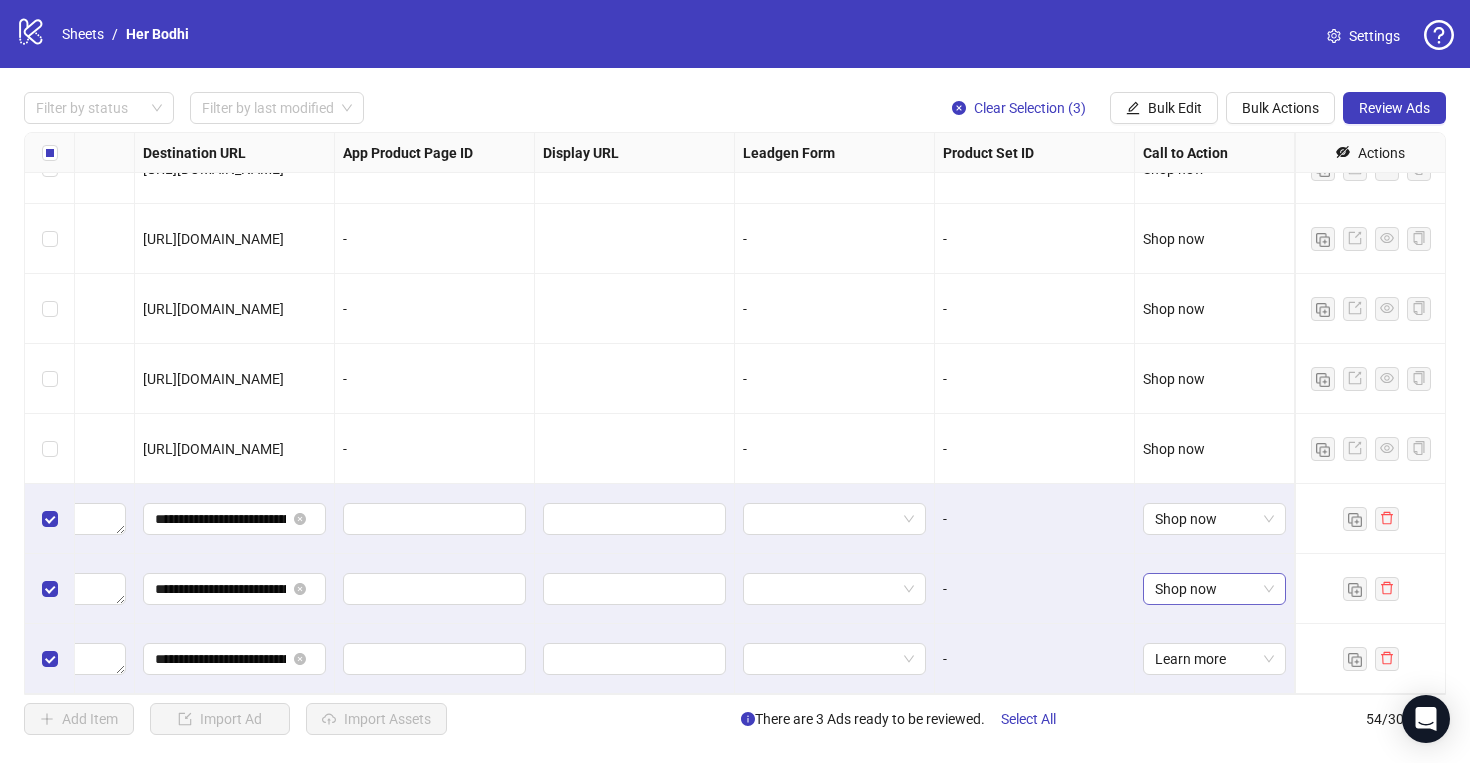 click on "Shop now" at bounding box center (1214, 589) 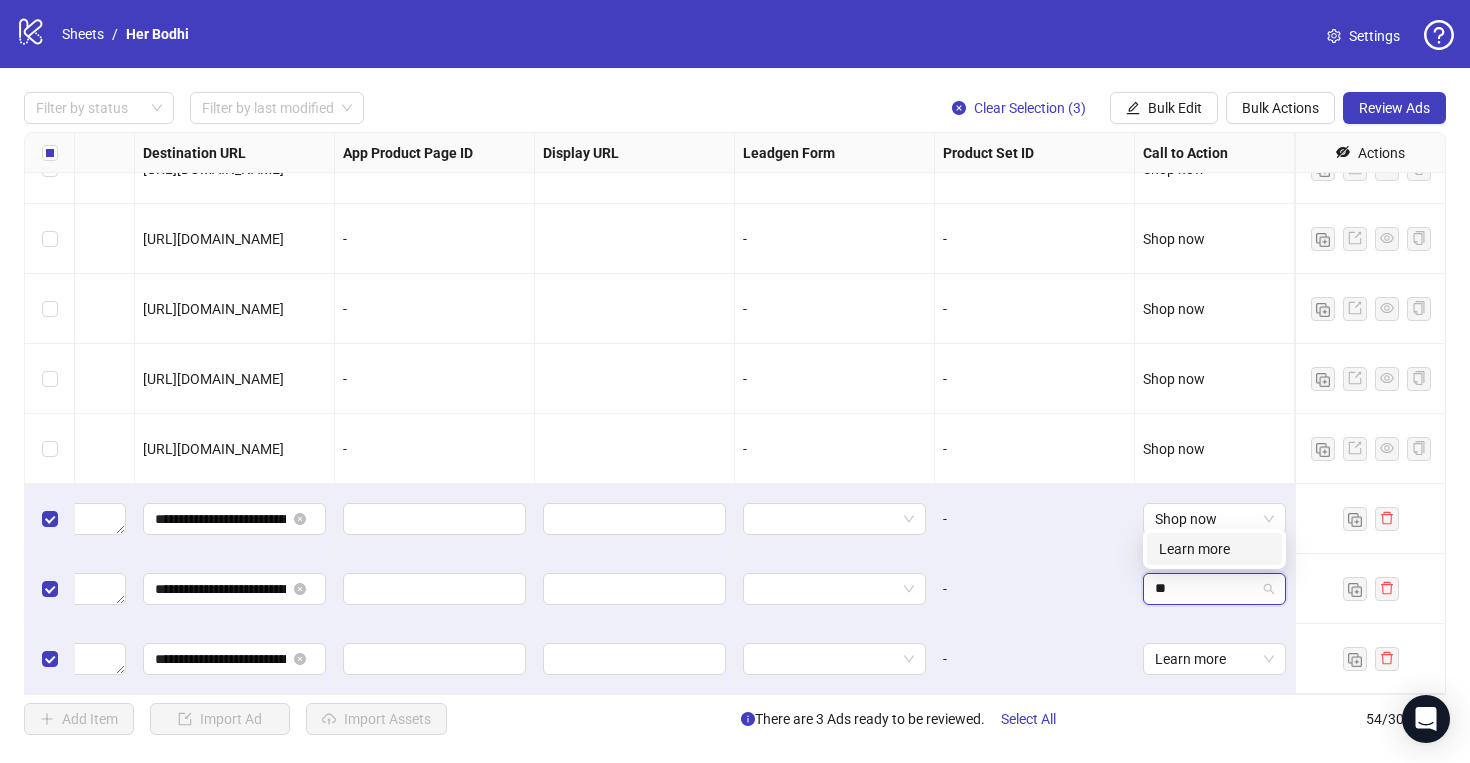 scroll, scrollTop: 0, scrollLeft: 0, axis: both 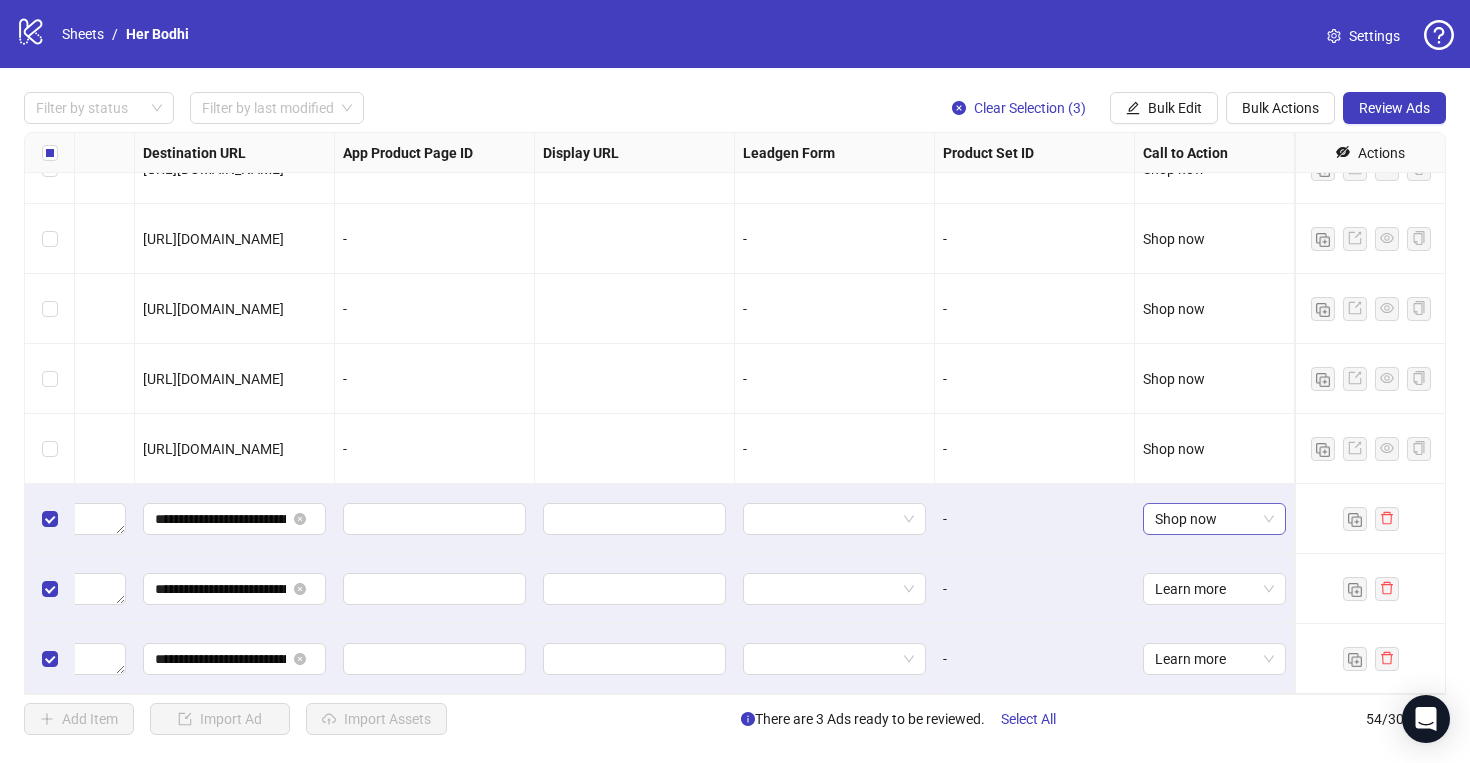 click on "Shop now" at bounding box center [1214, 519] 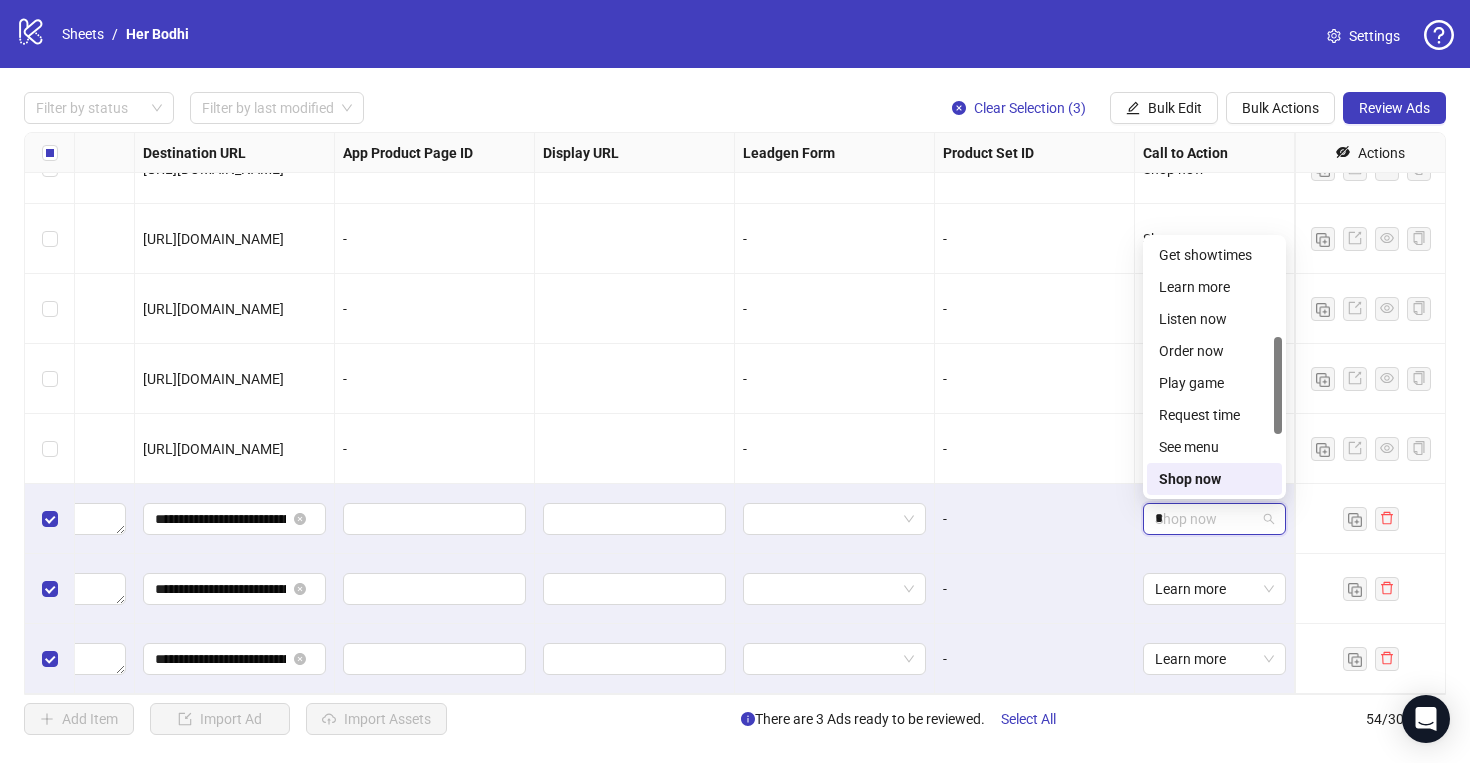 scroll, scrollTop: 0, scrollLeft: 0, axis: both 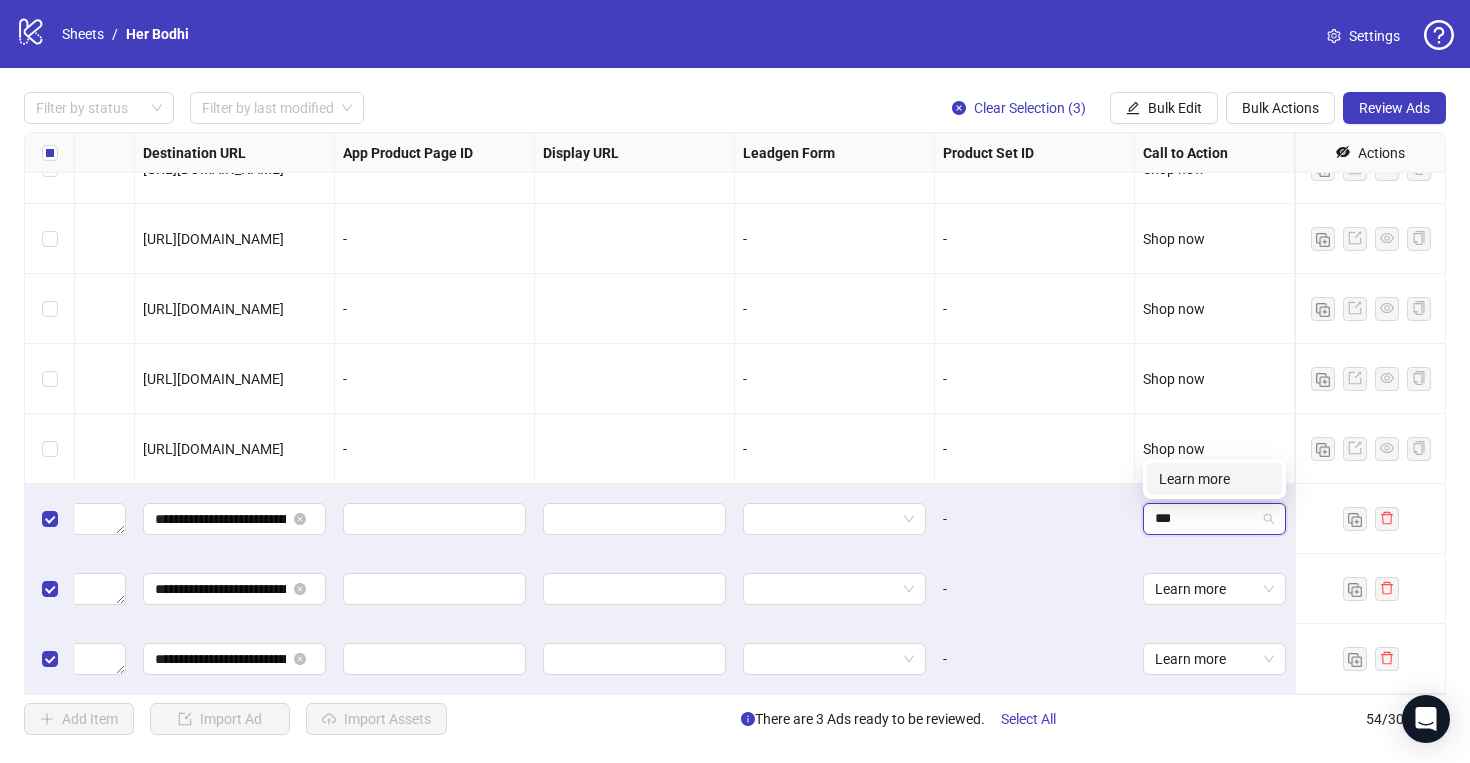 type on "****" 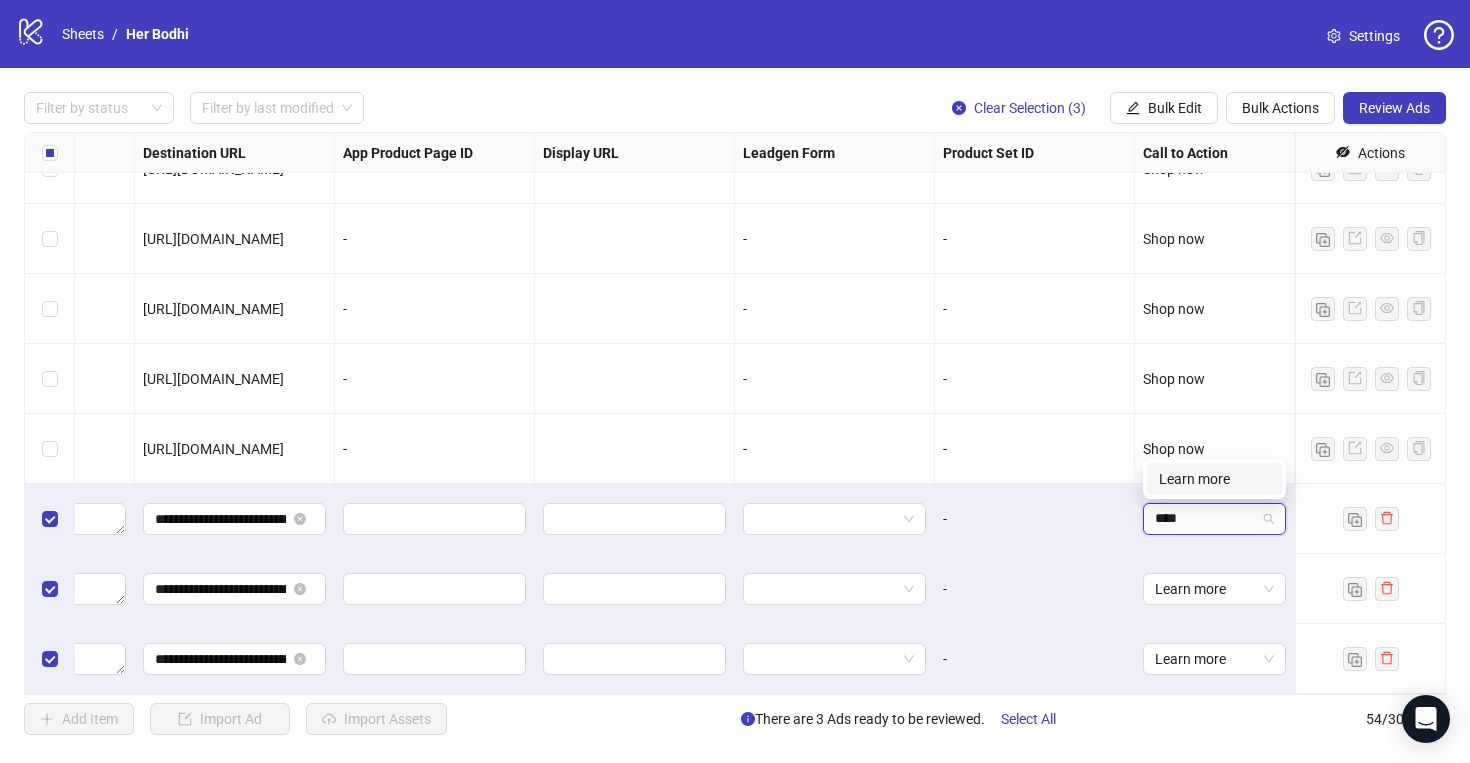 click on "Learn more" at bounding box center (1214, 479) 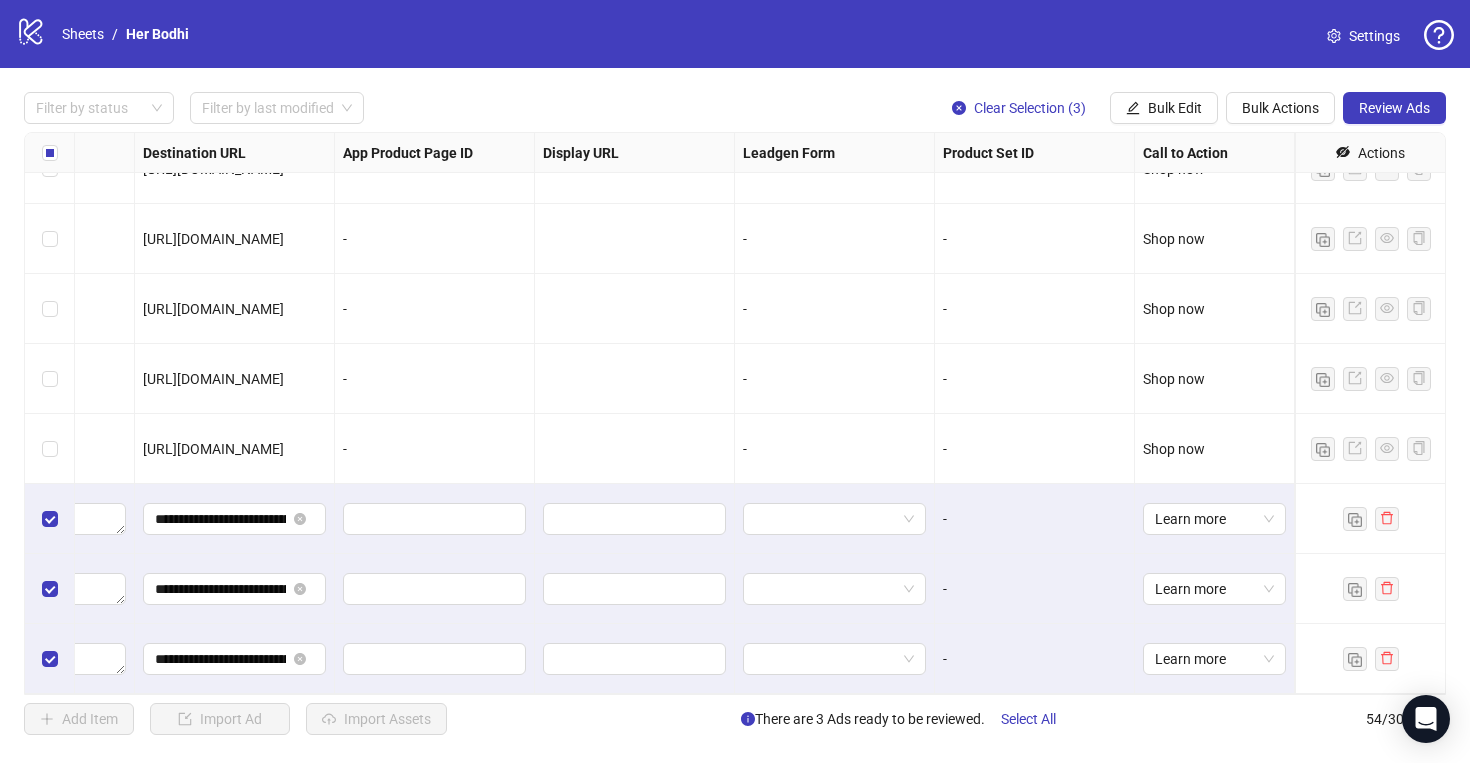 scroll, scrollTop: 3259, scrollLeft: 0, axis: vertical 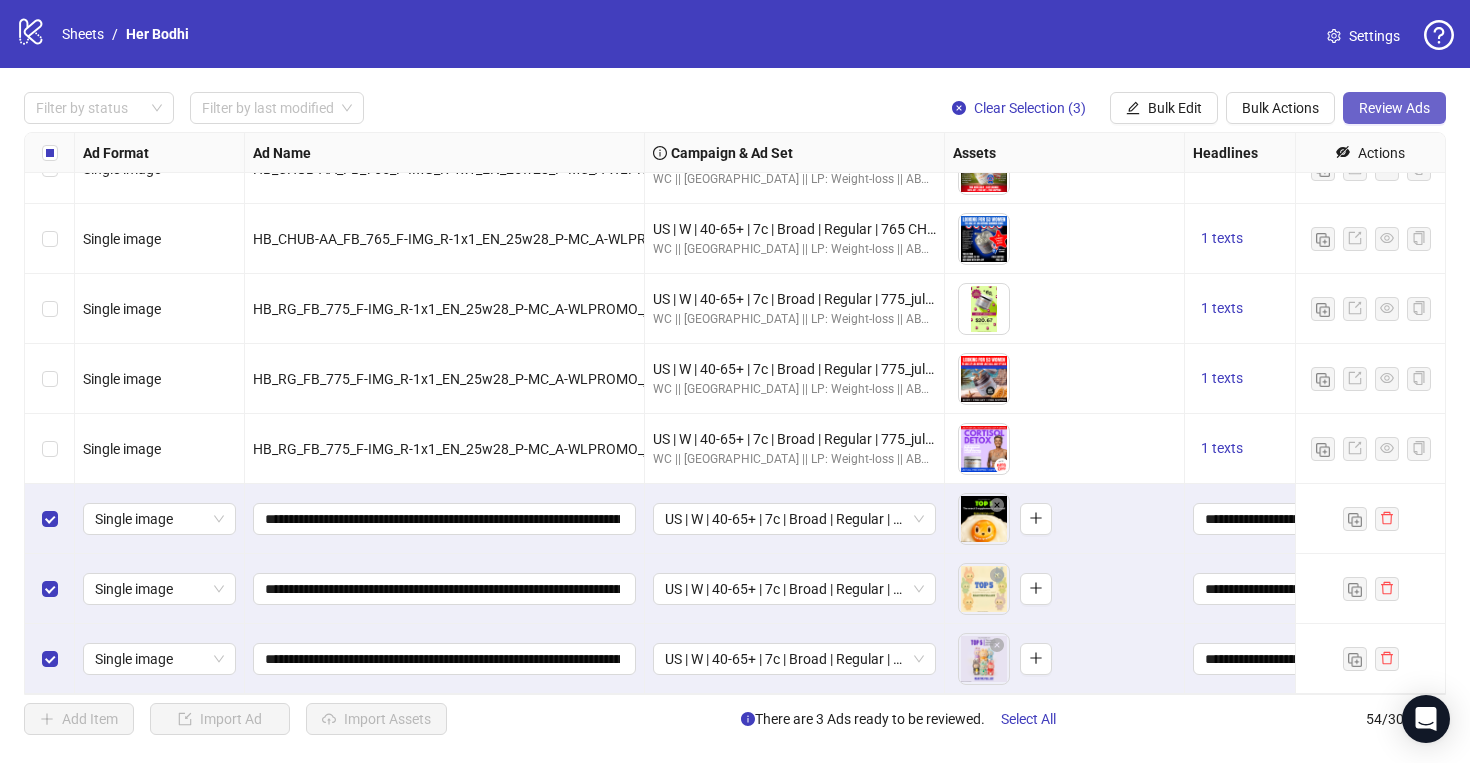 click on "Review Ads" at bounding box center [1394, 108] 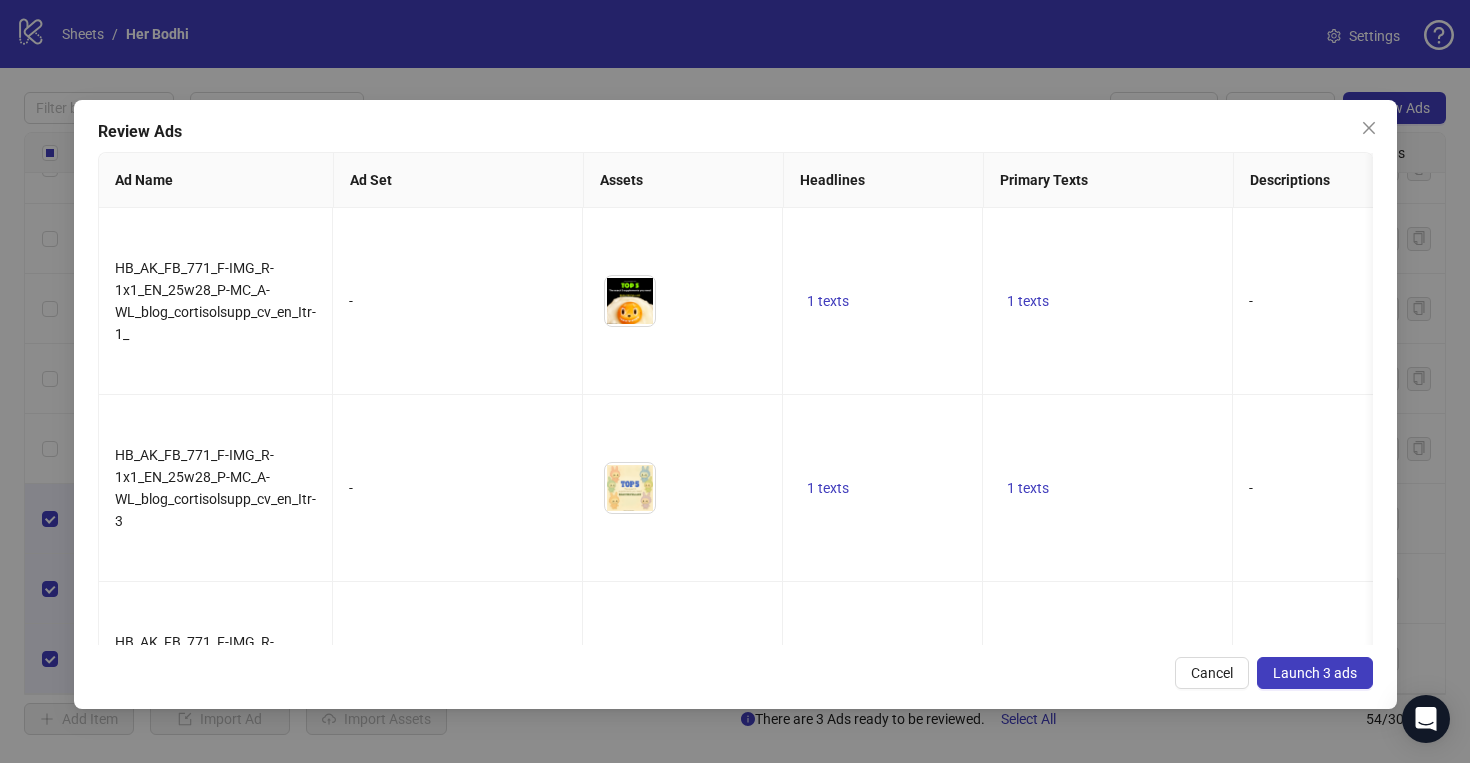 click on "Launch 3 ads" at bounding box center (1315, 673) 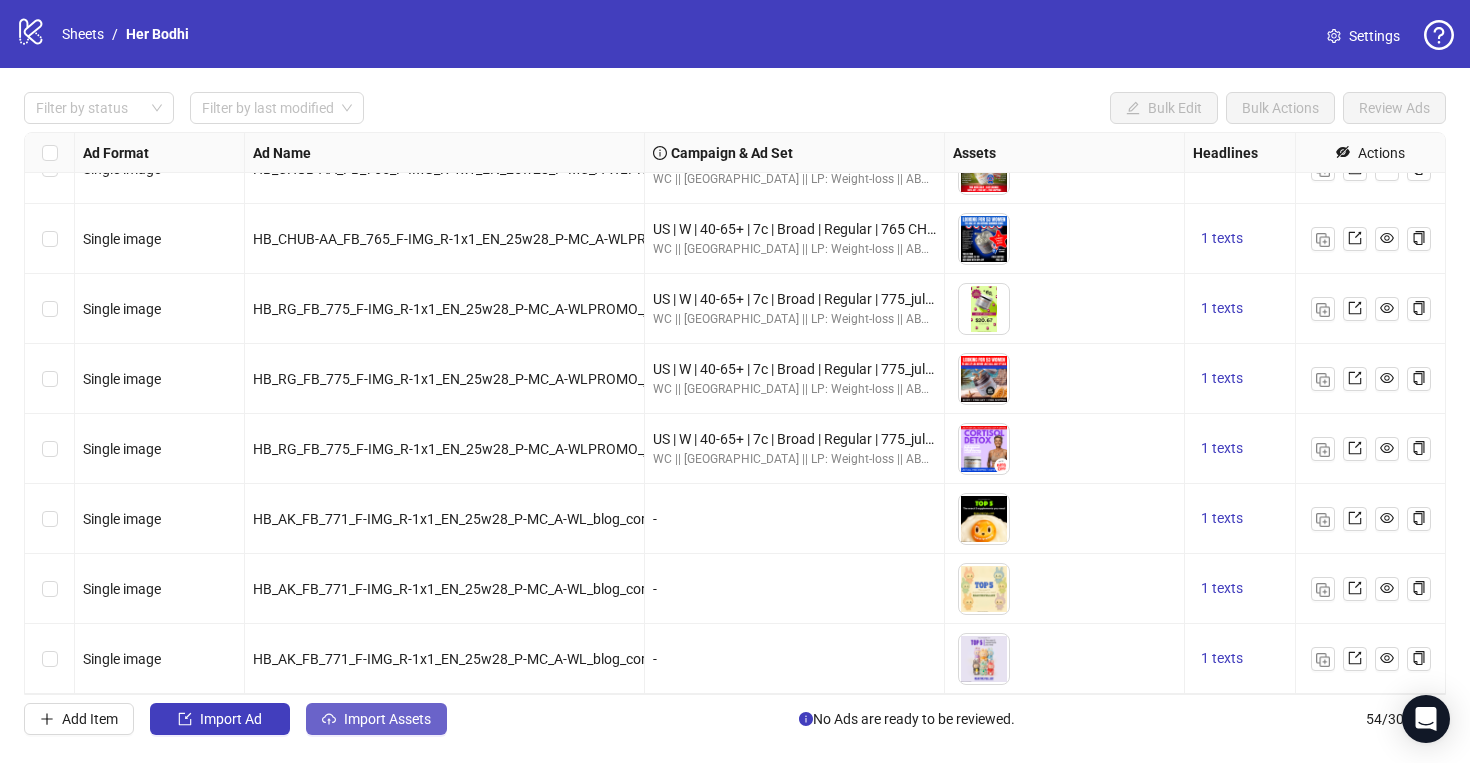 click on "Import Assets" at bounding box center [376, 719] 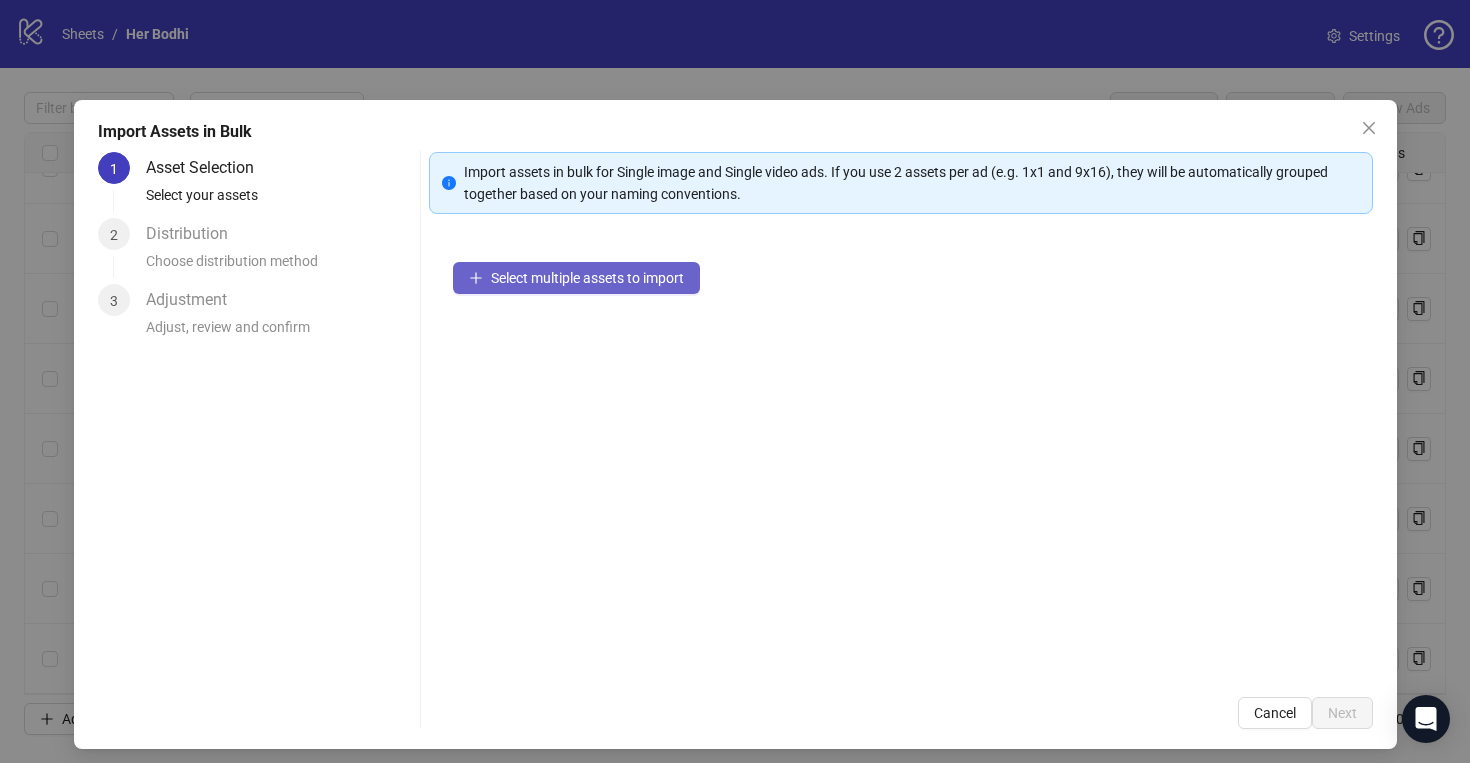 click on "Select multiple assets to import" at bounding box center (576, 278) 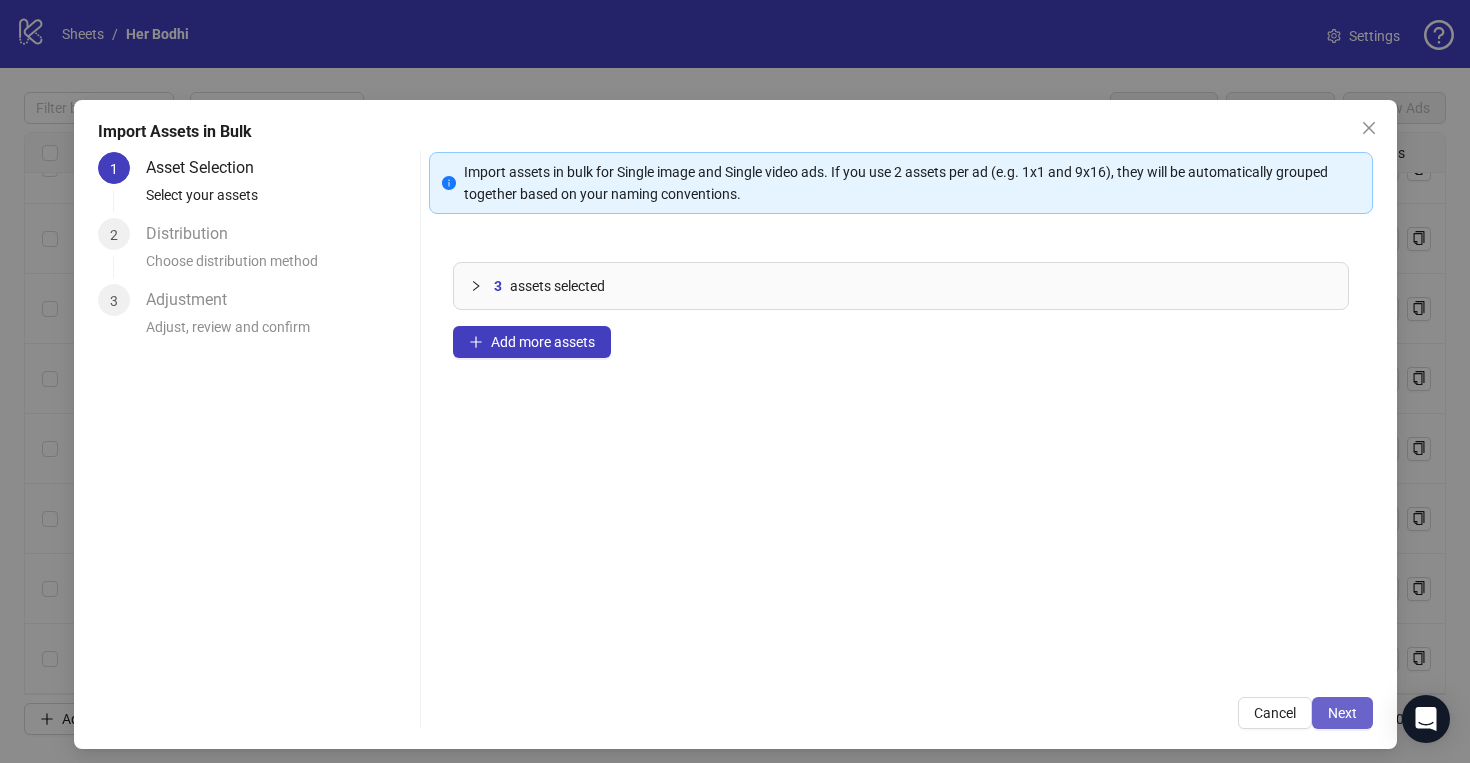 click on "Next" at bounding box center [1342, 713] 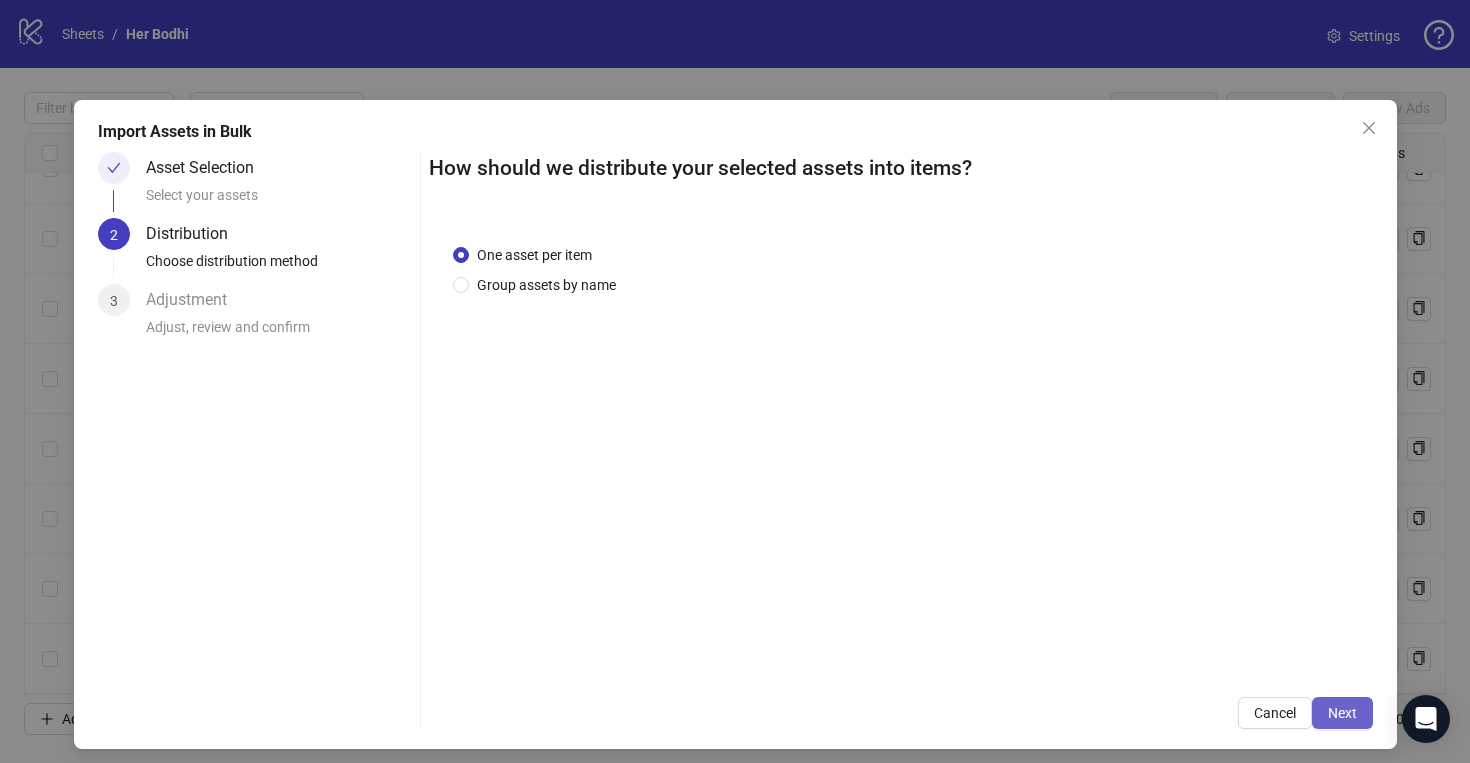 click on "Next" at bounding box center [1342, 713] 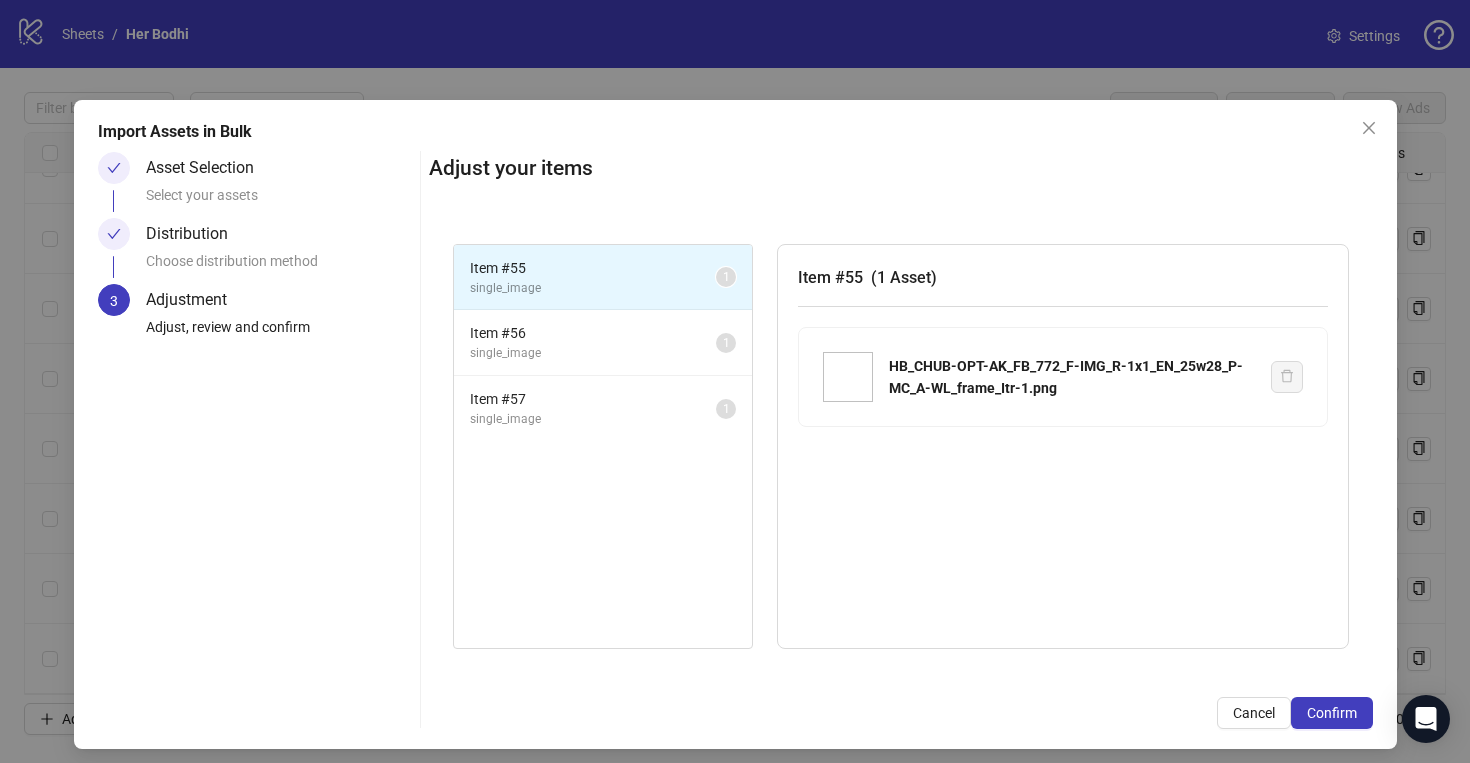 click on "Confirm" at bounding box center [1332, 713] 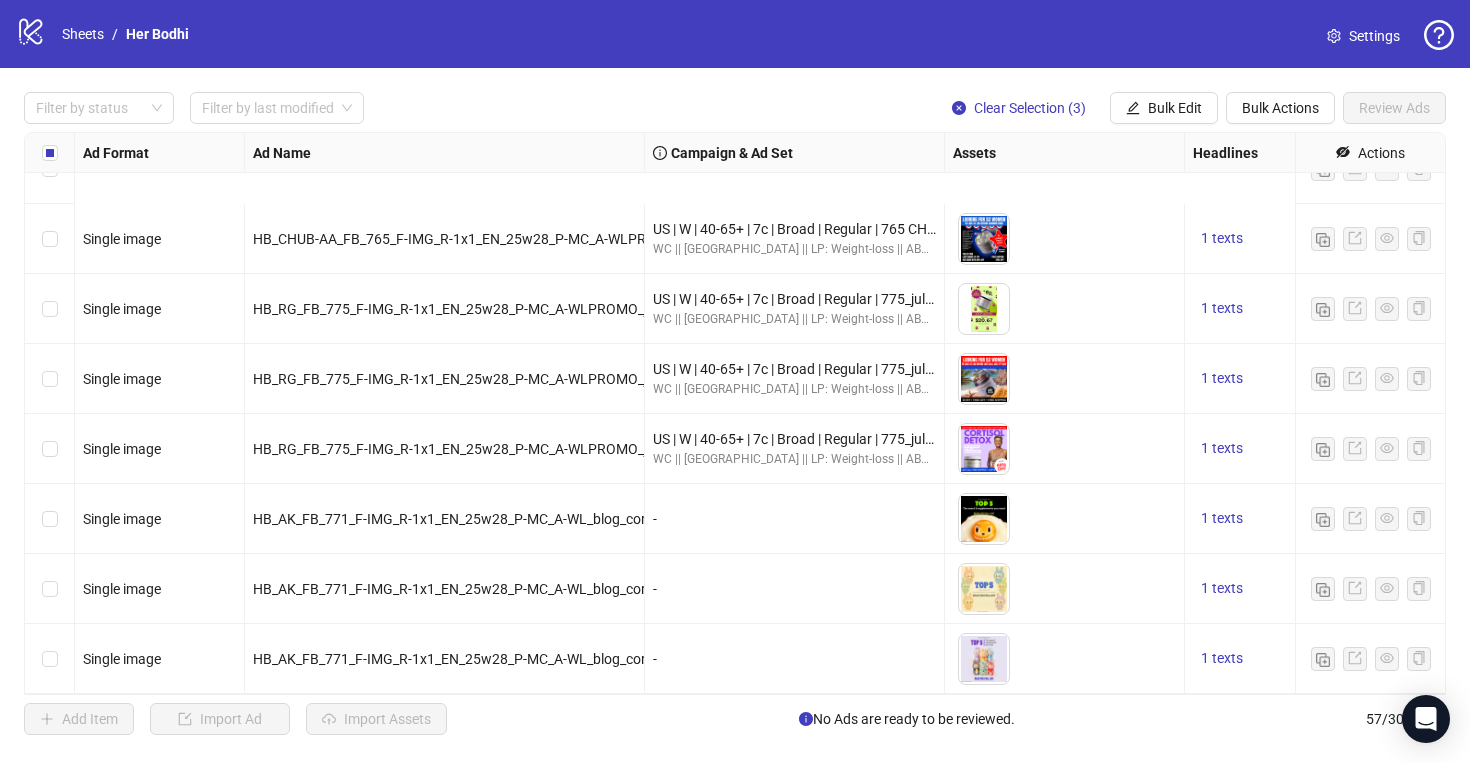 scroll, scrollTop: 3469, scrollLeft: 0, axis: vertical 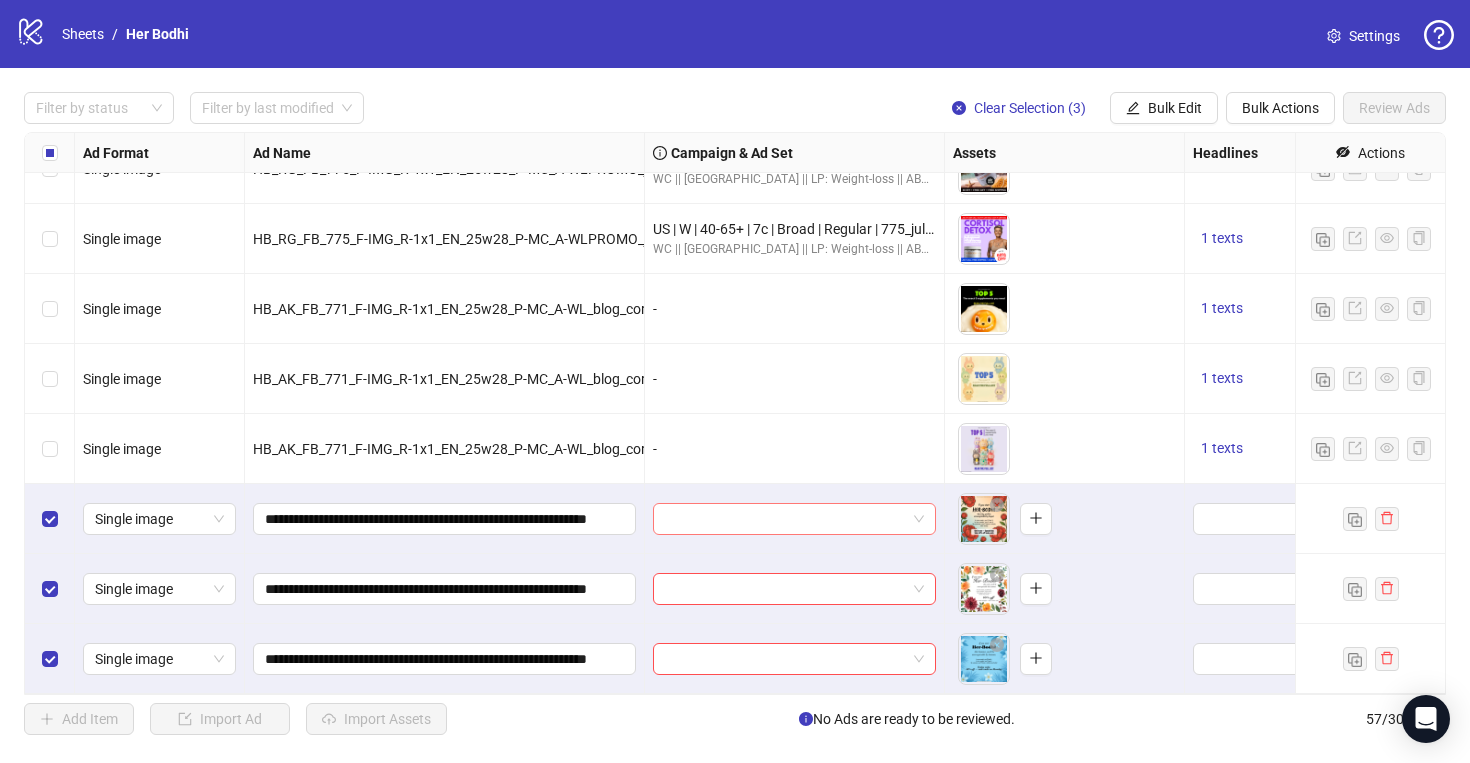 click at bounding box center [785, 519] 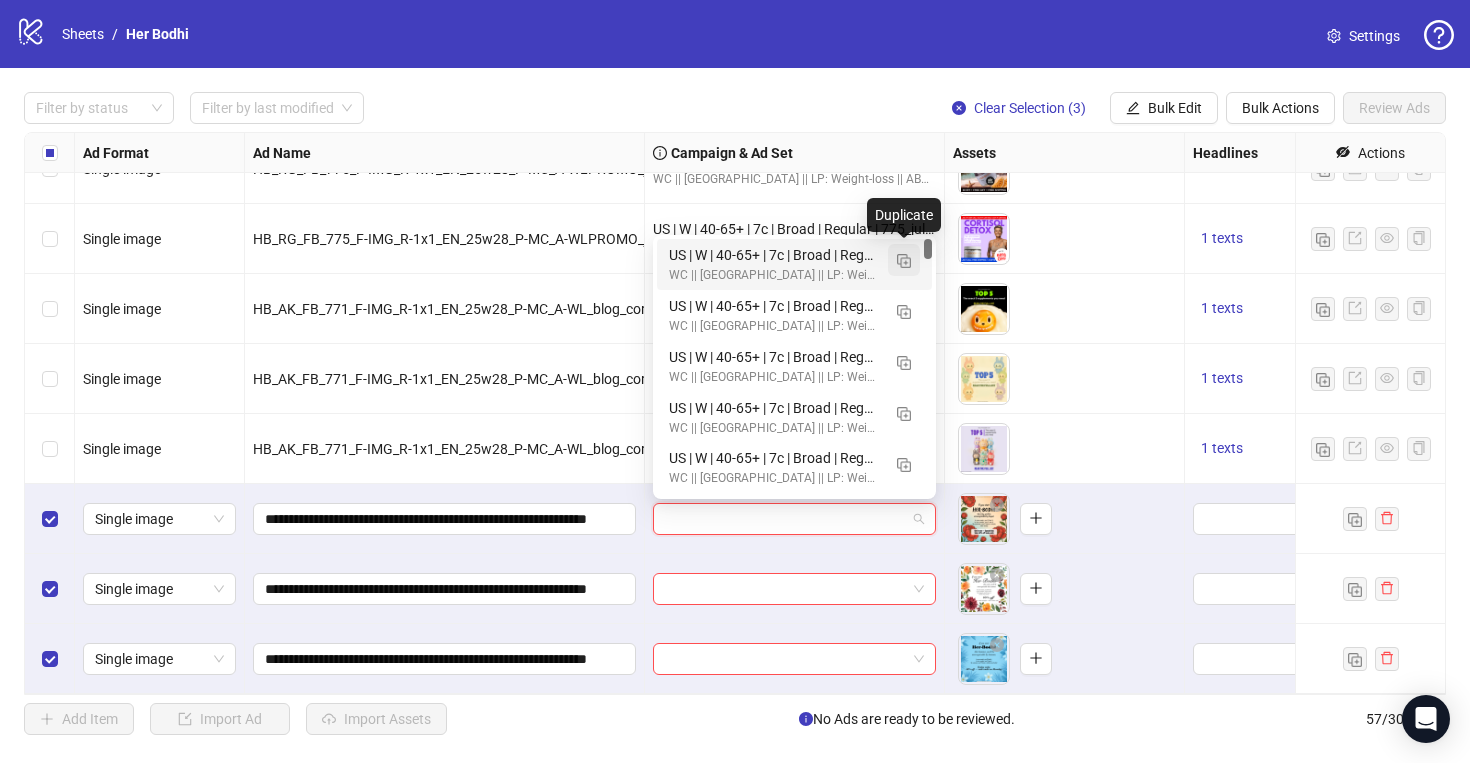 click at bounding box center [904, 260] 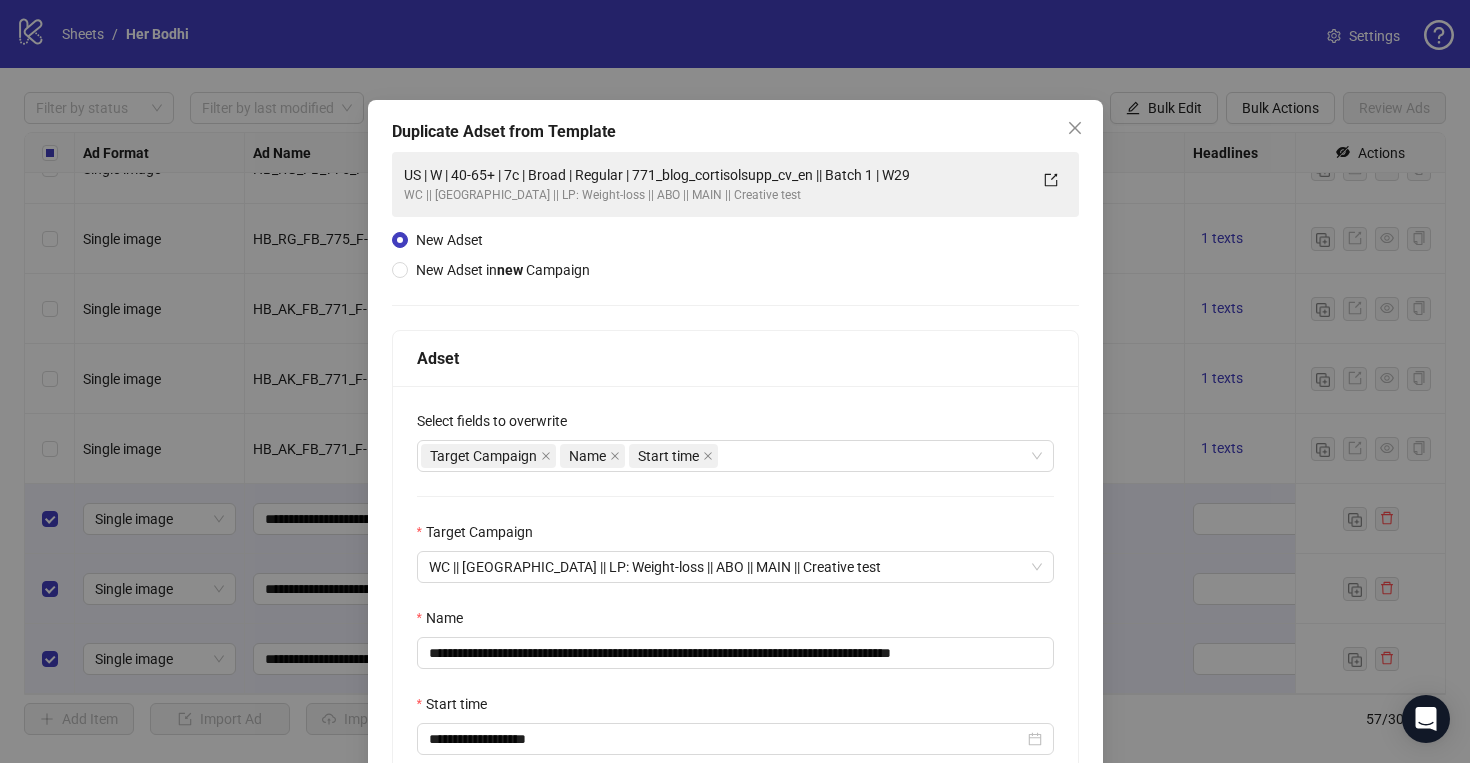 scroll, scrollTop: 143, scrollLeft: 0, axis: vertical 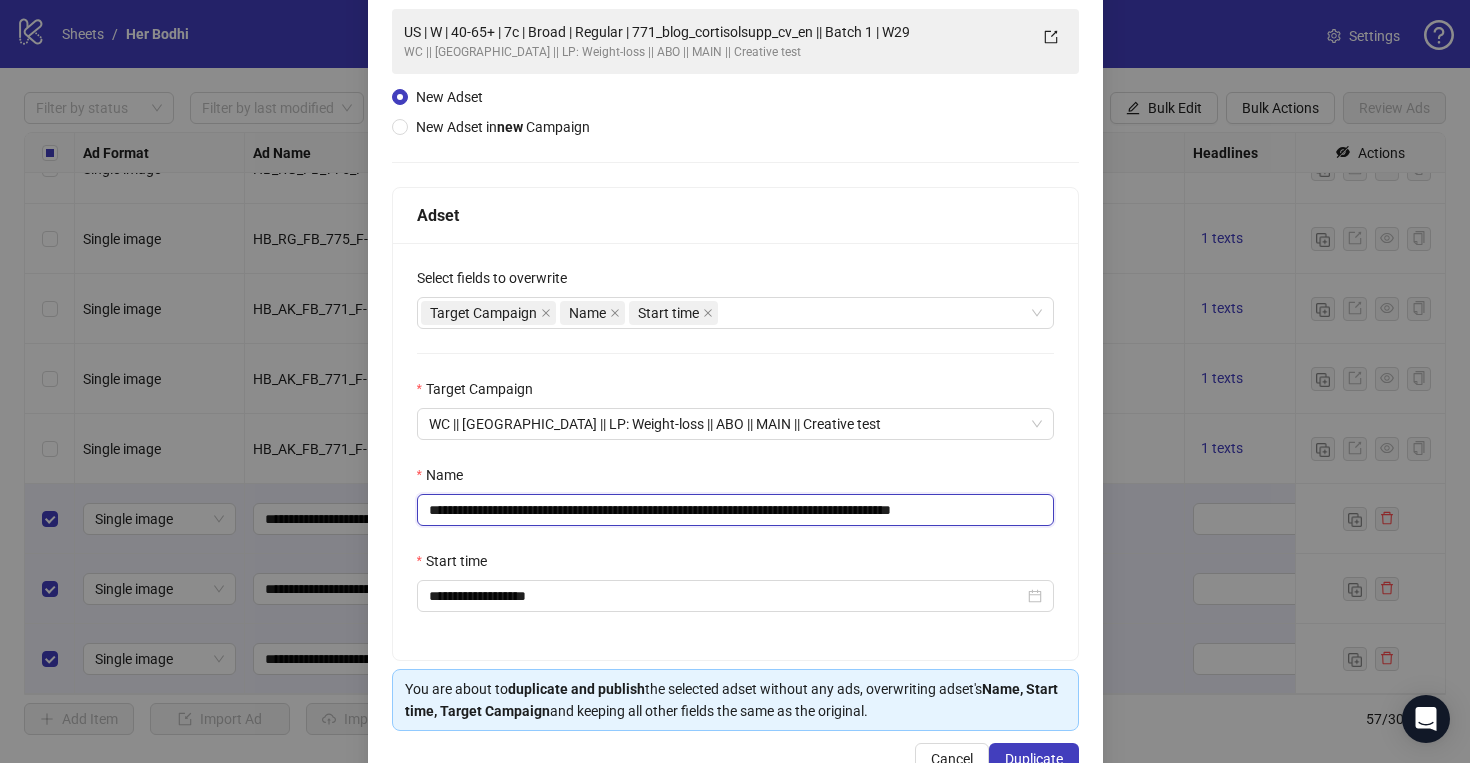 drag, startPoint x: 998, startPoint y: 508, endPoint x: 953, endPoint y: 510, distance: 45.044422 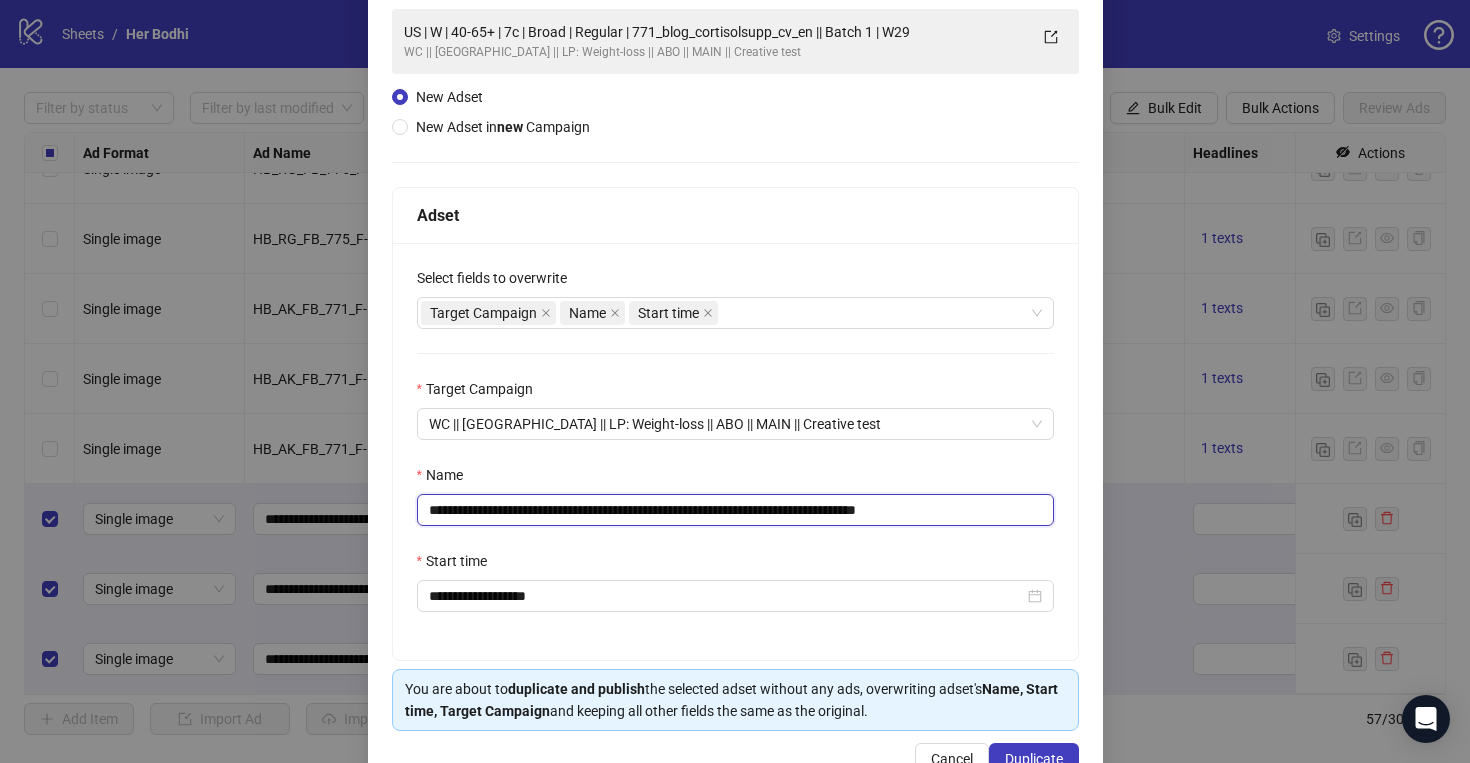 drag, startPoint x: 845, startPoint y: 508, endPoint x: 664, endPoint y: 509, distance: 181.00276 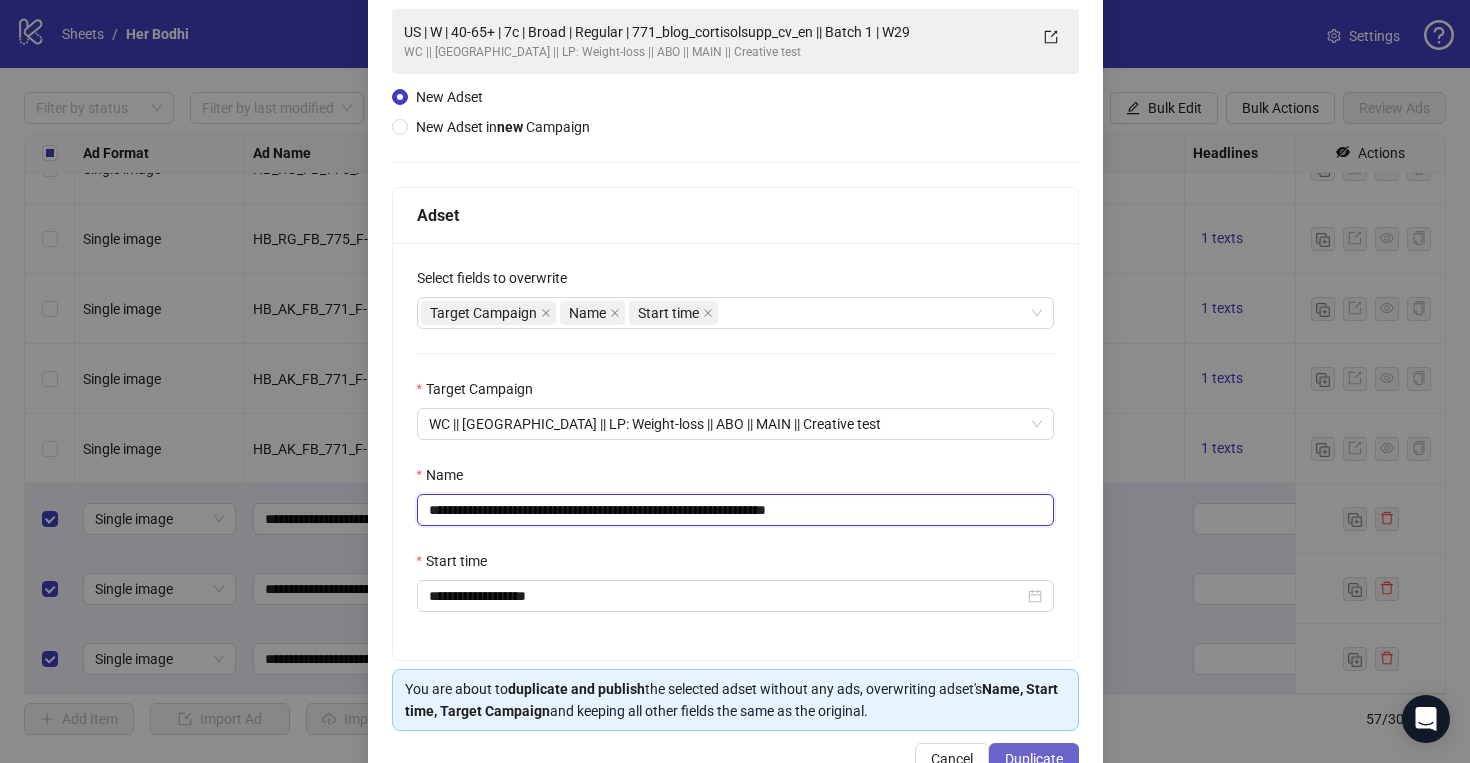 type on "**********" 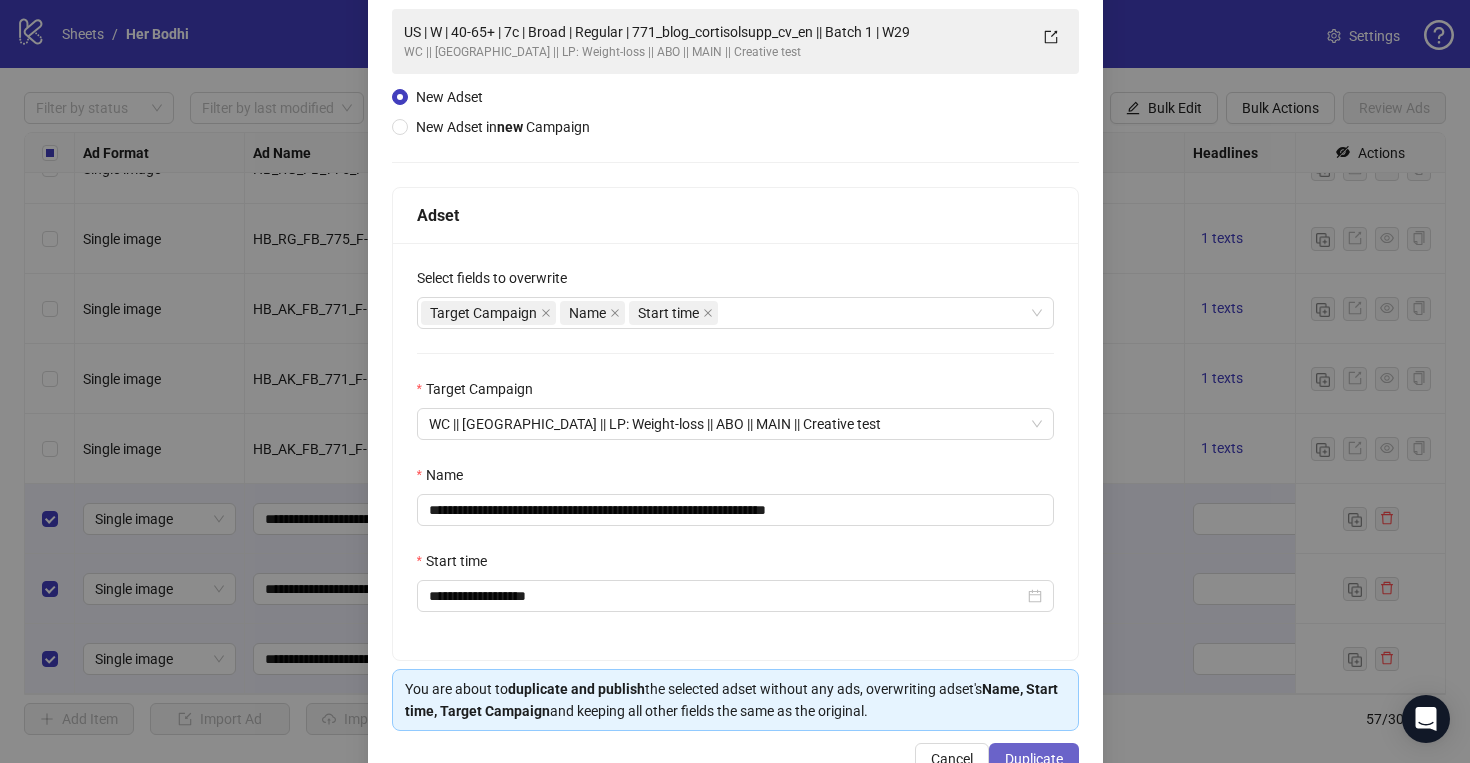 click on "Duplicate" at bounding box center (1034, 759) 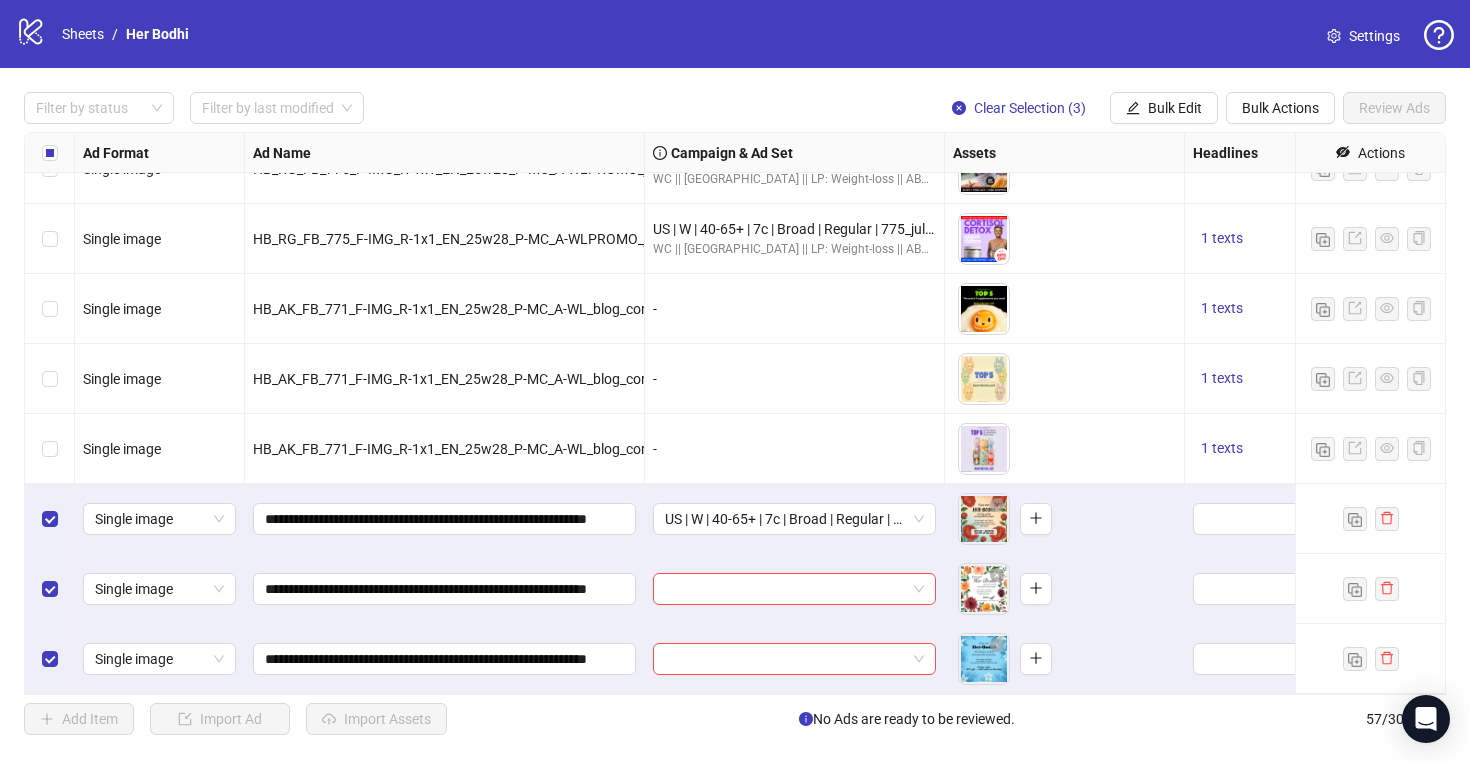 click at bounding box center [795, 589] 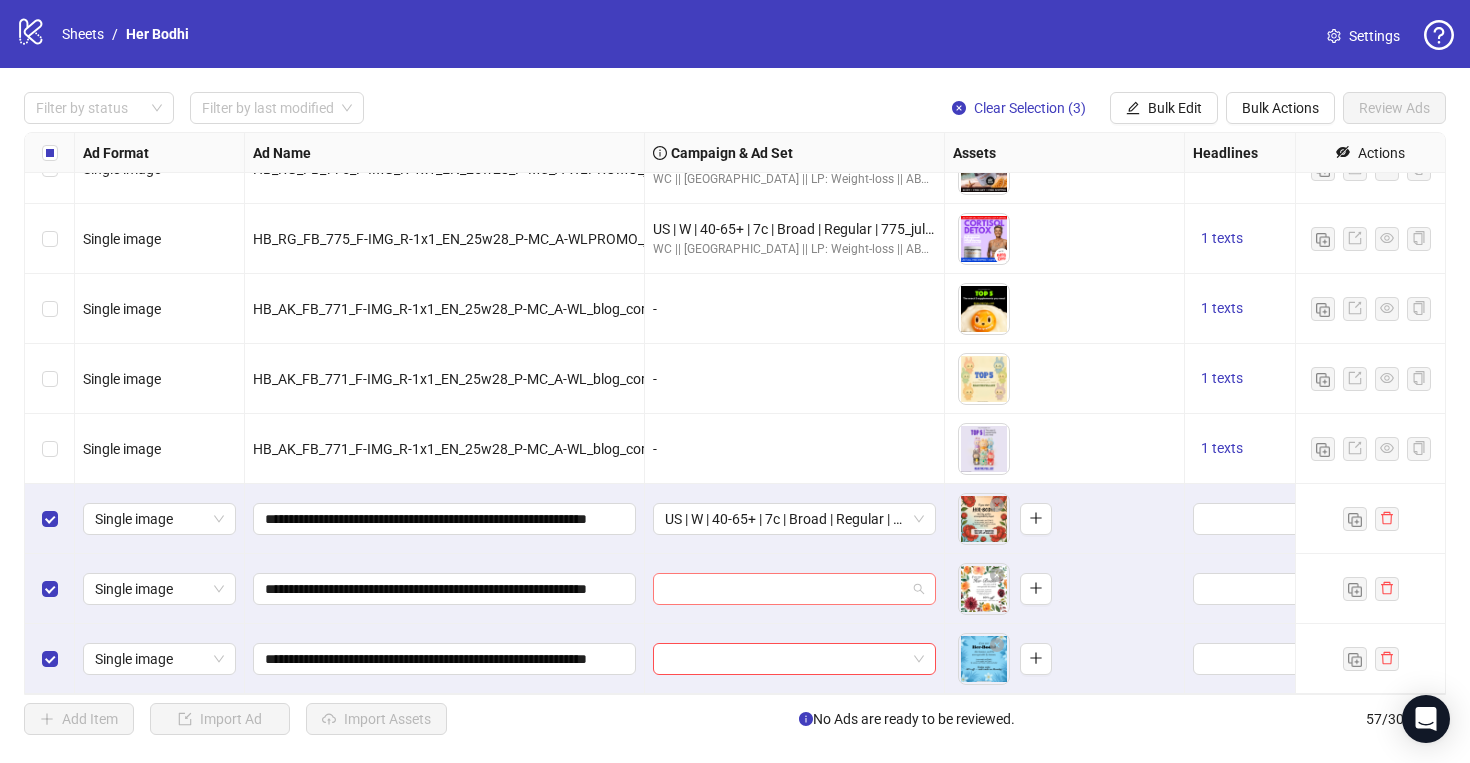 click at bounding box center [785, 589] 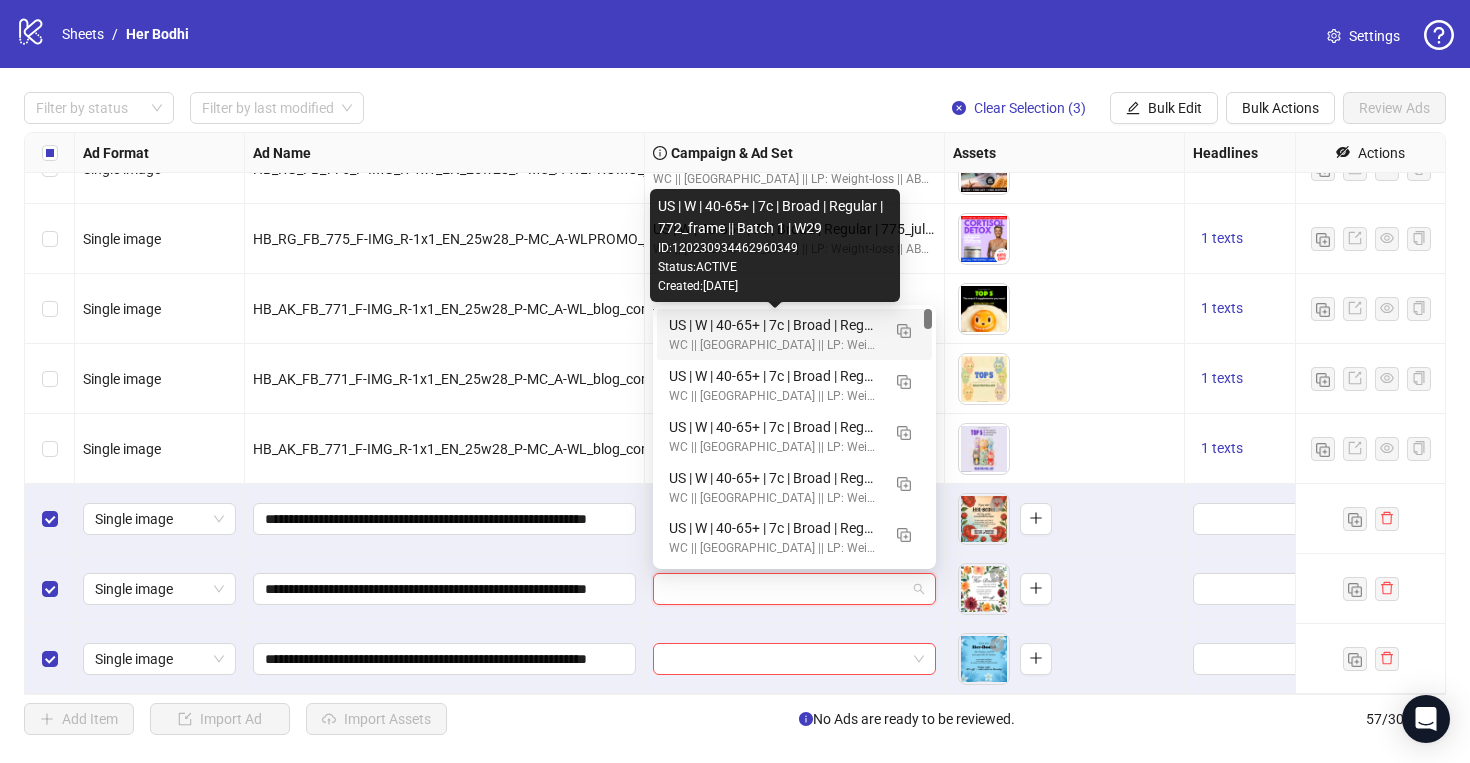 click on "US | W | 40-65+ | 7c | Broad | Regular | 772_frame || Batch 1 | W29" at bounding box center (774, 325) 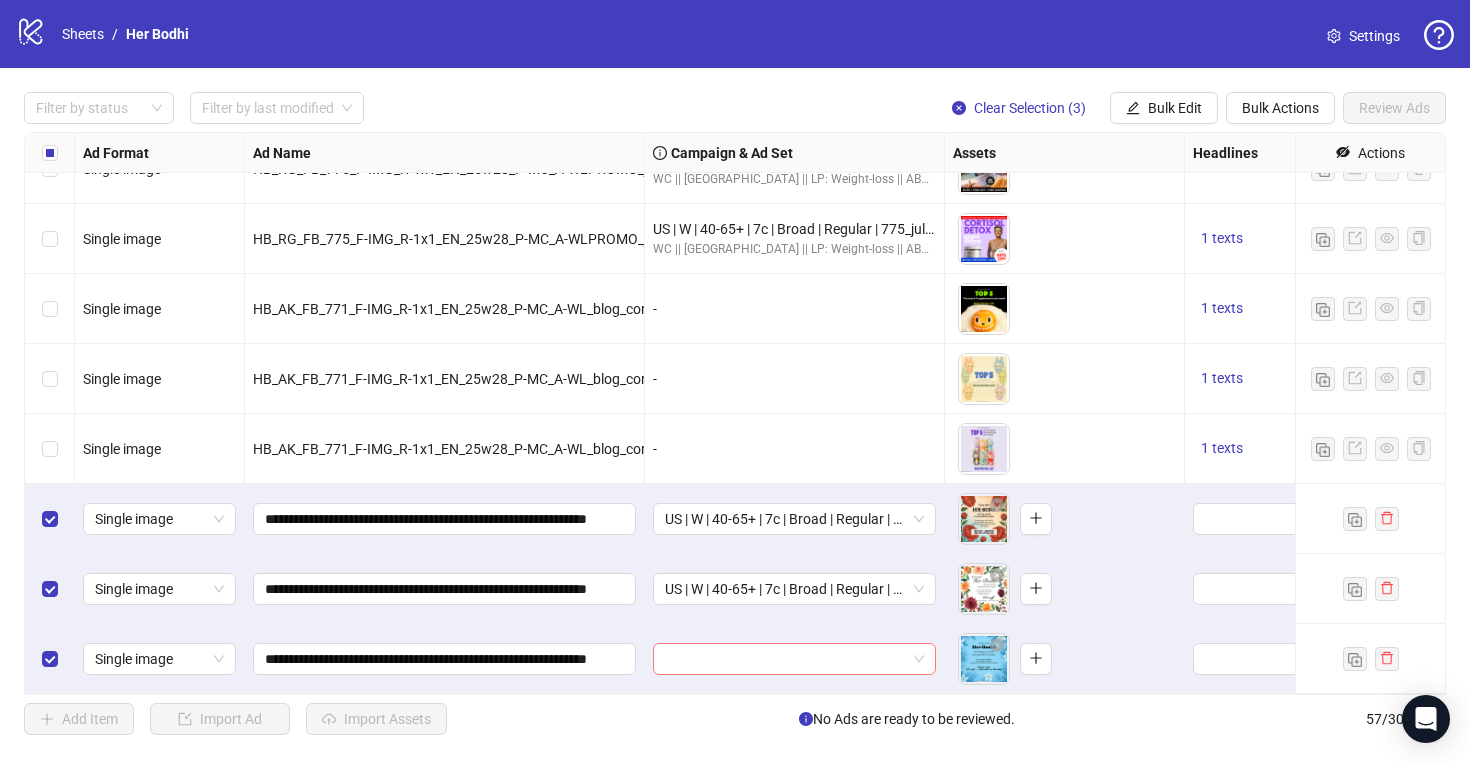 click at bounding box center (785, 659) 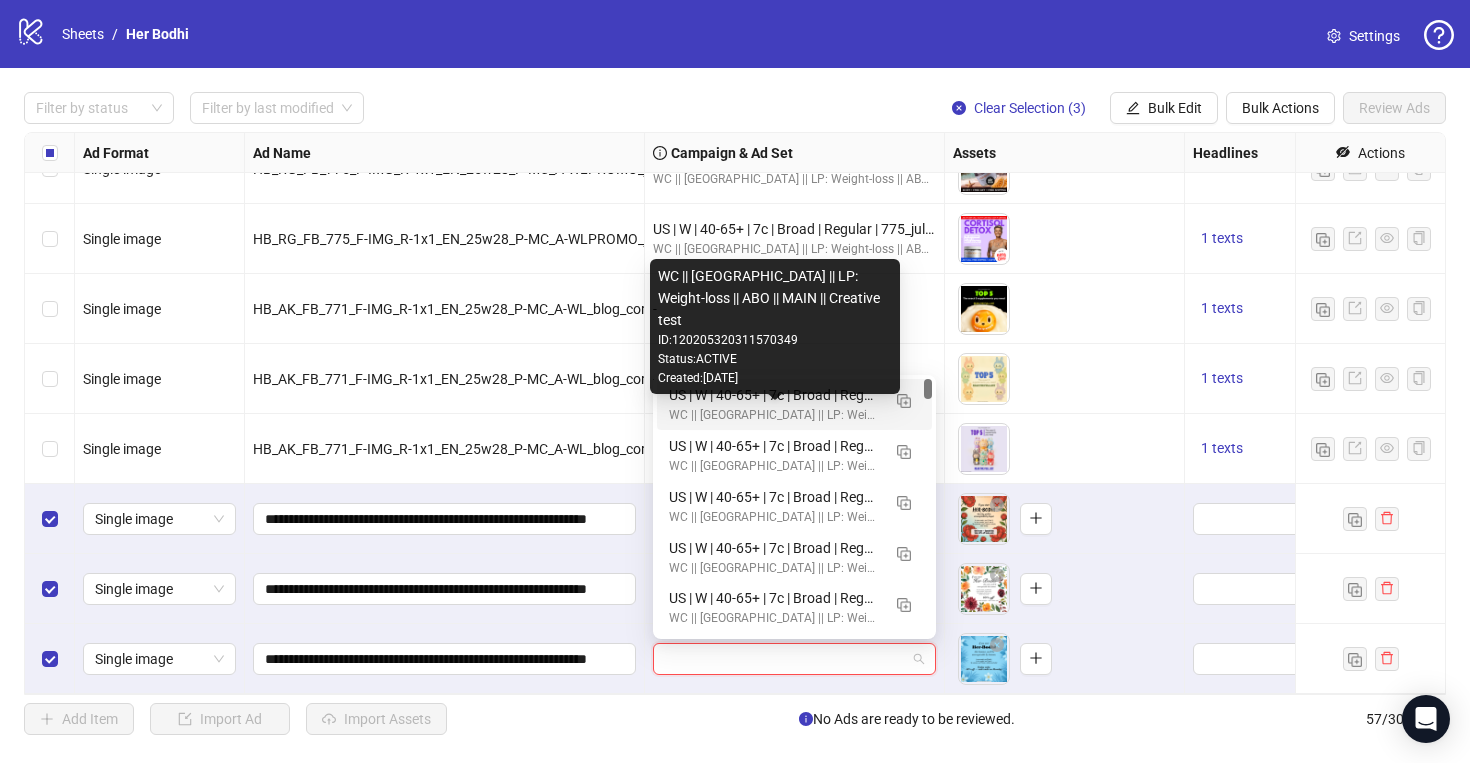 click on "WC || [GEOGRAPHIC_DATA] || LP: Weight-loss || ABO || MAIN || Creative test" at bounding box center (774, 415) 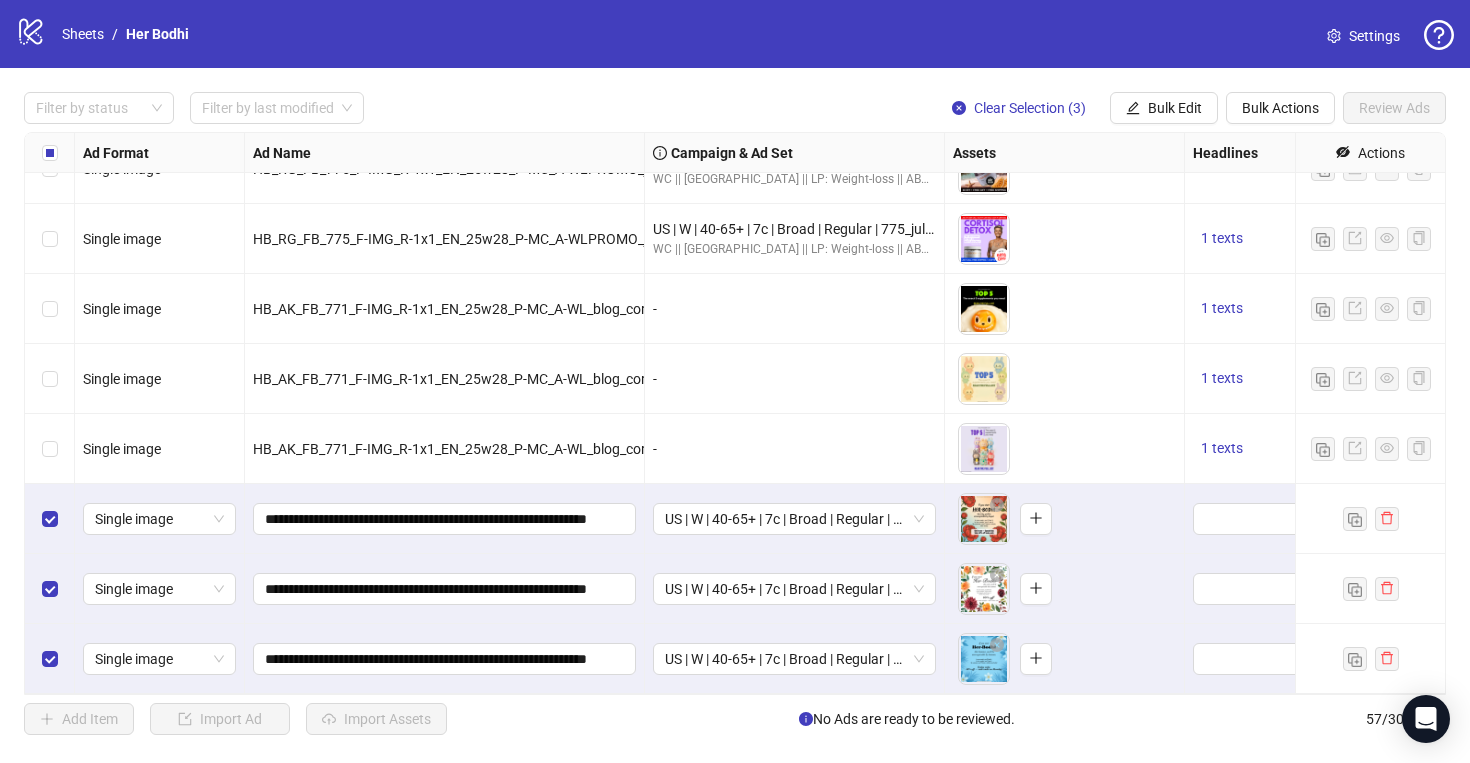 scroll, scrollTop: 3469, scrollLeft: 157, axis: both 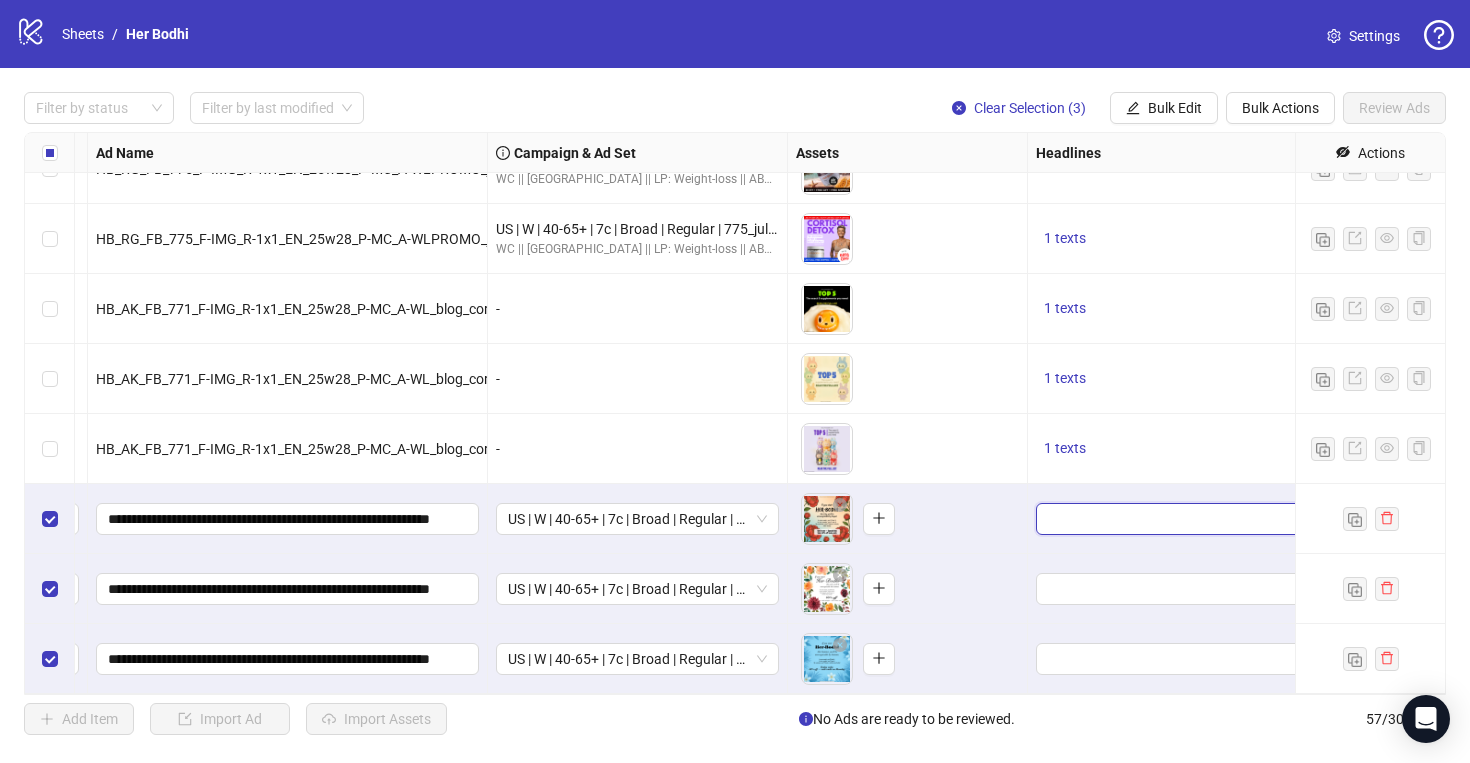 click at bounding box center [1175, 519] 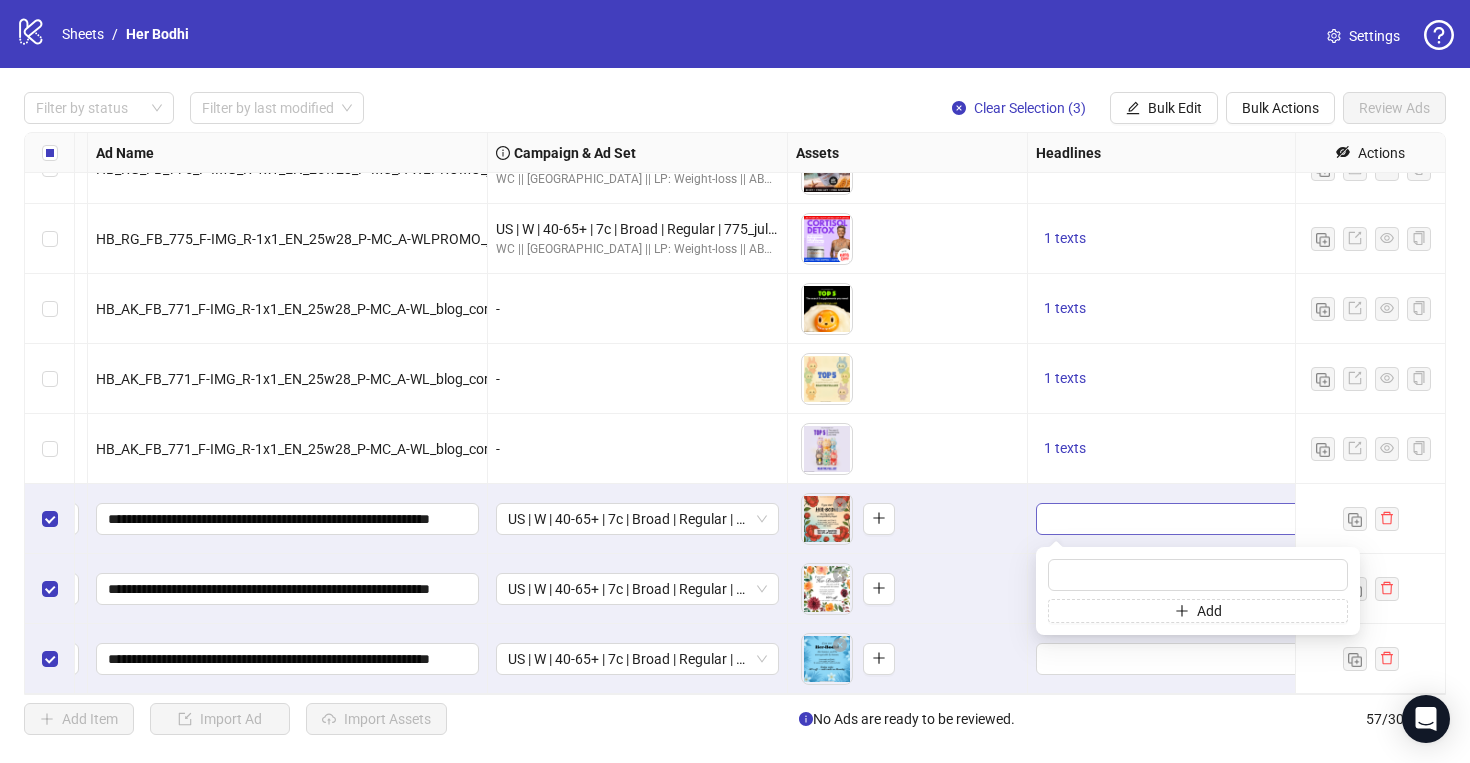 type on "**********" 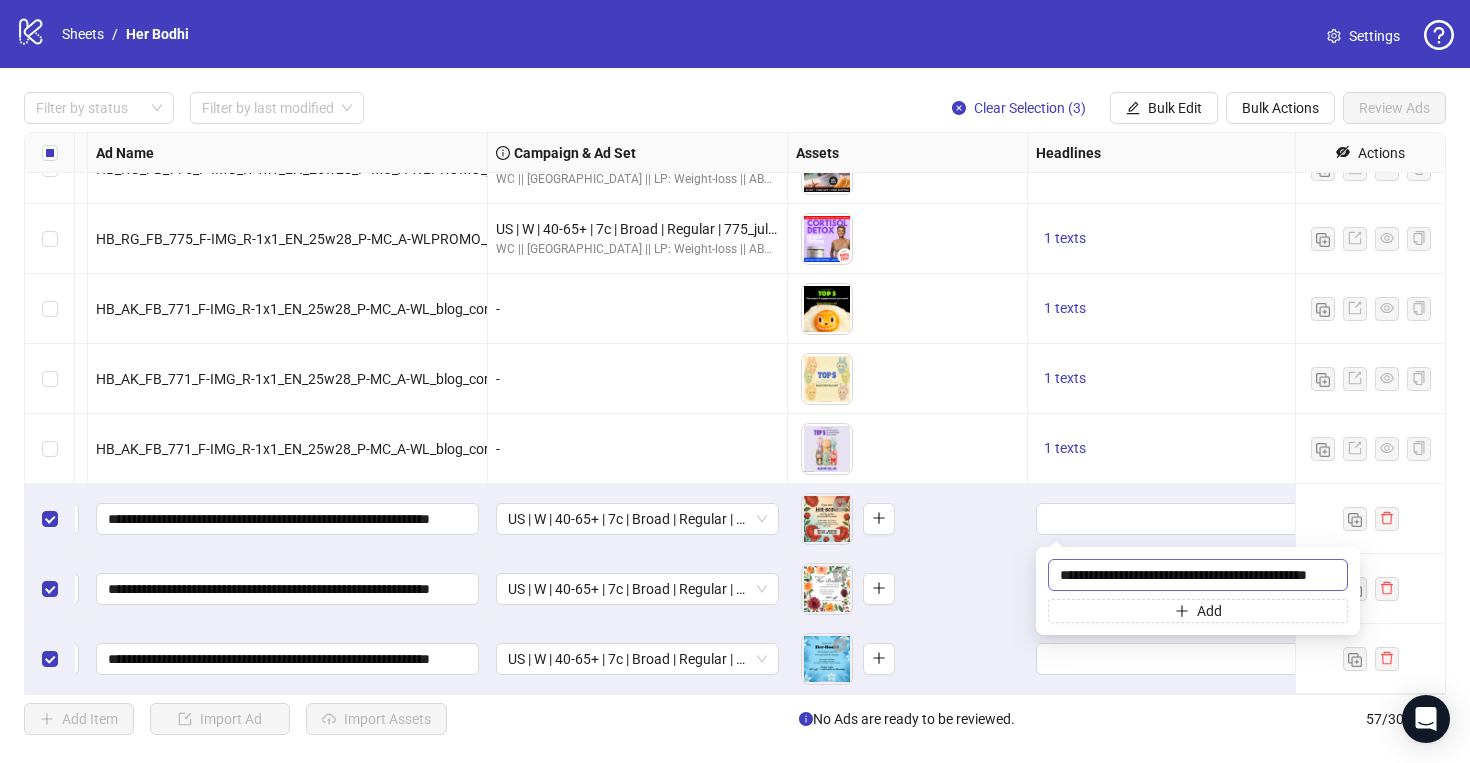 scroll, scrollTop: 0, scrollLeft: 40, axis: horizontal 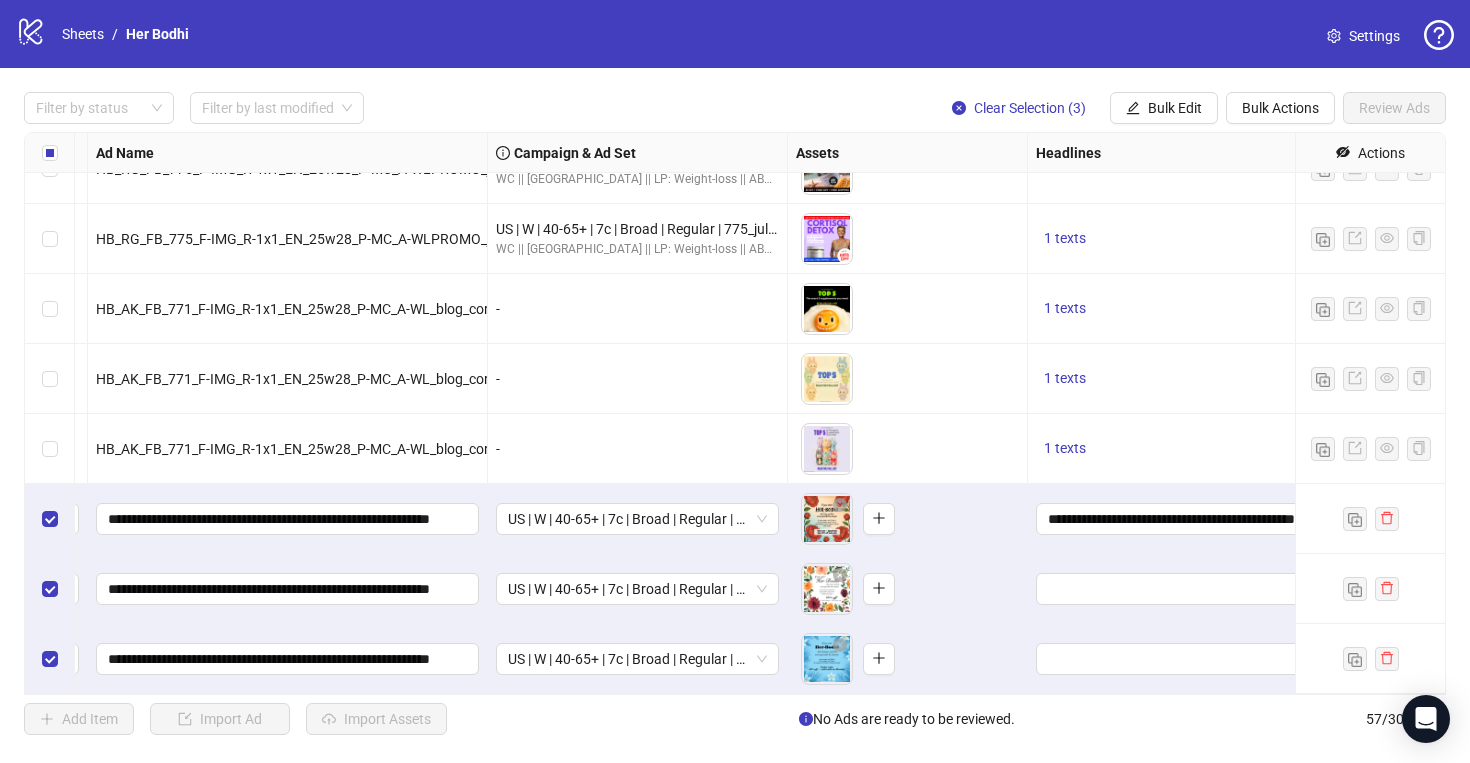 click on "To pick up a draggable item, press the space bar.
While dragging, use the arrow keys to move the item.
Press space again to drop the item in its new position, or press escape to cancel." at bounding box center (907, 589) 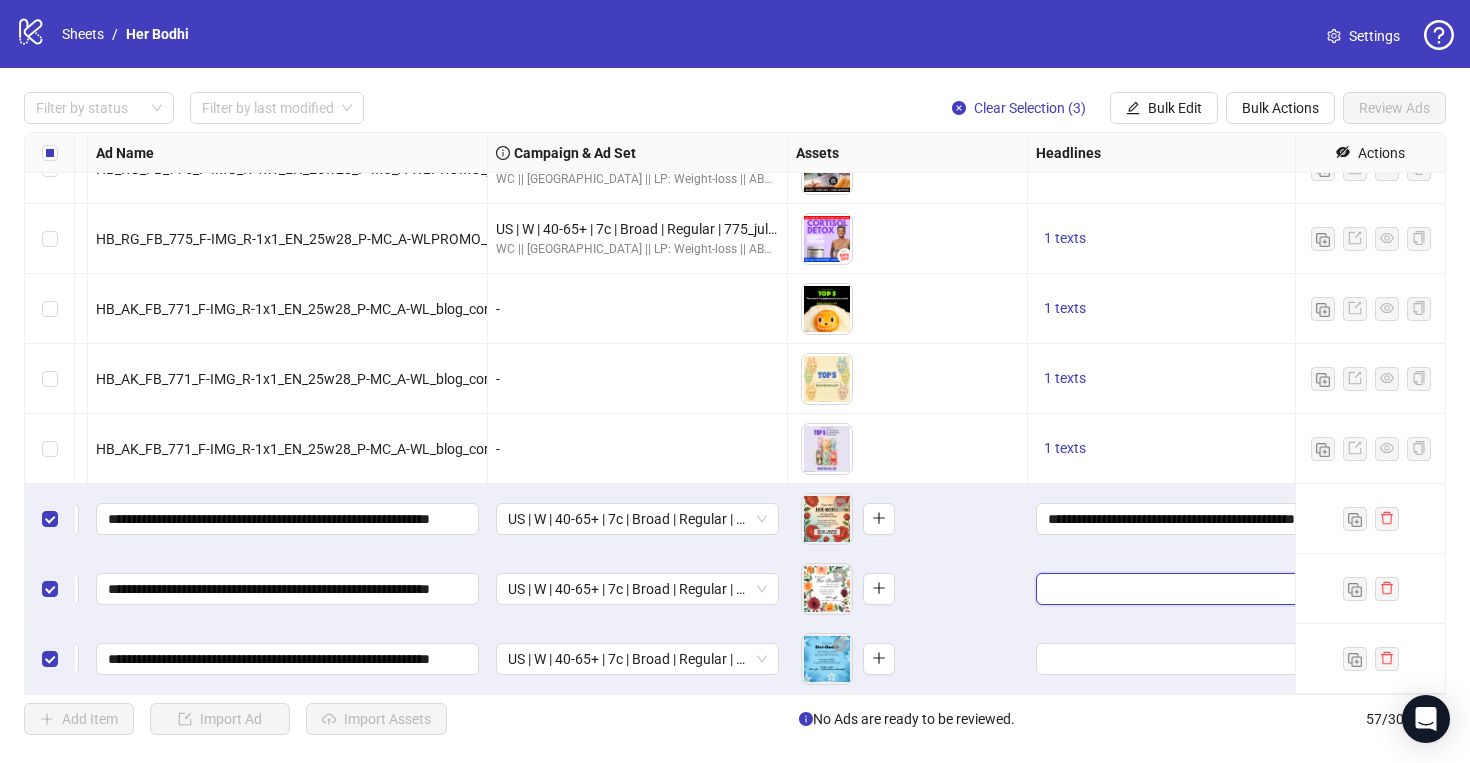 click at bounding box center [1175, 589] 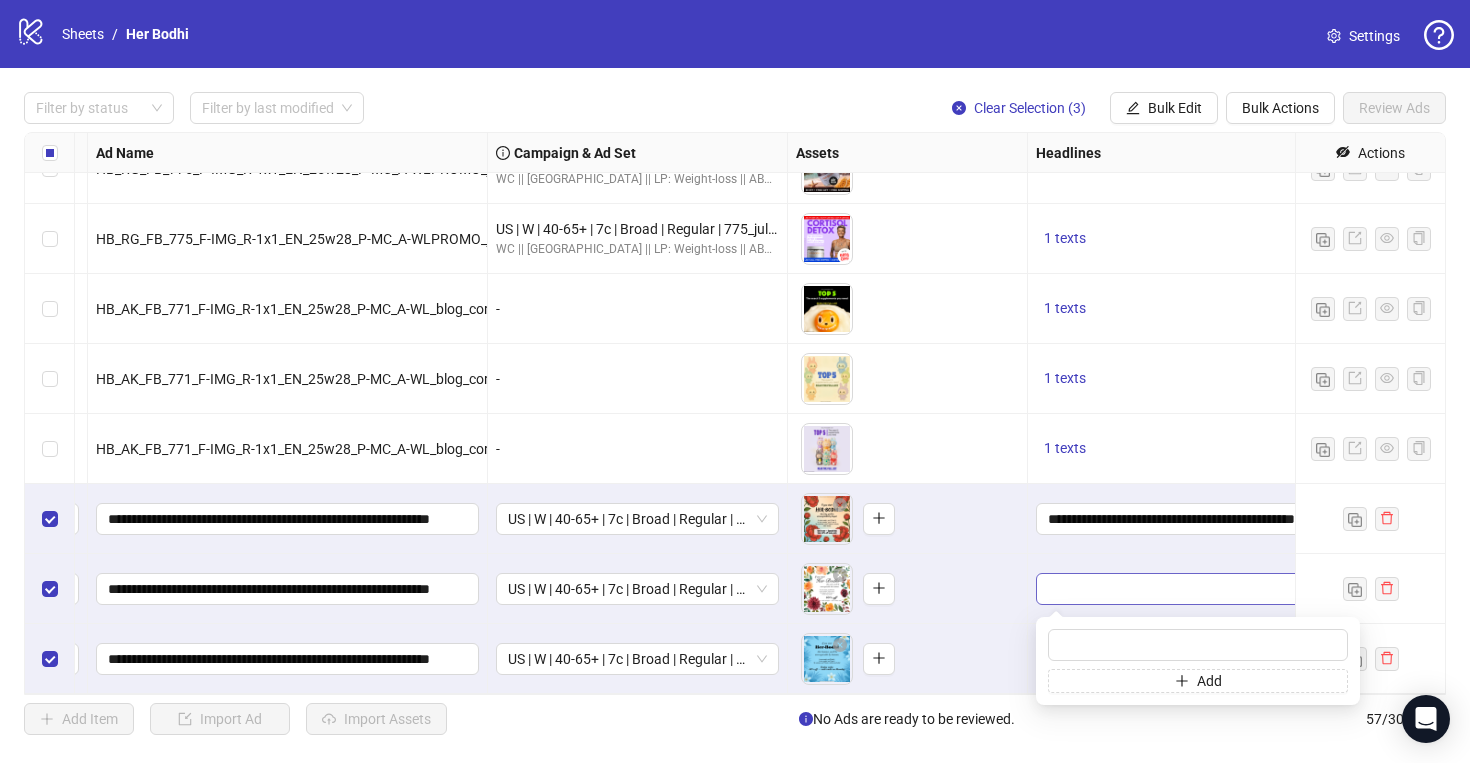 type on "**********" 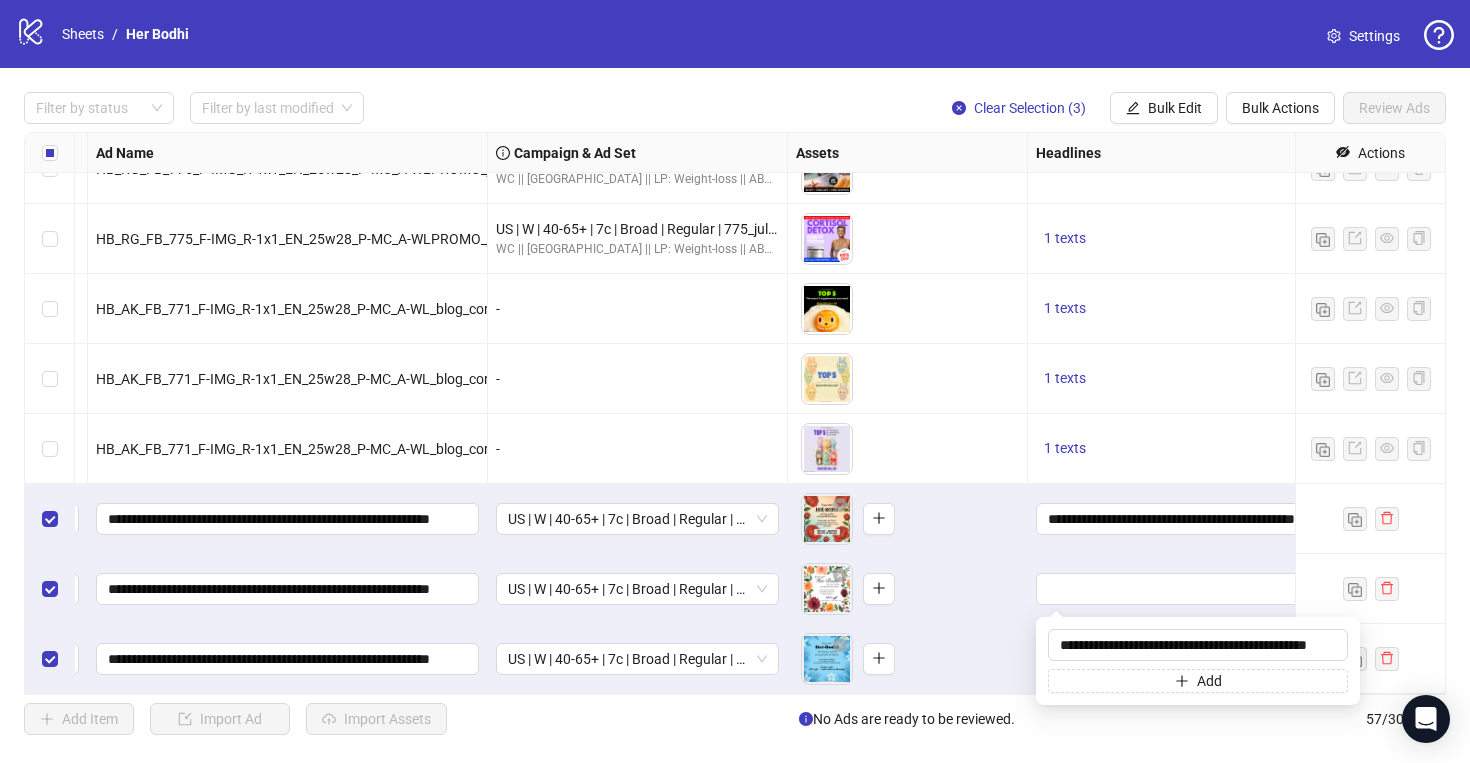 scroll, scrollTop: 0, scrollLeft: 40, axis: horizontal 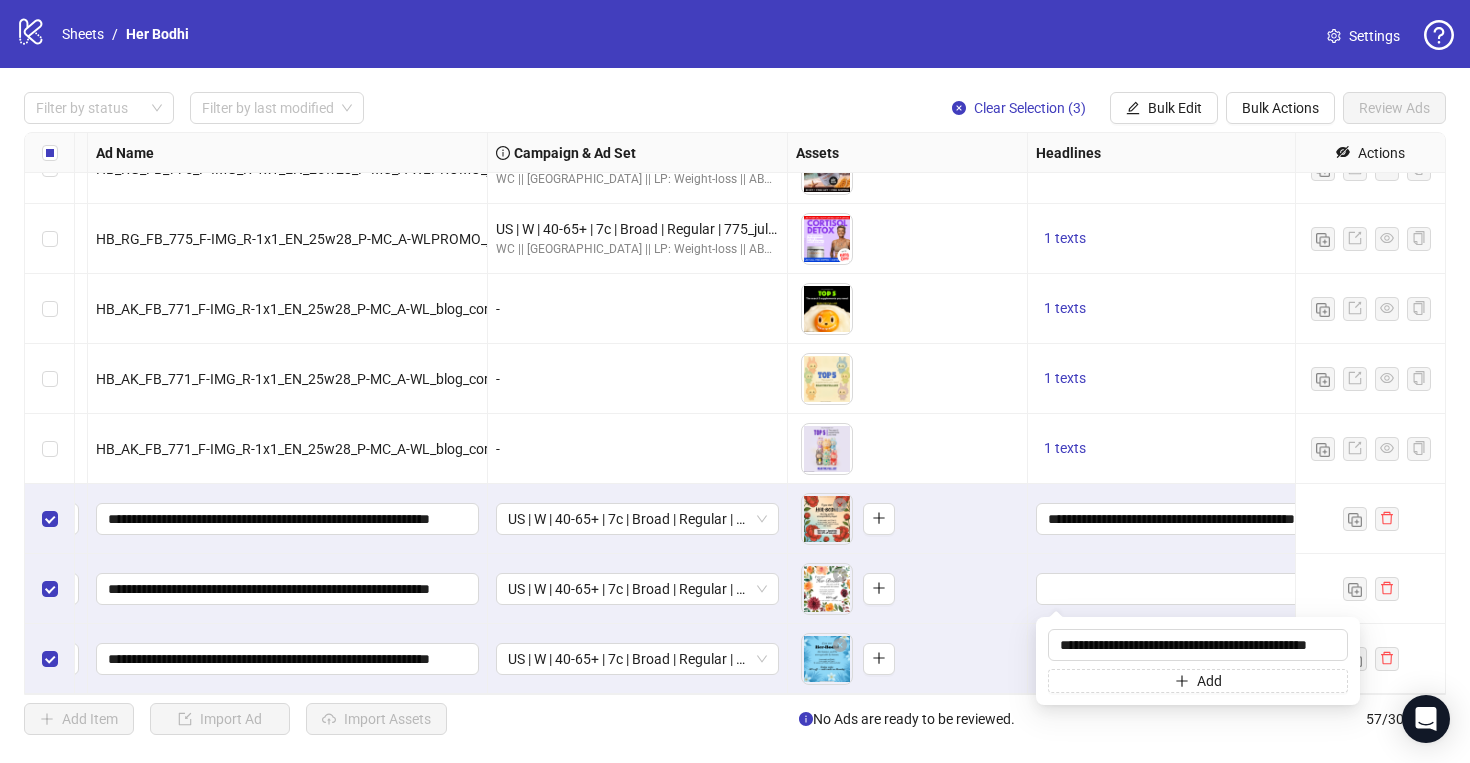 click on "To pick up a draggable item, press the space bar.
While dragging, use the arrow keys to move the item.
Press space again to drop the item in its new position, or press escape to cancel." at bounding box center [907, 659] 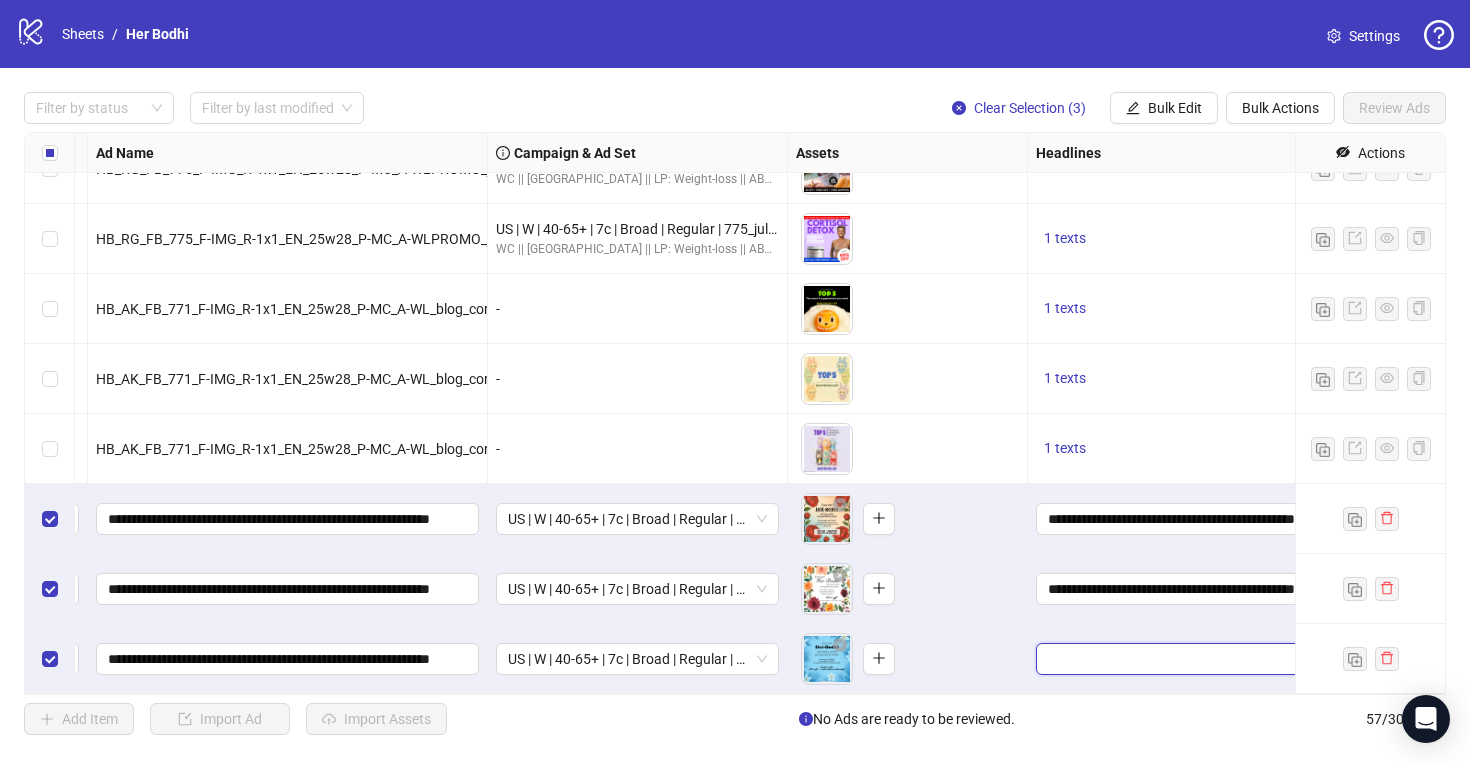click at bounding box center (1175, 659) 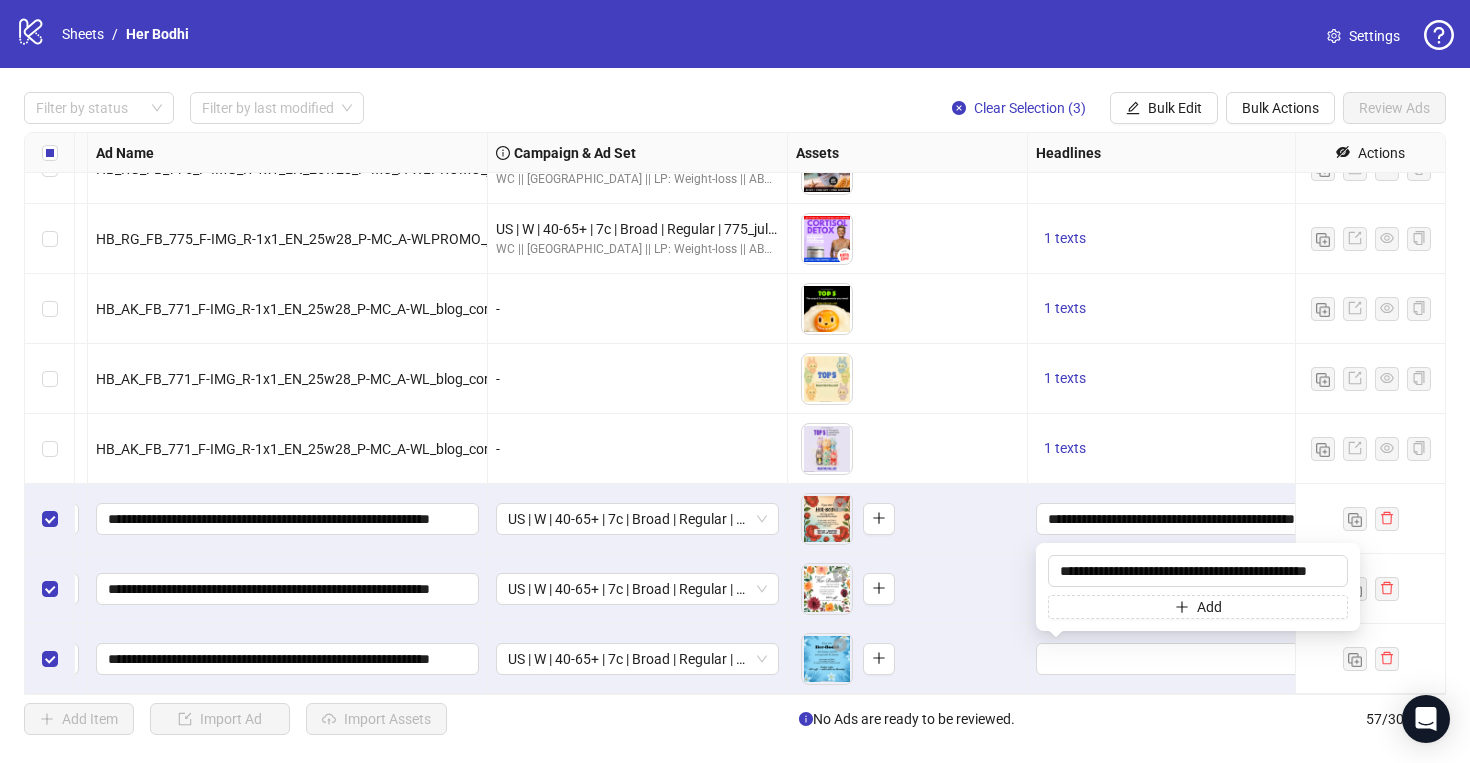 scroll, scrollTop: 0, scrollLeft: 41, axis: horizontal 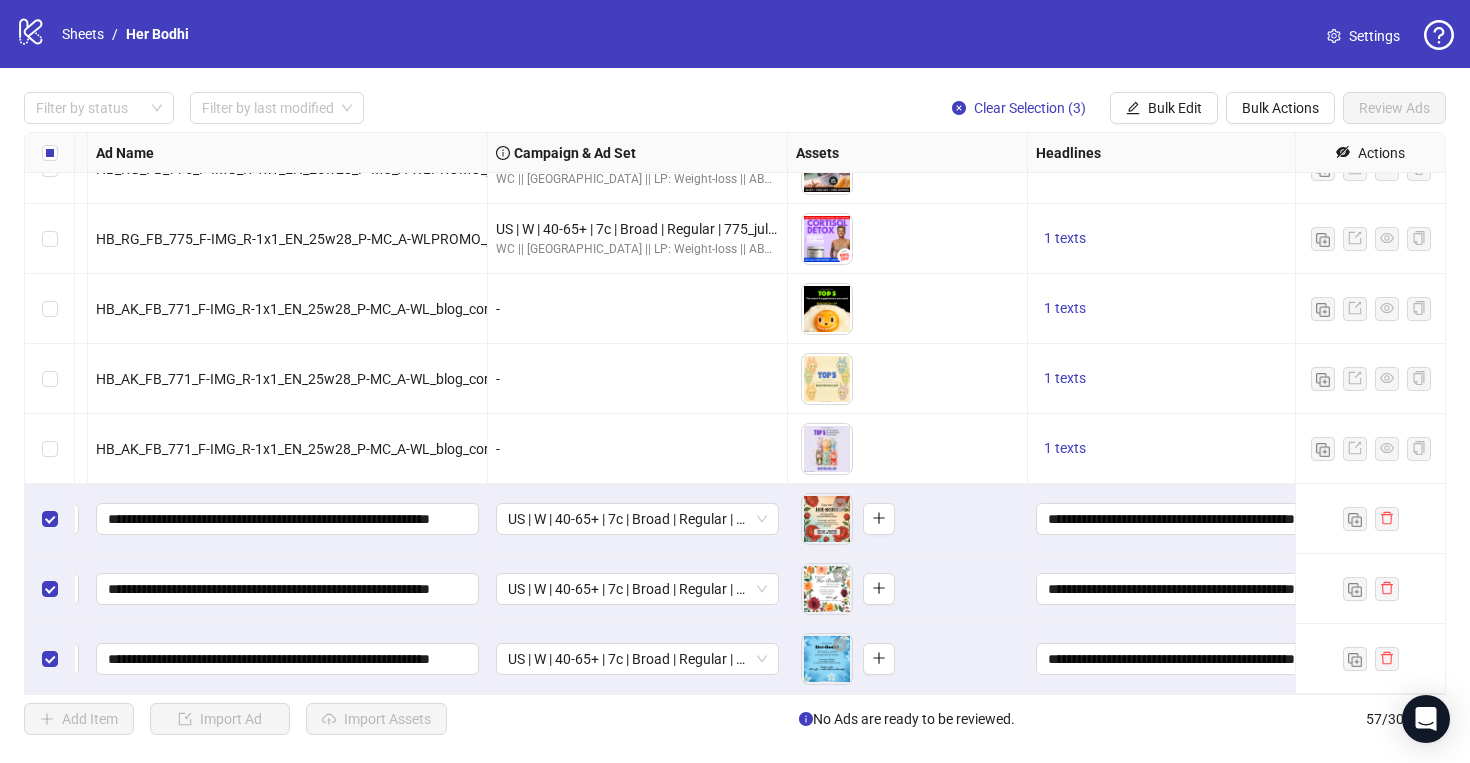 click on "To pick up a draggable item, press the space bar.
While dragging, use the arrow keys to move the item.
Press space again to drop the item in its new position, or press escape to cancel." at bounding box center (908, 589) 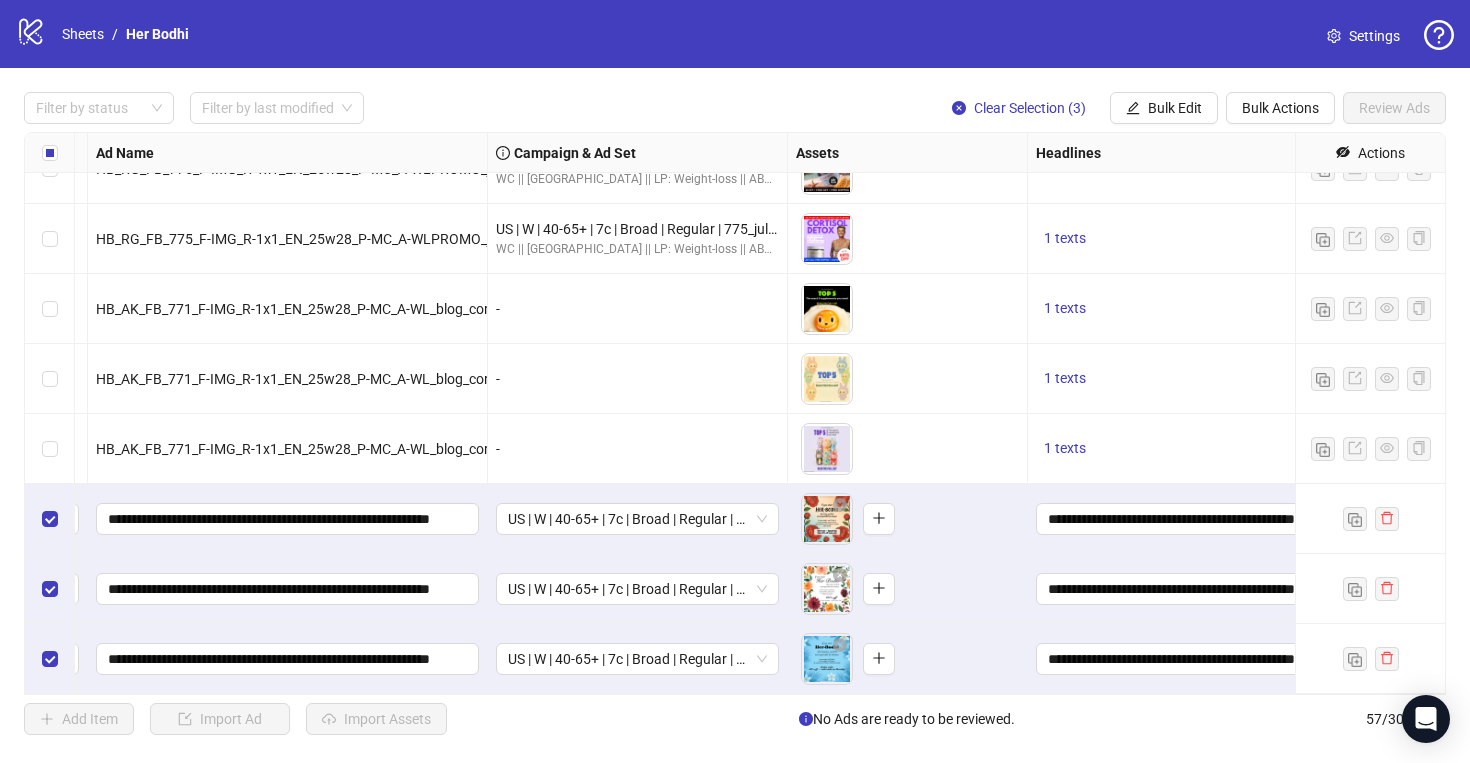 scroll, scrollTop: 3469, scrollLeft: 815, axis: both 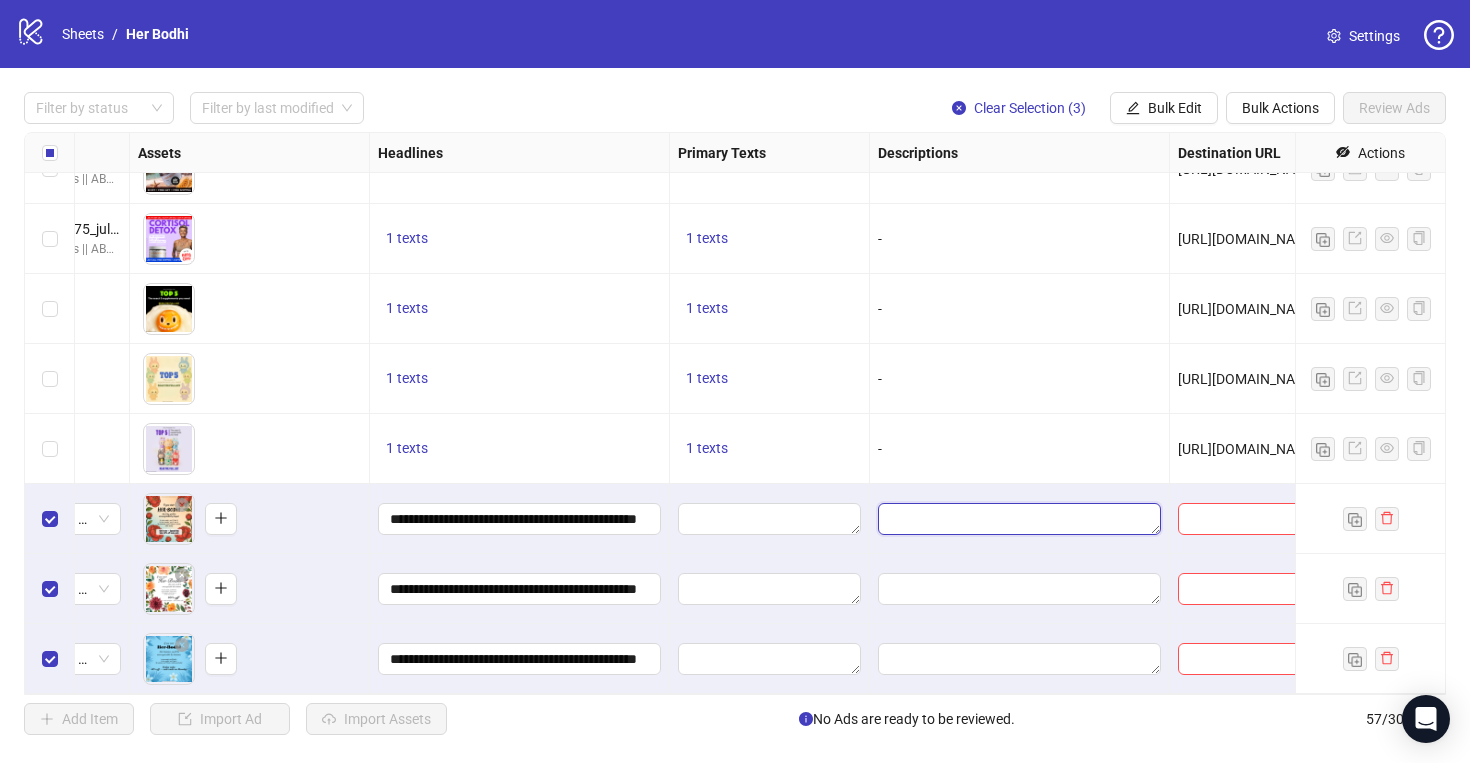 click at bounding box center (1019, 519) 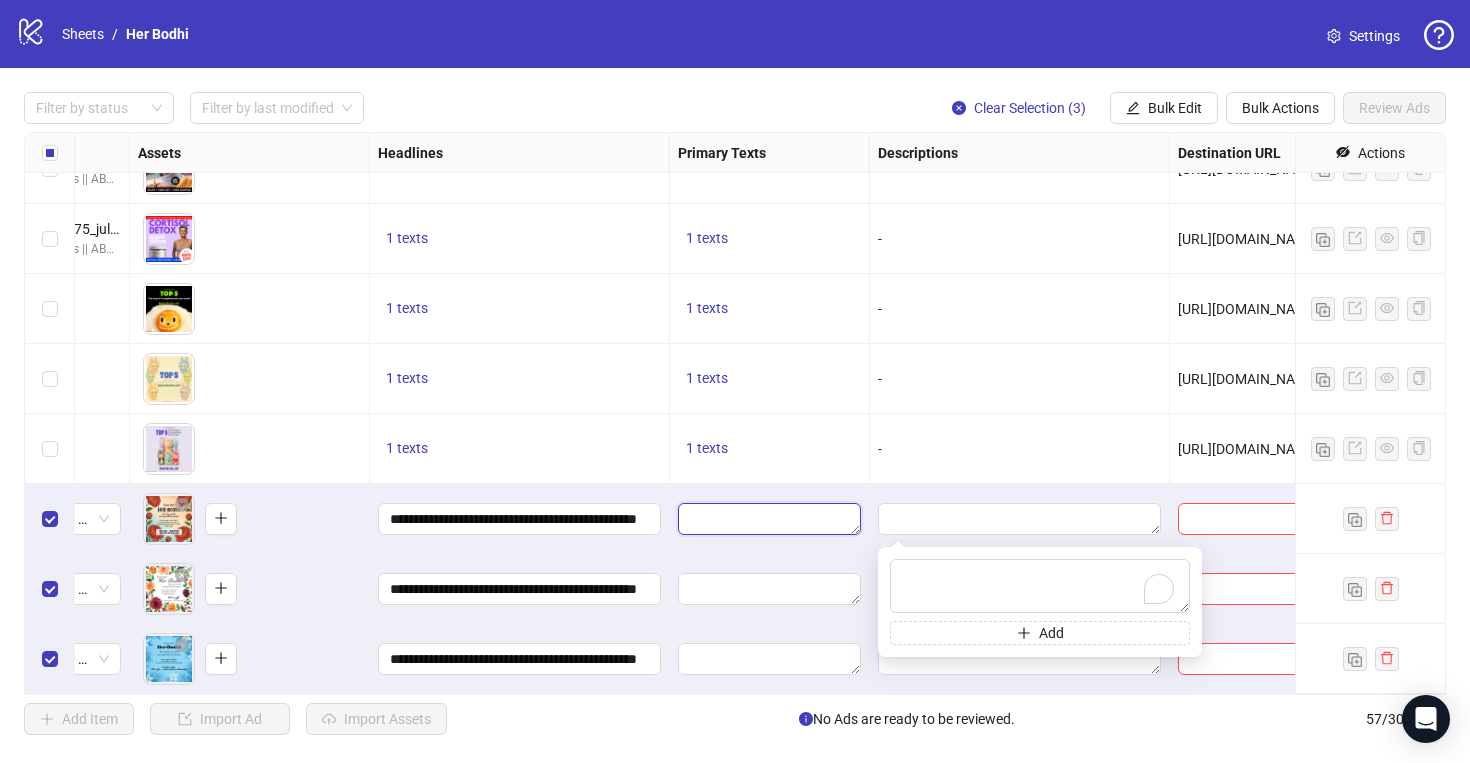 click at bounding box center (769, 519) 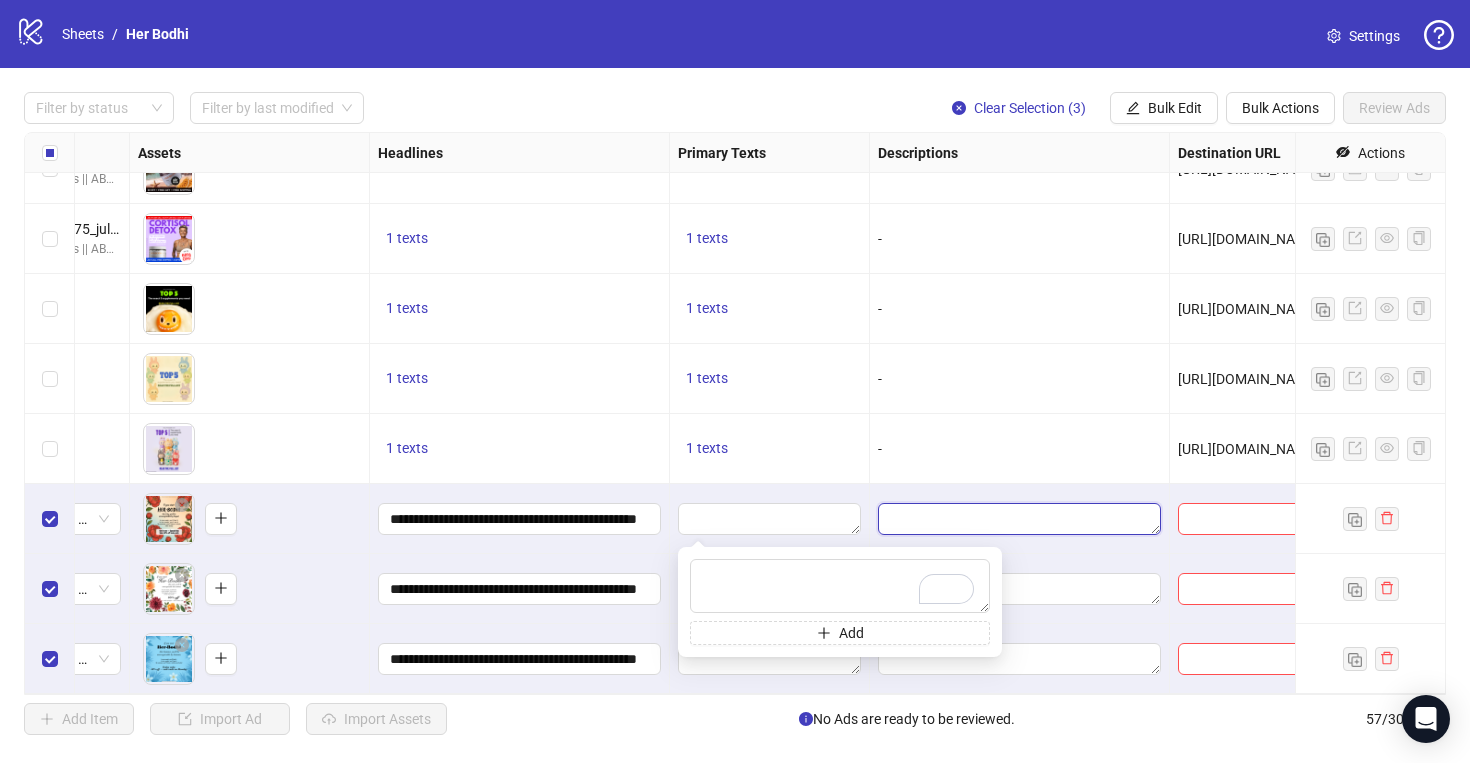 click at bounding box center (1019, 519) 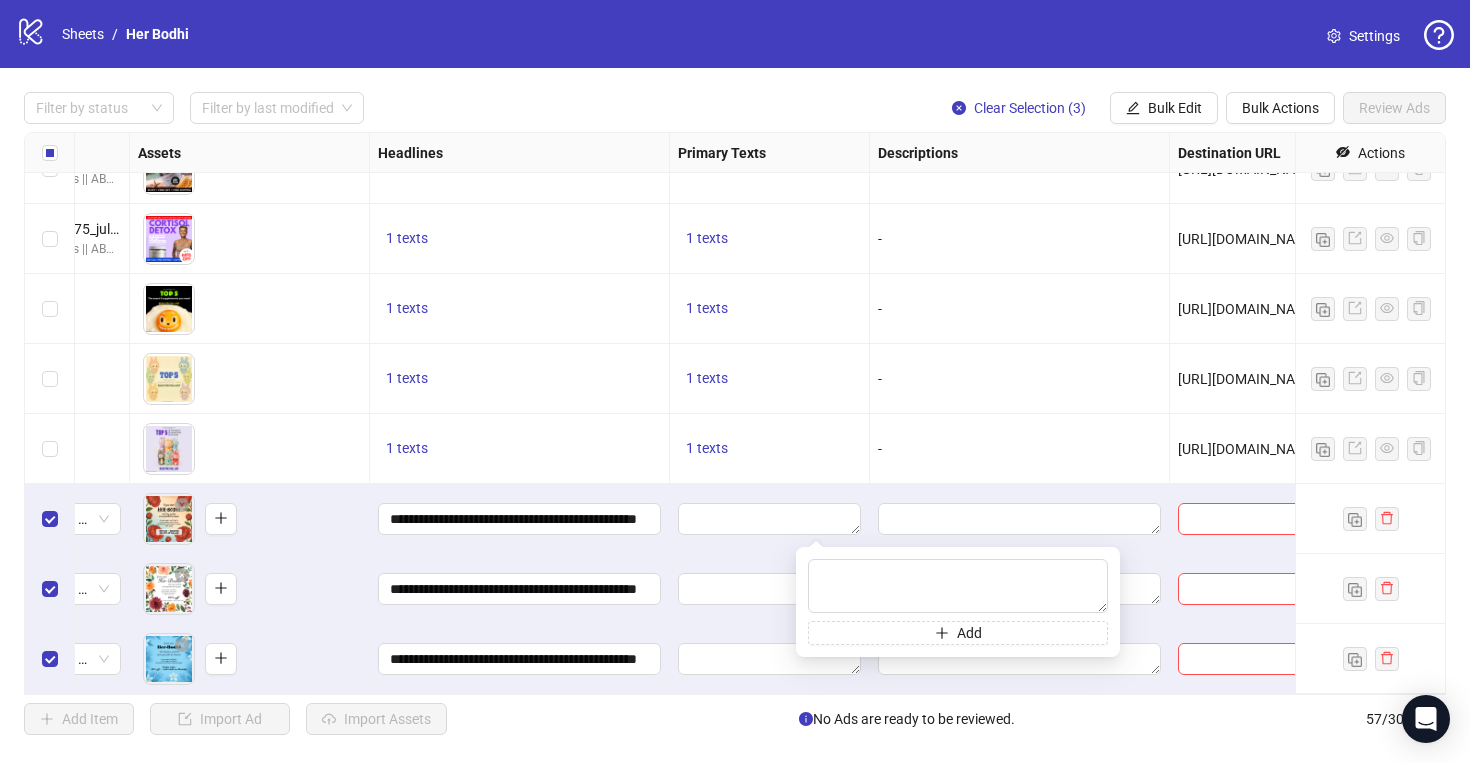 scroll, scrollTop: 3469, scrollLeft: 949, axis: both 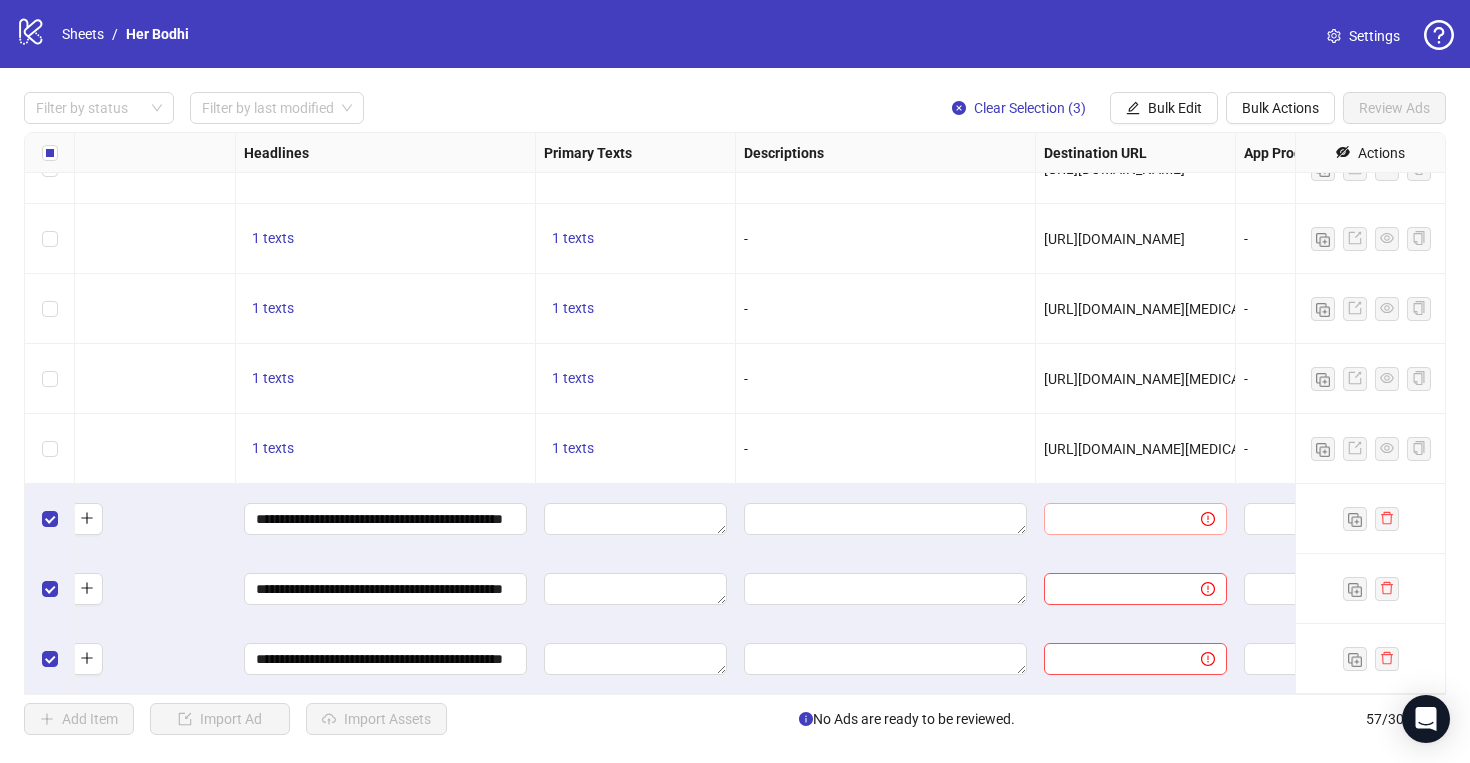 click at bounding box center [1135, 519] 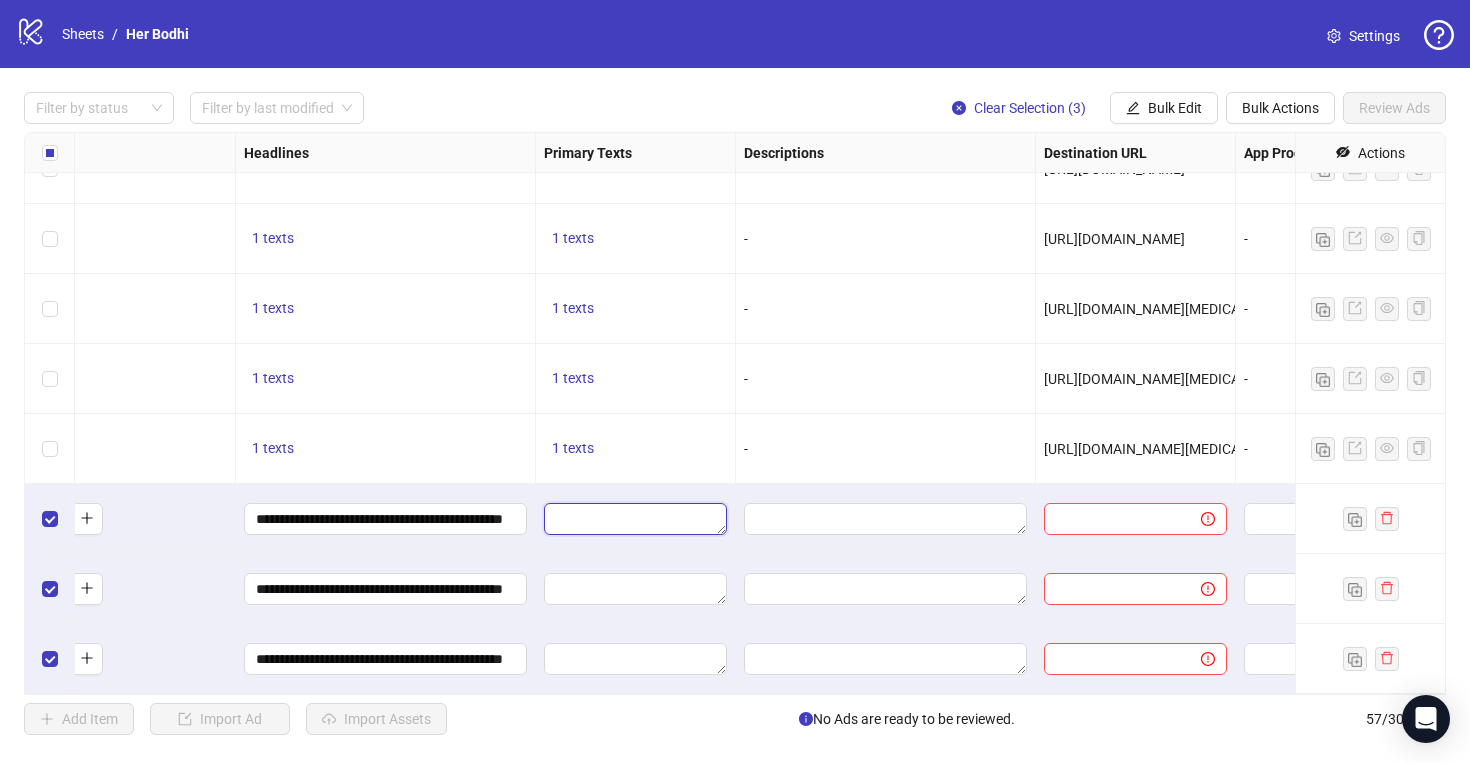 click at bounding box center [635, 519] 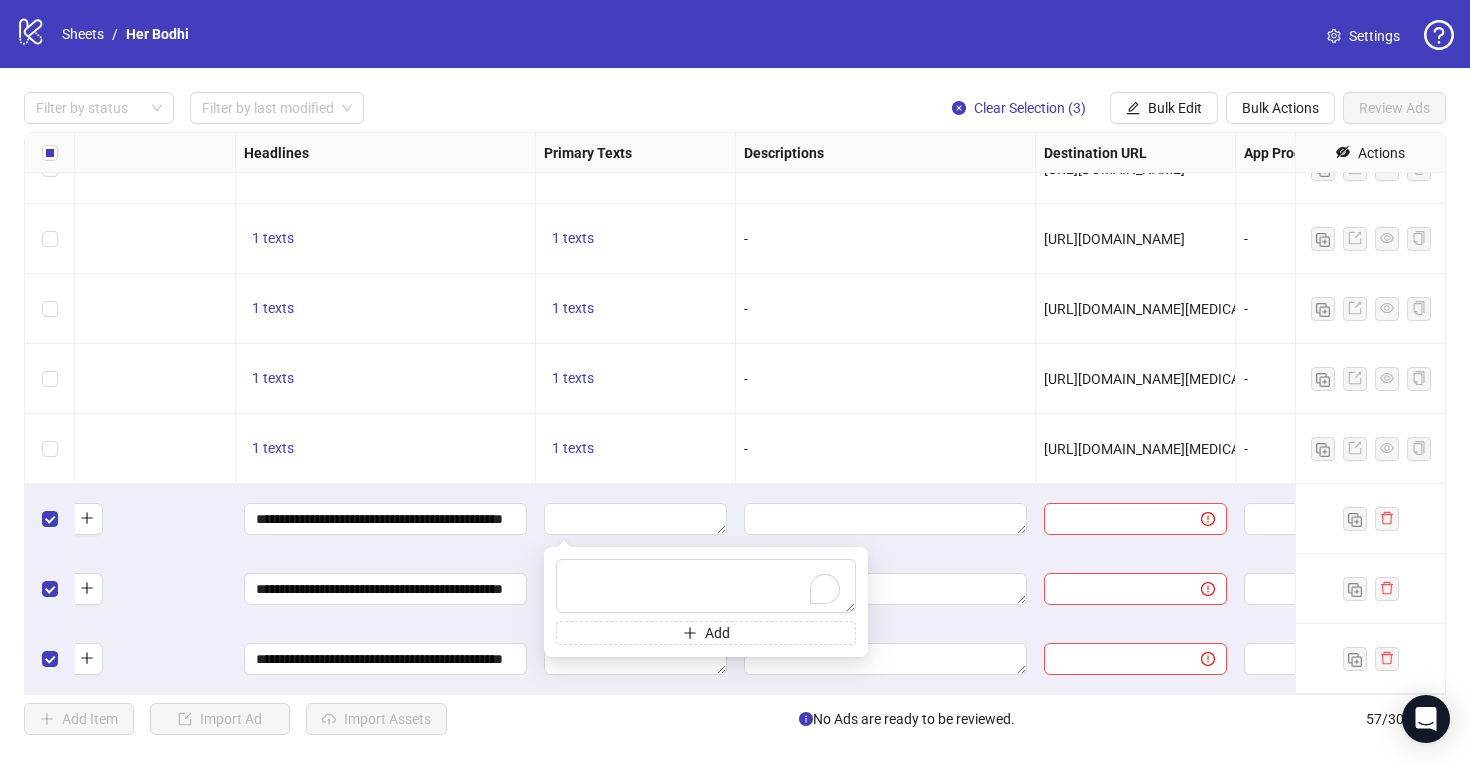 type on "**********" 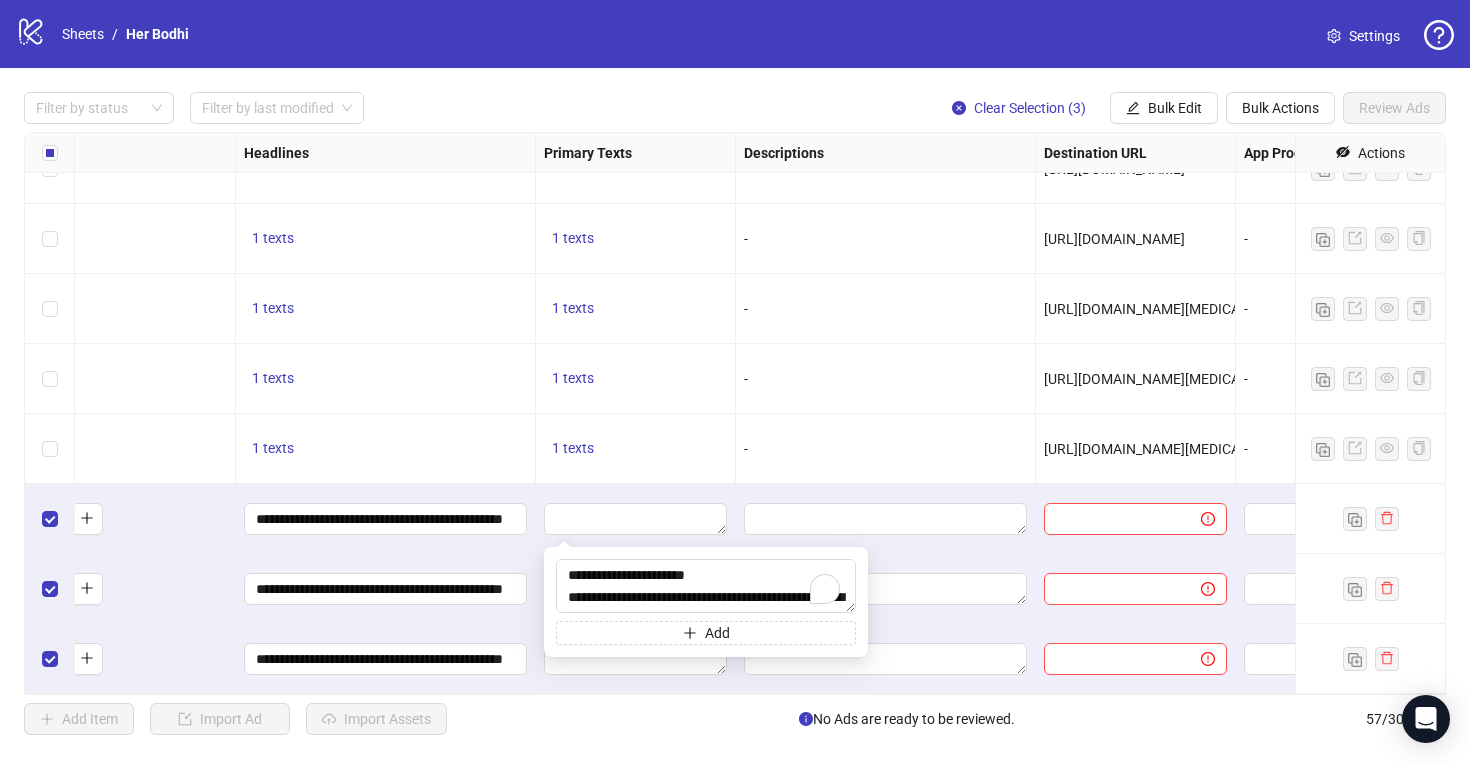 scroll, scrollTop: 477, scrollLeft: 0, axis: vertical 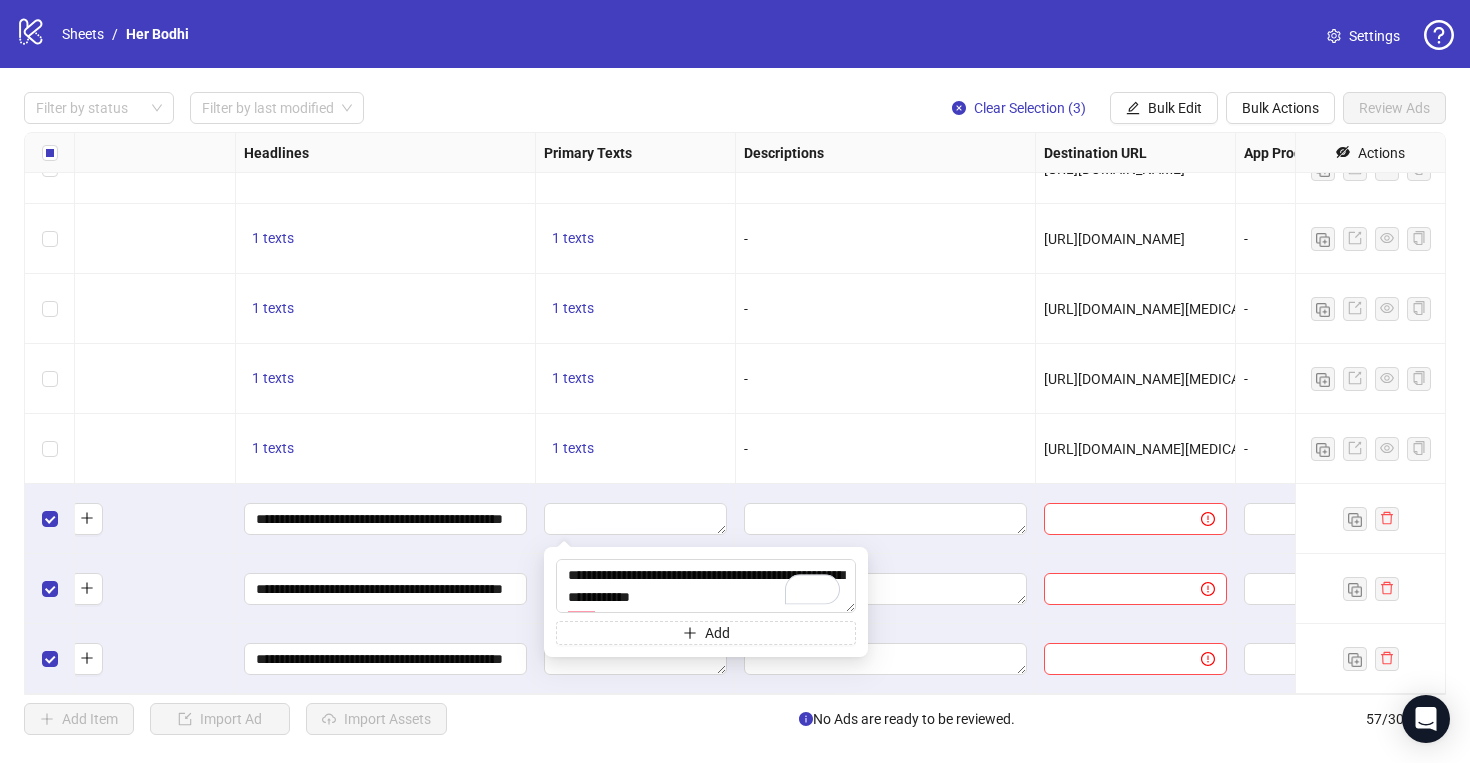 click on "**********" at bounding box center (386, 589) 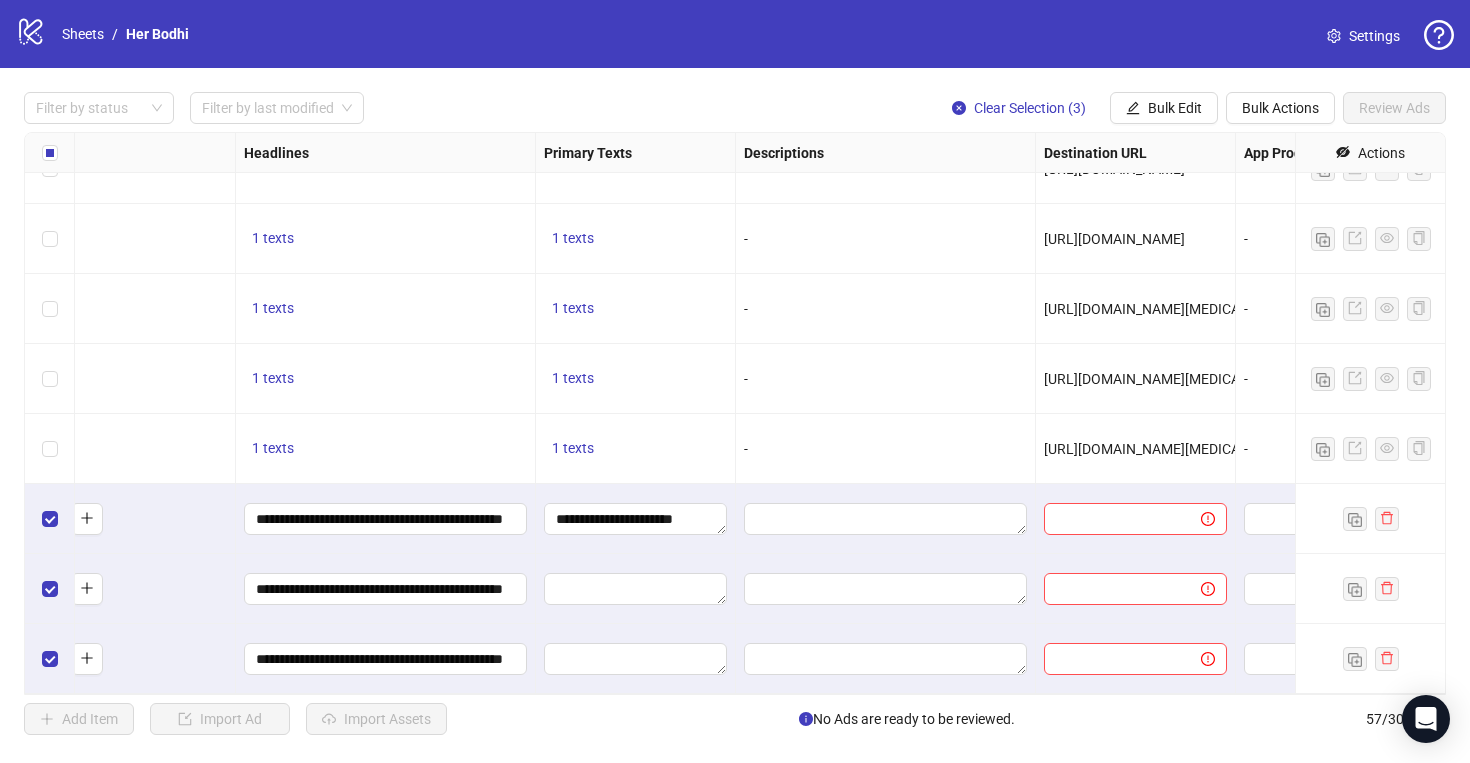 click at bounding box center (636, 589) 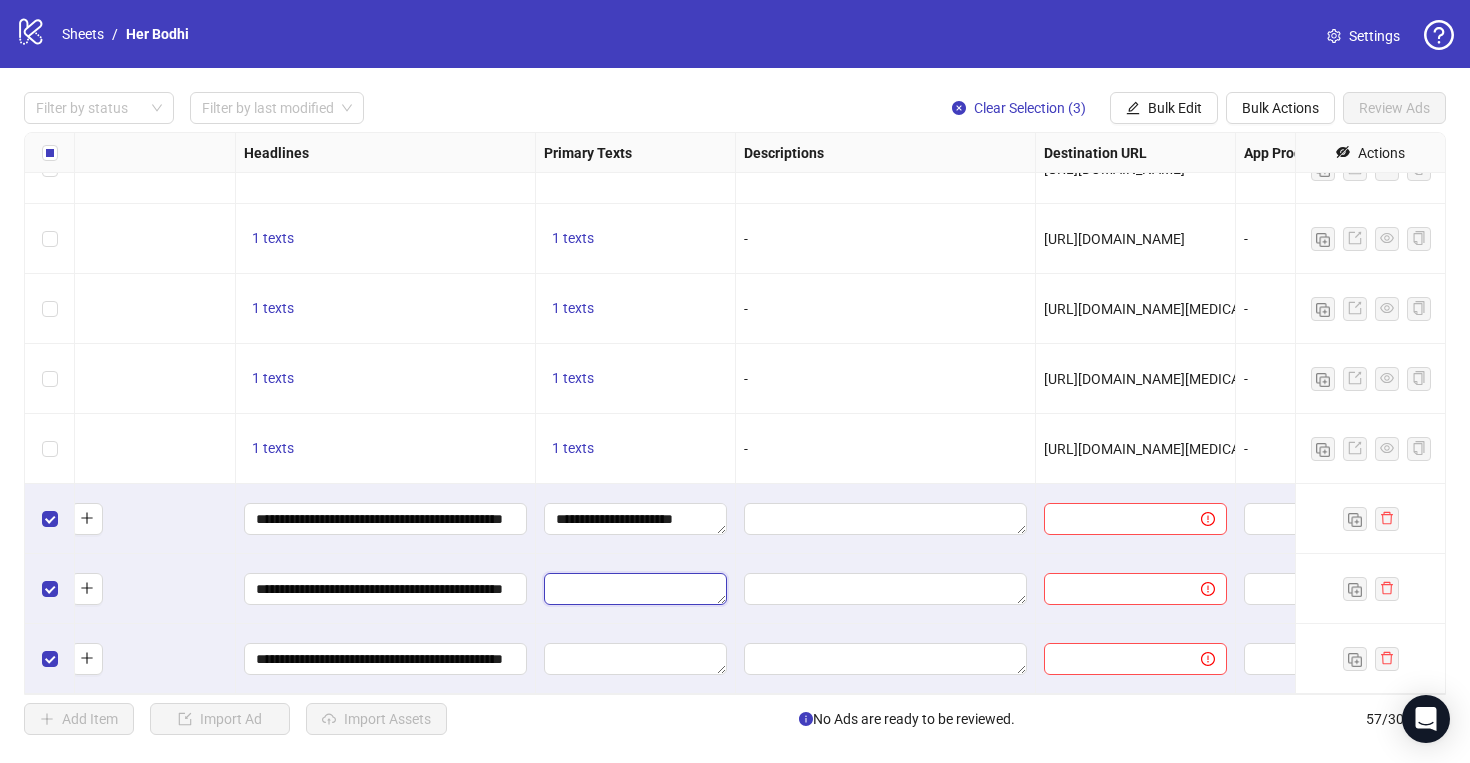 click at bounding box center (635, 589) 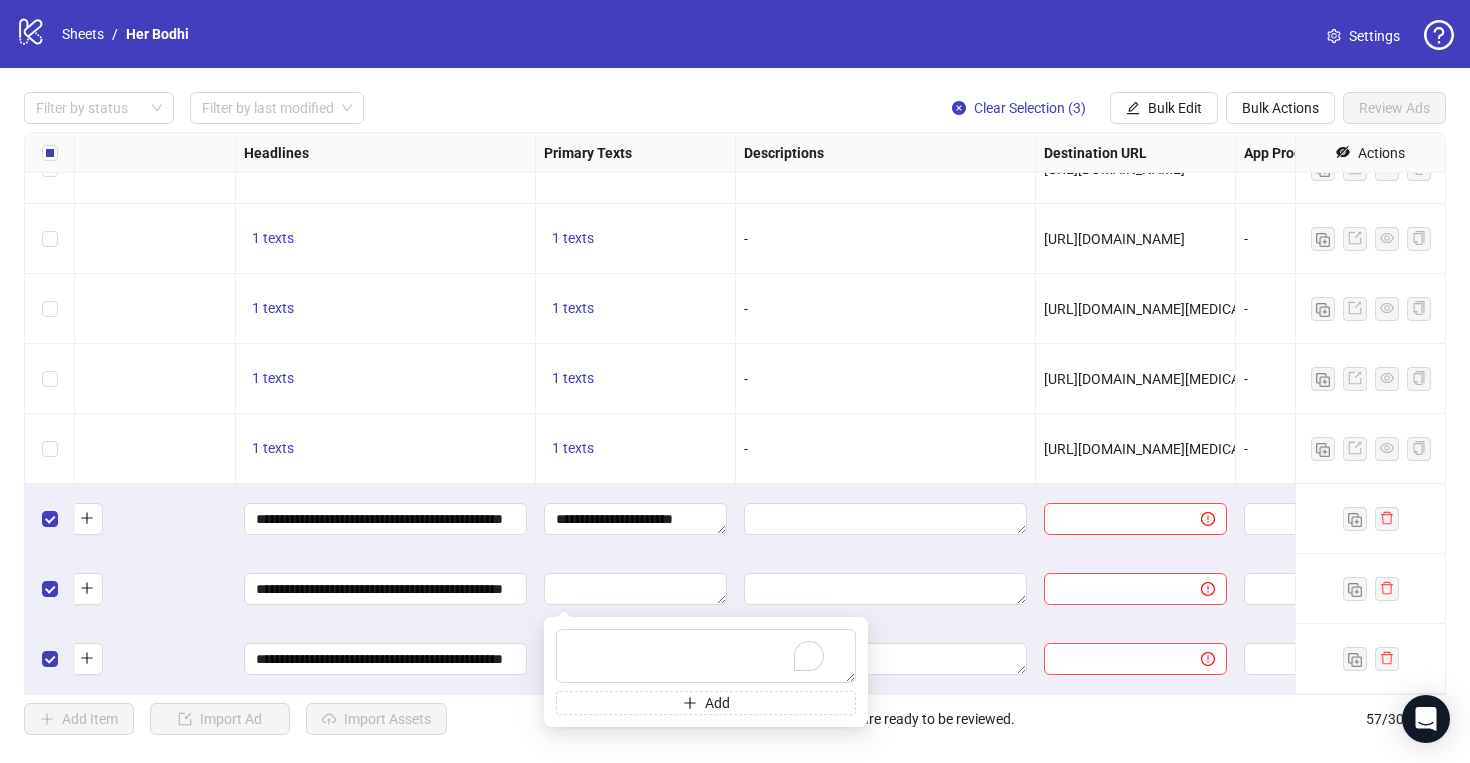 type on "**********" 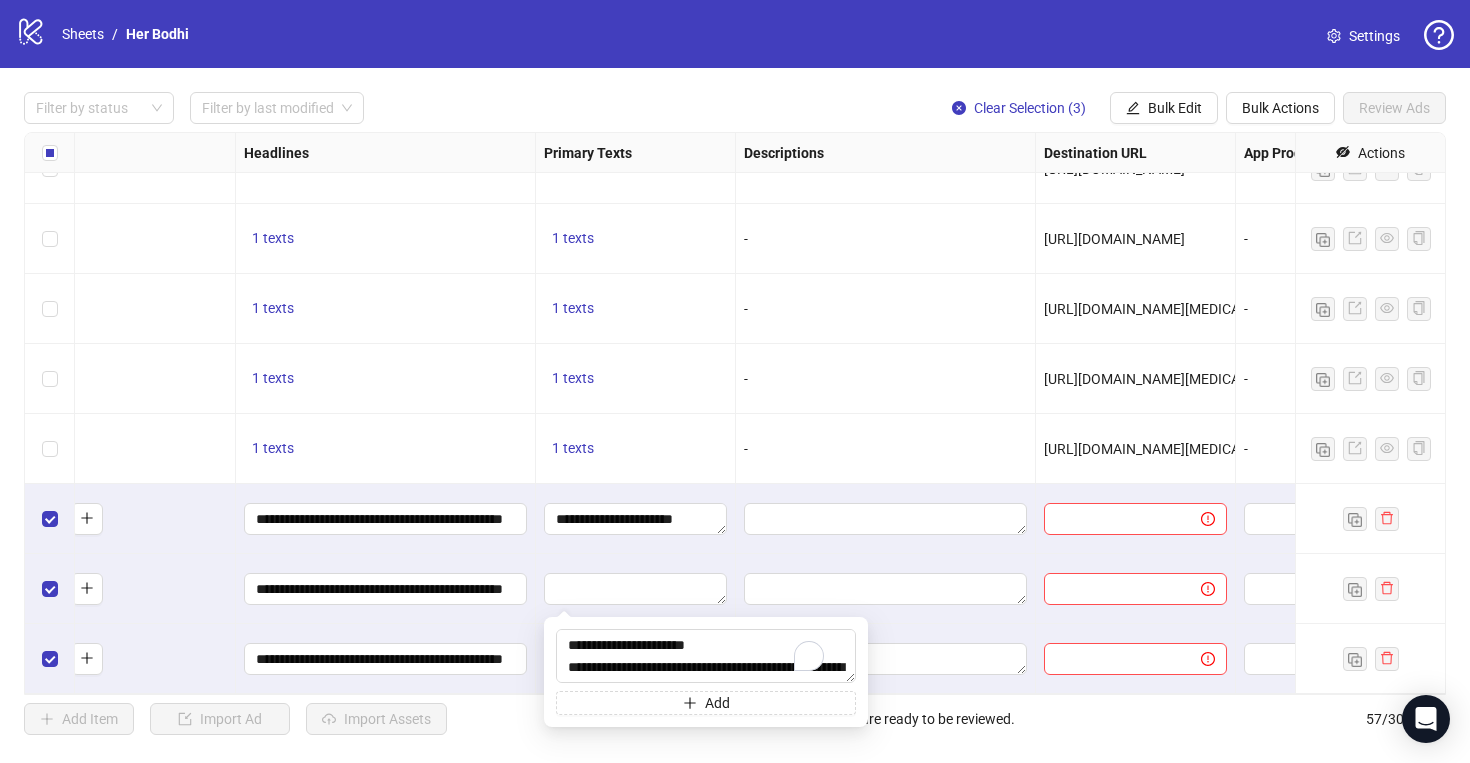 scroll, scrollTop: 477, scrollLeft: 0, axis: vertical 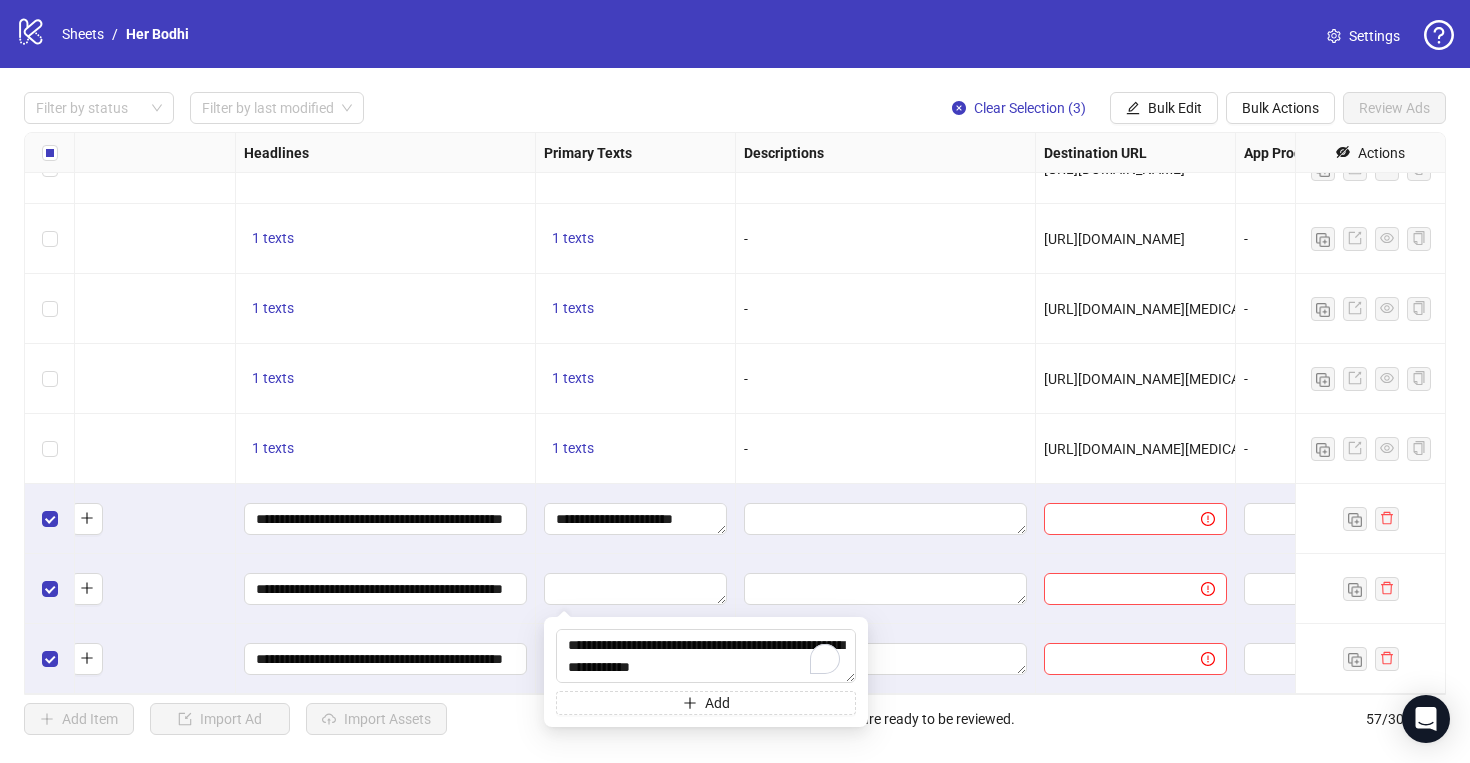 click on "**********" at bounding box center (386, 589) 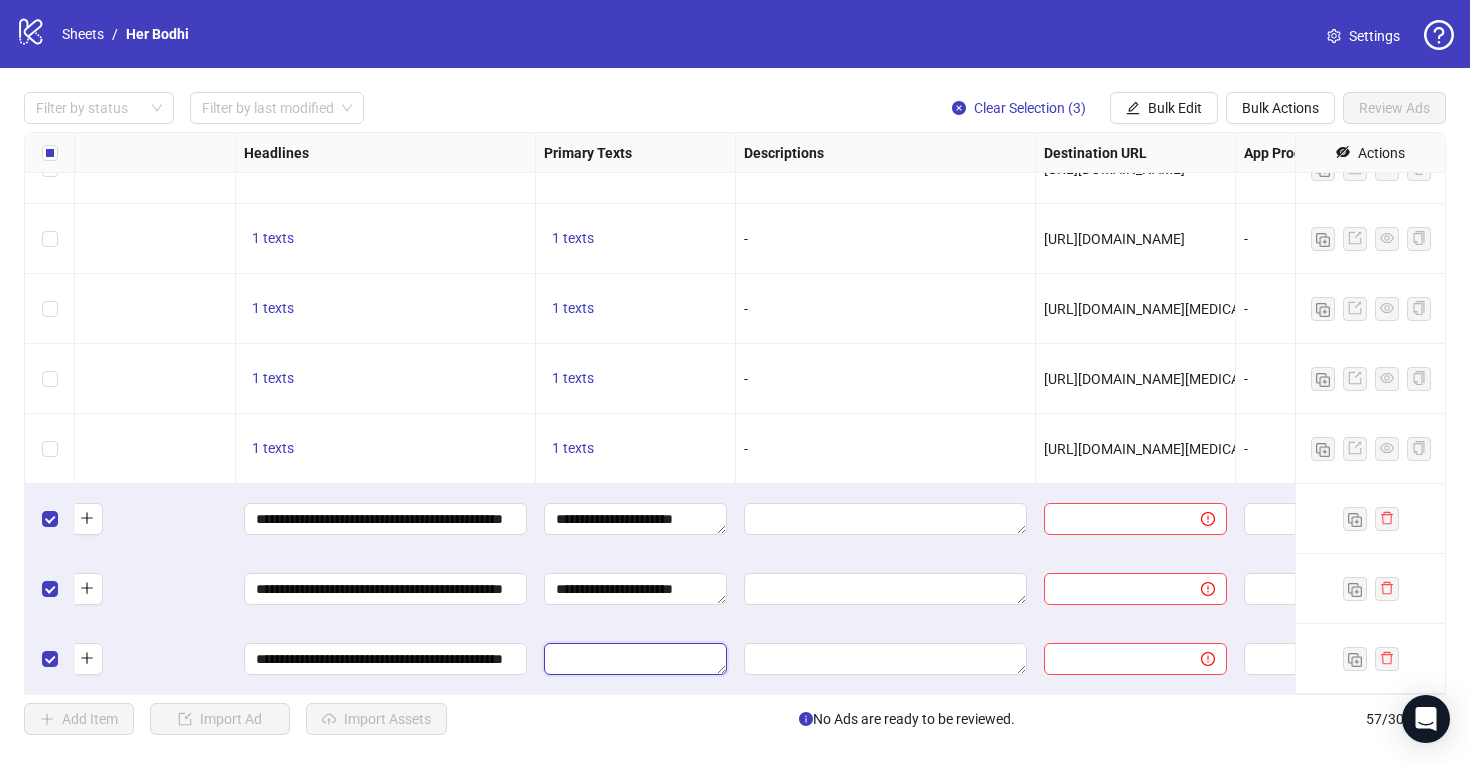 click at bounding box center [635, 659] 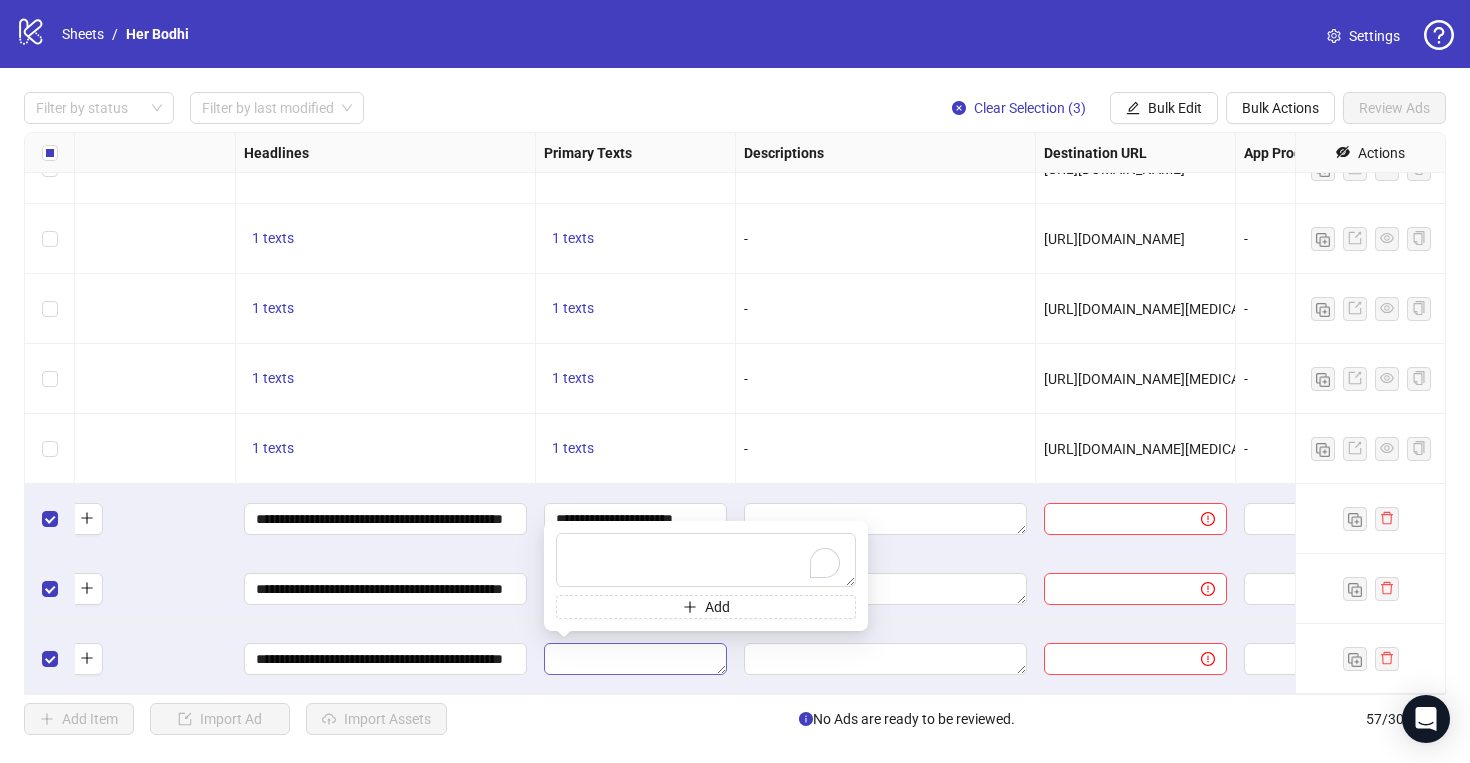 type on "**********" 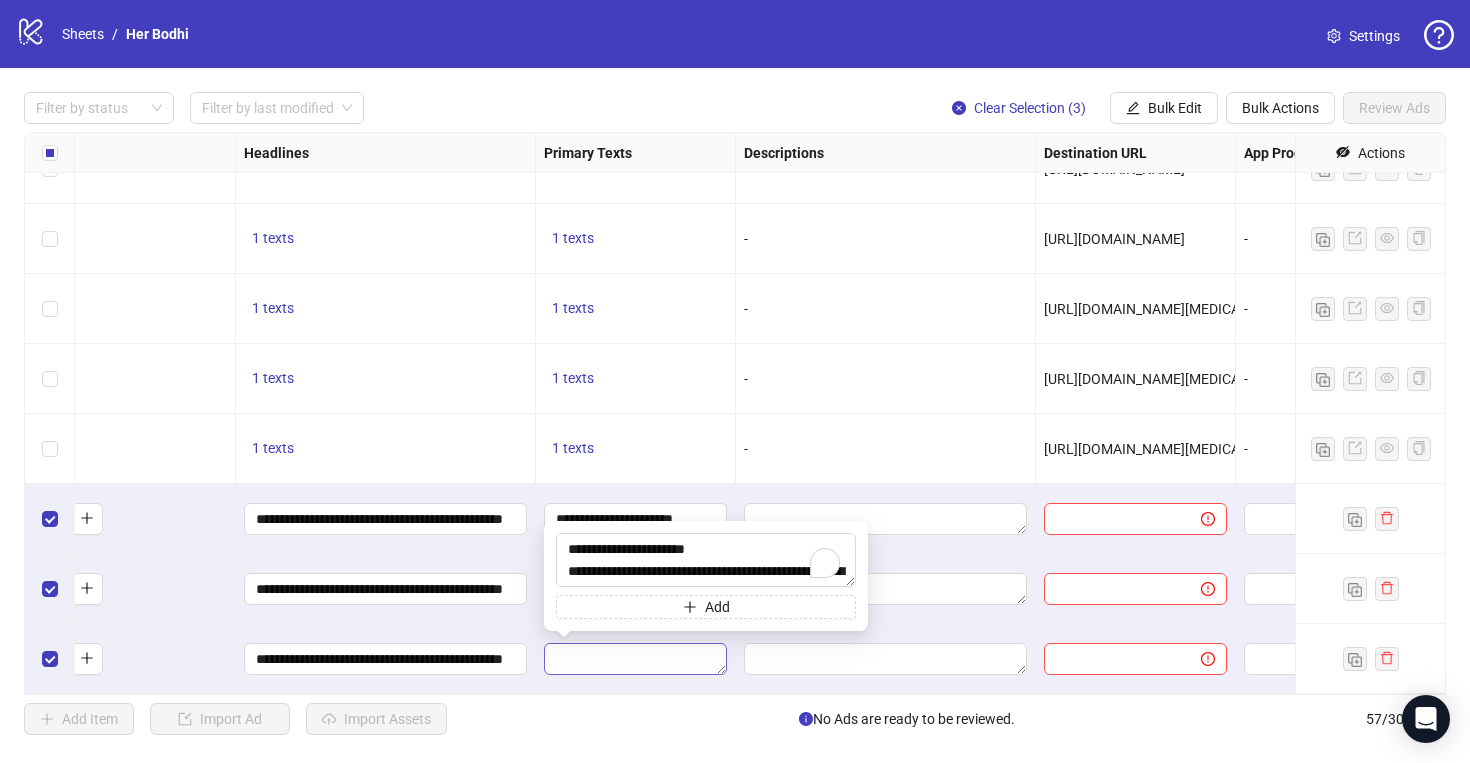 scroll, scrollTop: 477, scrollLeft: 0, axis: vertical 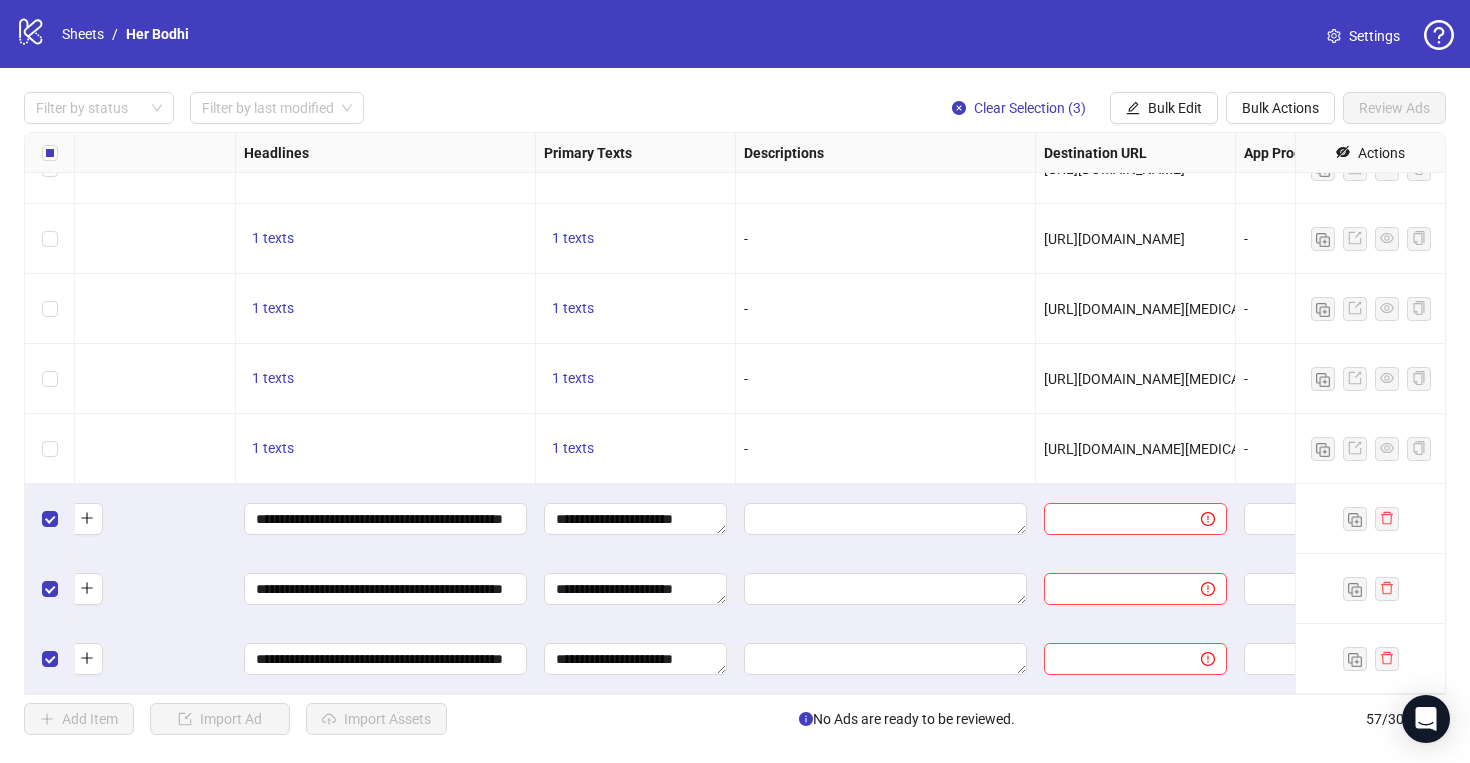 click on "**********" at bounding box center [386, 589] 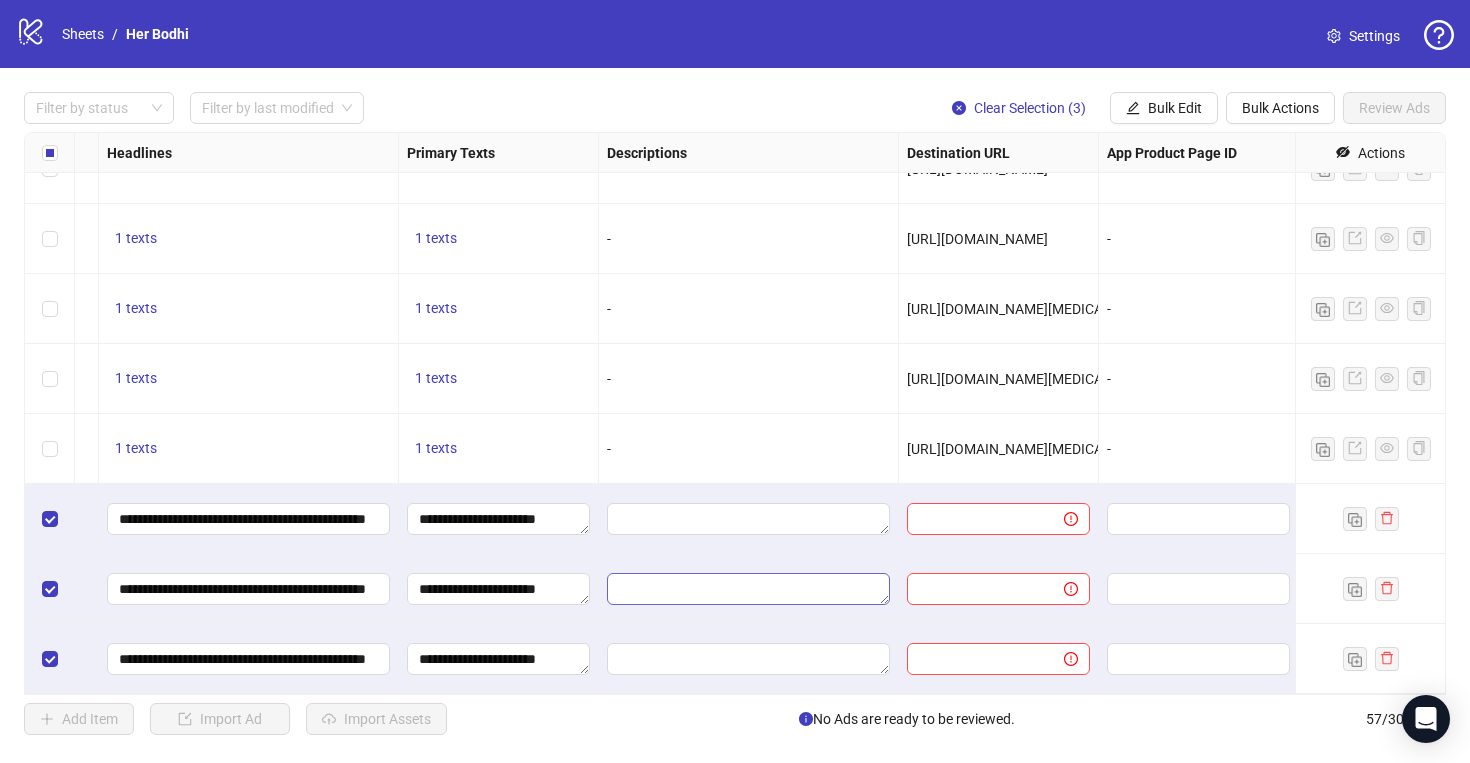 scroll, scrollTop: 3469, scrollLeft: 1203, axis: both 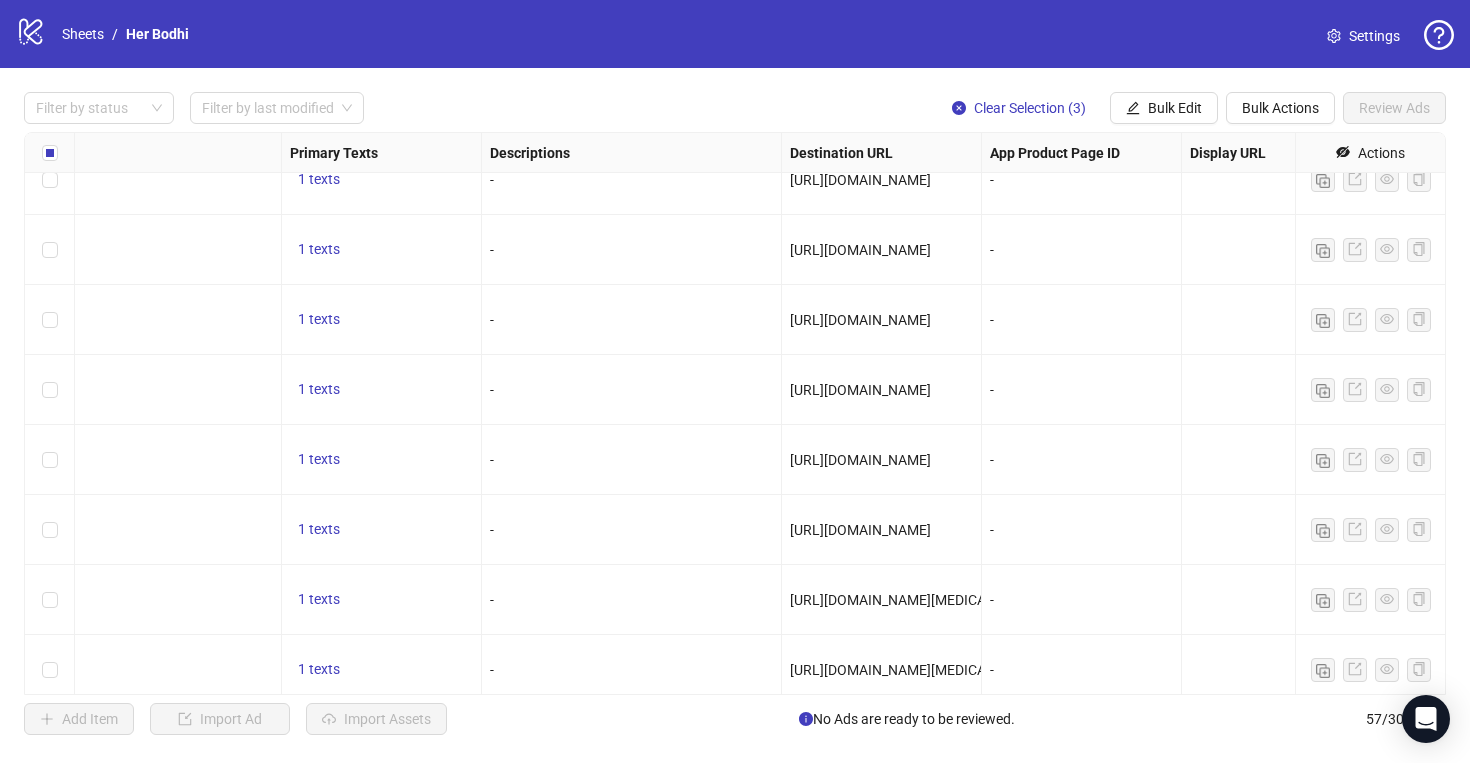 click on "[URL][DOMAIN_NAME]" at bounding box center (860, 460) 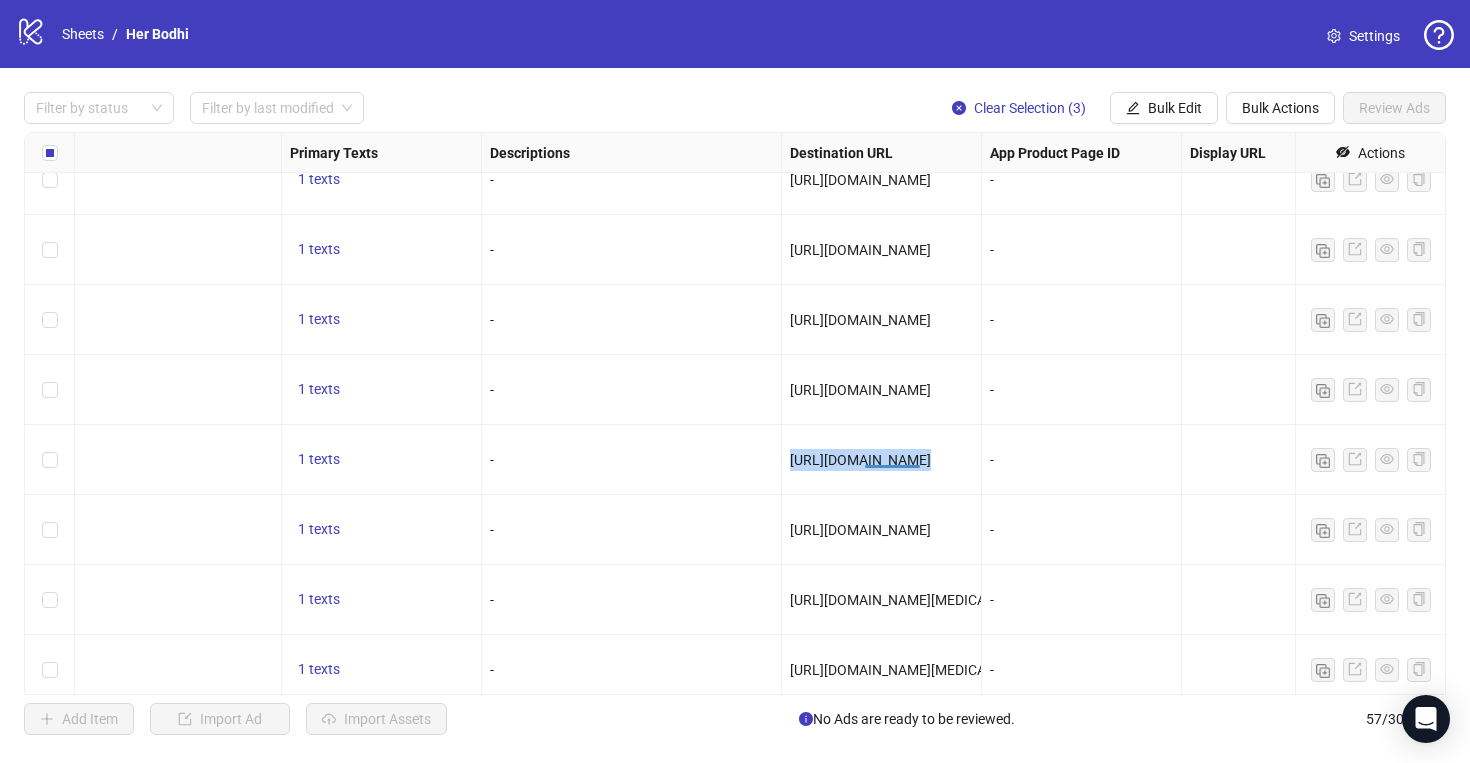 click on "[URL][DOMAIN_NAME]" at bounding box center [860, 460] 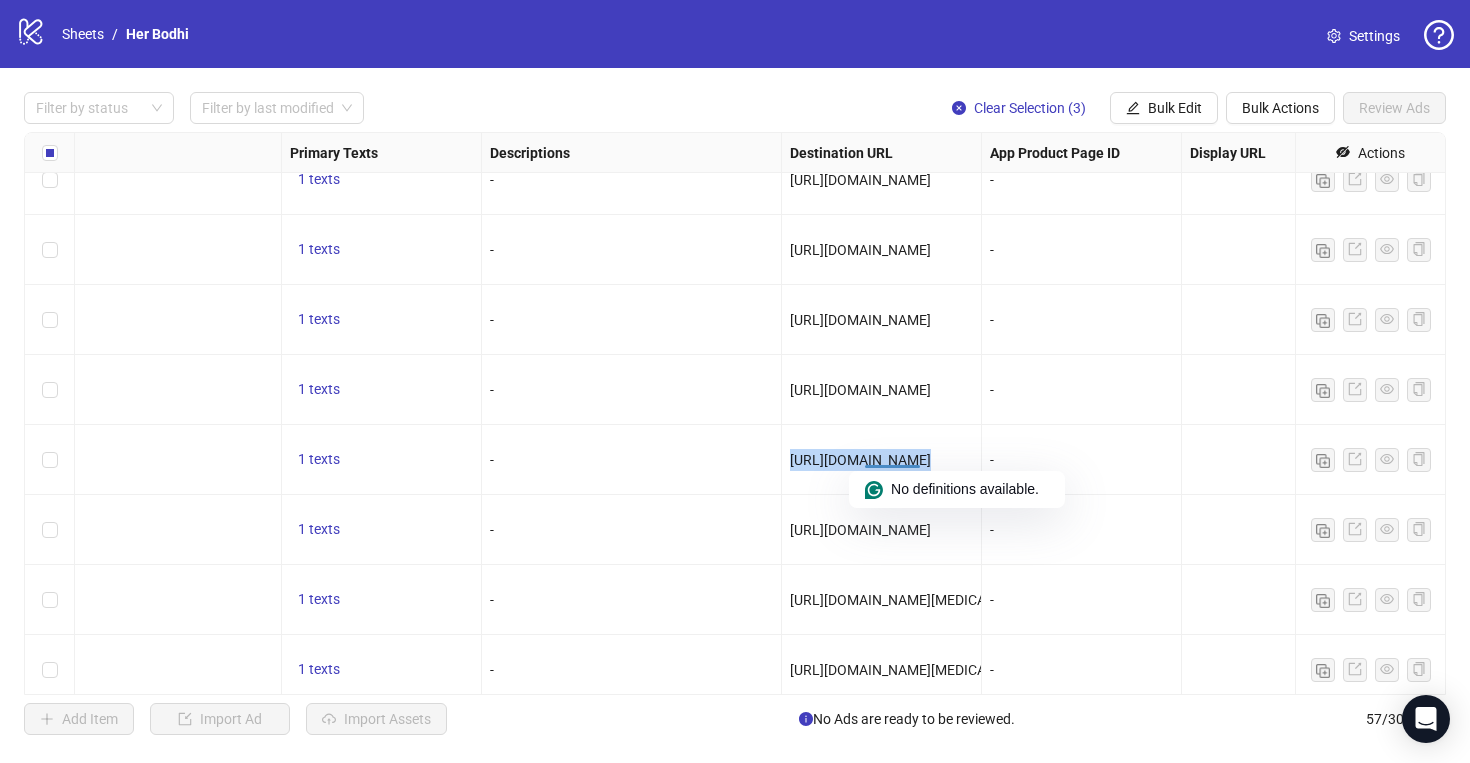 scroll, scrollTop: 3469, scrollLeft: 1203, axis: both 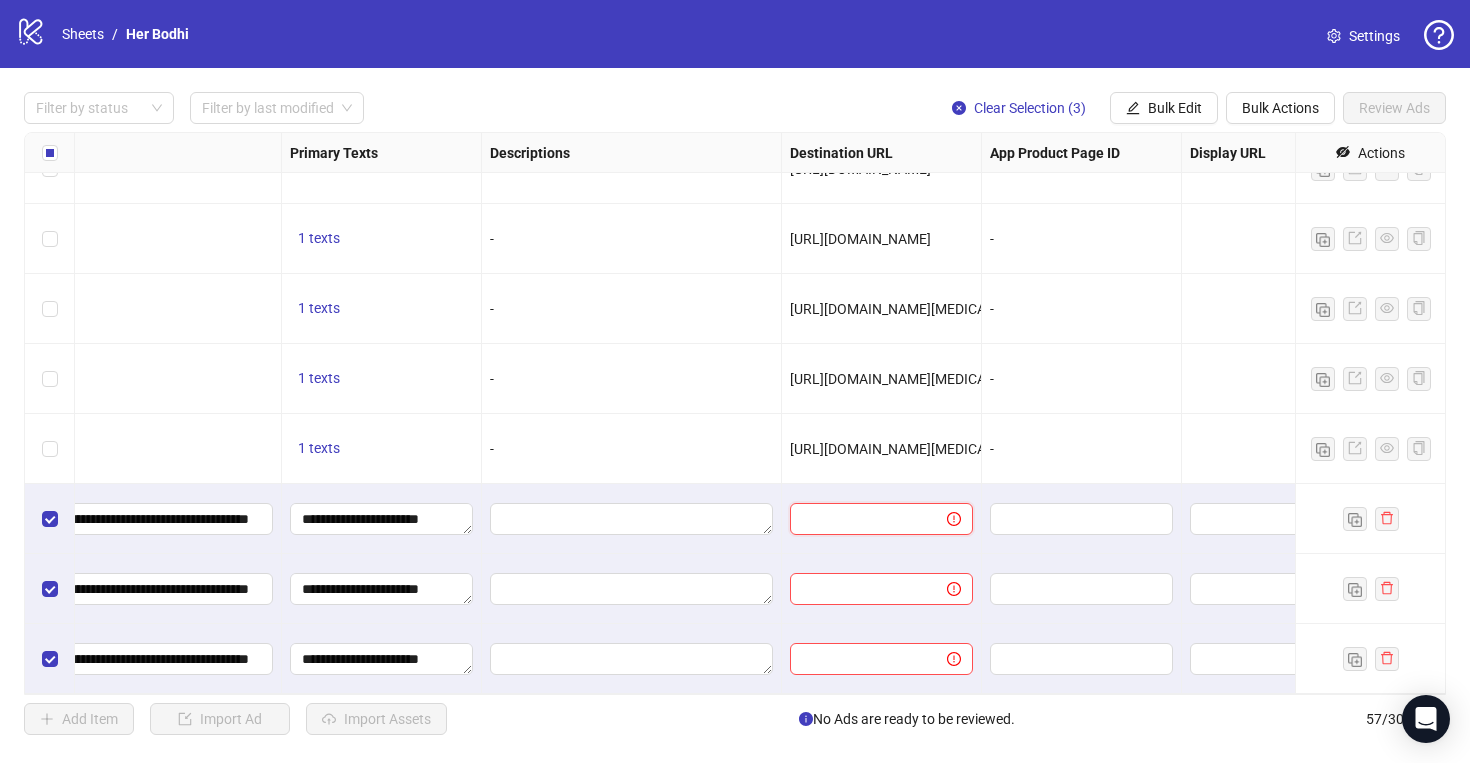 click at bounding box center [860, 519] 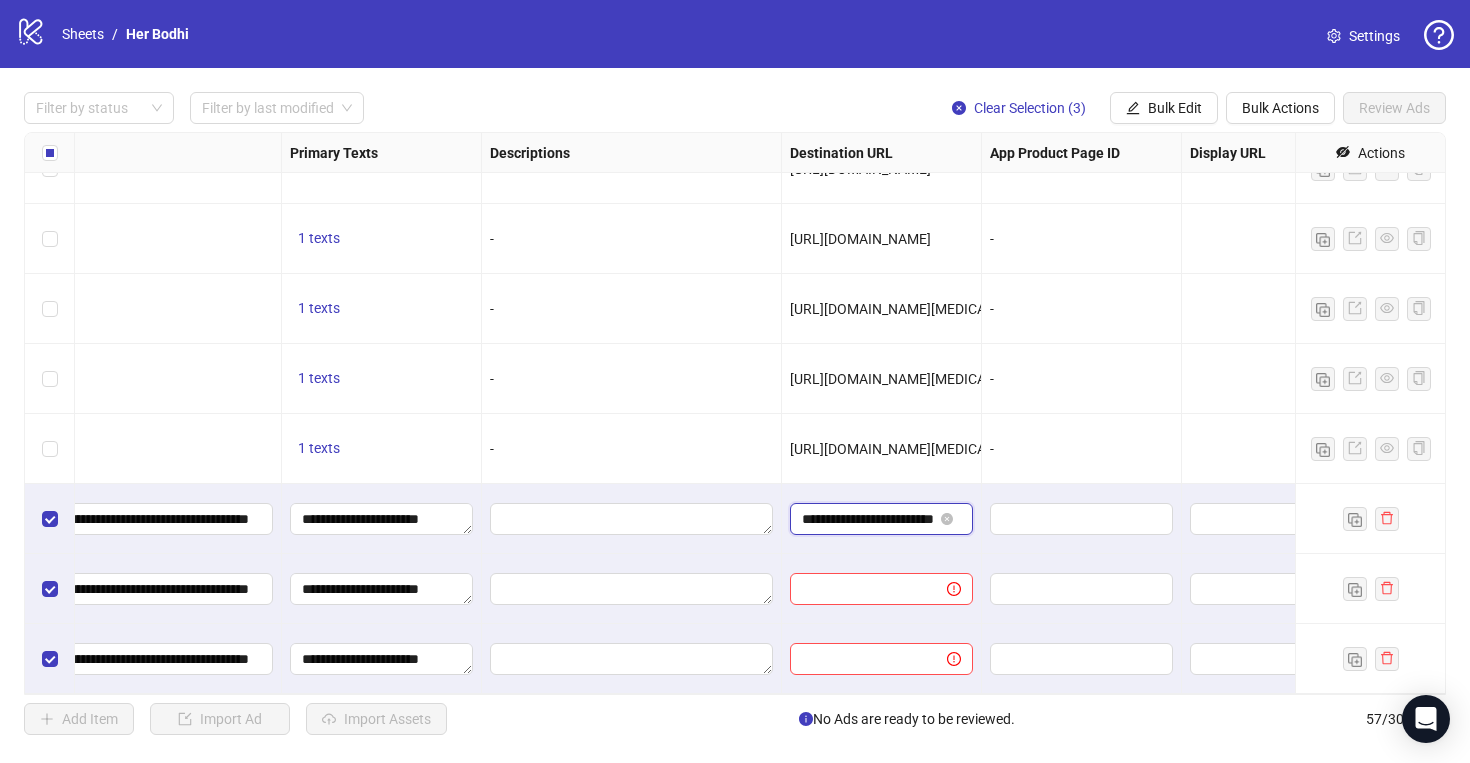 scroll, scrollTop: 0, scrollLeft: 35, axis: horizontal 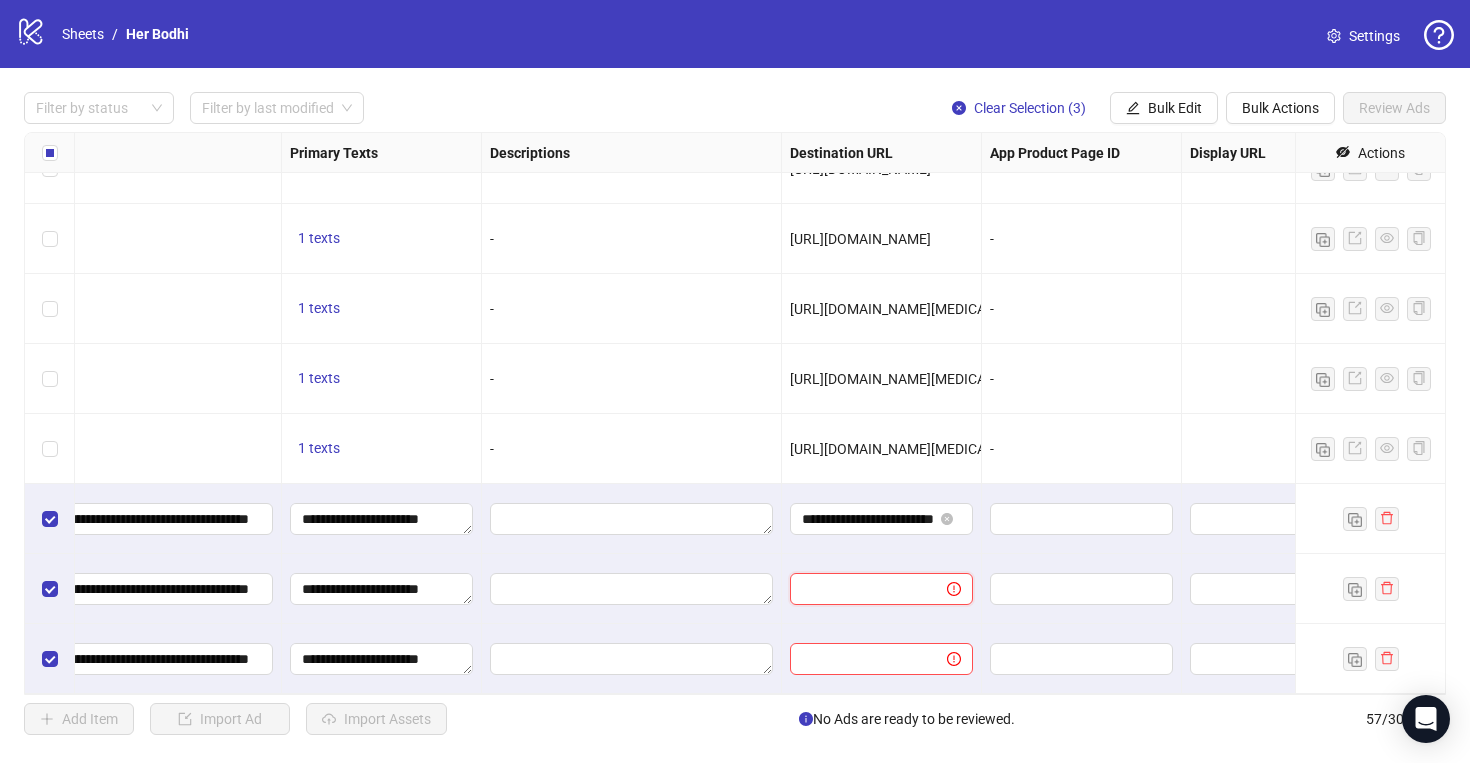 click at bounding box center (860, 589) 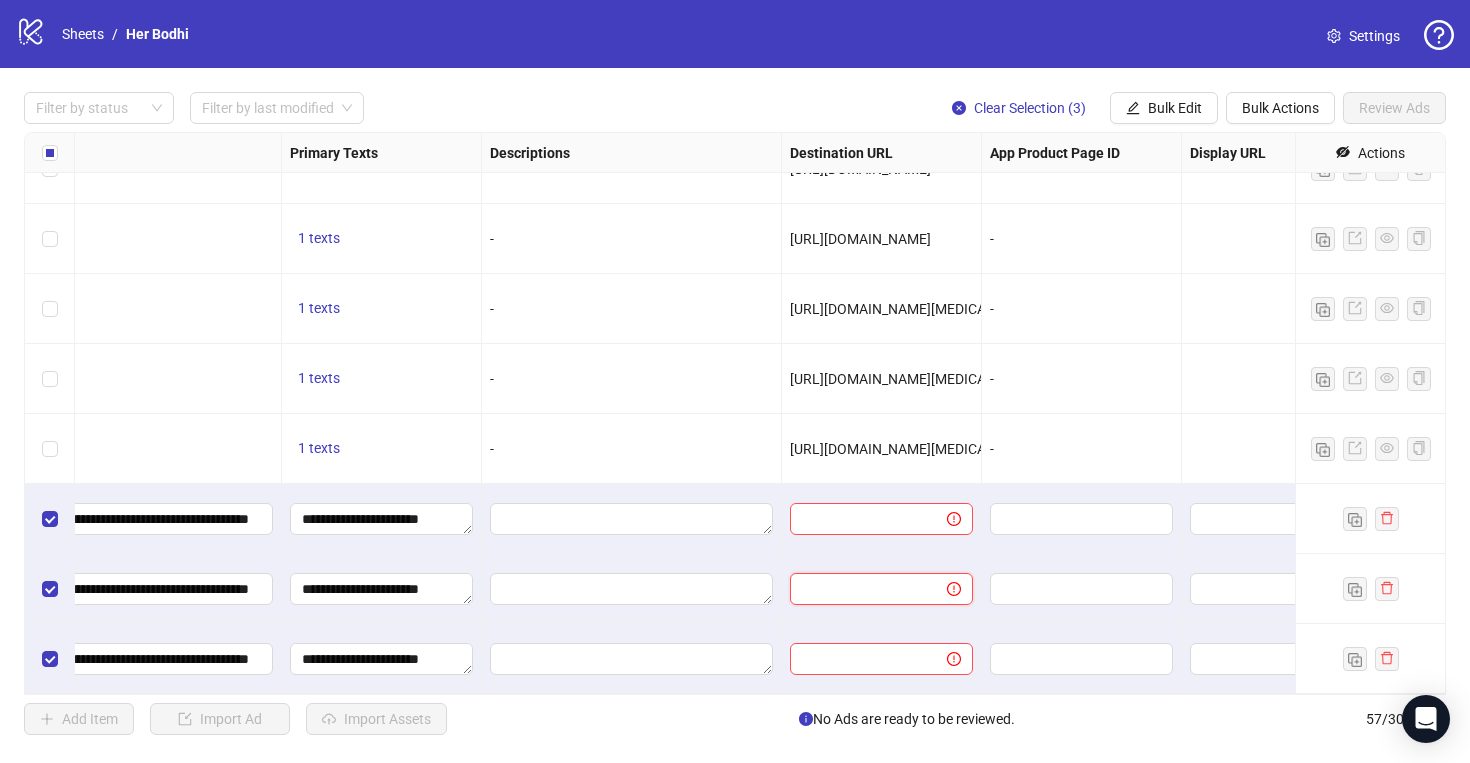 paste on "**********" 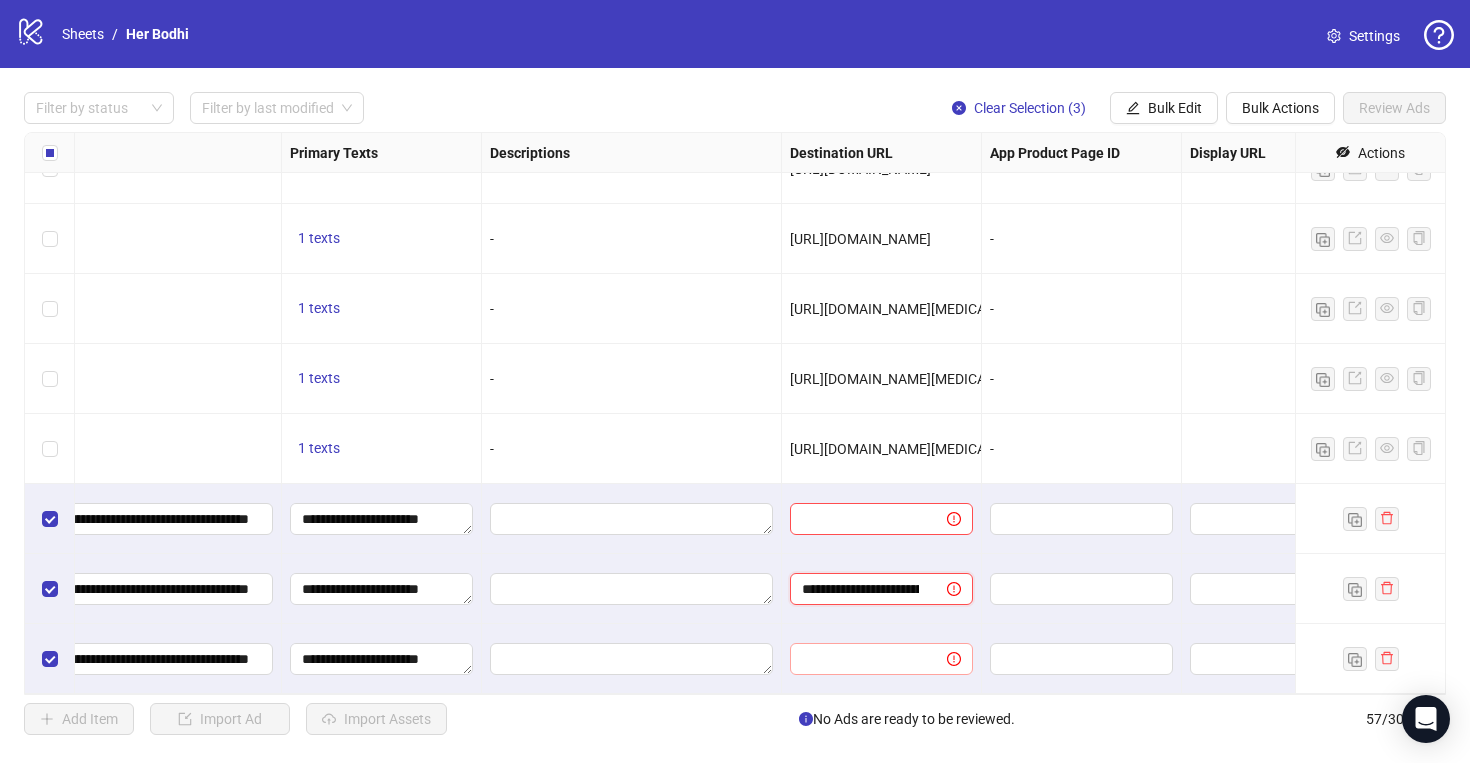 scroll, scrollTop: 0, scrollLeft: 35, axis: horizontal 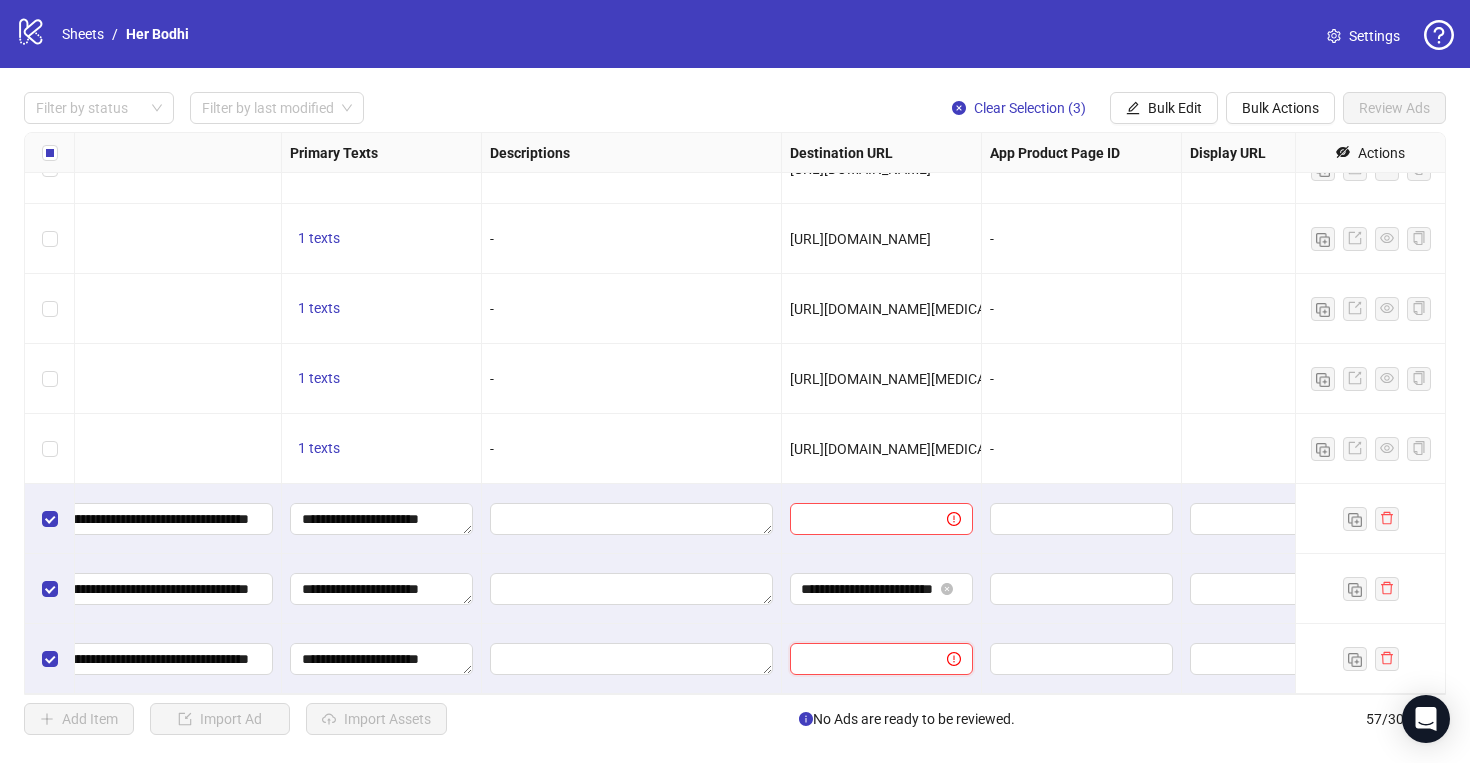 click at bounding box center (860, 659) 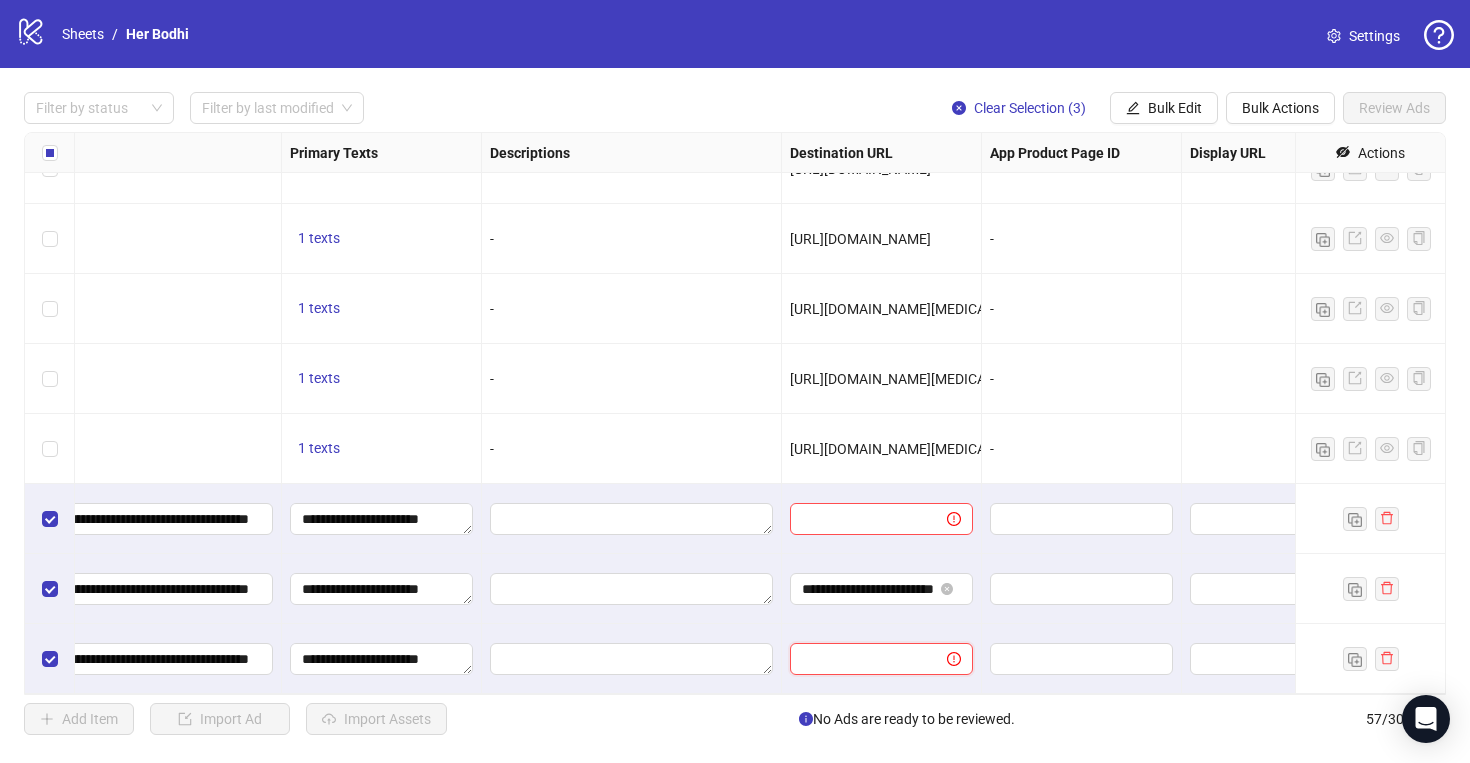 paste on "**********" 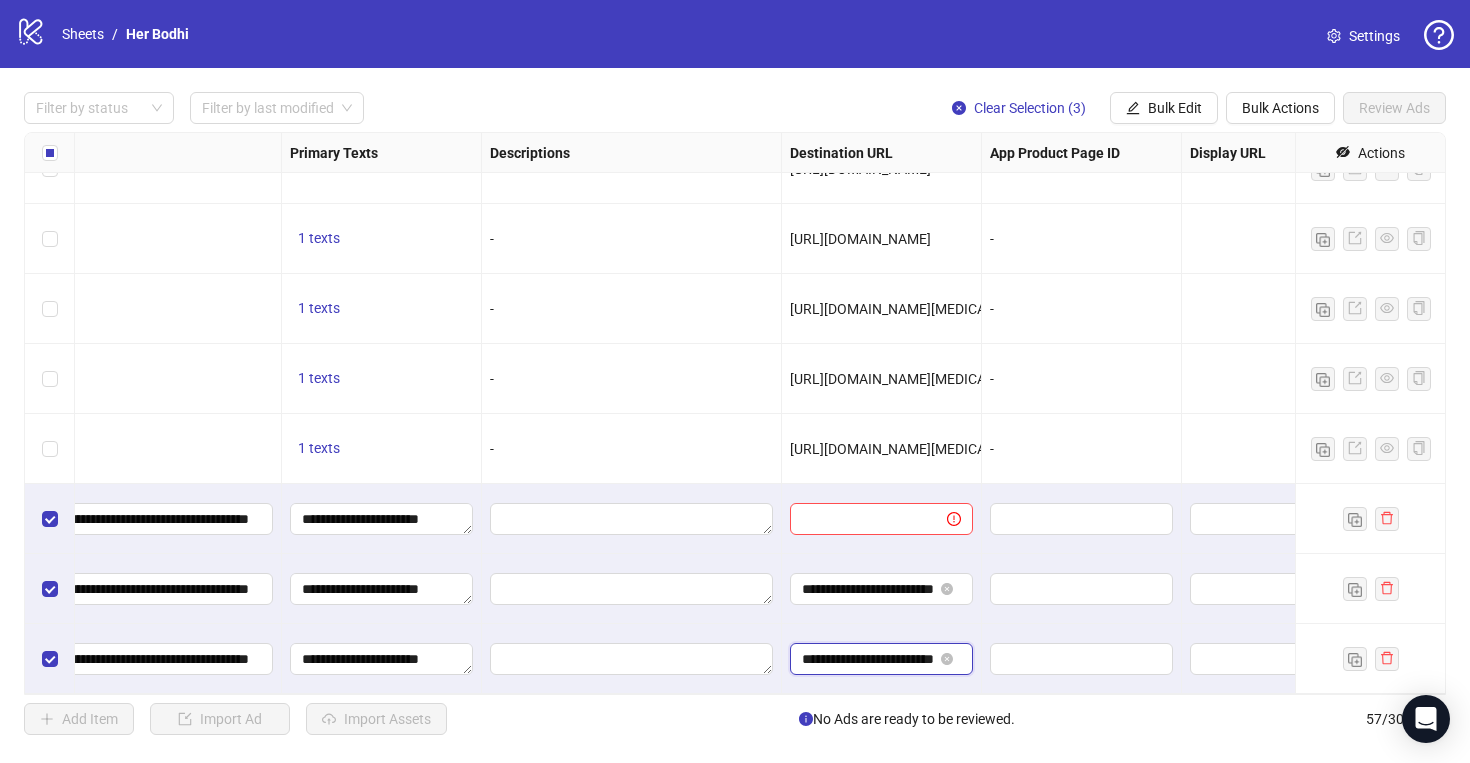 scroll, scrollTop: 0, scrollLeft: 35, axis: horizontal 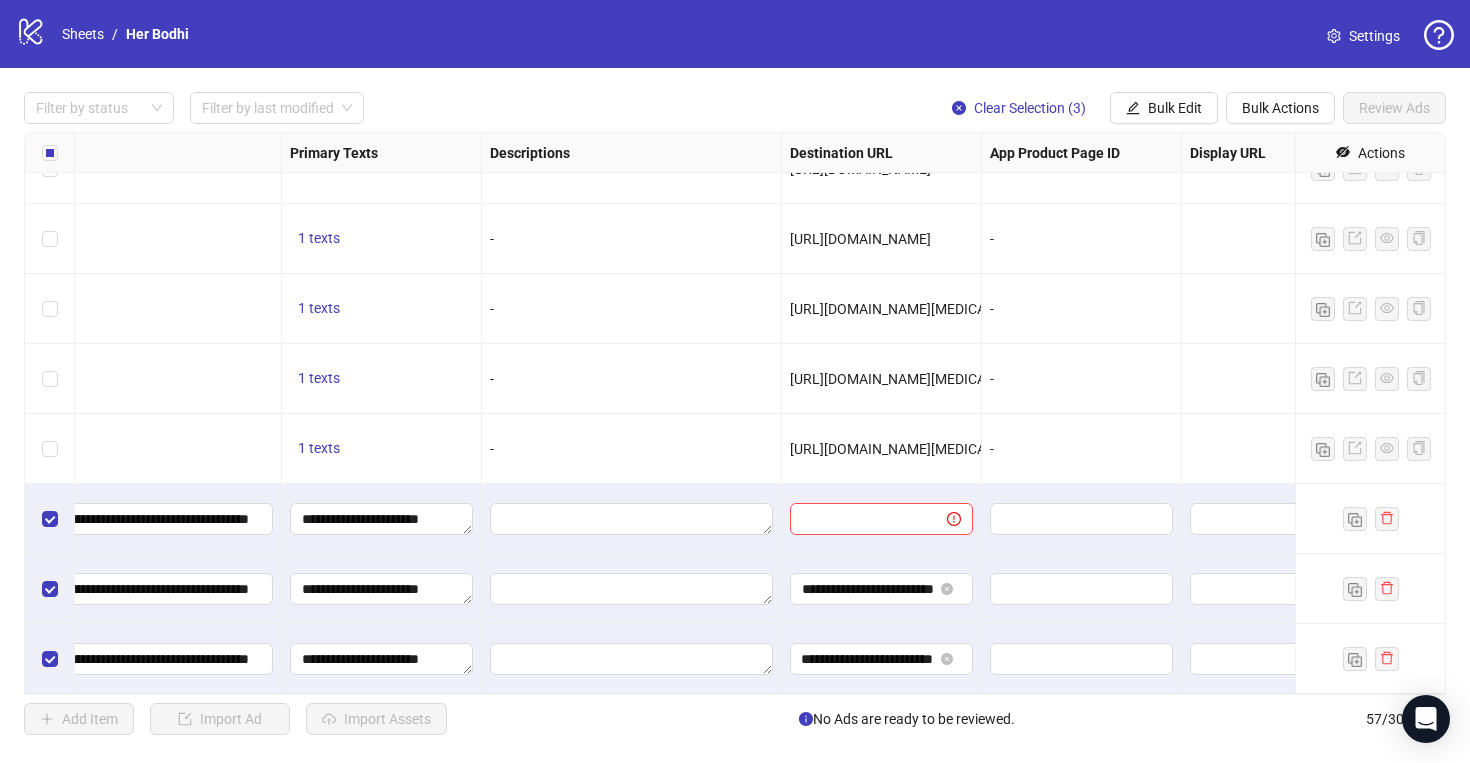 click on "**********" at bounding box center (882, 589) 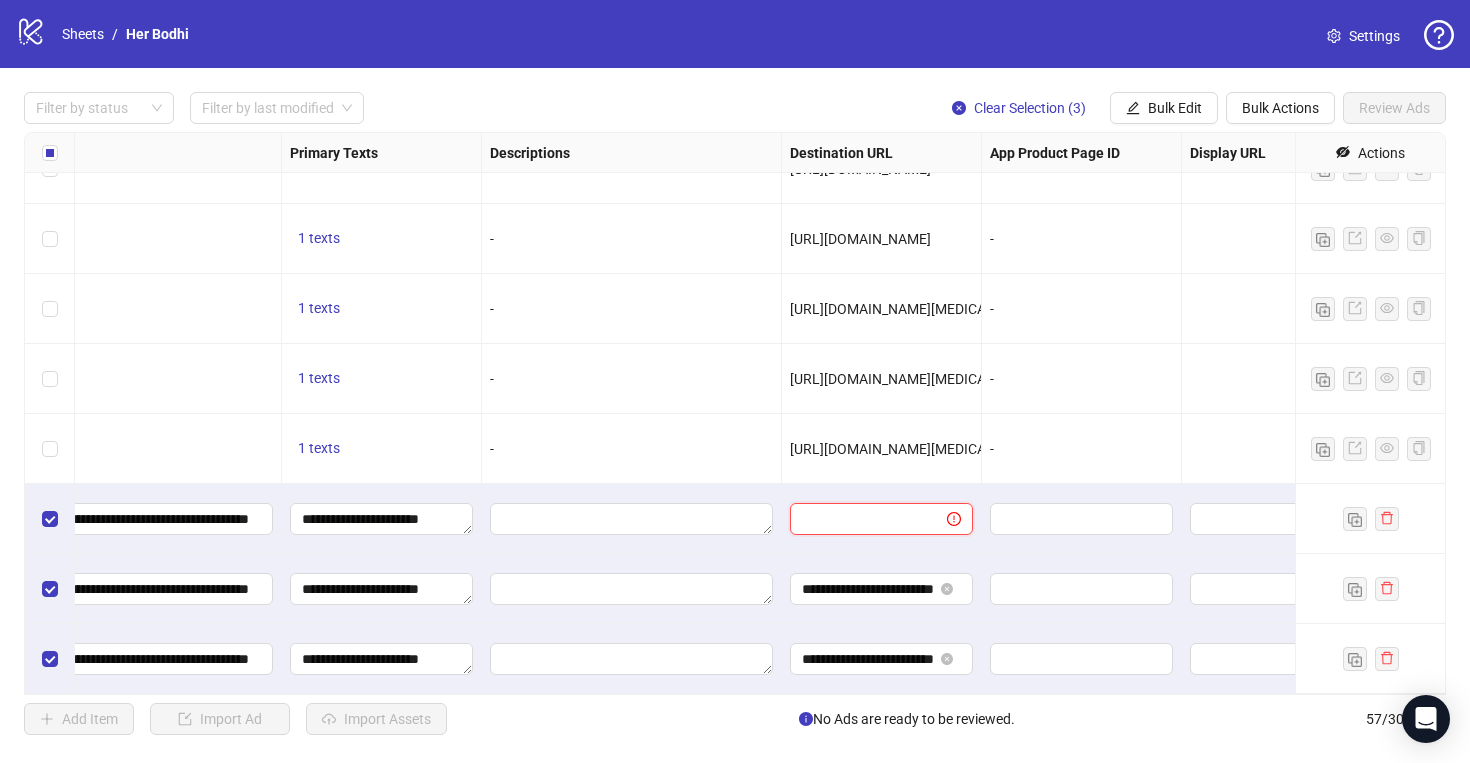 click at bounding box center [860, 519] 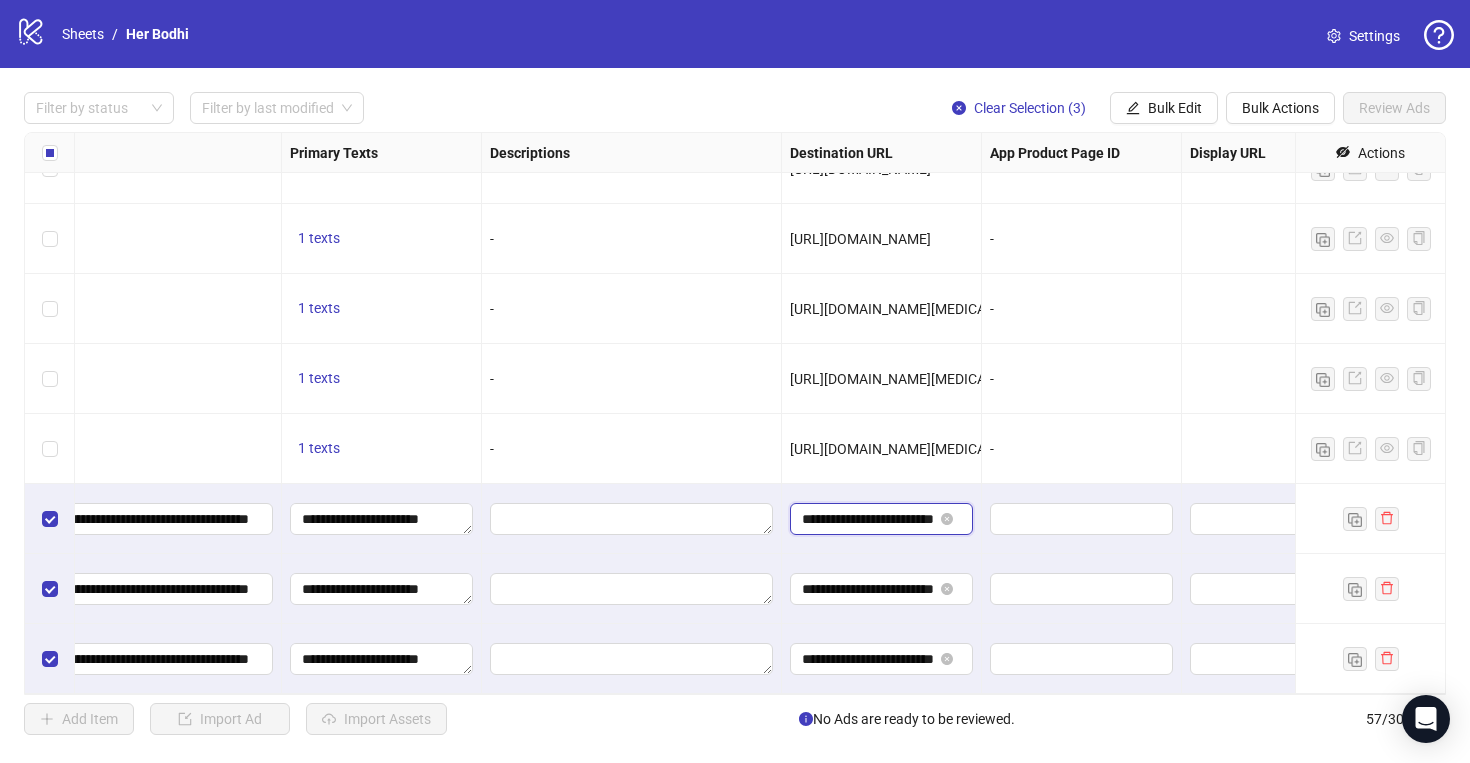 scroll, scrollTop: 0, scrollLeft: 35, axis: horizontal 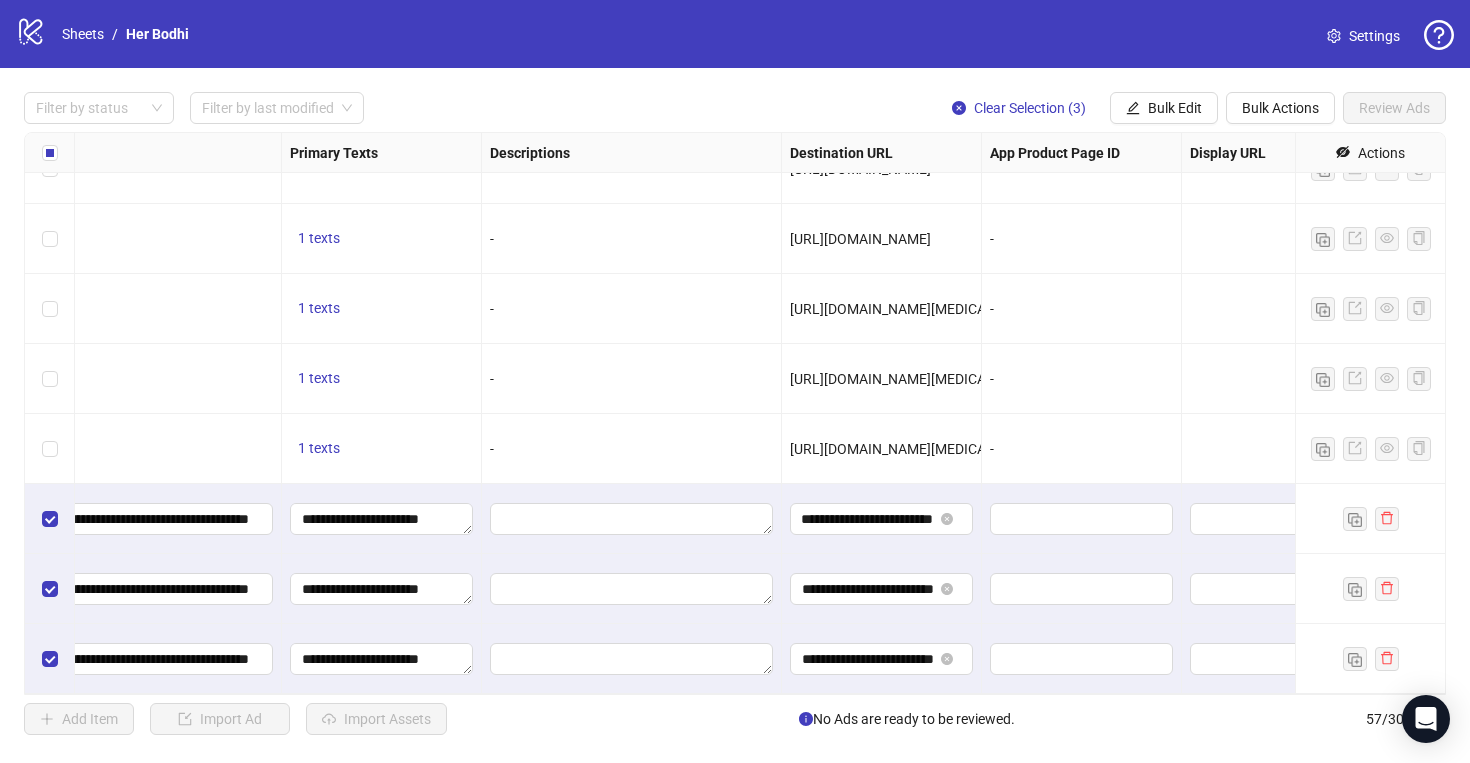 click at bounding box center [632, 519] 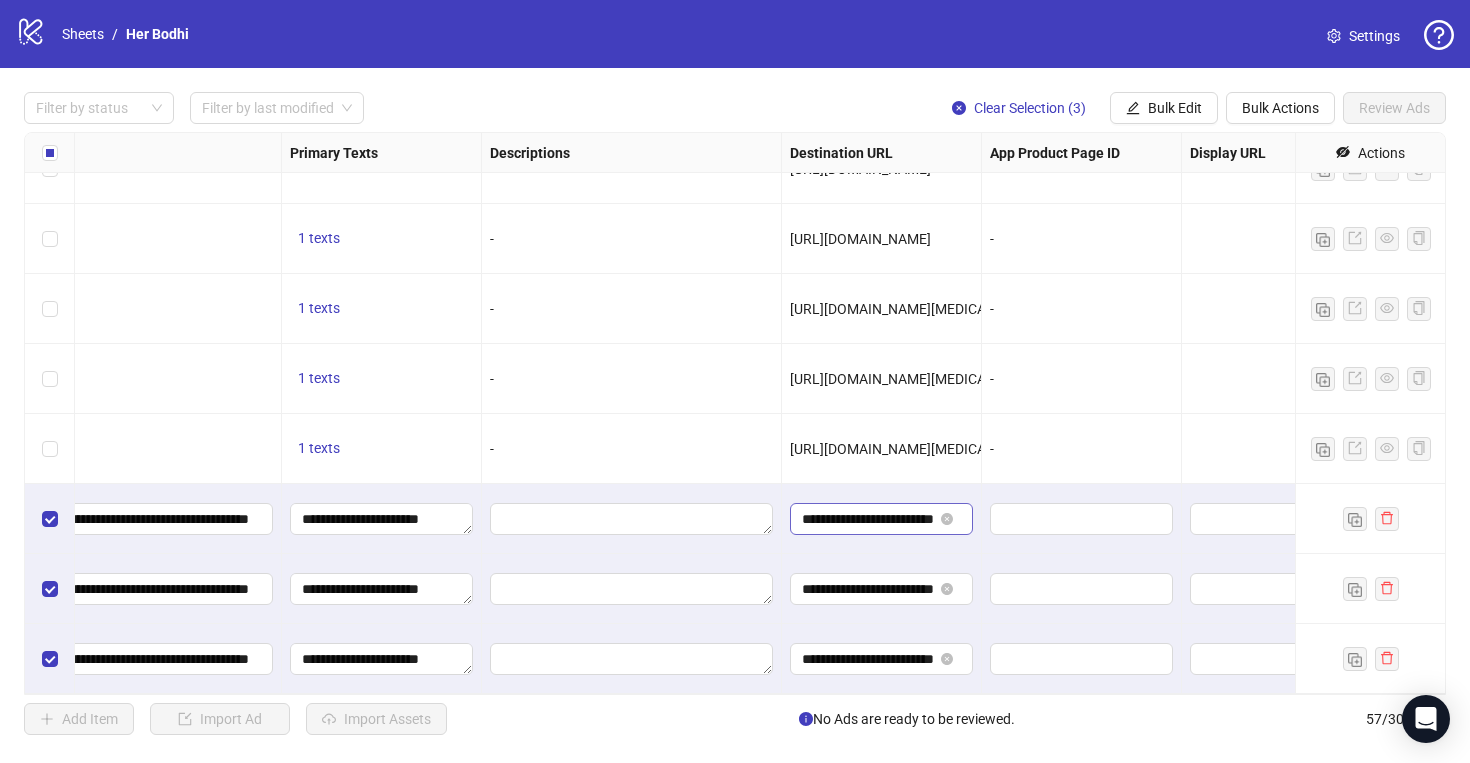 scroll, scrollTop: 0, scrollLeft: 36, axis: horizontal 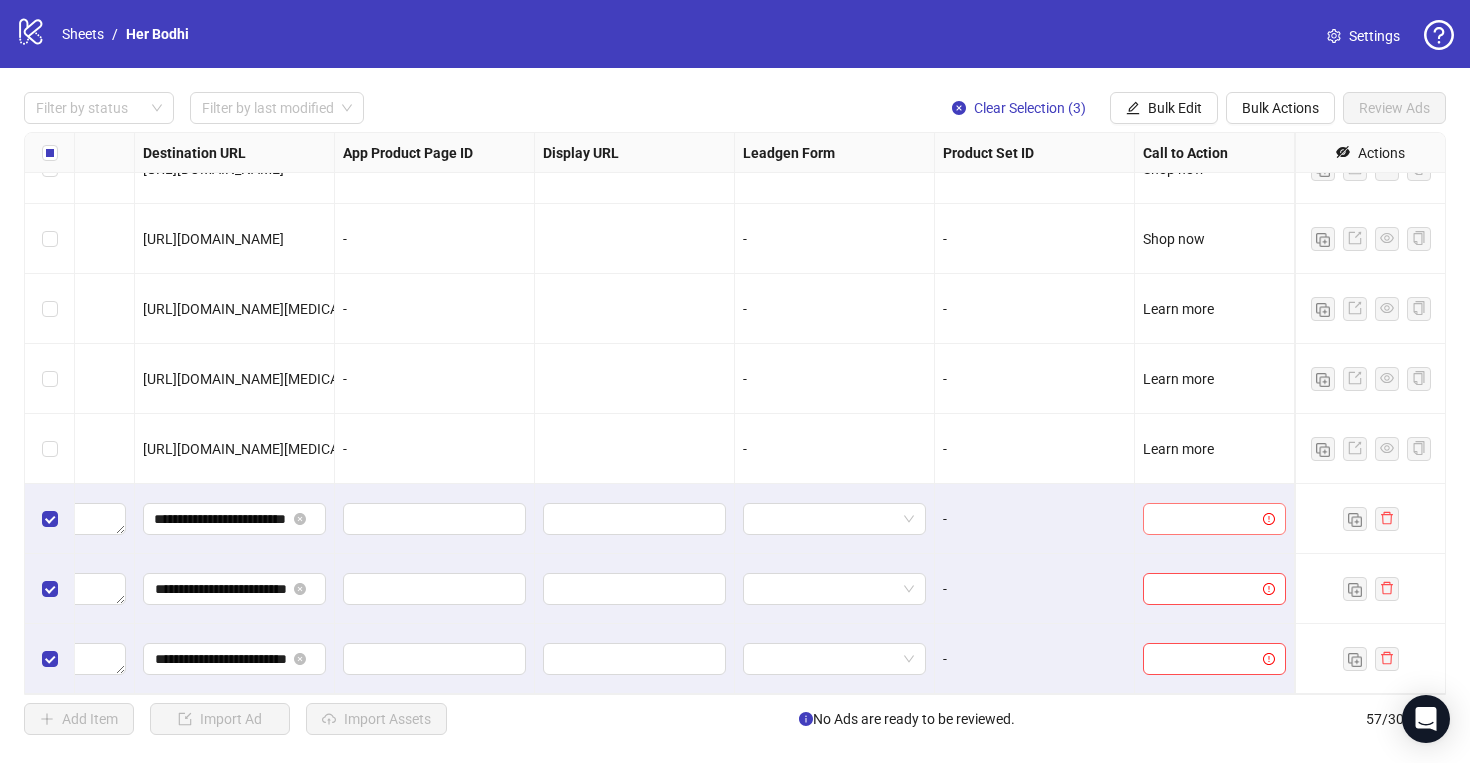 click at bounding box center (1205, 519) 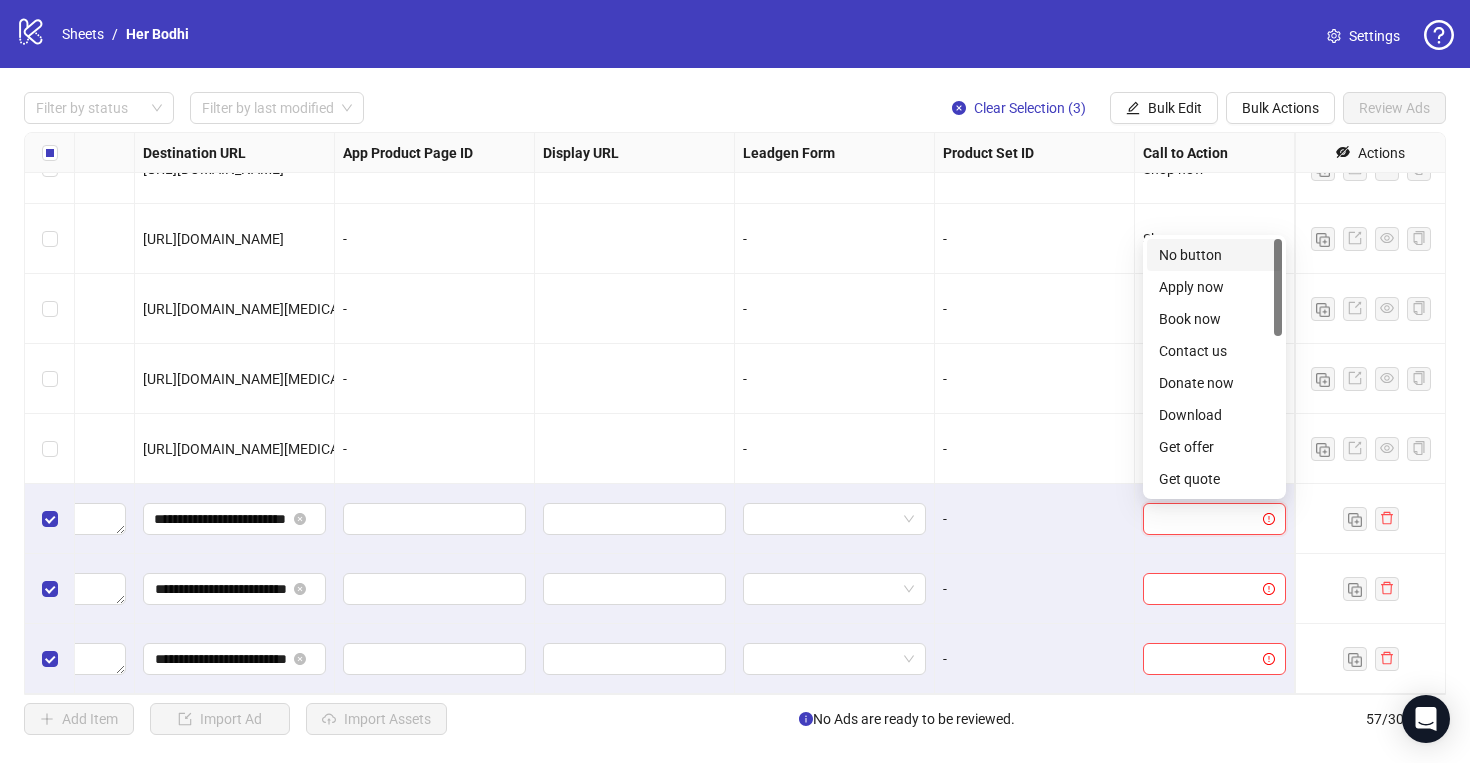 type on "*" 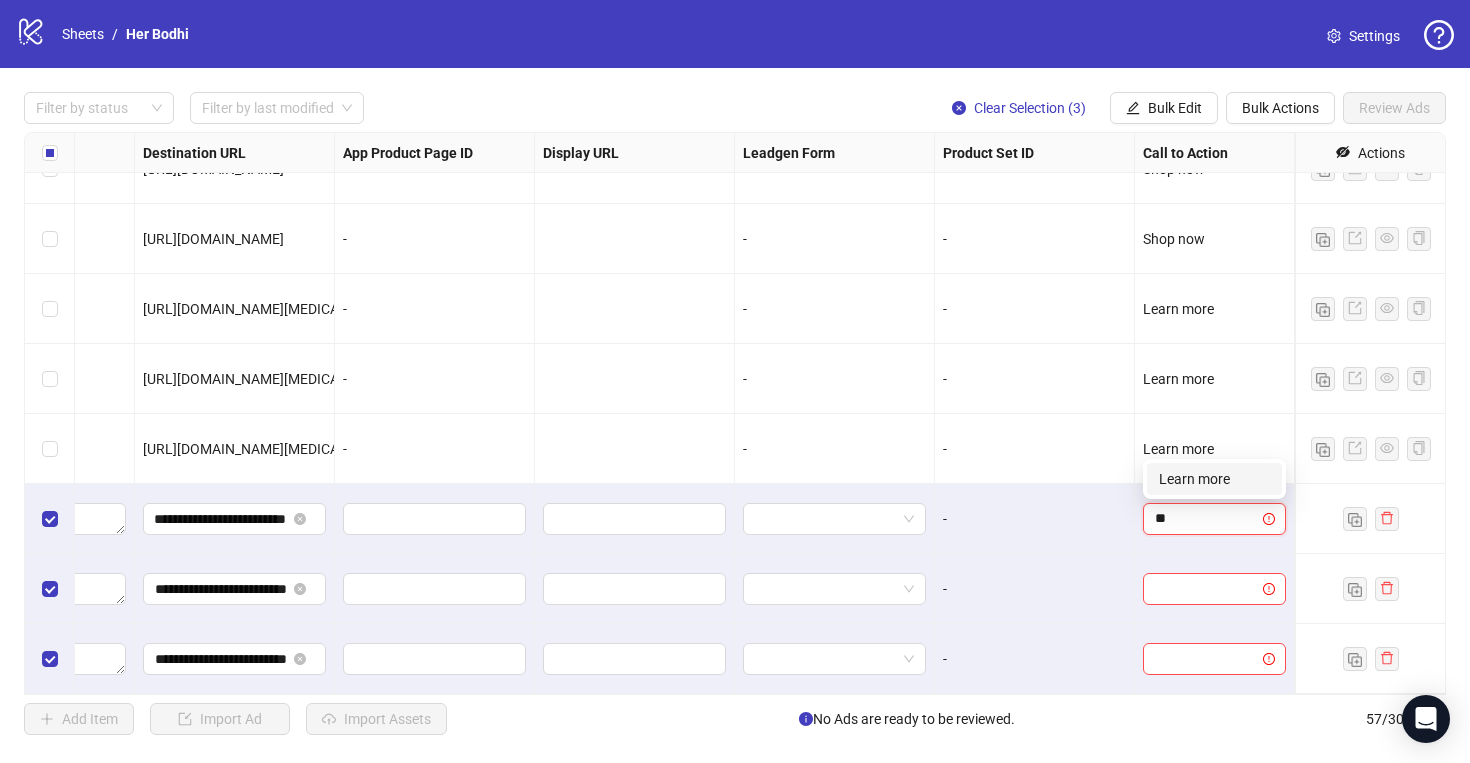 type on "***" 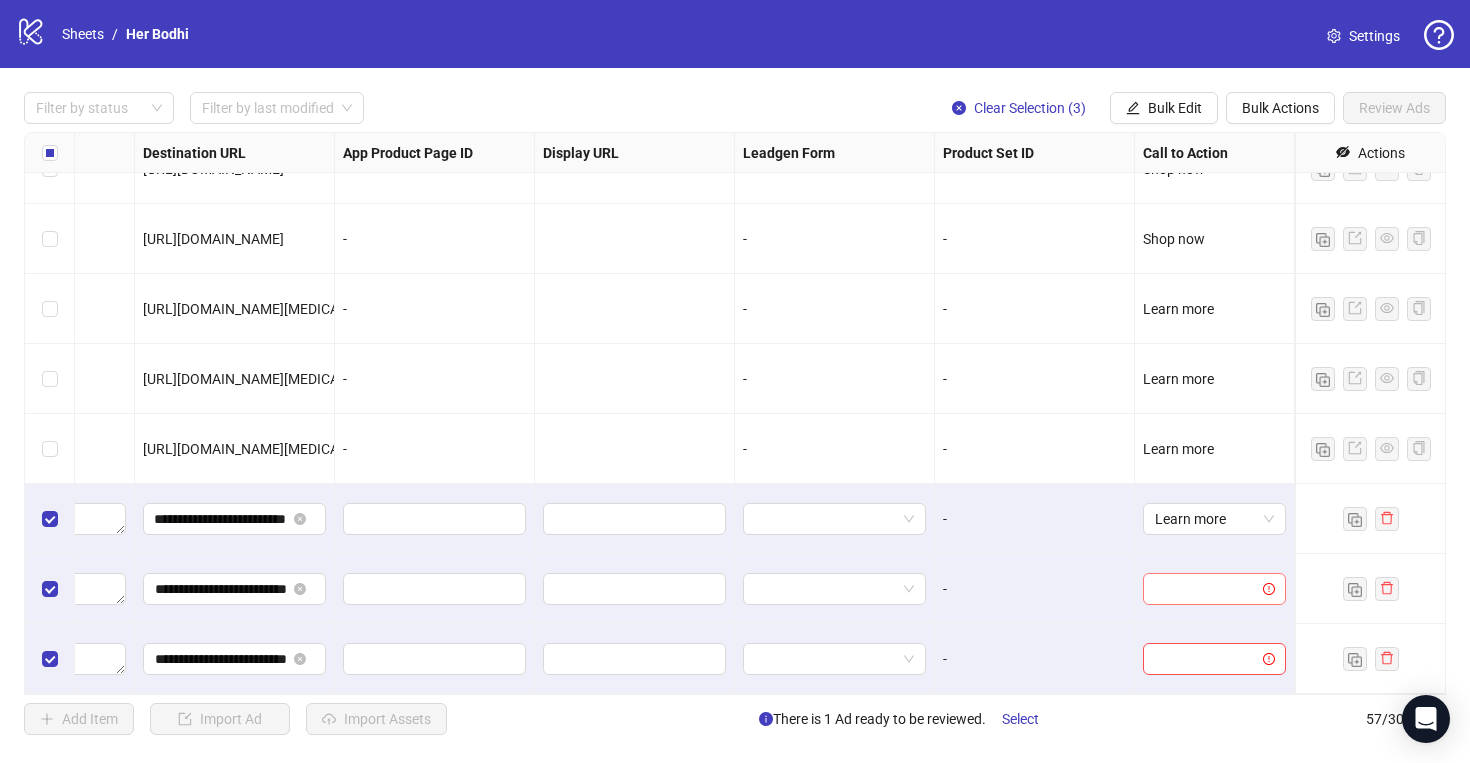 click at bounding box center [1205, 589] 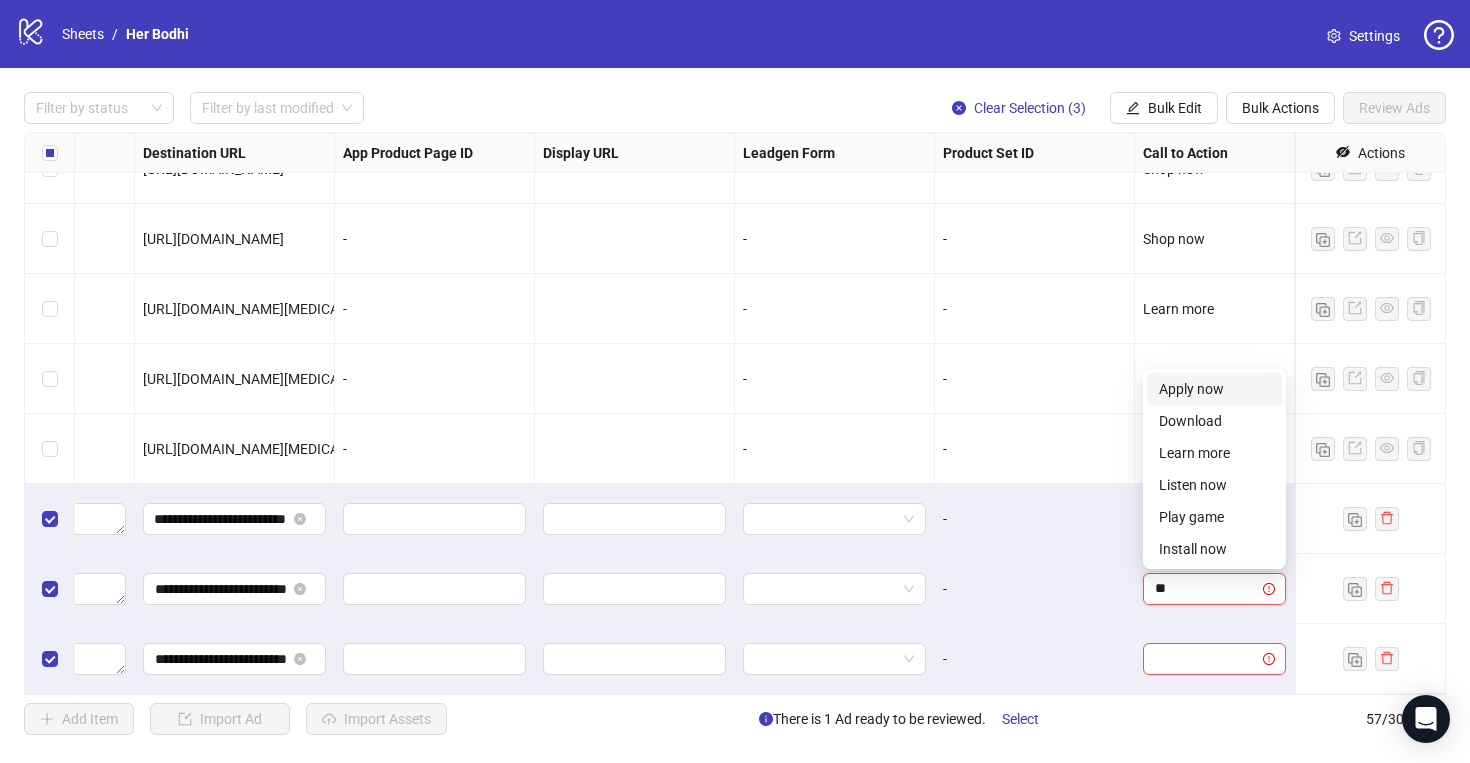type on "***" 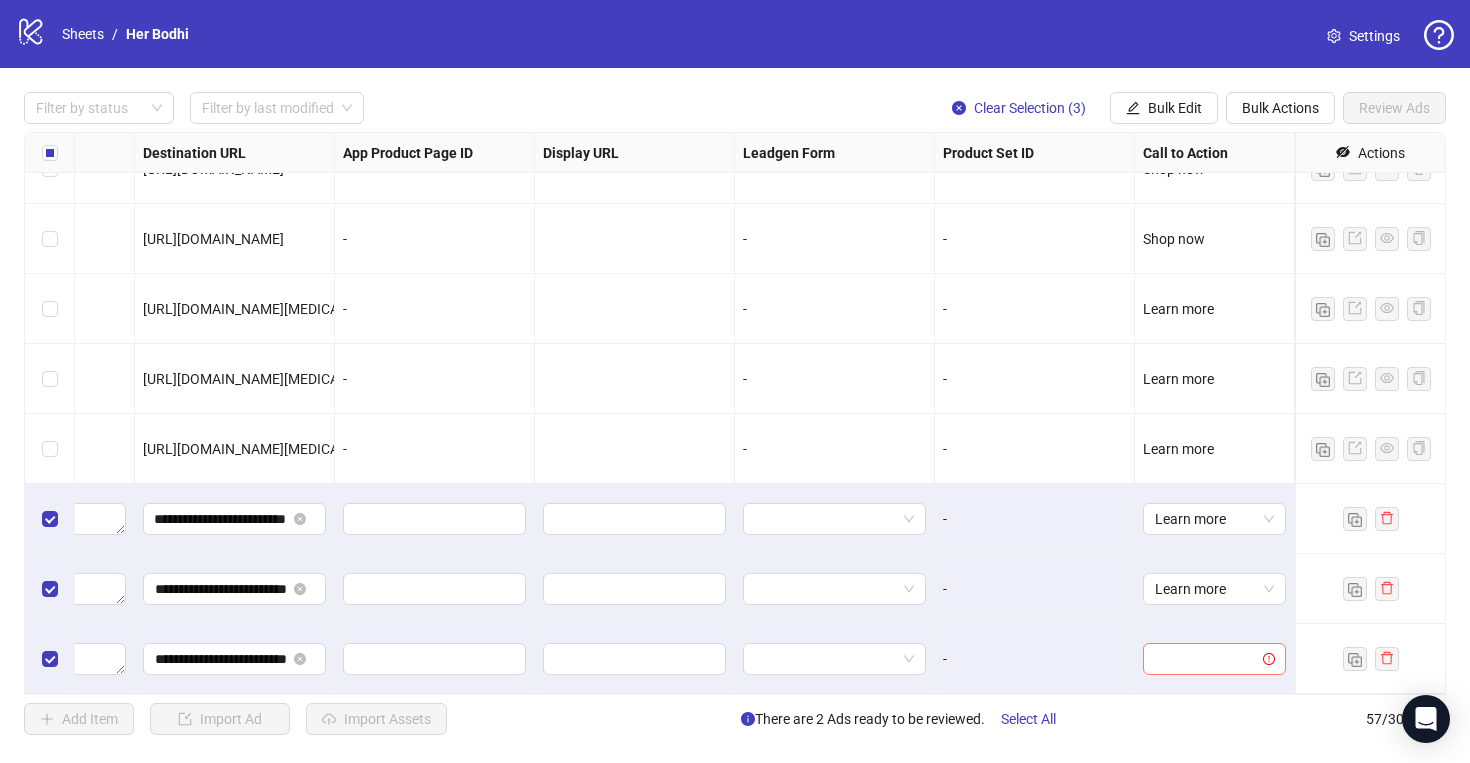 click at bounding box center [1205, 659] 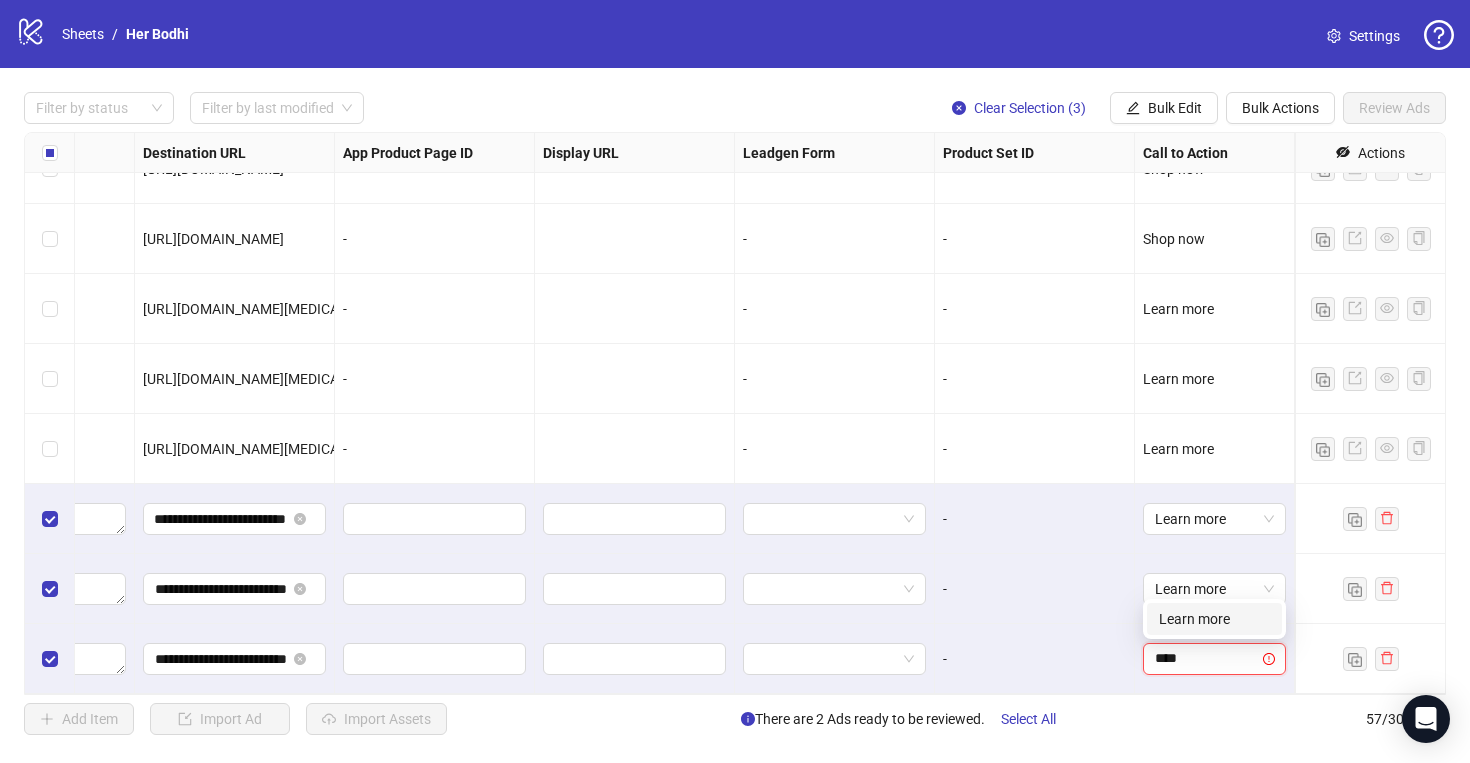 type on "*****" 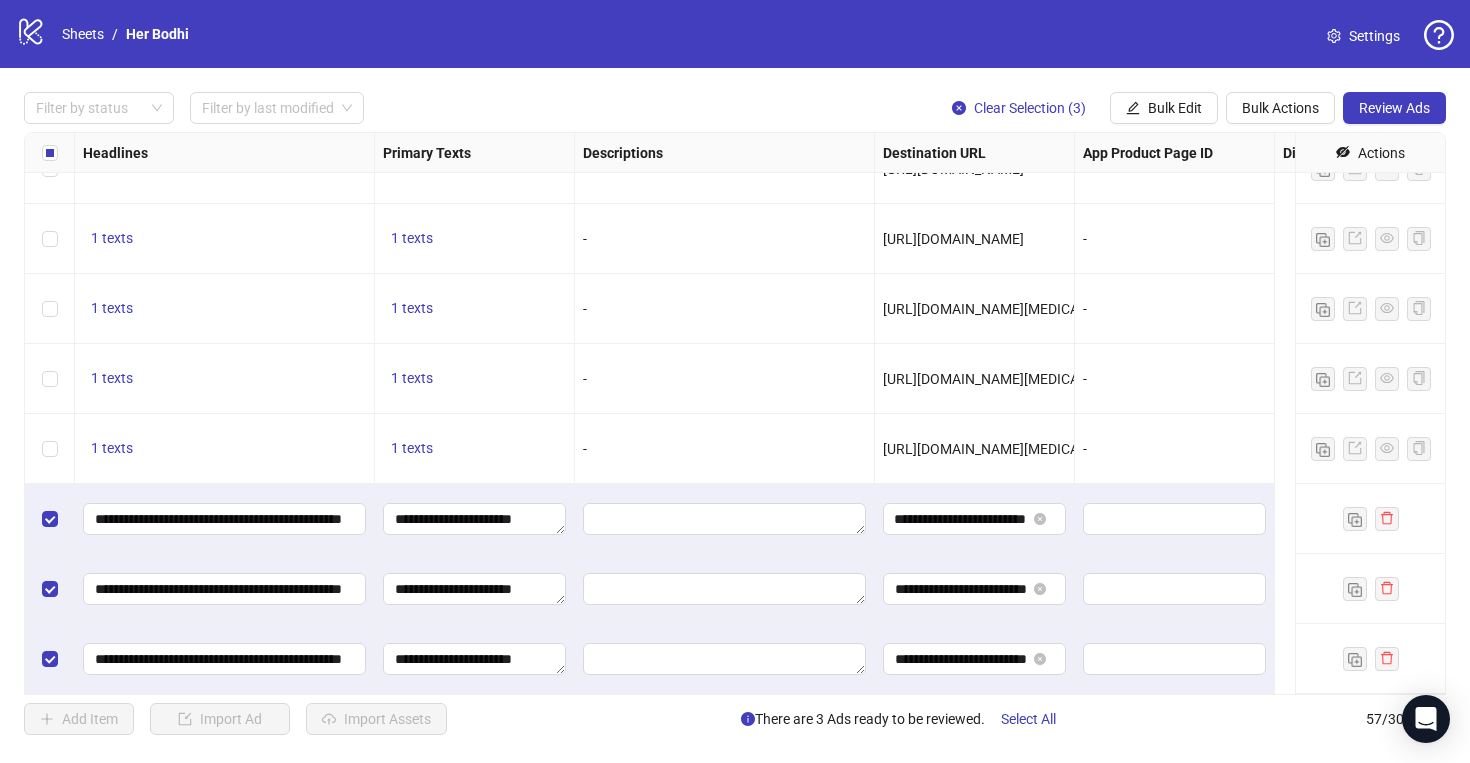 scroll, scrollTop: 3469, scrollLeft: 0, axis: vertical 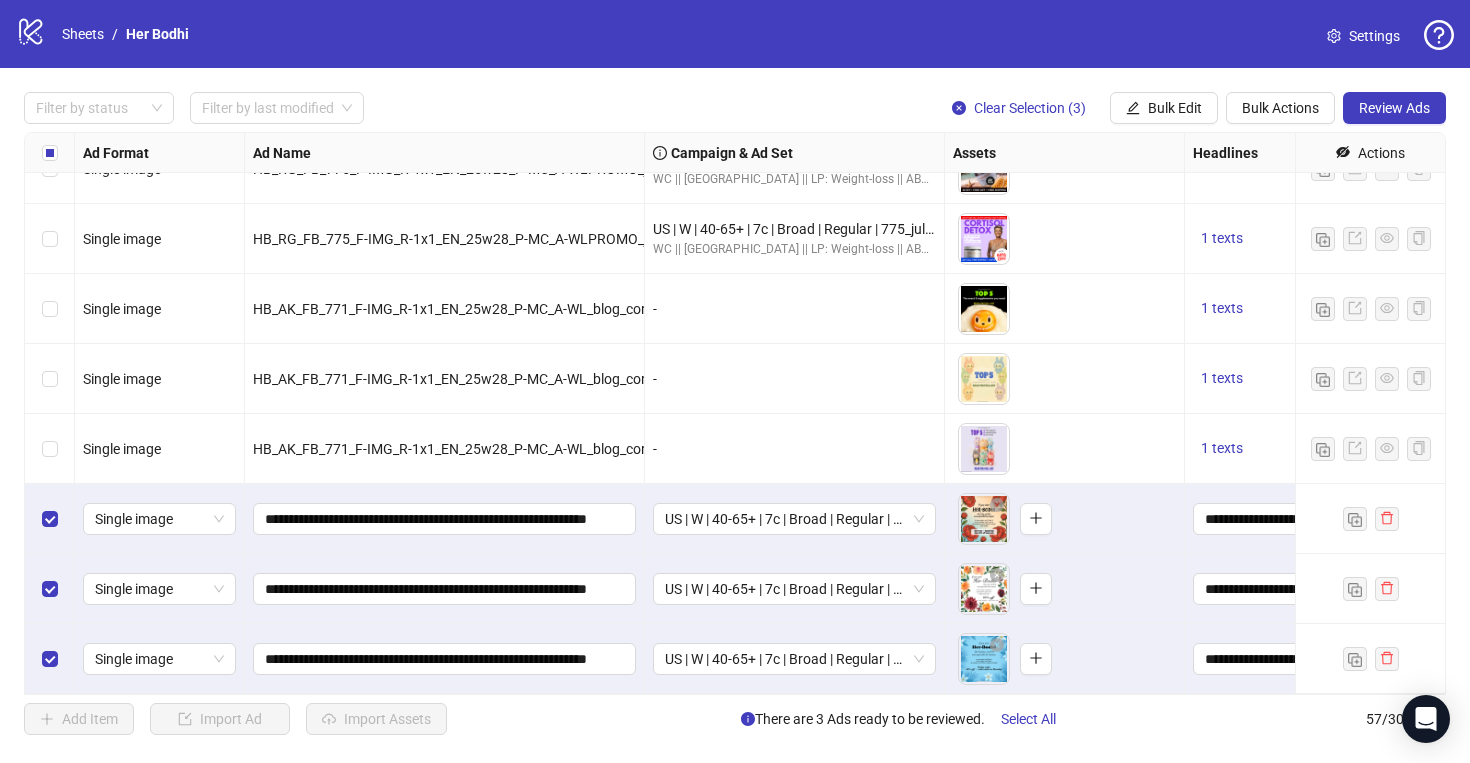 click on "Filter by status Filter by last modified Clear Selection (3) Bulk Edit Bulk Actions Review Ads Ad Format Ad Name Campaign & Ad Set Assets Headlines Primary Texts Descriptions Destination URL App Product Page ID Display URL Leadgen Form Product Set ID Call to Action Actions Single image HB_CHUB-AA_FB_765_F-IMG_R-1x1_EN_25w28_P-MC_A-WLPROMO_July4_LastCall-sale_Itr-3 US | W | 40-65+ | 7c | Broad | Regular | 765 CHUB - [DATE]_LastCall-sale || Batch 1 | W28 WC || [GEOGRAPHIC_DATA] || LP: Weight-loss || ABO || MAIN || Creative test
To pick up a draggable item, press the space bar.
While dragging, use the arrow keys to move the item.
Press space again to drop the item in its new position, or press escape to cancel.
1 texts 1 texts Single image HB_RG_FB_775_F-IMG_R-1x1_EN_25w28_P-MC_A-WLPROMO_july4-call_Itr-3 US | W | 40-65+ | 7c | Broad | Regular | 775_july-call || Batch 1 | W28 WC || [GEOGRAPHIC_DATA] || LP: Weight-loss || ABO || MAIN || Creative test 1 texts 1 texts Single image 1 texts 1 texts Single image 1 texts 1 texts -" at bounding box center (735, 413) 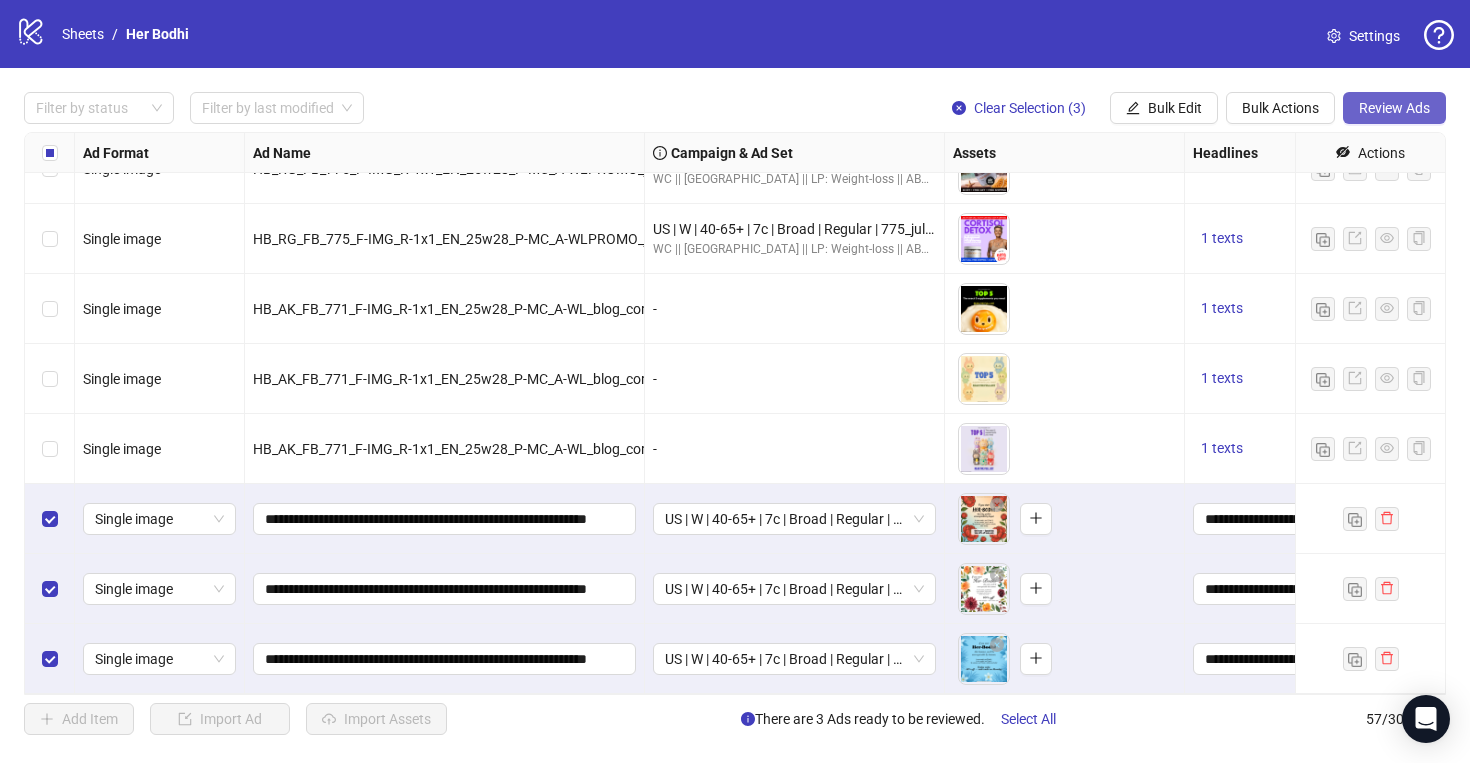 click on "Review Ads" at bounding box center [1394, 108] 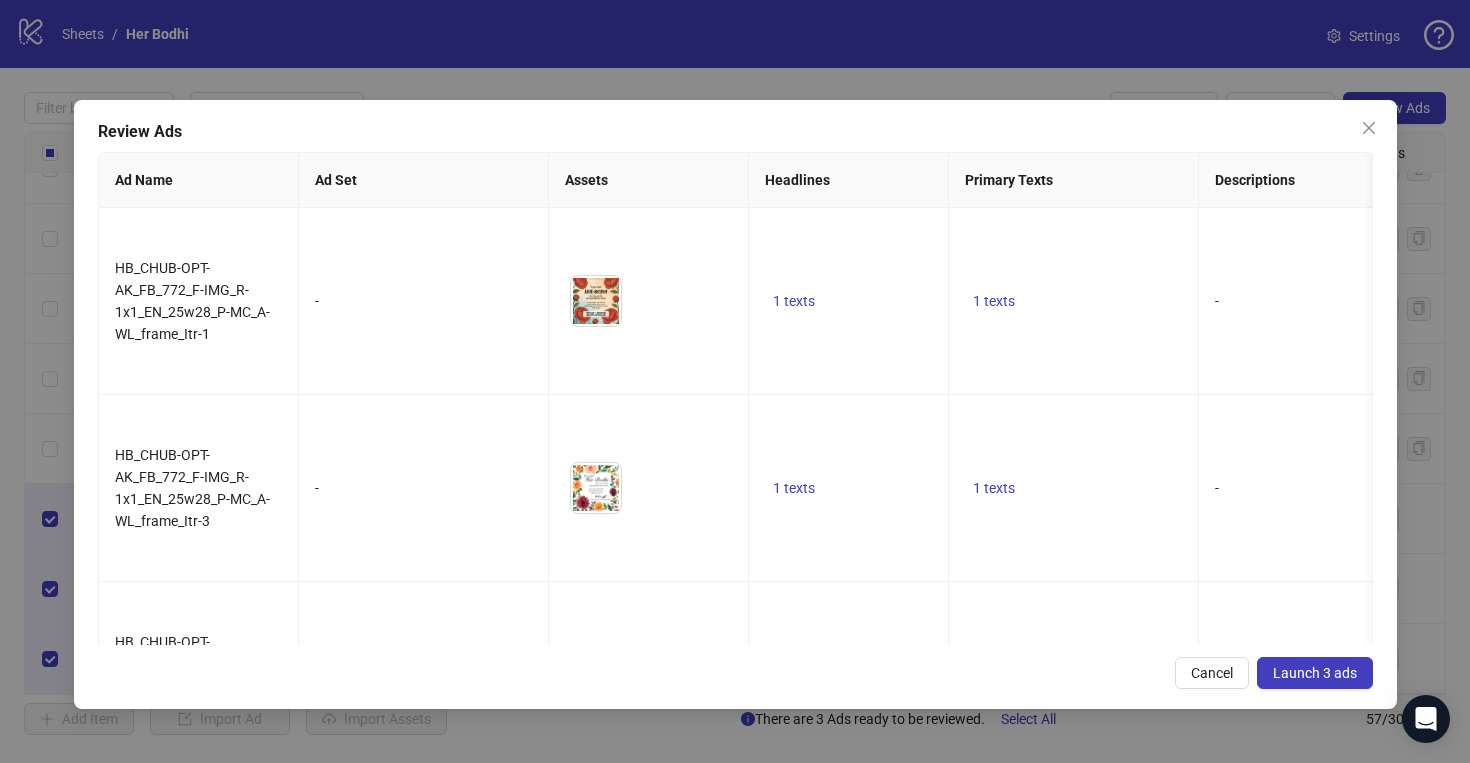 click on "Launch 3 ads" at bounding box center (1315, 673) 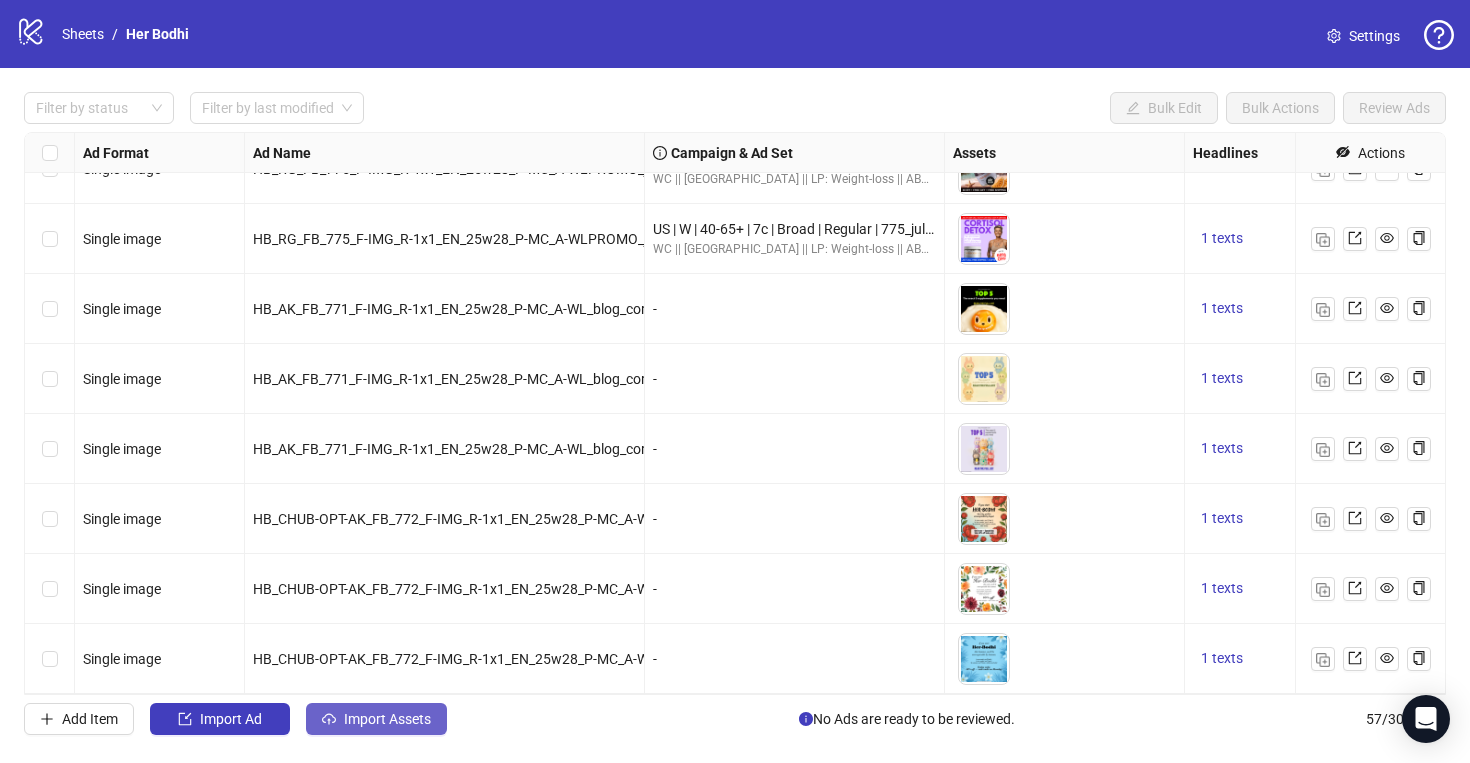 click on "Import Assets" at bounding box center (387, 719) 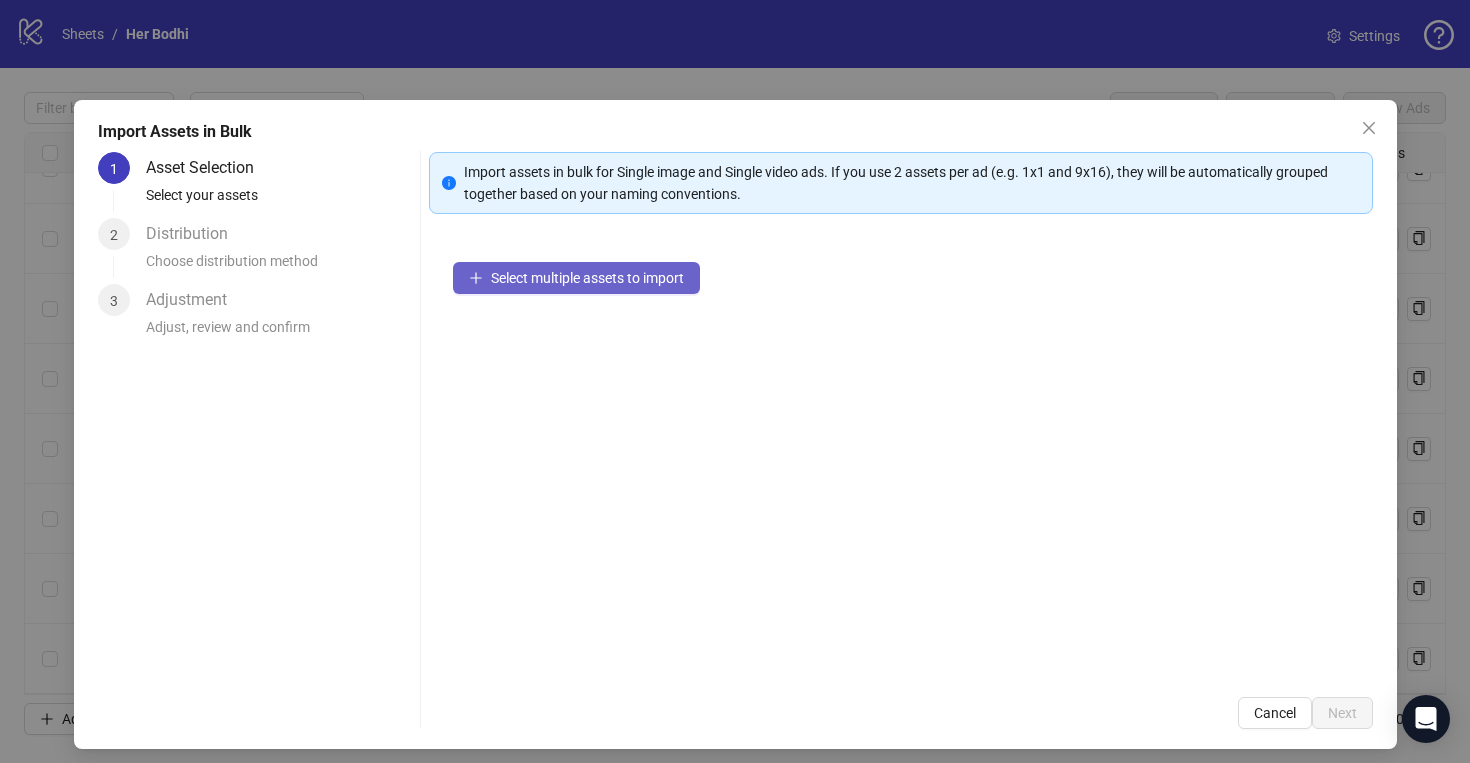 click on "Select multiple assets to import" at bounding box center [587, 278] 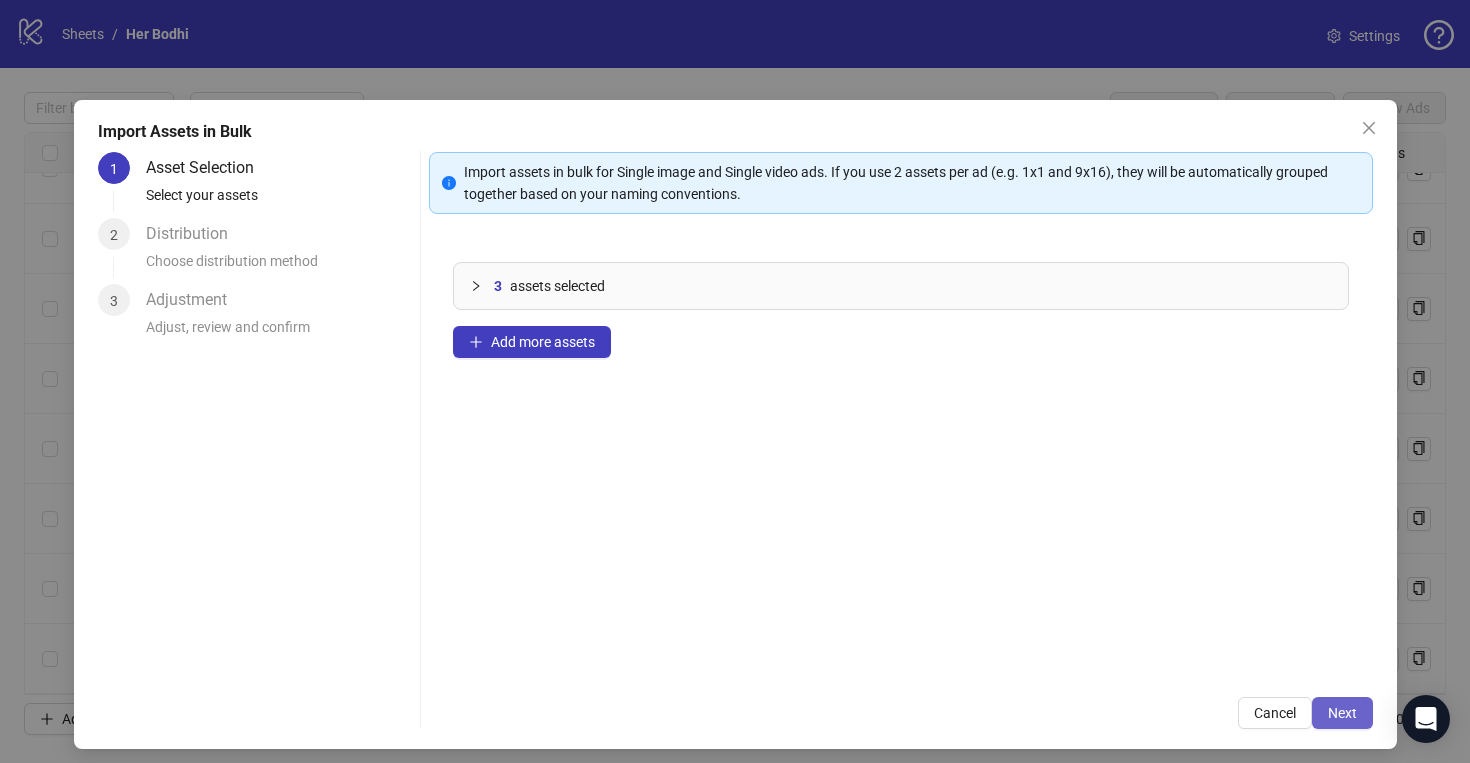 click on "Next" at bounding box center (1342, 713) 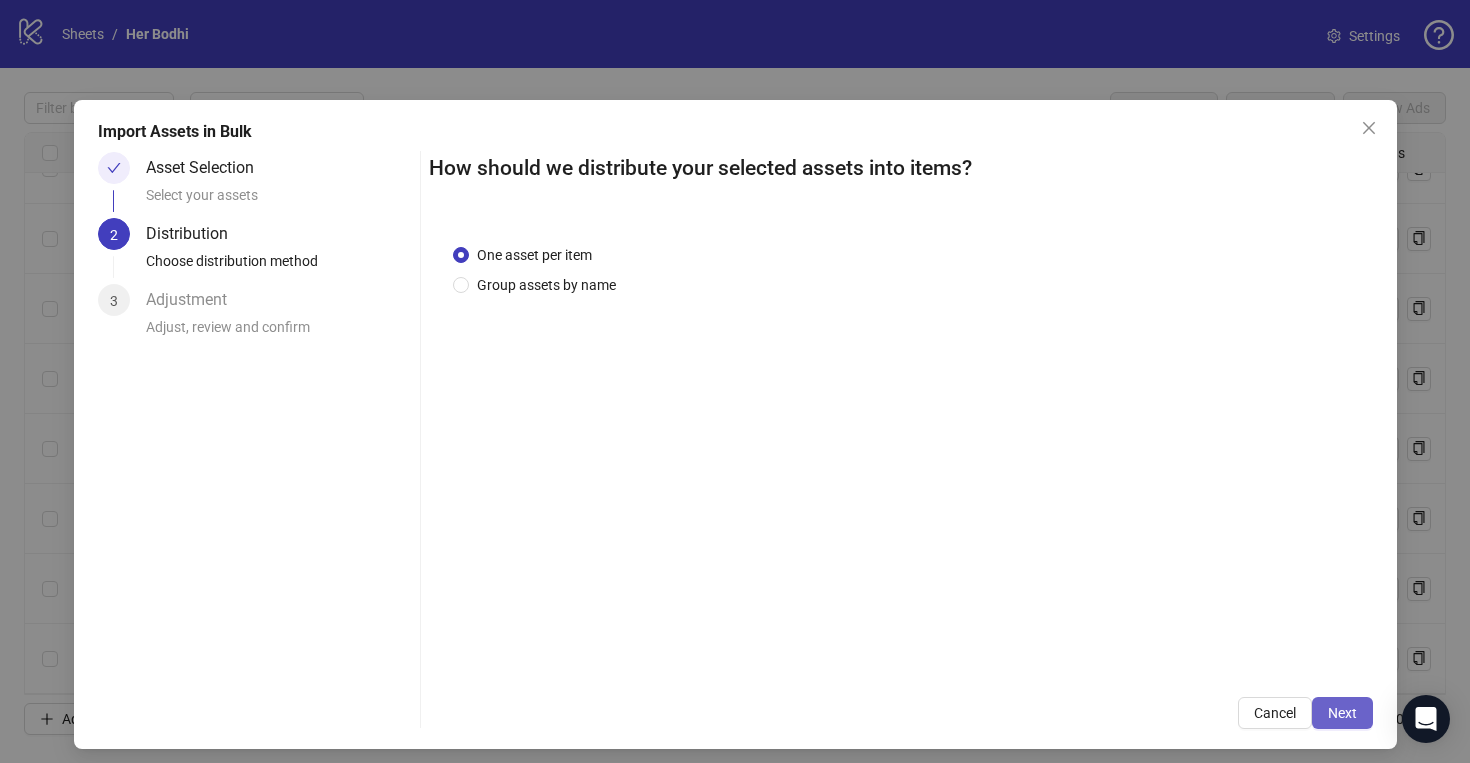click on "Next" at bounding box center [1342, 713] 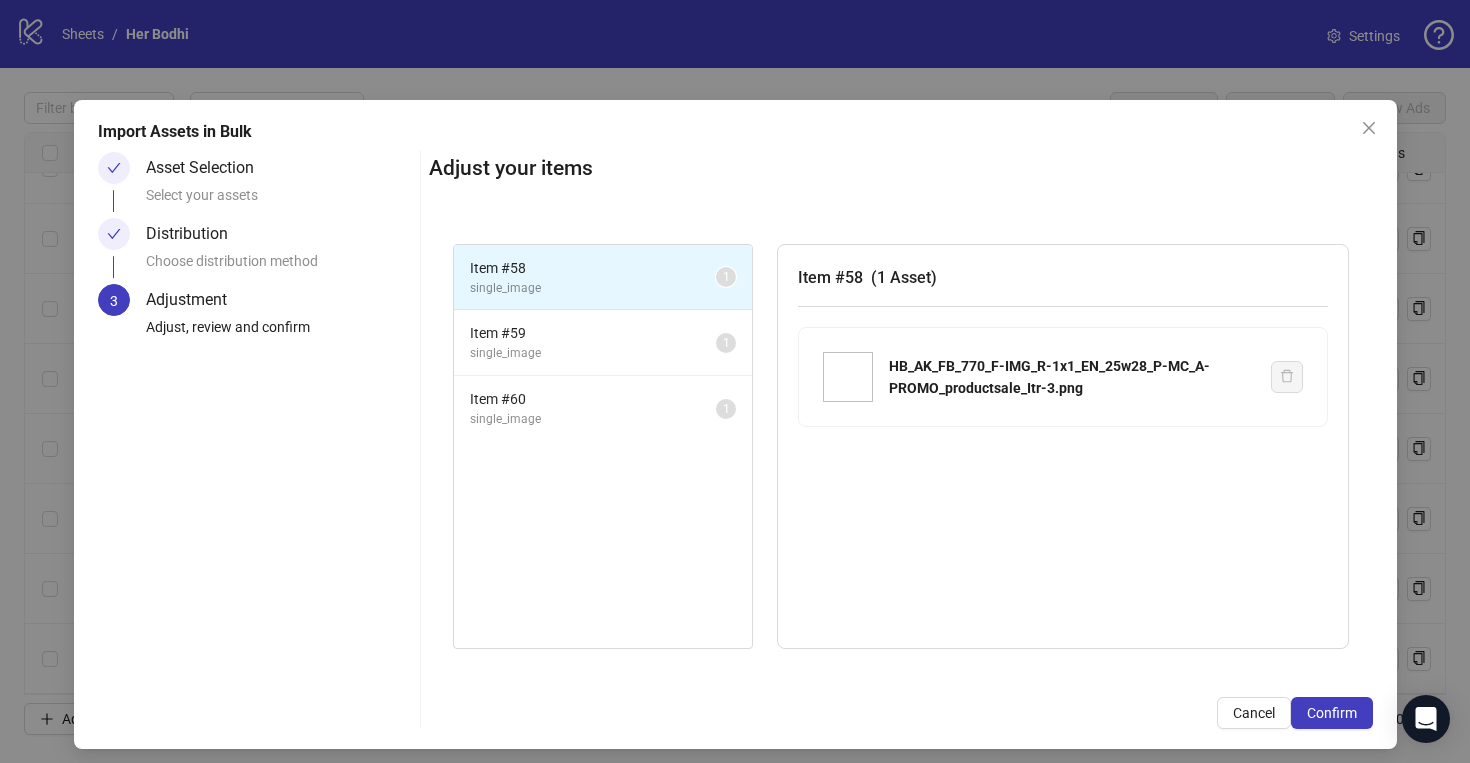 click on "Confirm" at bounding box center (1332, 713) 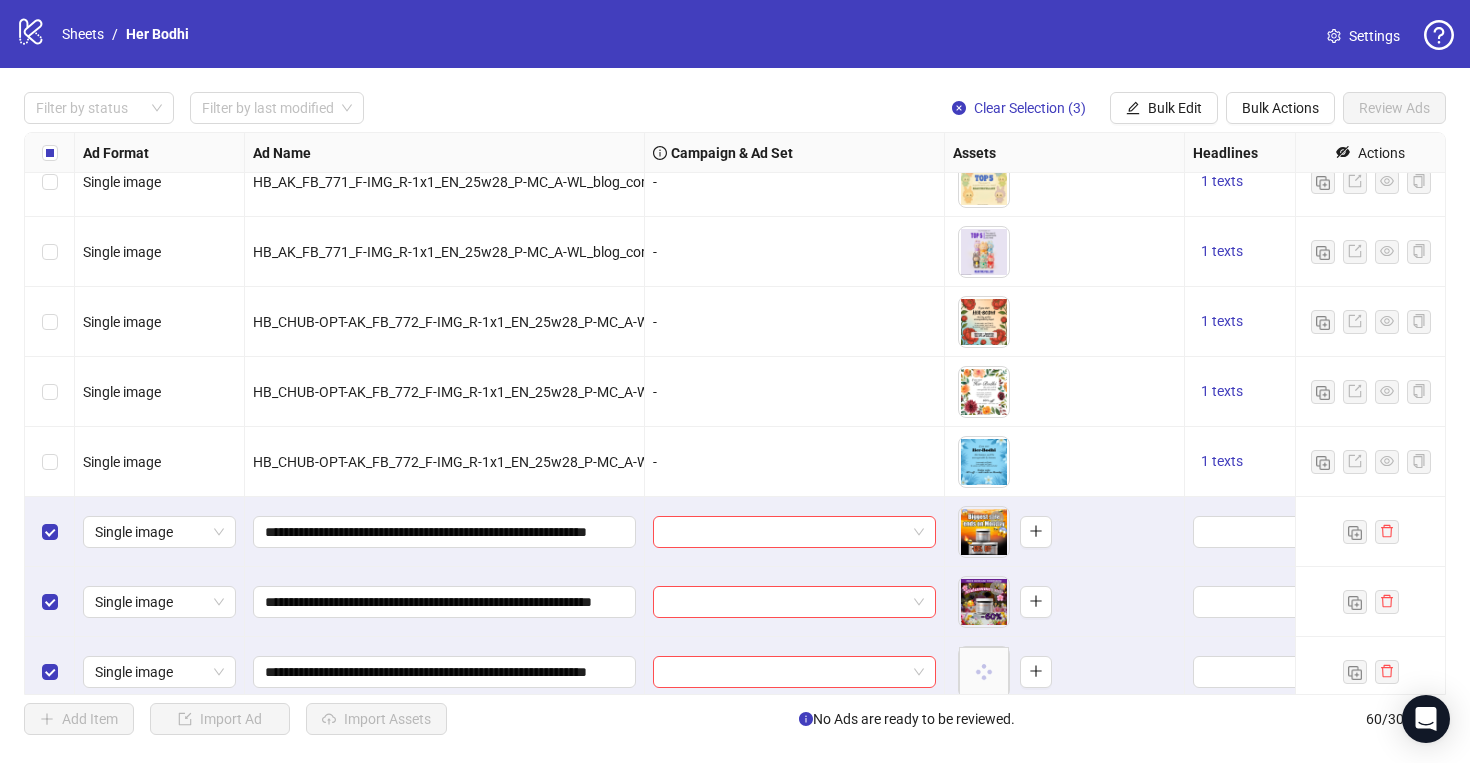 scroll, scrollTop: 3679, scrollLeft: 0, axis: vertical 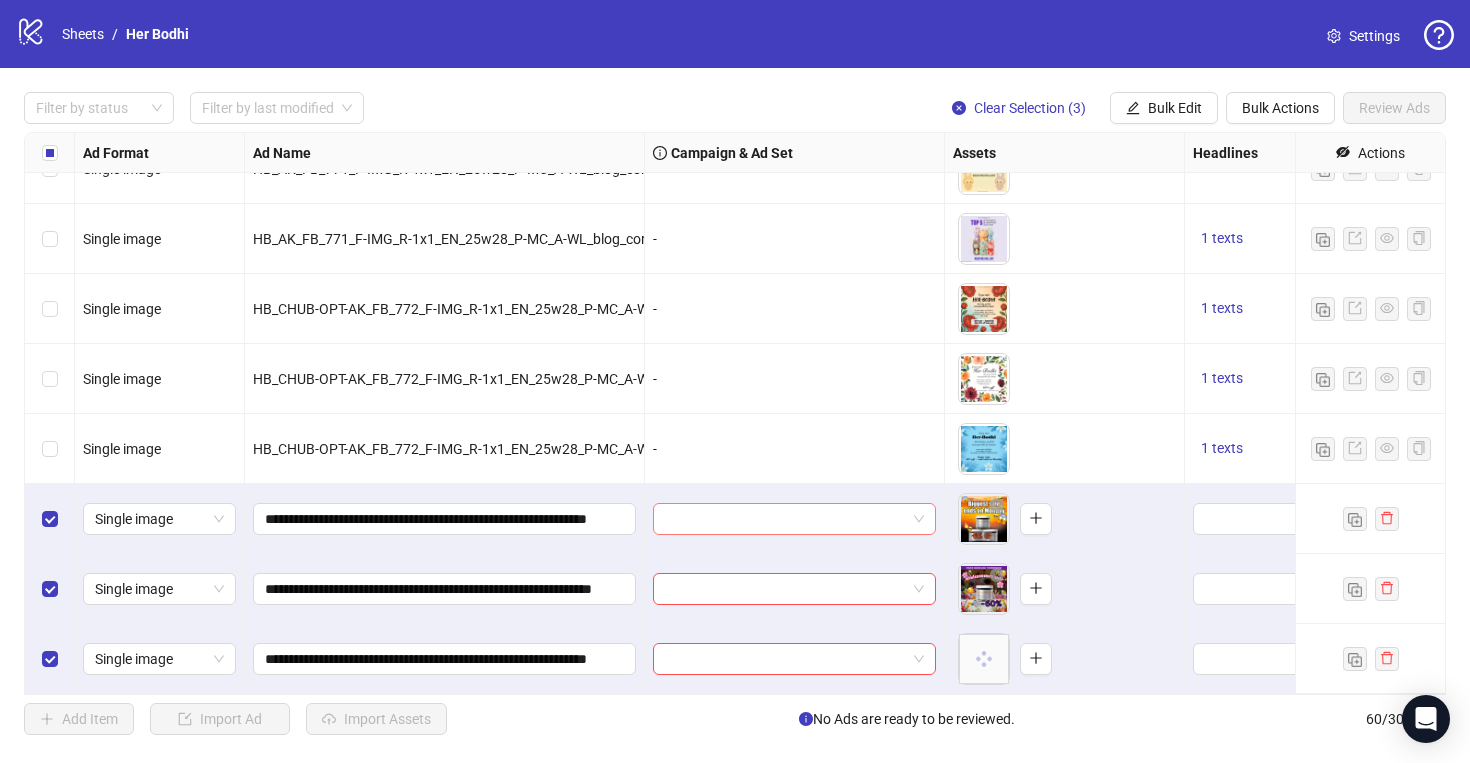 click at bounding box center [785, 519] 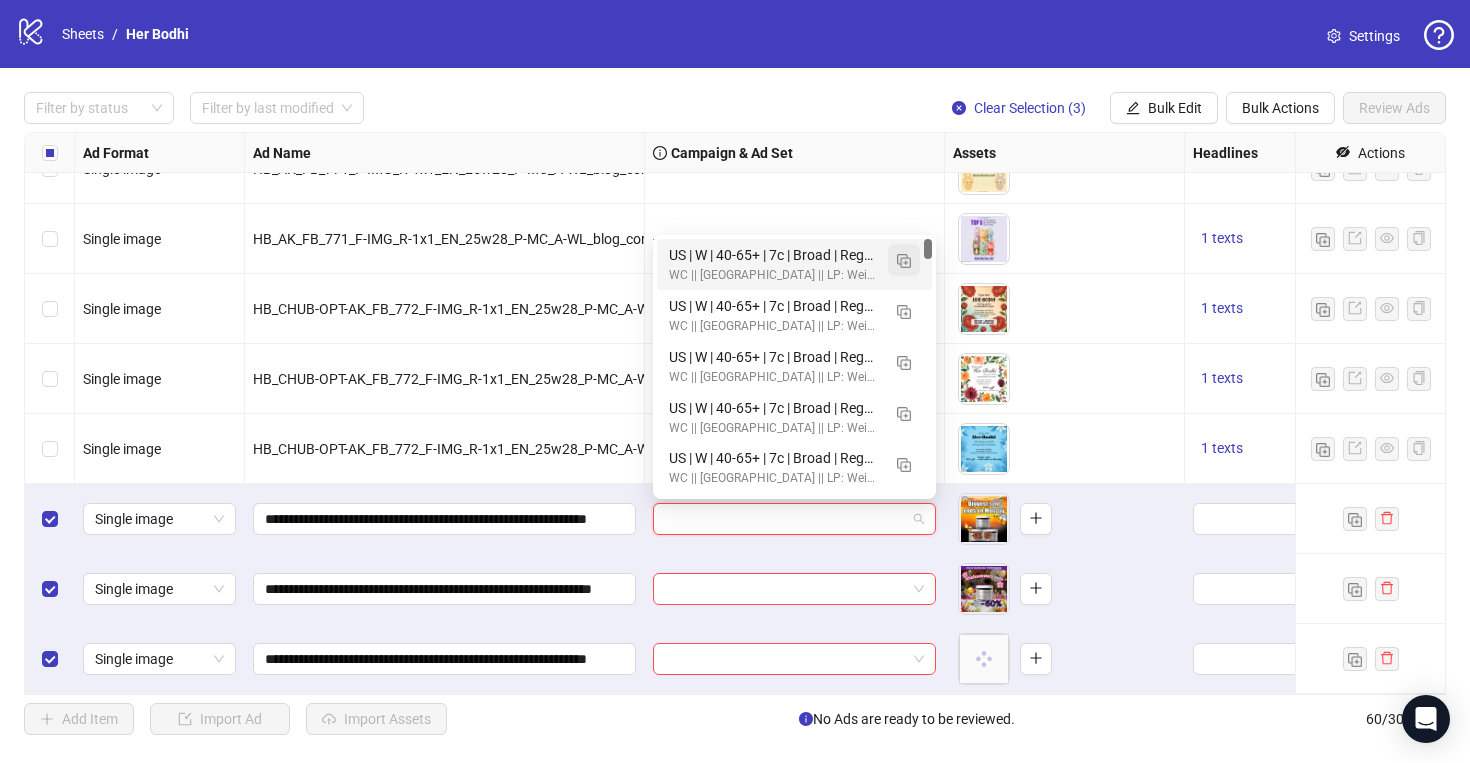 click at bounding box center (904, 260) 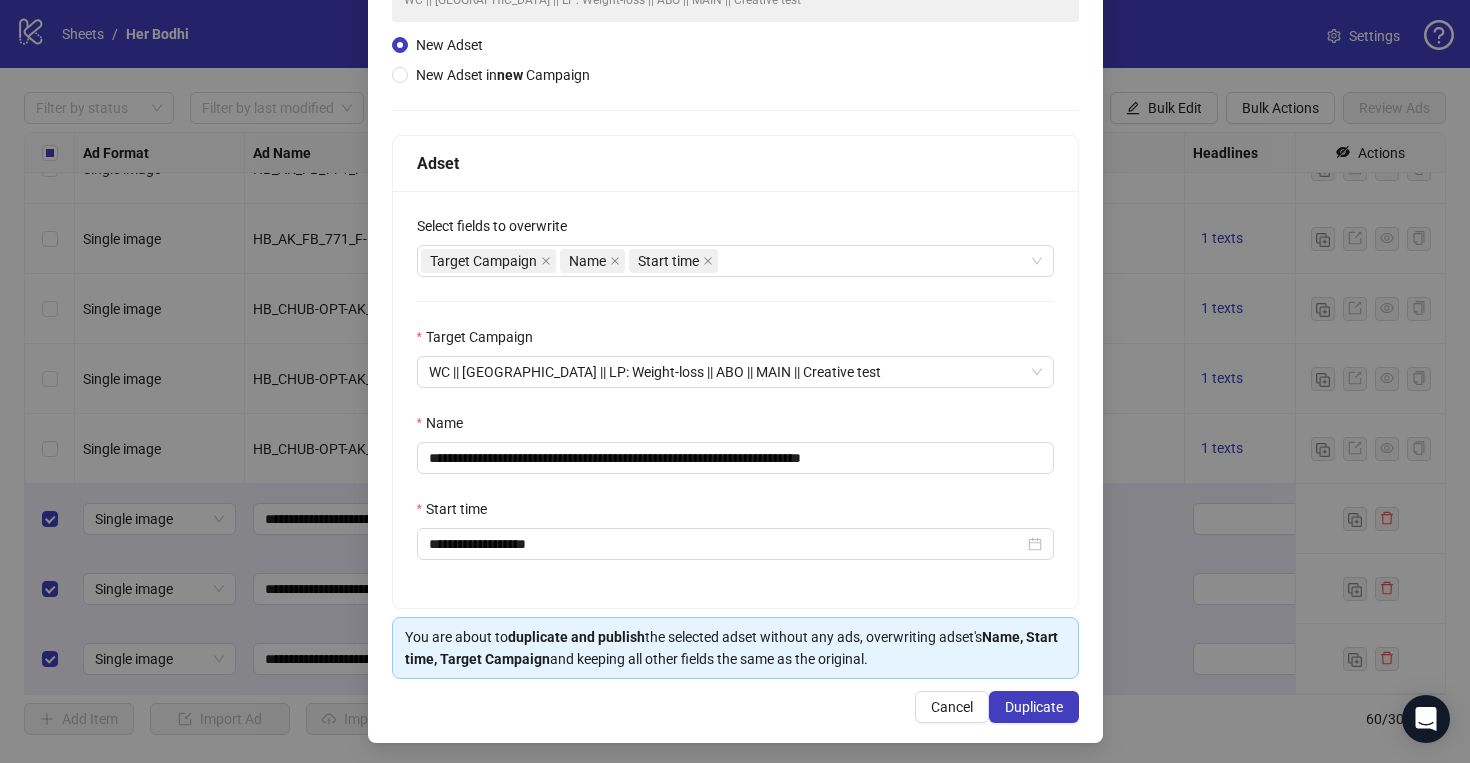 scroll, scrollTop: 200, scrollLeft: 0, axis: vertical 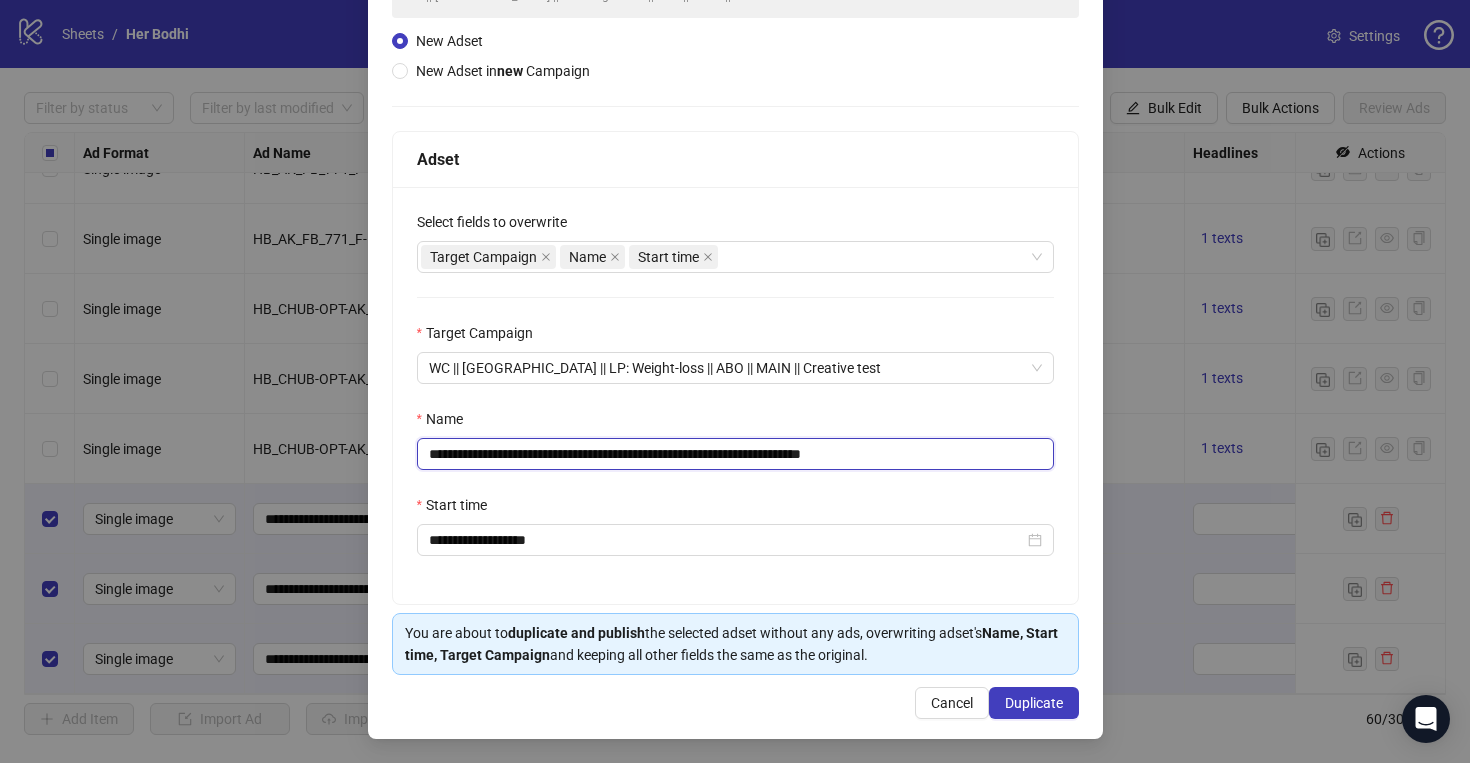 drag, startPoint x: 887, startPoint y: 455, endPoint x: 834, endPoint y: 444, distance: 54.129475 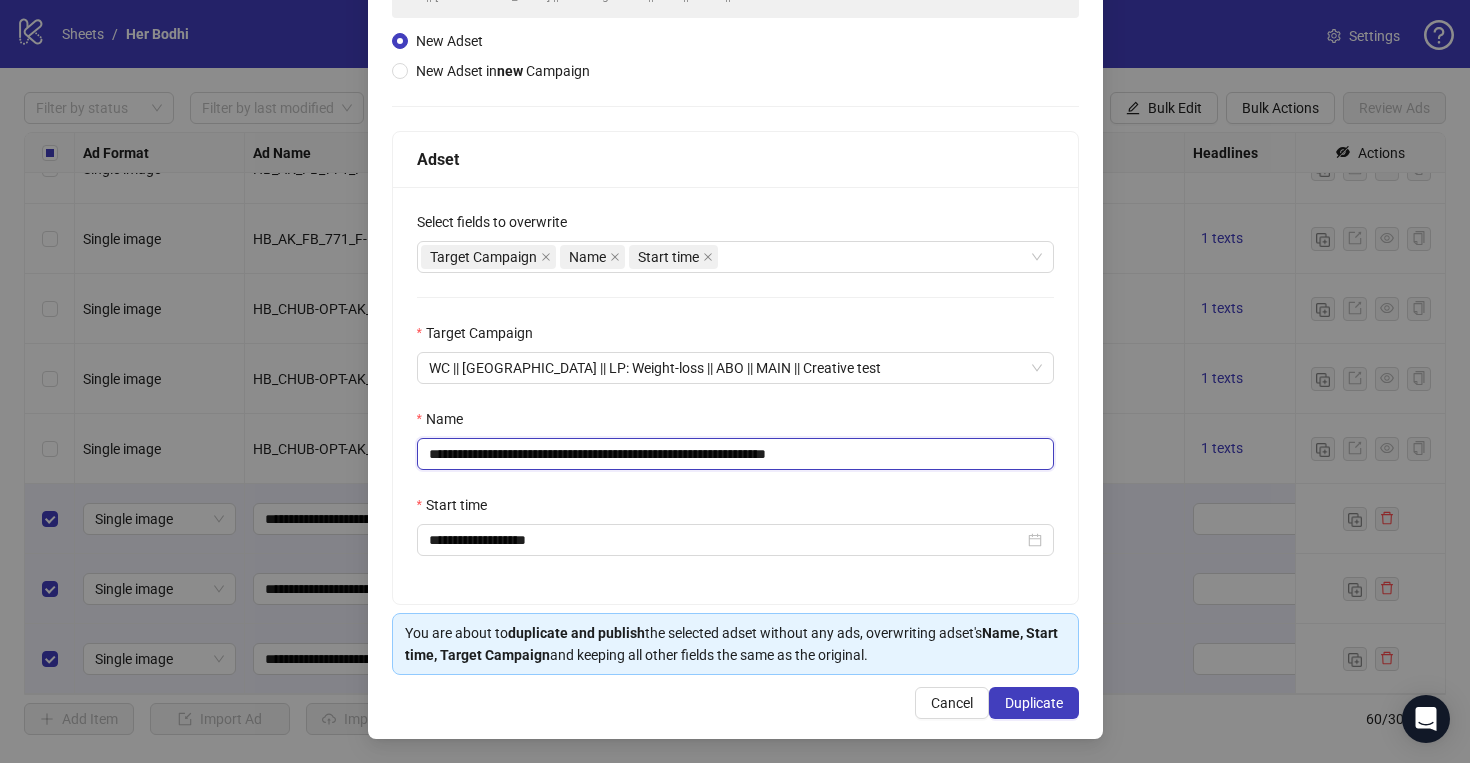 drag, startPoint x: 730, startPoint y: 452, endPoint x: 678, endPoint y: 452, distance: 52 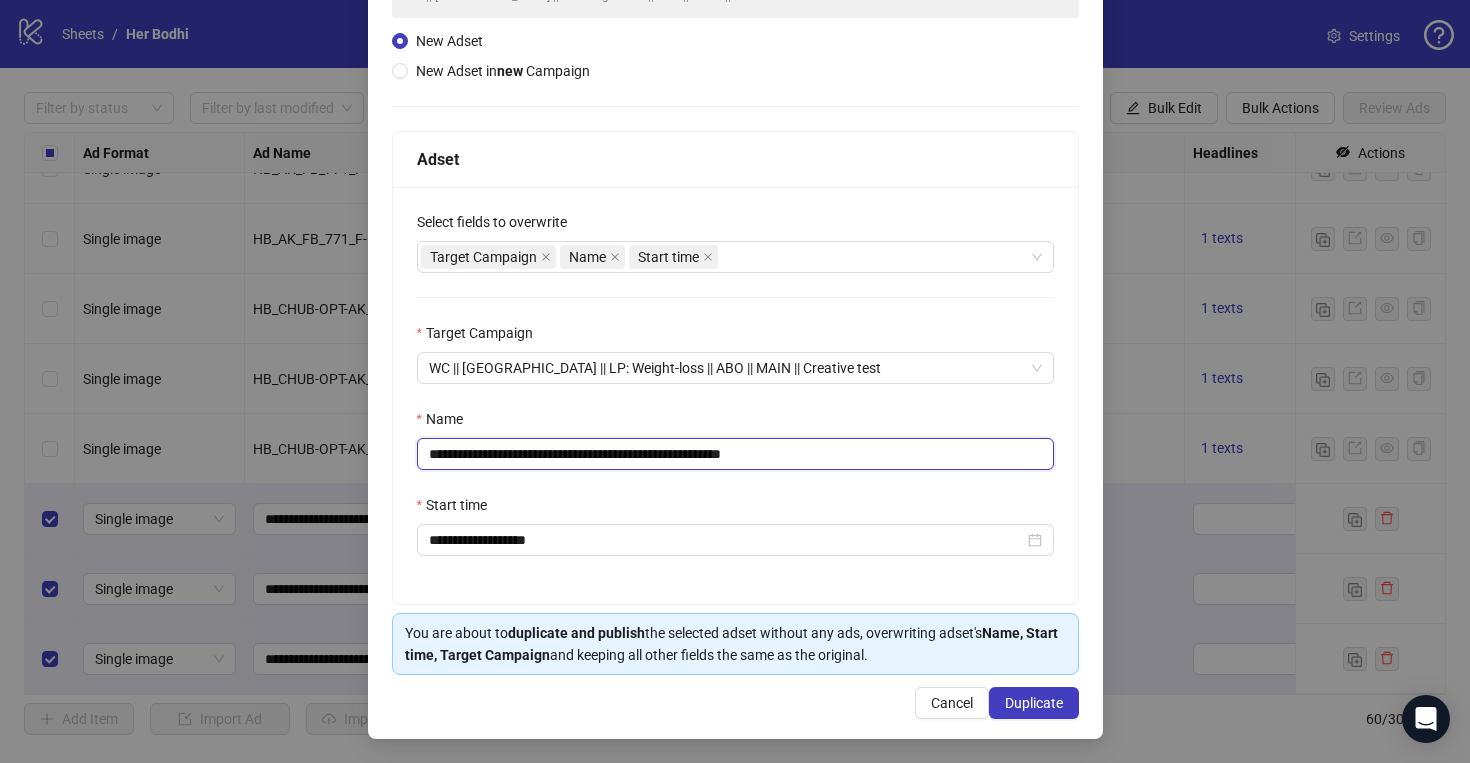 paste on "**********" 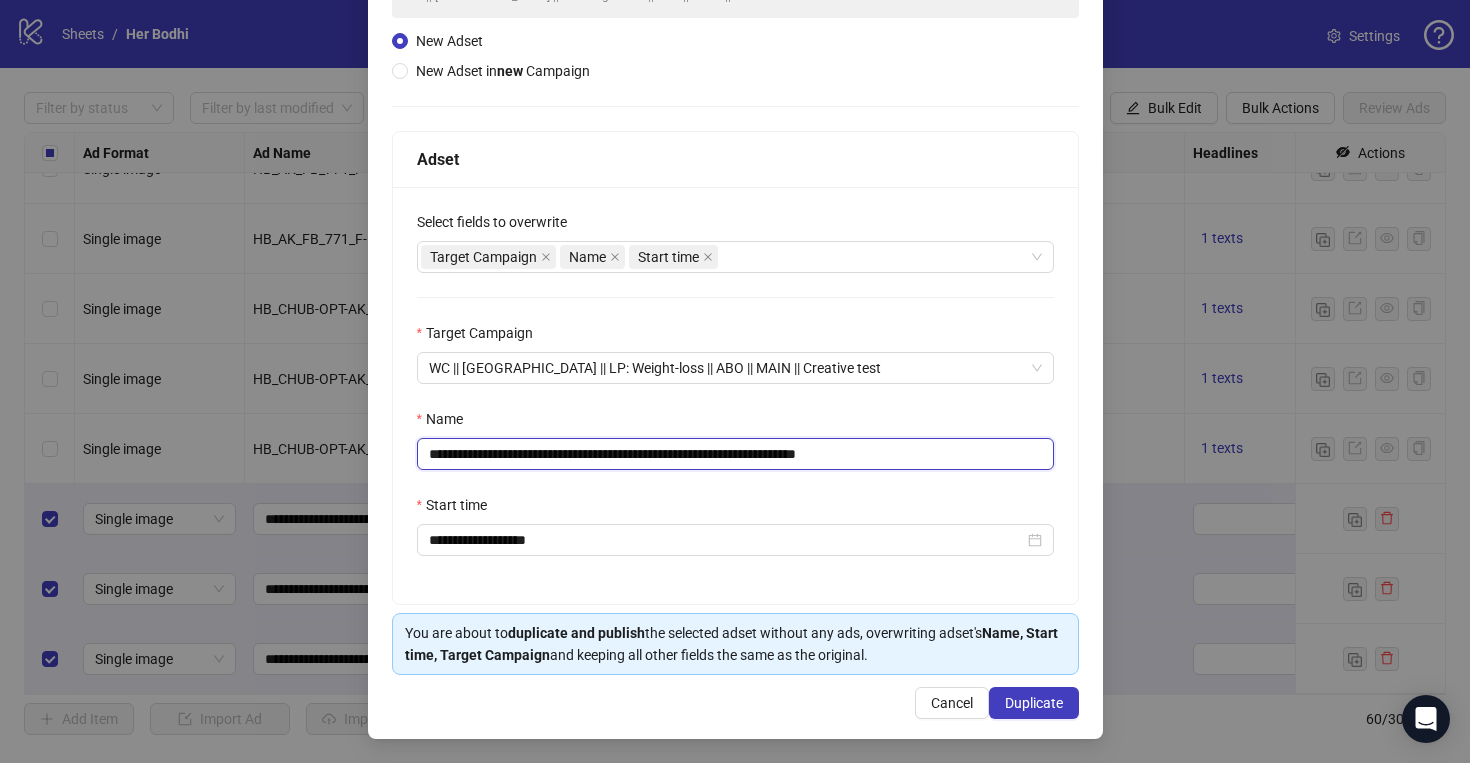 type on "**********" 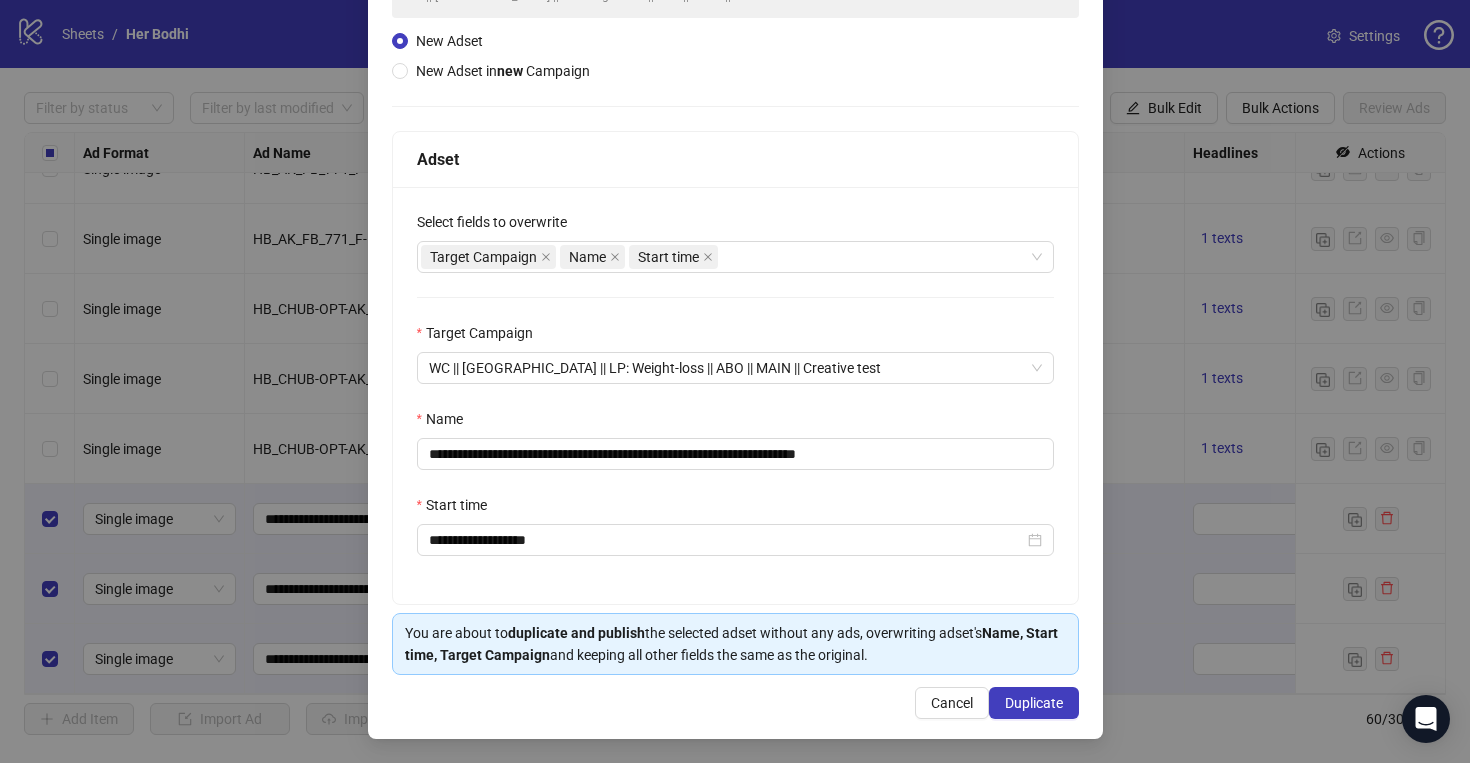 click on "You are about to  duplicate and publish  the selected adset without any ads, overwriting adset's  Name, Start time, Target Campaign  and keeping all other fields the same as the original." at bounding box center (735, 644) 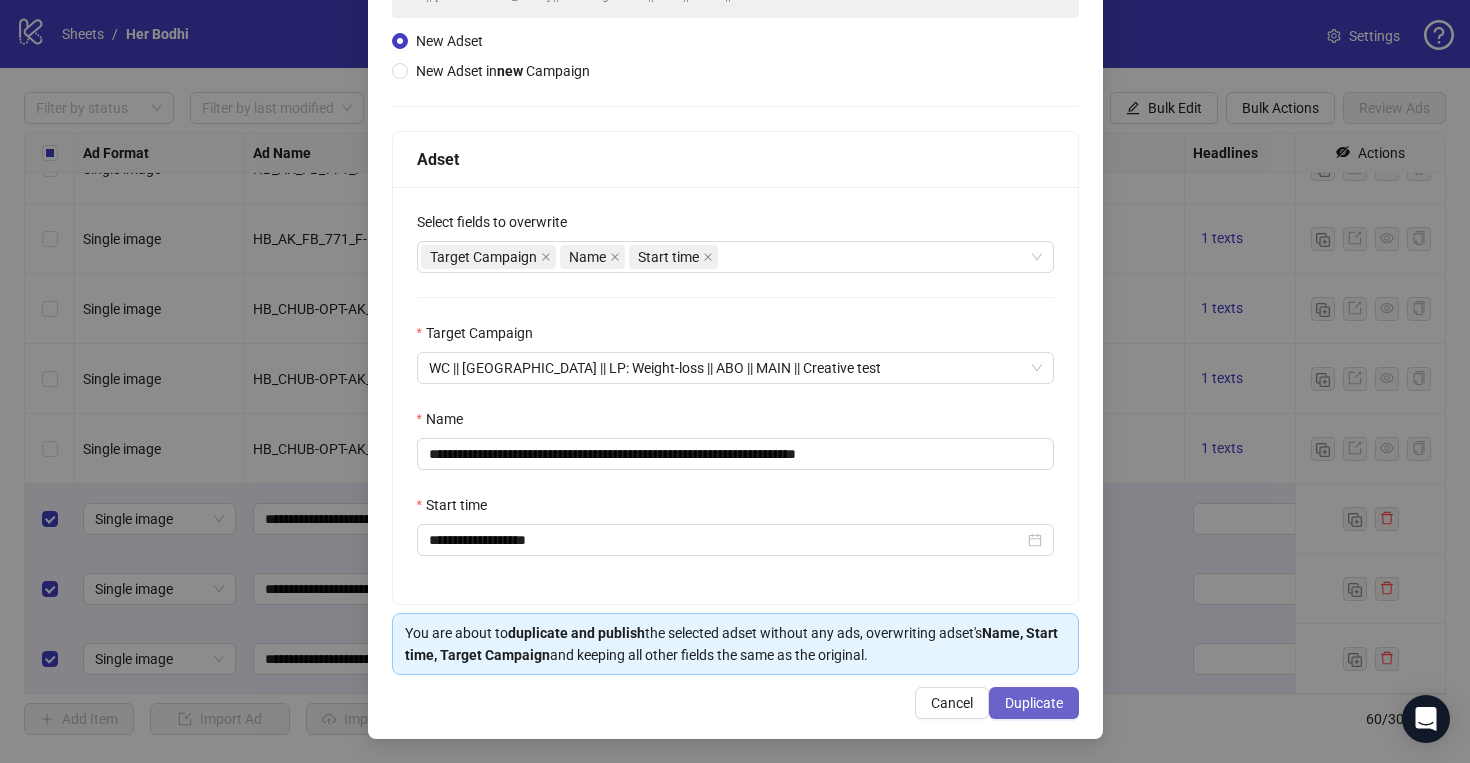 click on "Duplicate" at bounding box center (1034, 703) 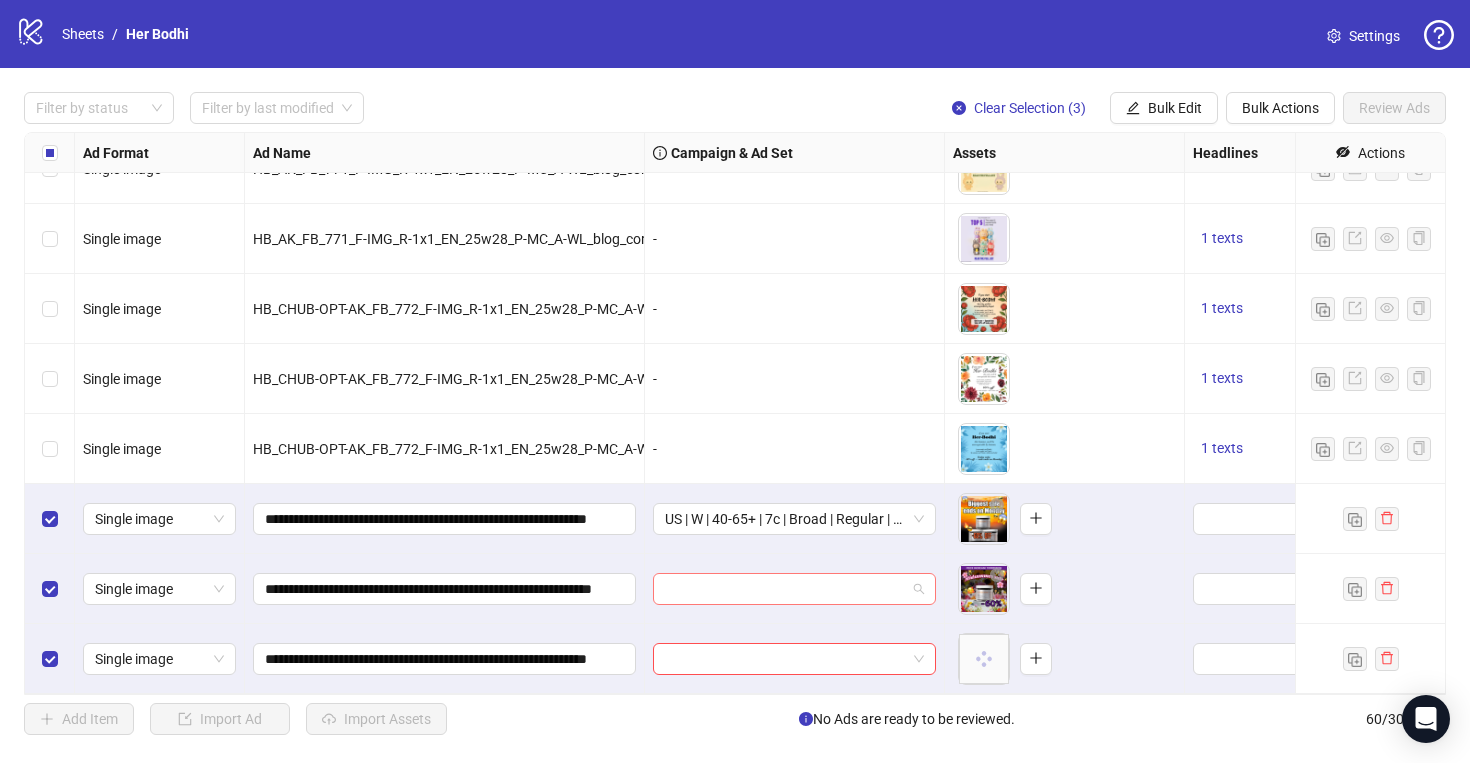 click at bounding box center (785, 589) 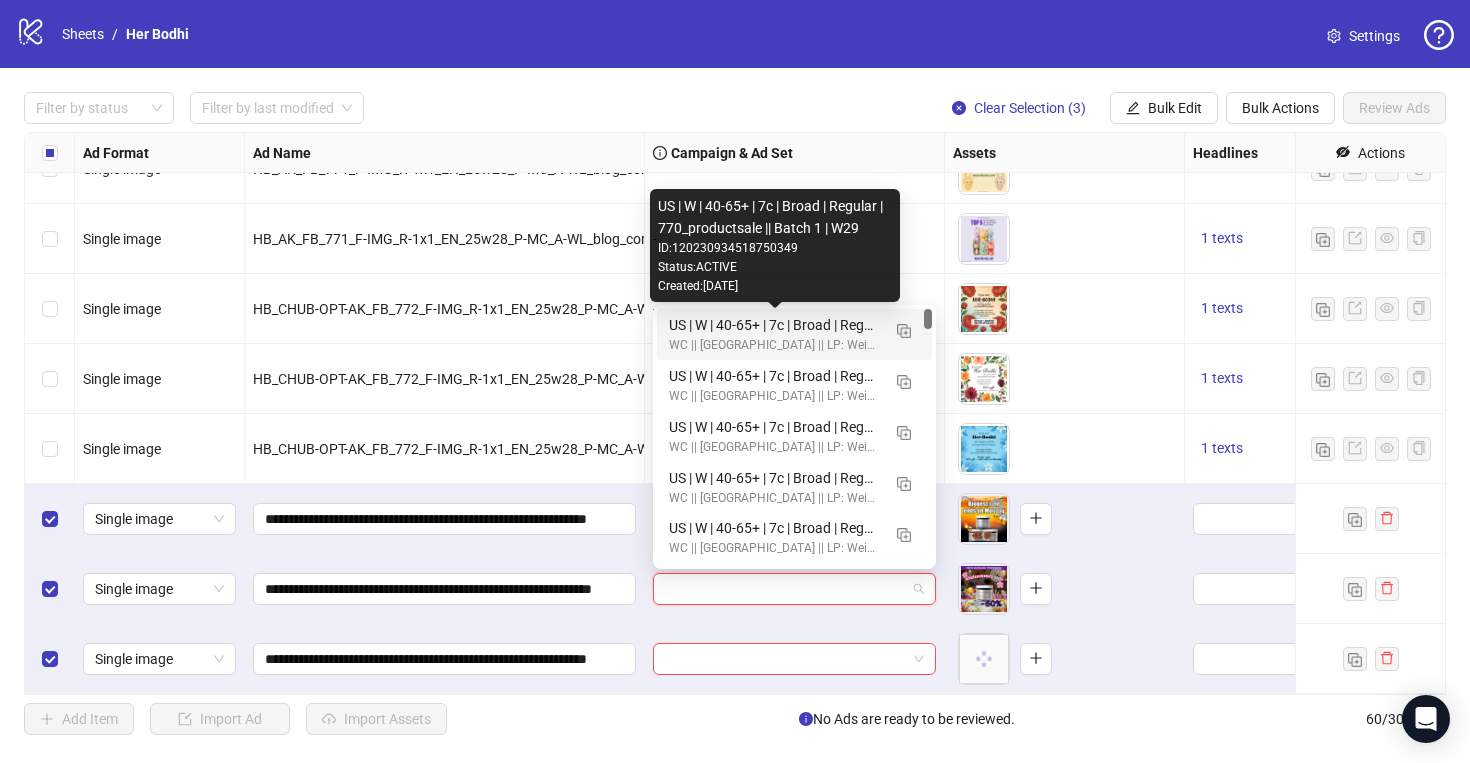 click on "US | W | 40-65+ | 7c | Broad | Regular | 770_productsale || Batch 1 | W29" at bounding box center [774, 325] 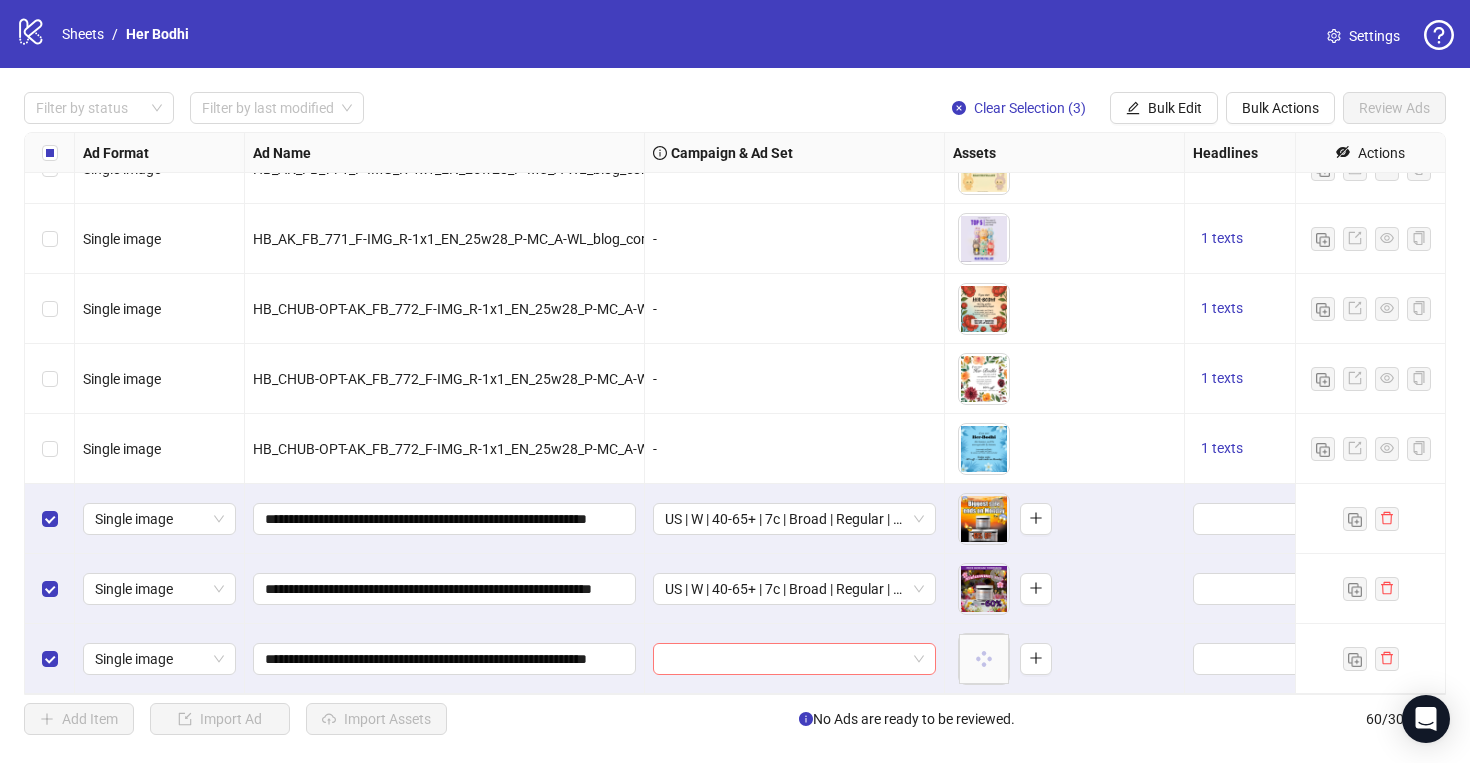 click at bounding box center [785, 659] 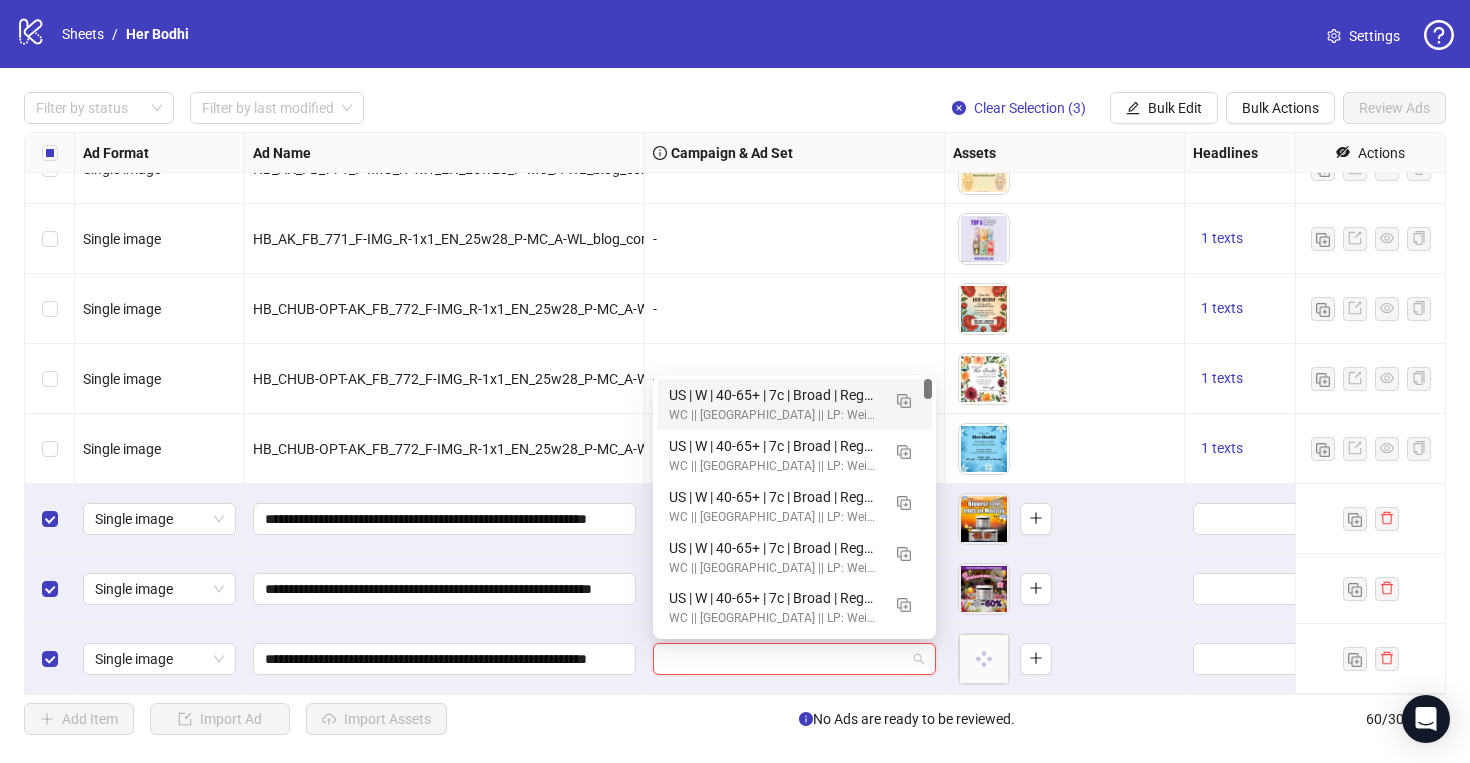 click on "US | W | 40-65+ | 7c | Broad | Regular | 770_productsale || Batch 1 | W29" at bounding box center (774, 395) 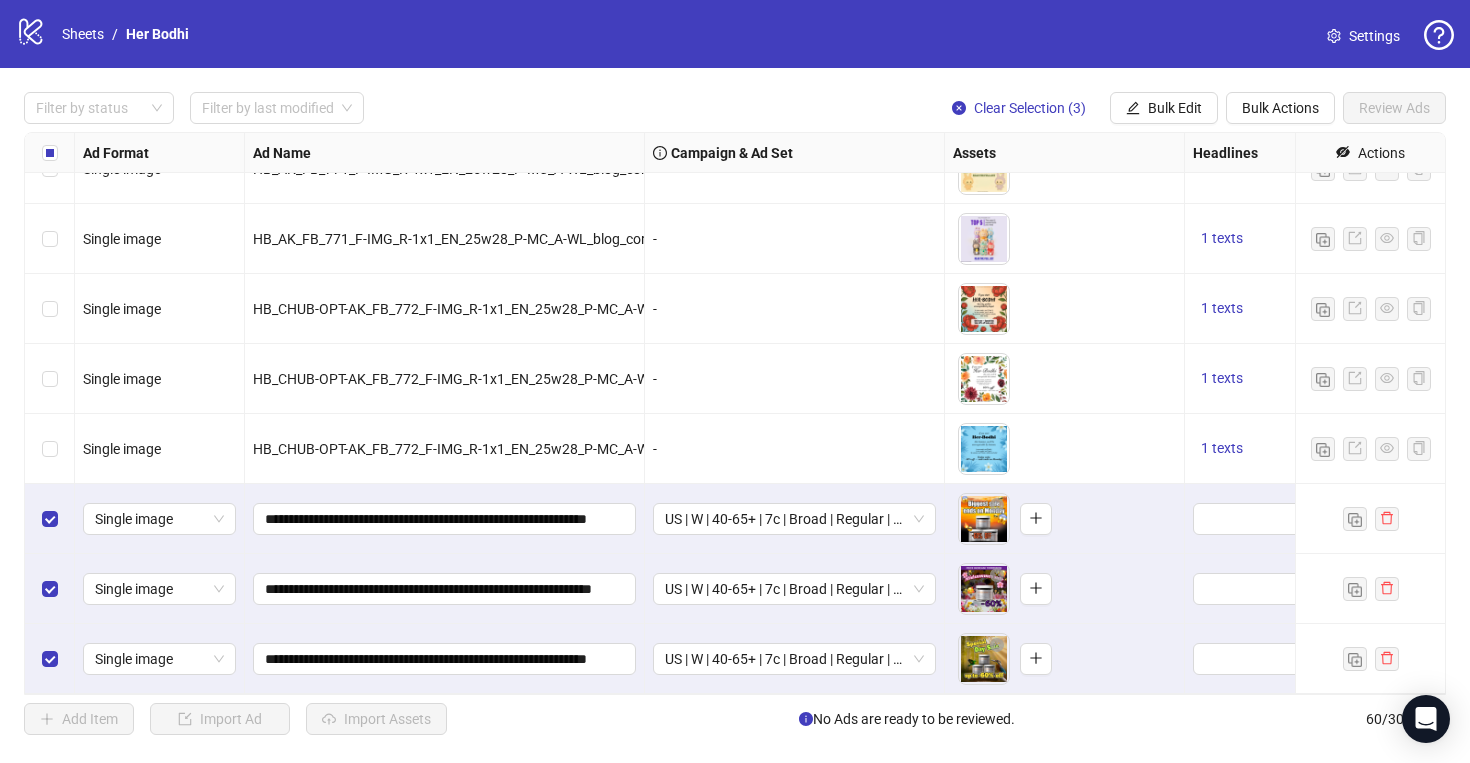 scroll, scrollTop: 3677, scrollLeft: 386, axis: both 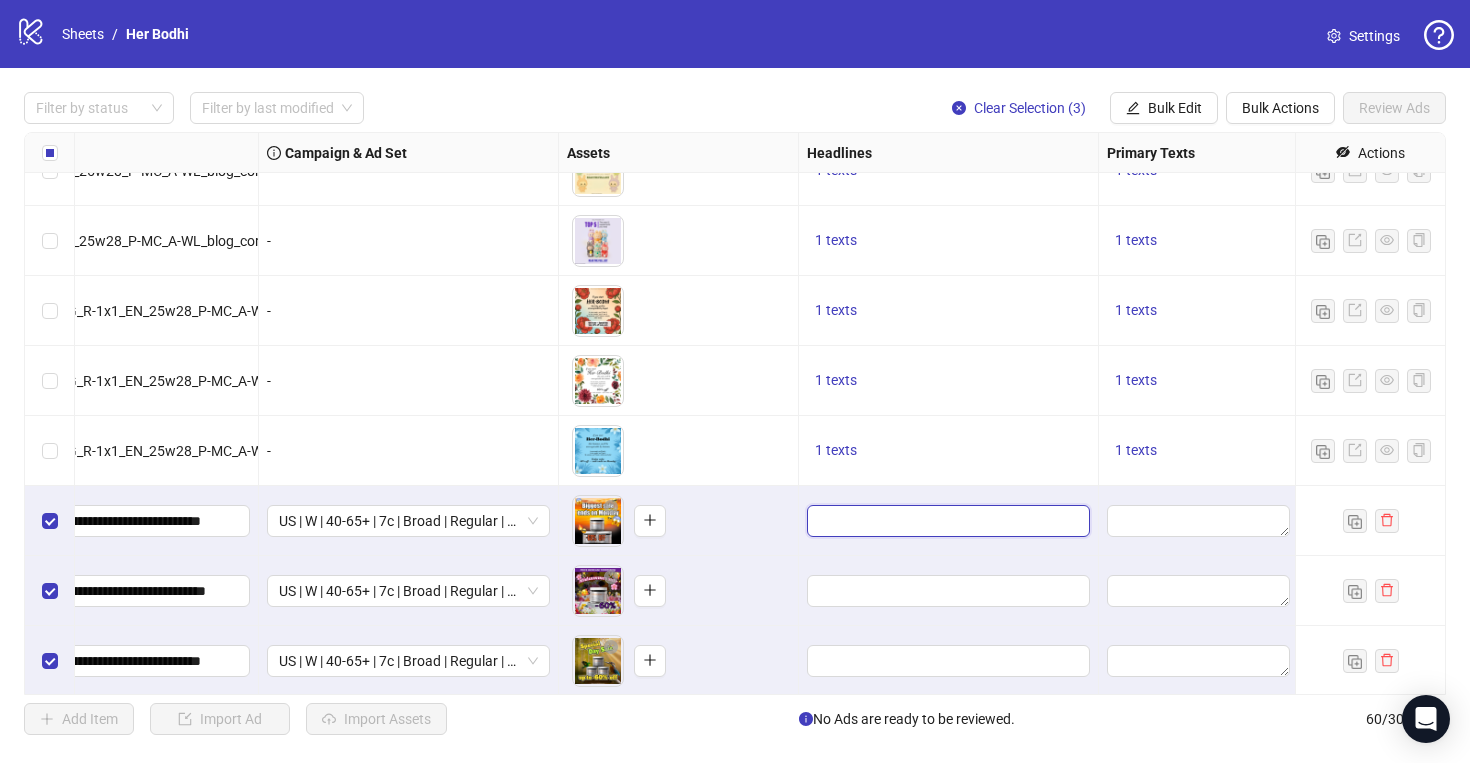 click at bounding box center (946, 521) 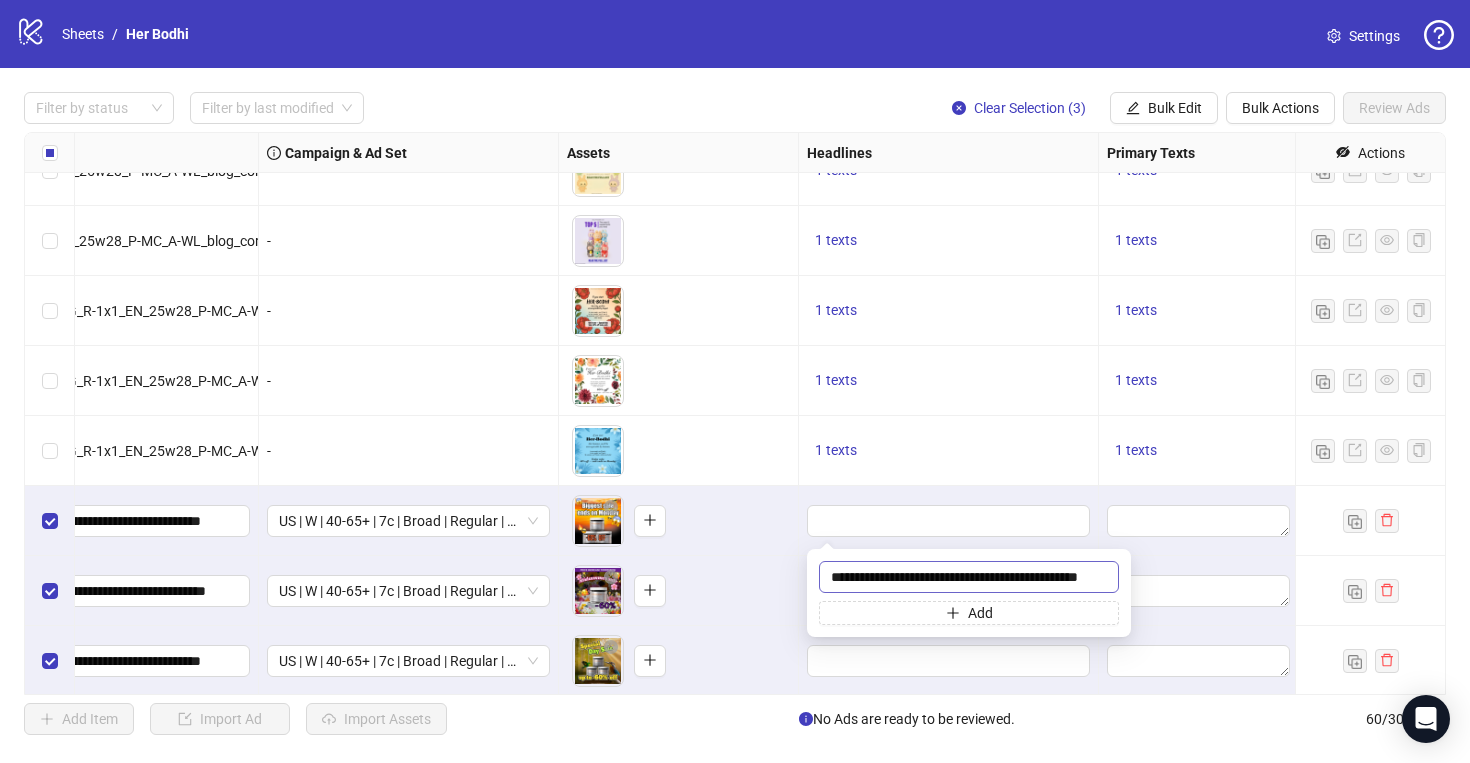 scroll, scrollTop: 0, scrollLeft: 41, axis: horizontal 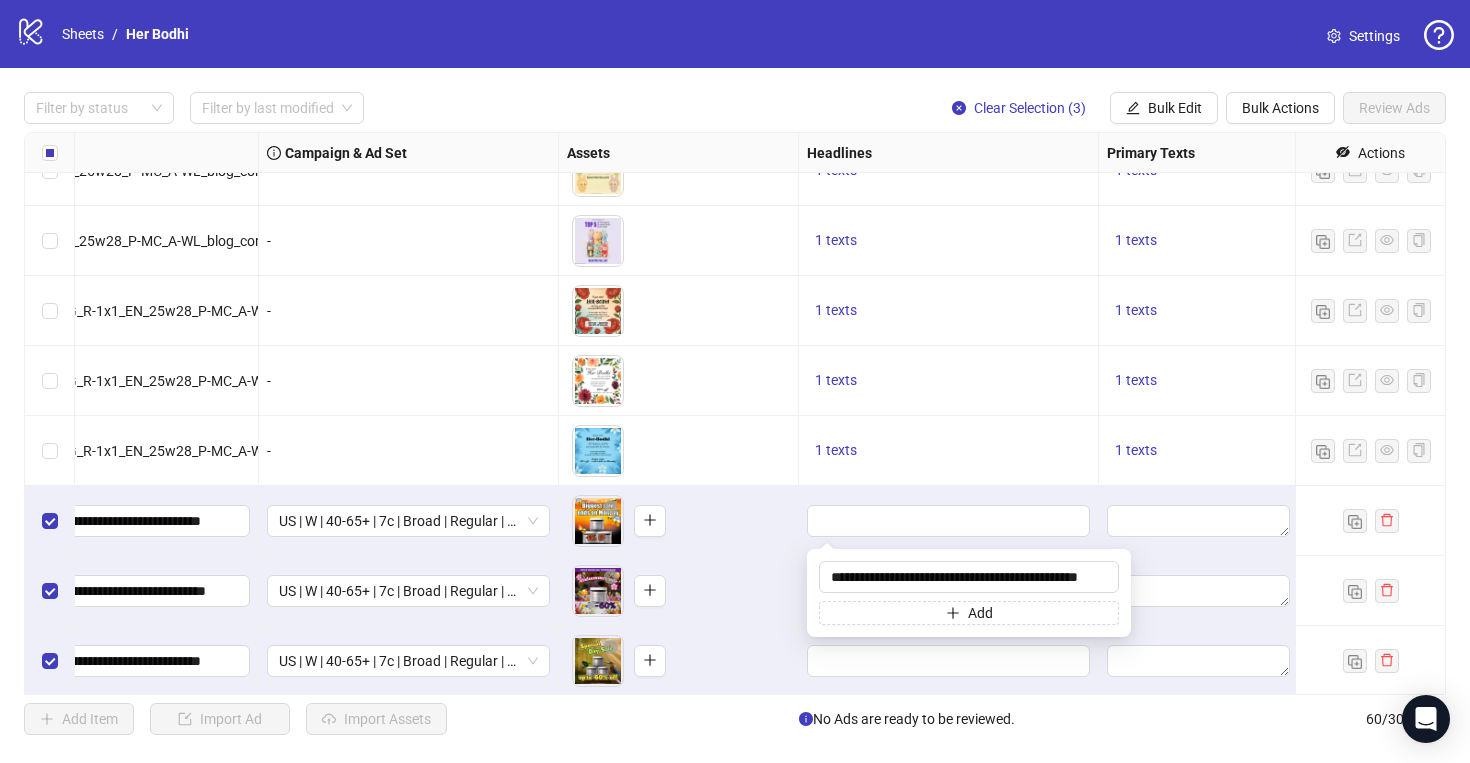 click on "To pick up a draggable item, press the space bar.
While dragging, use the arrow keys to move the item.
Press space again to drop the item in its new position, or press escape to cancel." at bounding box center [678, 591] 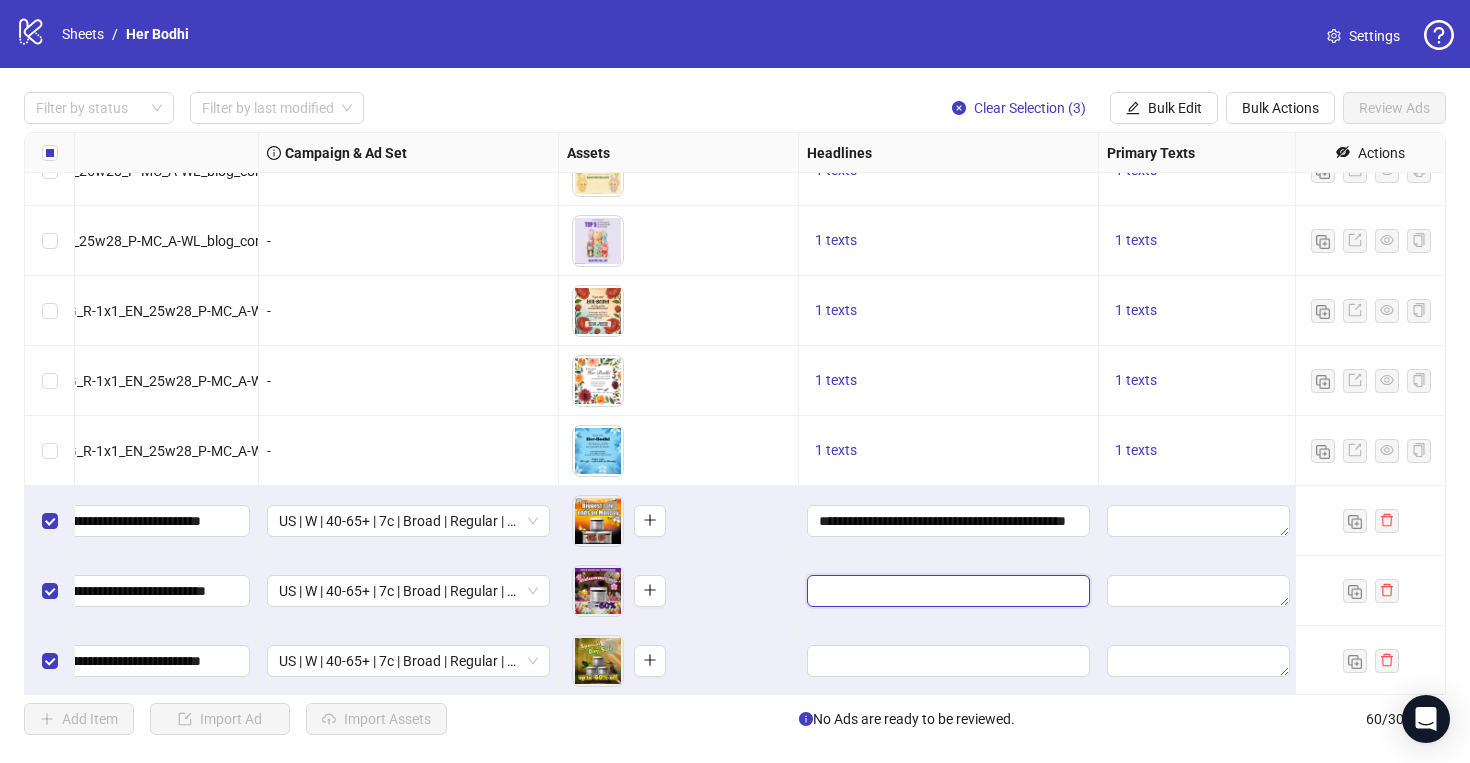 click at bounding box center [946, 591] 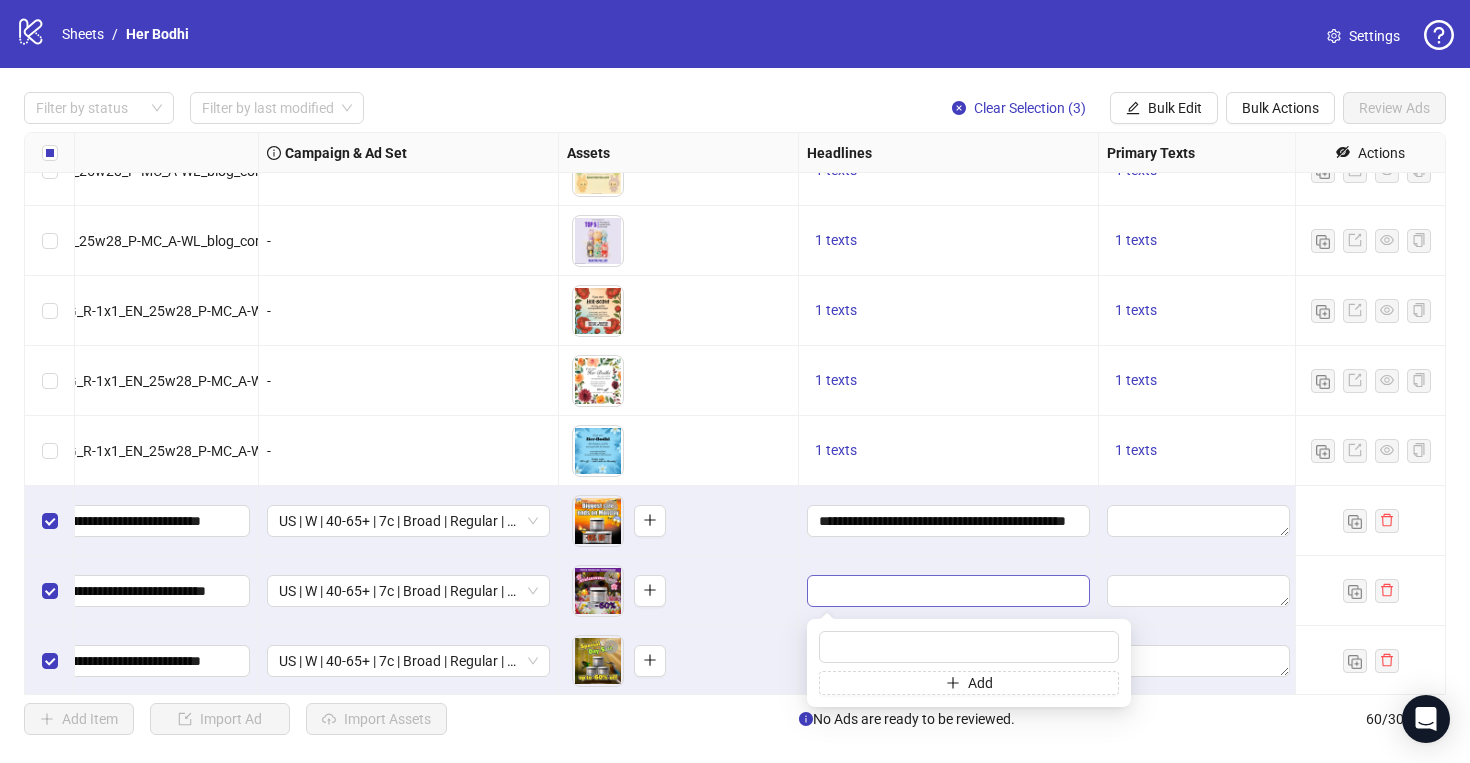 type on "**********" 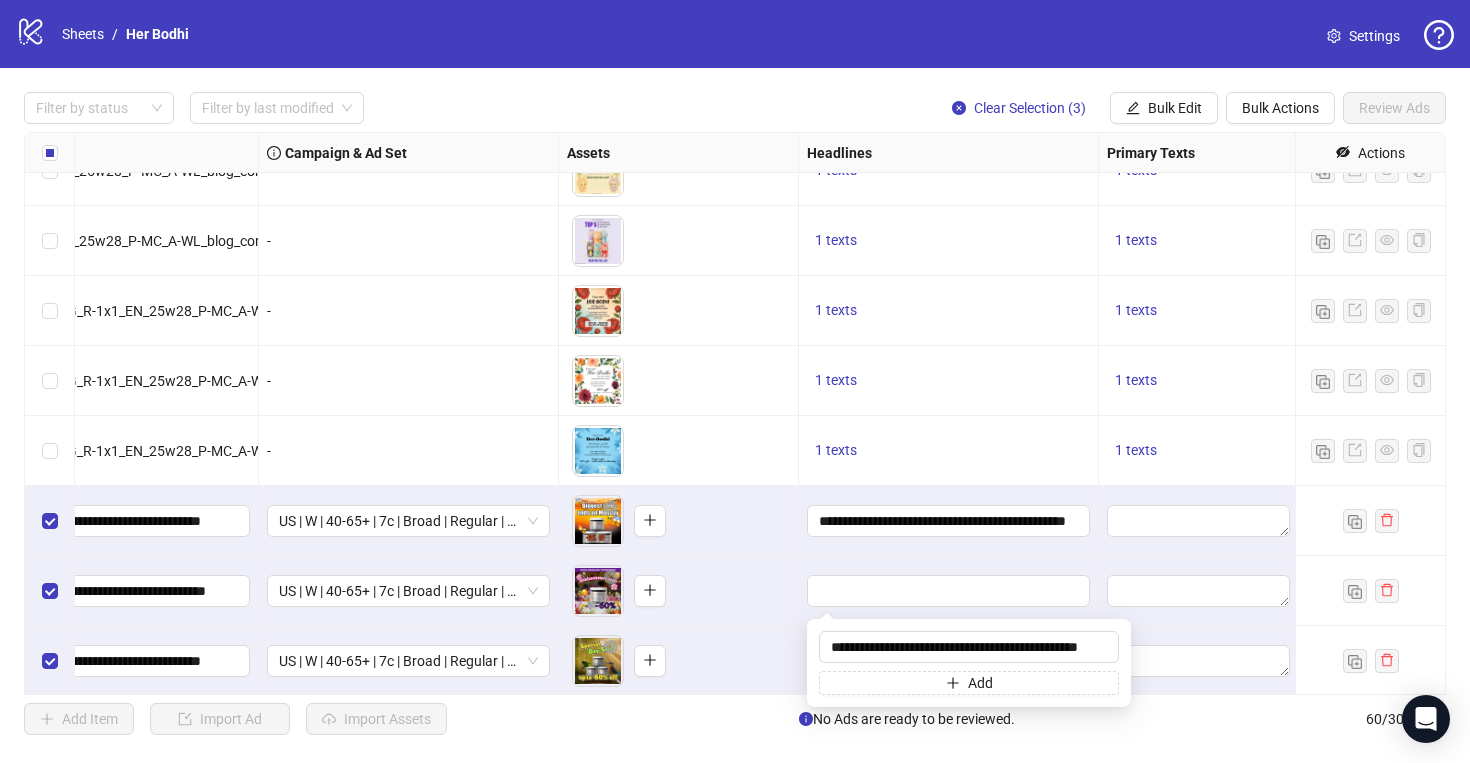scroll, scrollTop: 0, scrollLeft: 40, axis: horizontal 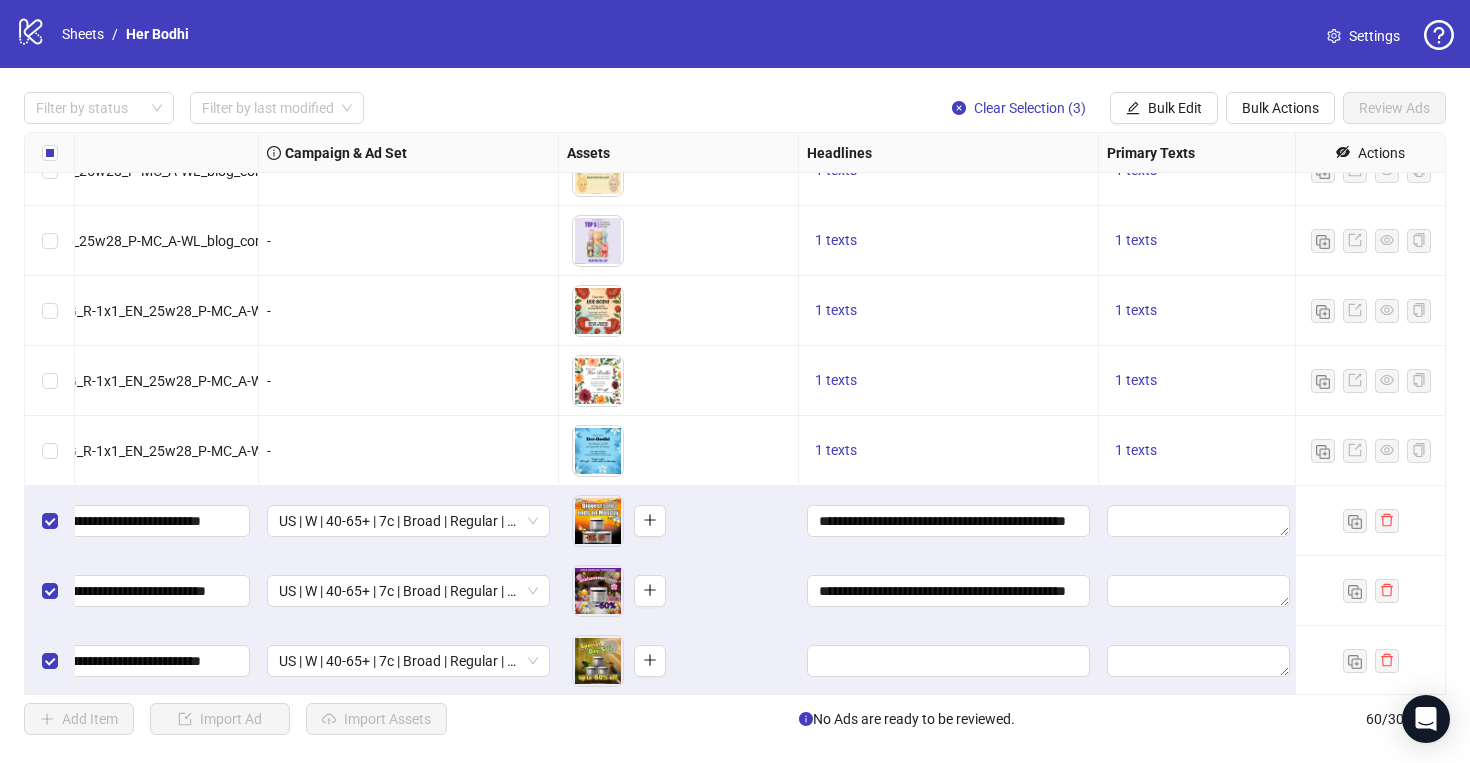 click at bounding box center (949, 661) 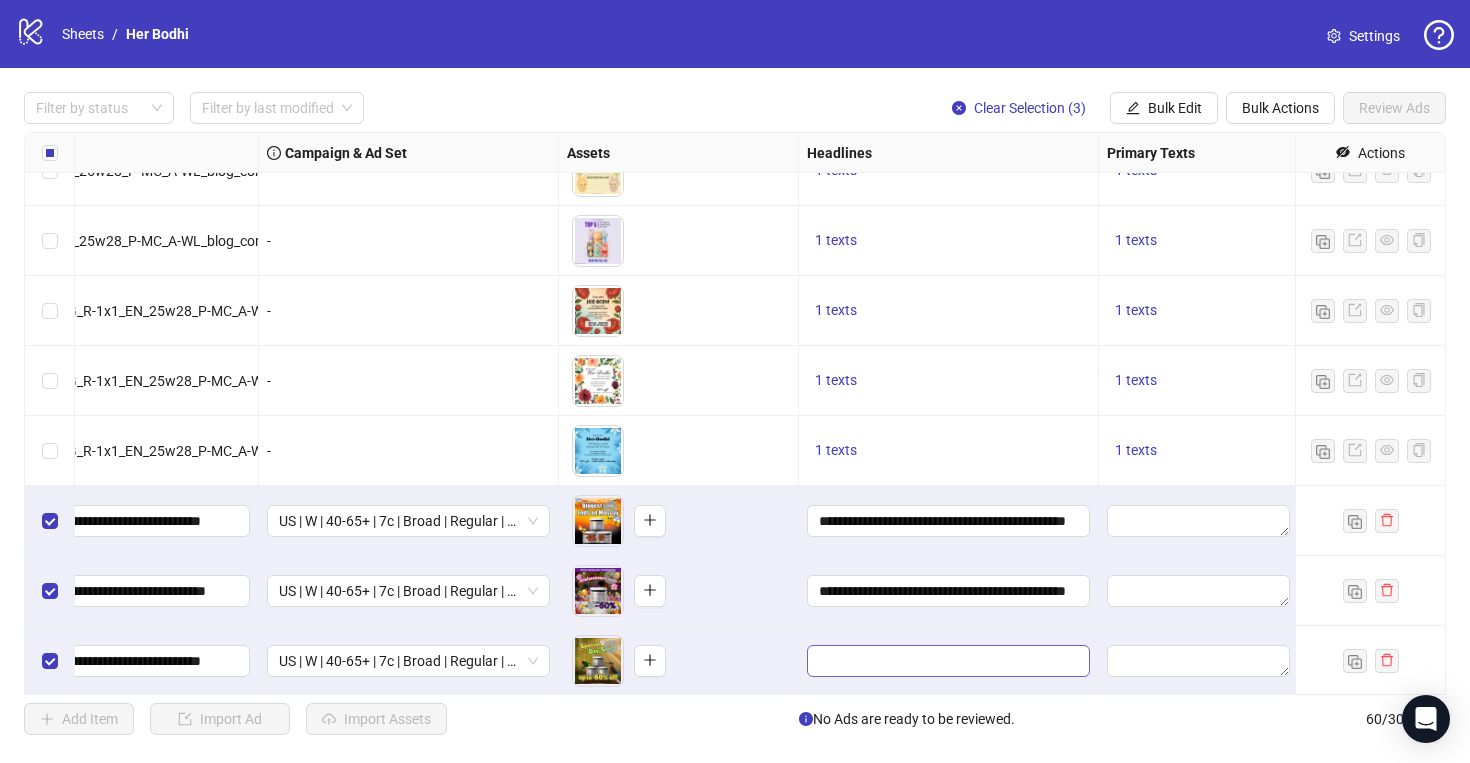 click at bounding box center (948, 661) 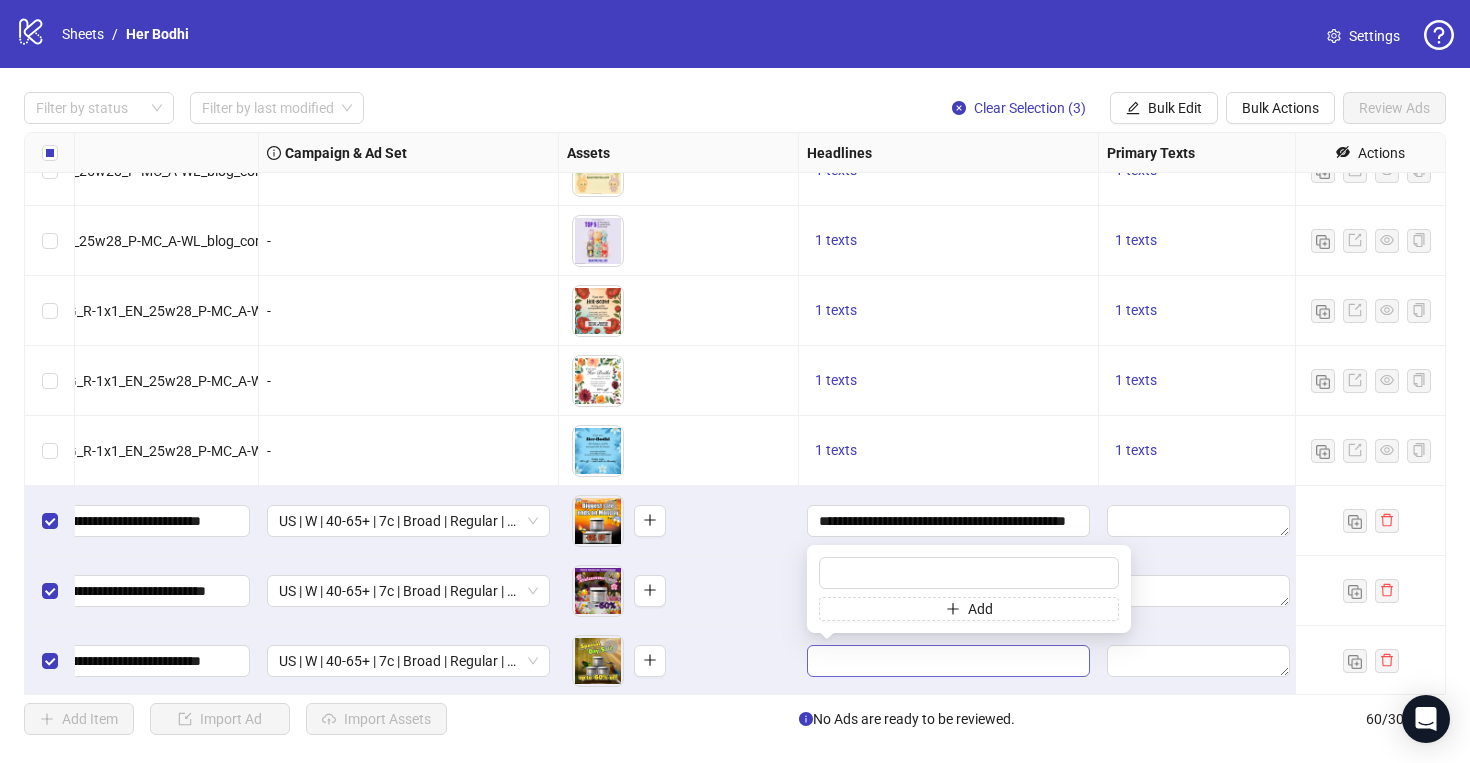 type on "**********" 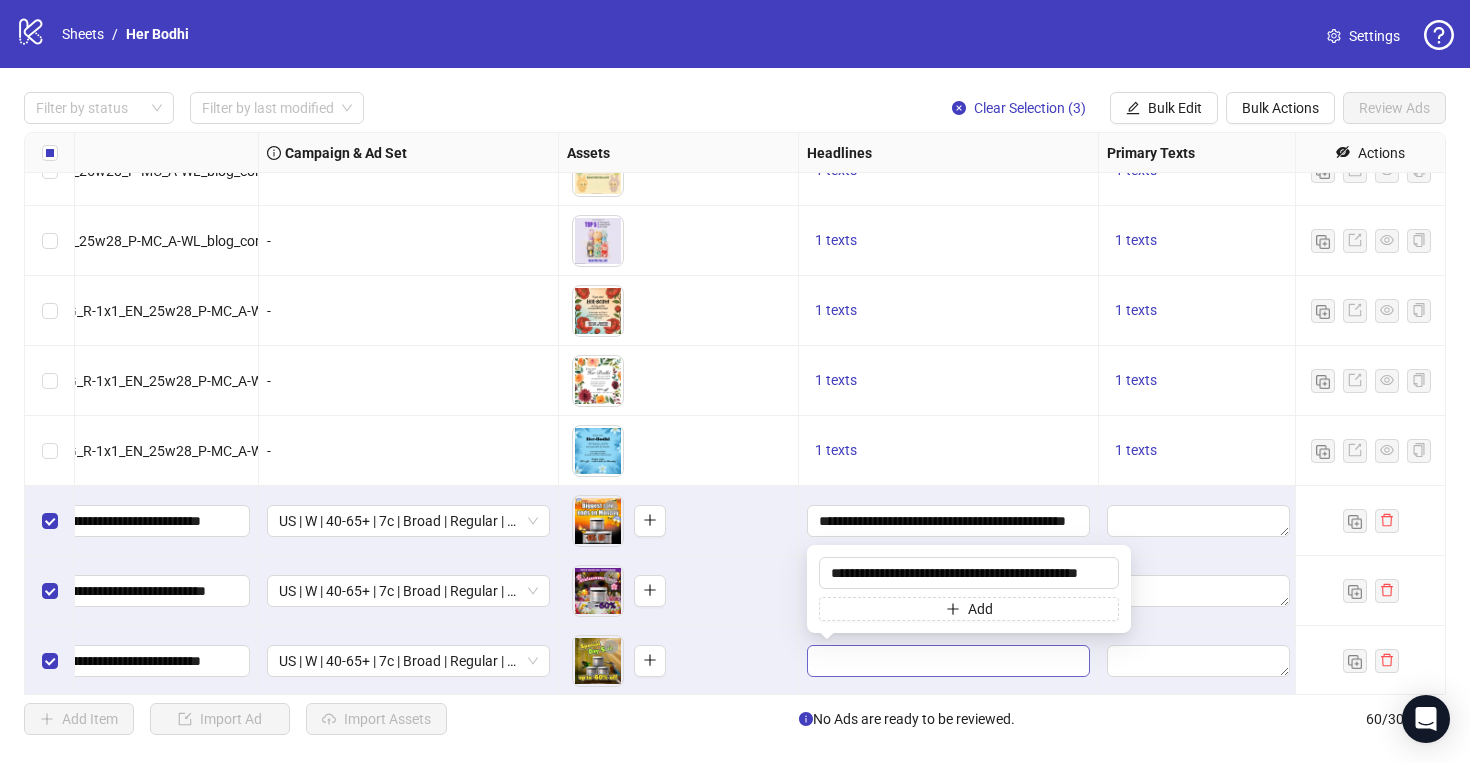 scroll, scrollTop: 0, scrollLeft: 40, axis: horizontal 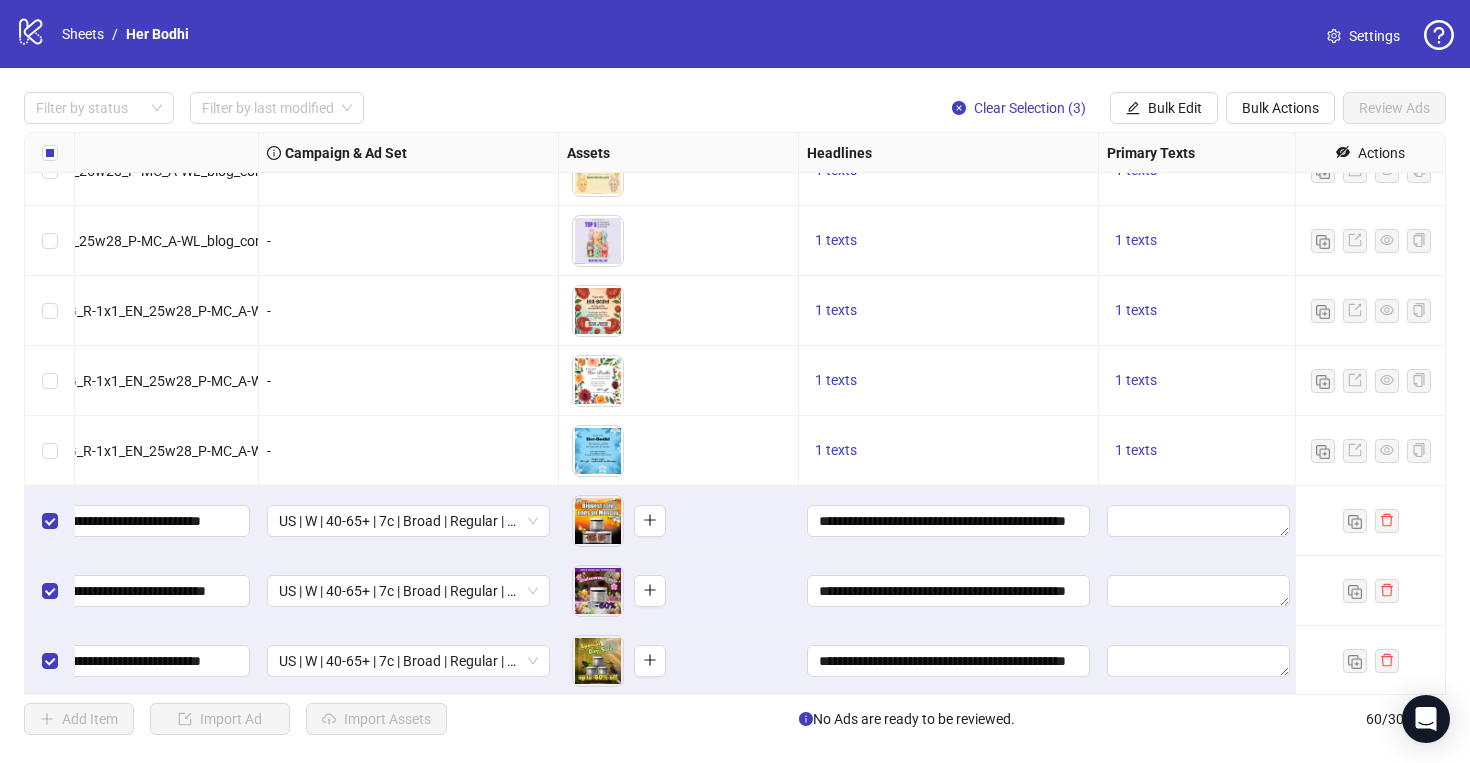 click on "To pick up a draggable item, press the space bar.
While dragging, use the arrow keys to move the item.
Press space again to drop the item in its new position, or press escape to cancel." at bounding box center [678, 661] 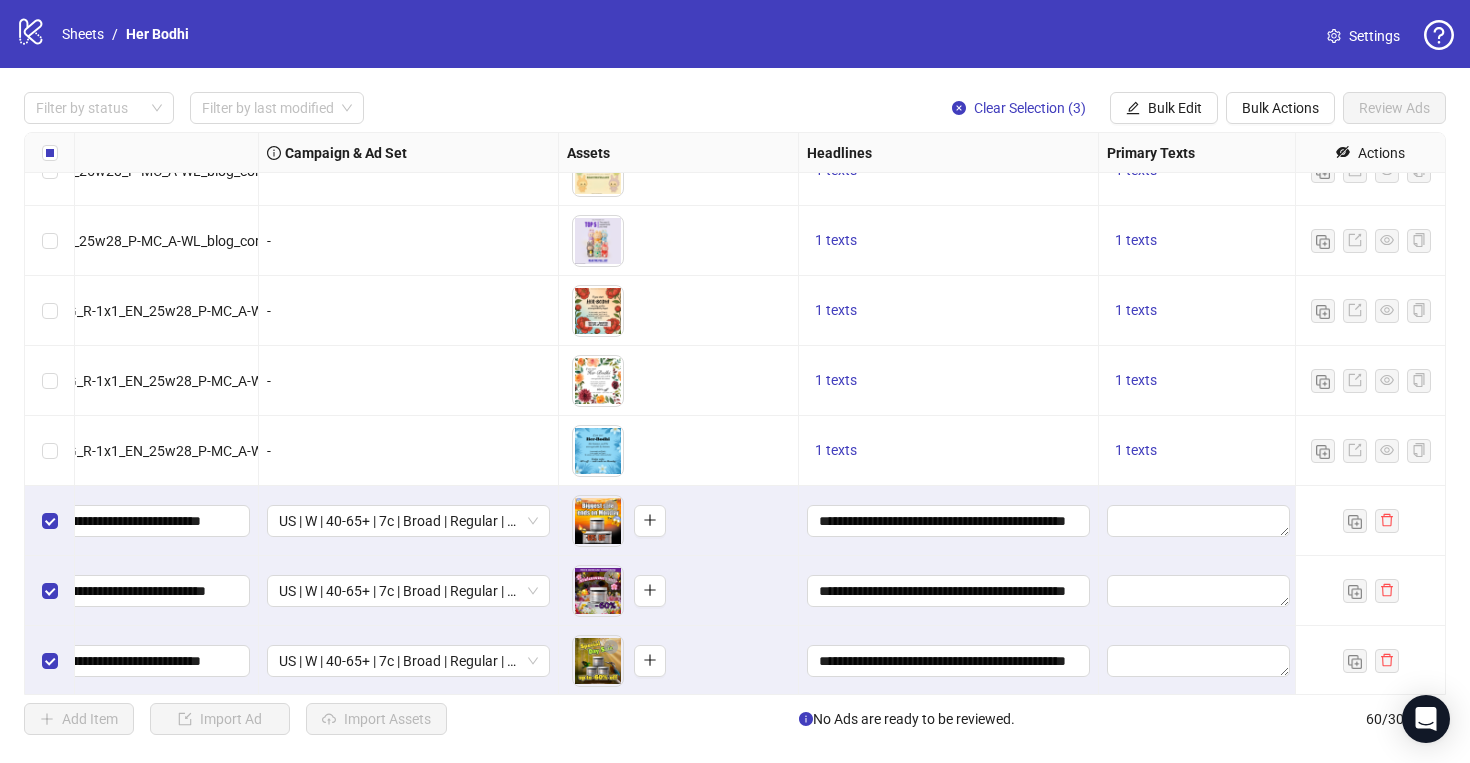 scroll, scrollTop: 3677, scrollLeft: 701, axis: both 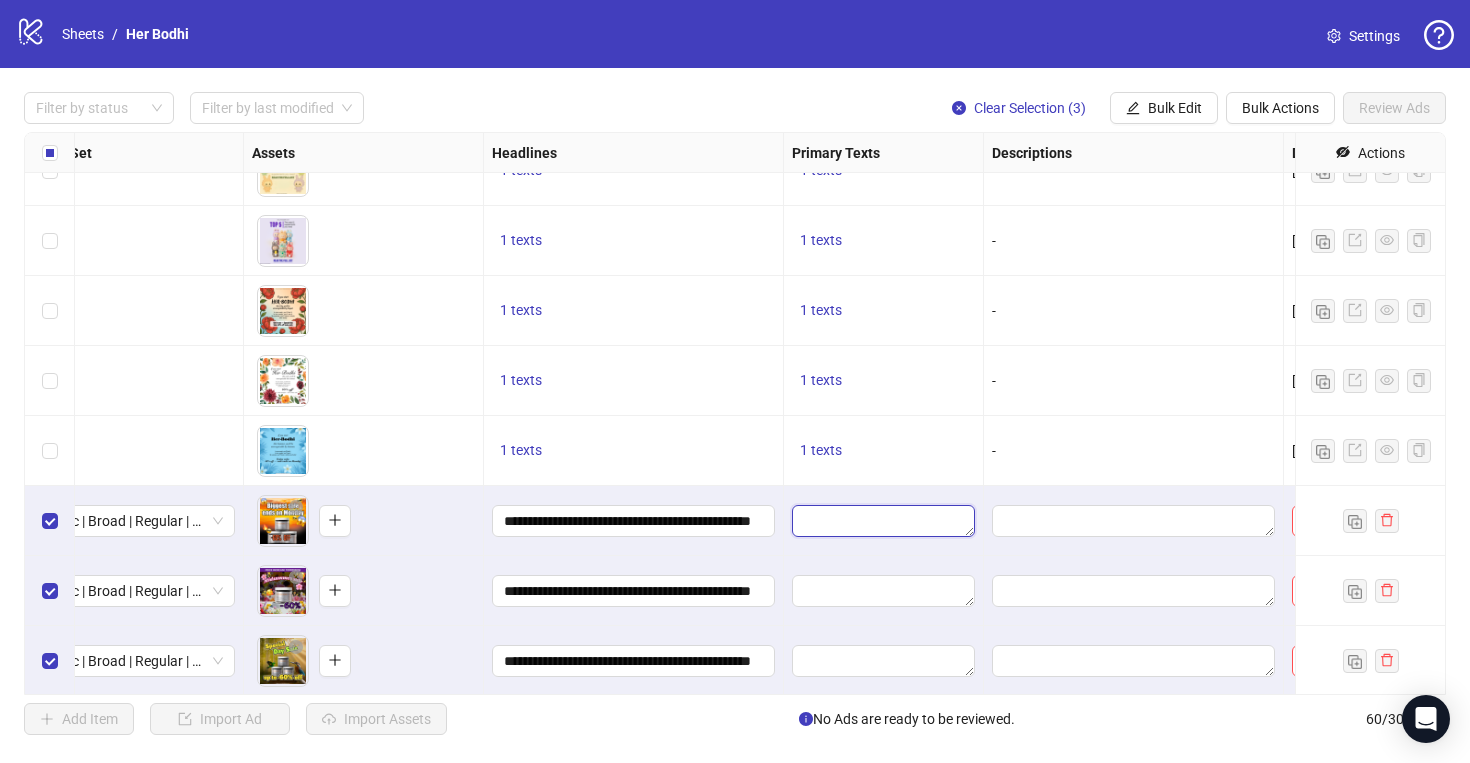 click at bounding box center [883, 521] 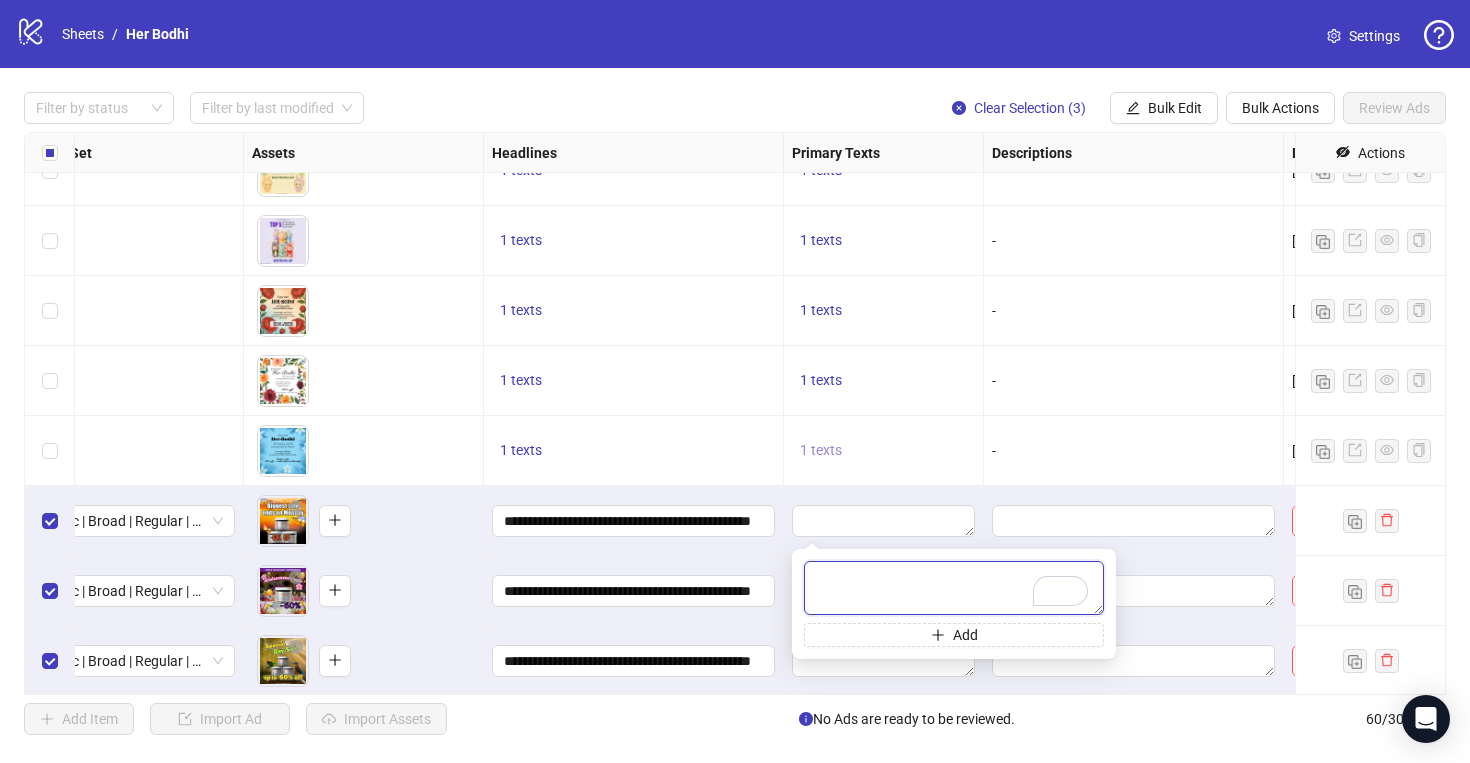 paste on "**********" 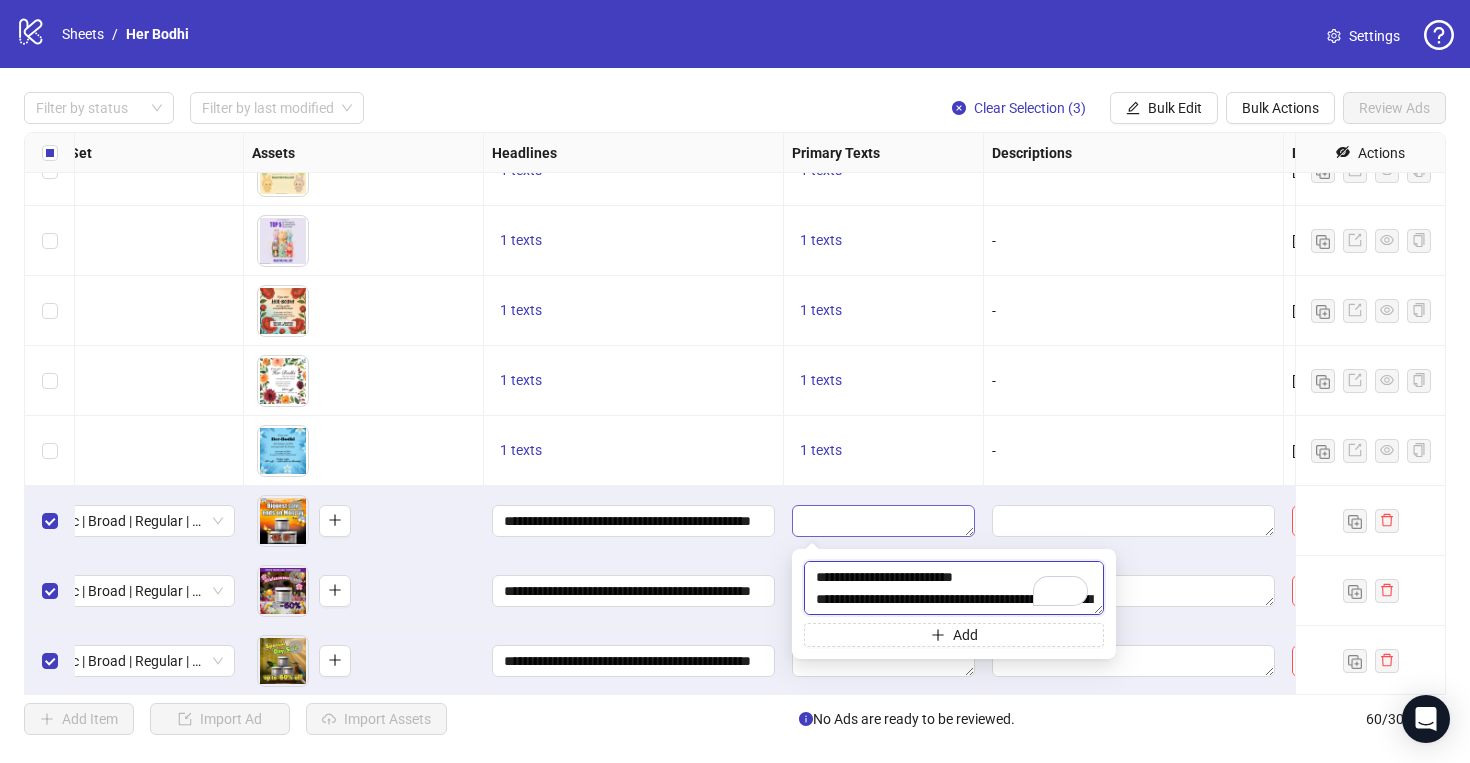 scroll, scrollTop: 477, scrollLeft: 0, axis: vertical 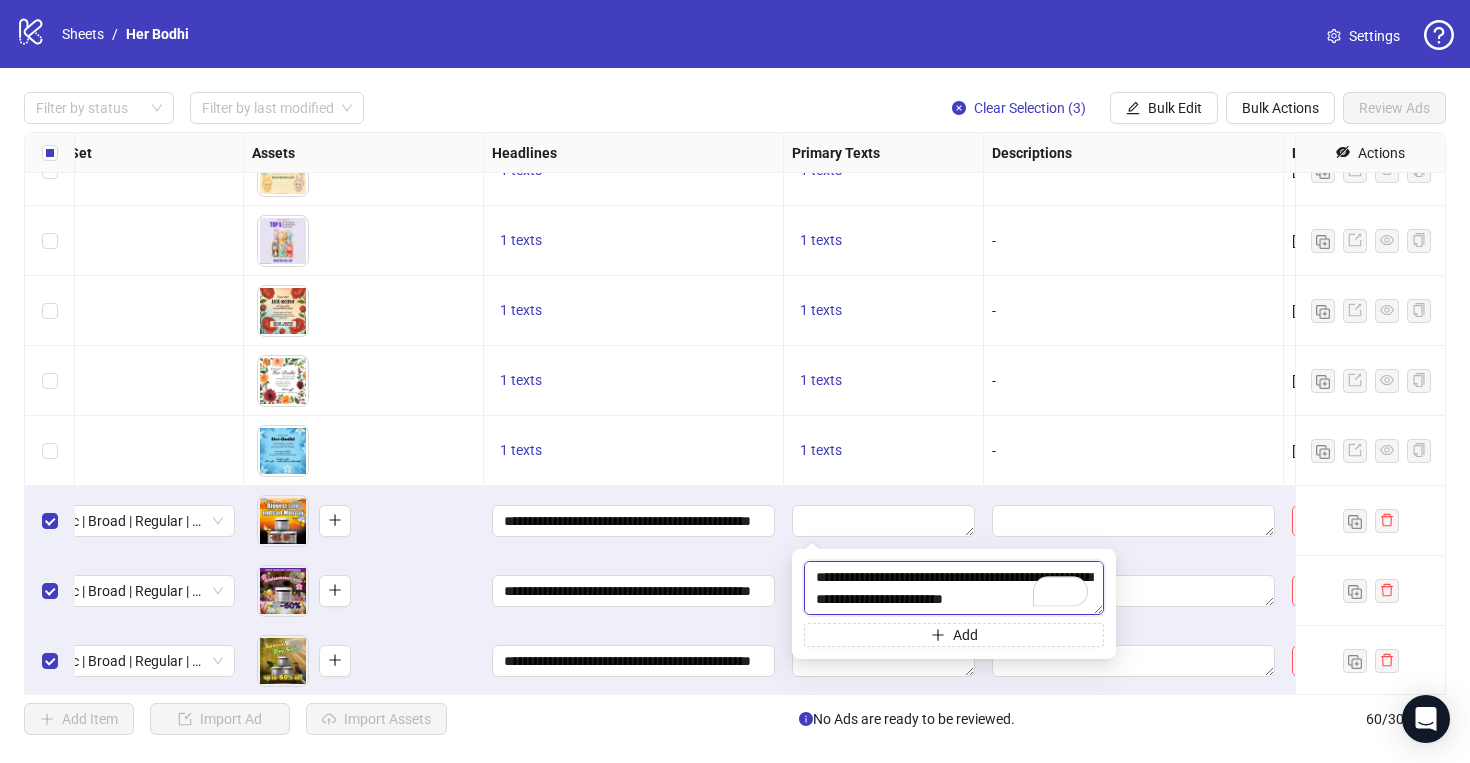click on "**********" at bounding box center [954, 588] 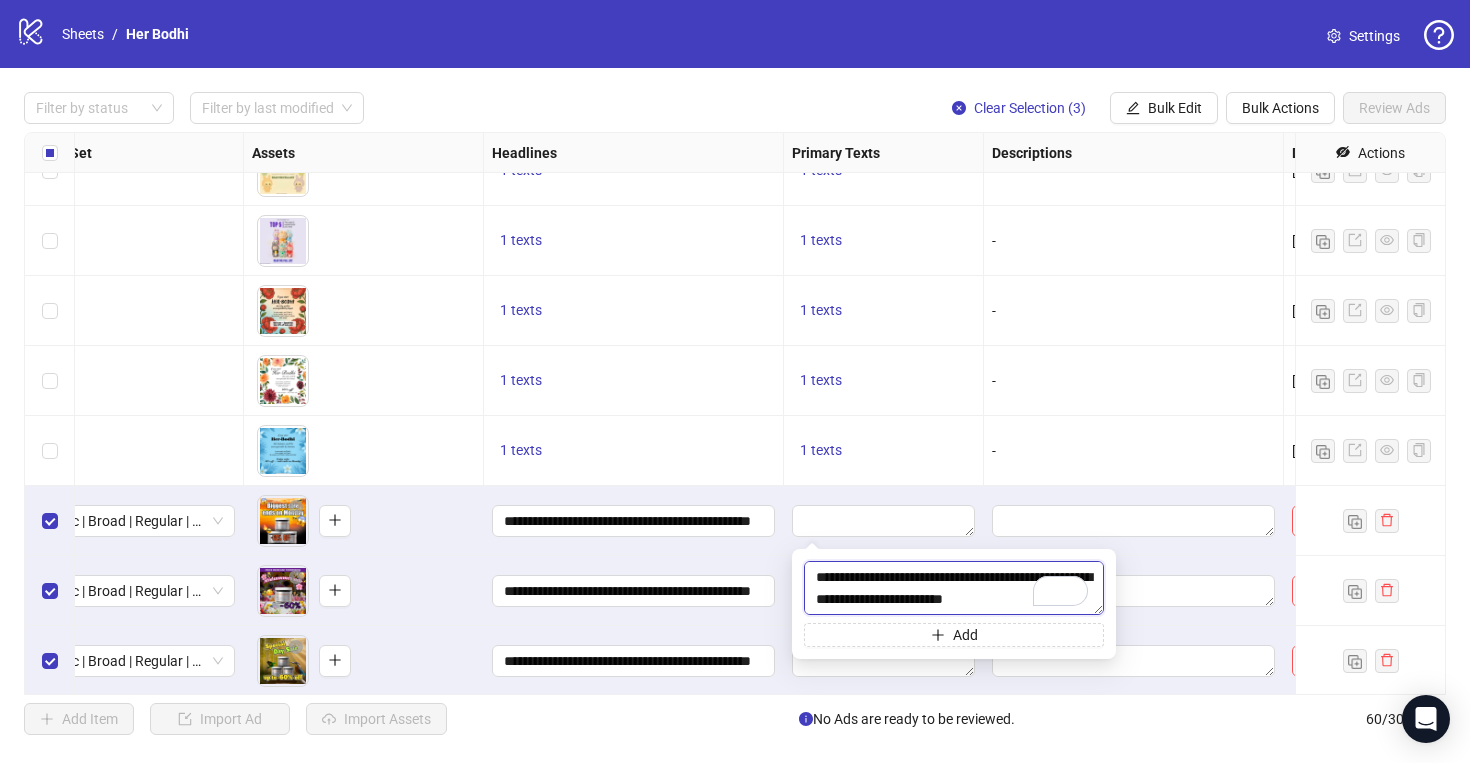 scroll, scrollTop: 392, scrollLeft: 0, axis: vertical 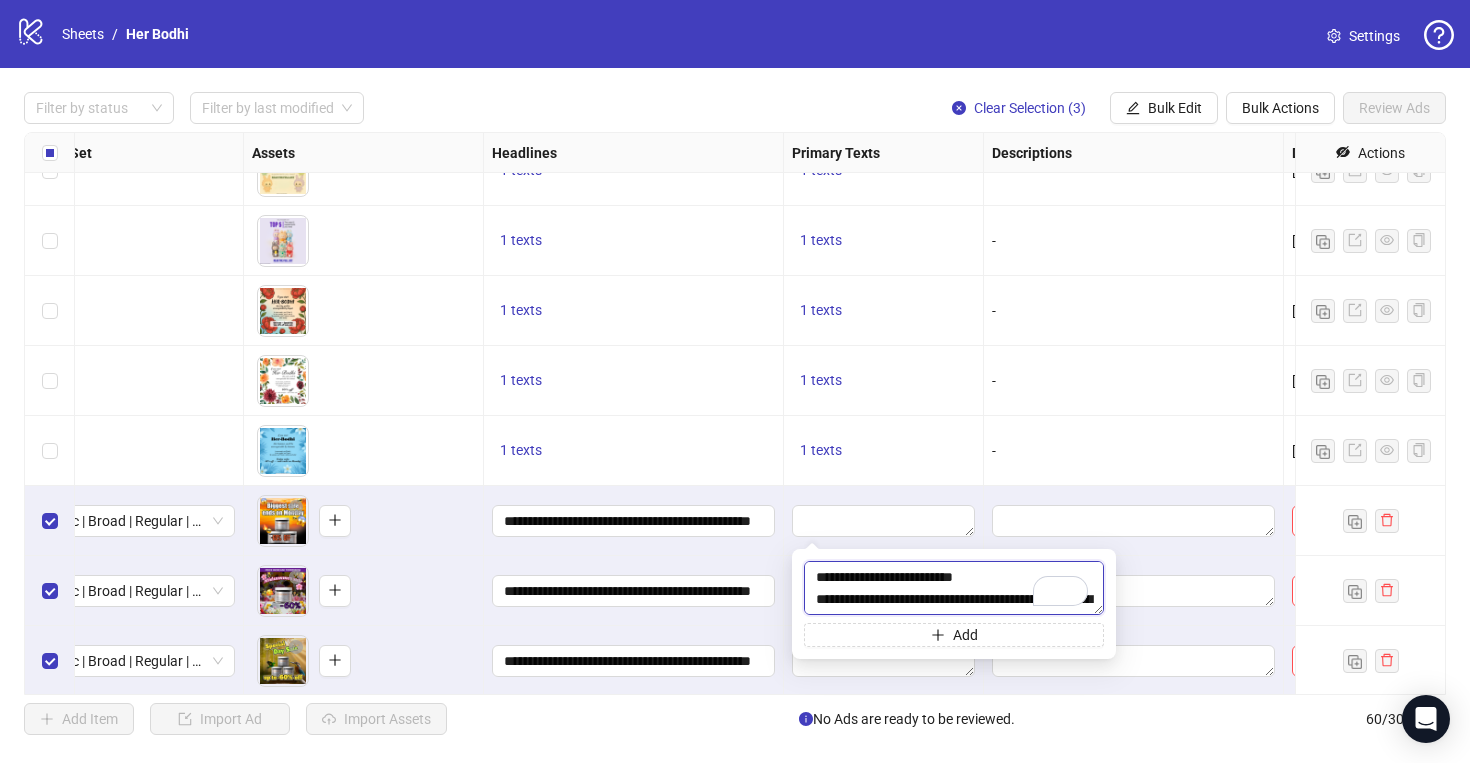 click on "**********" at bounding box center [954, 588] 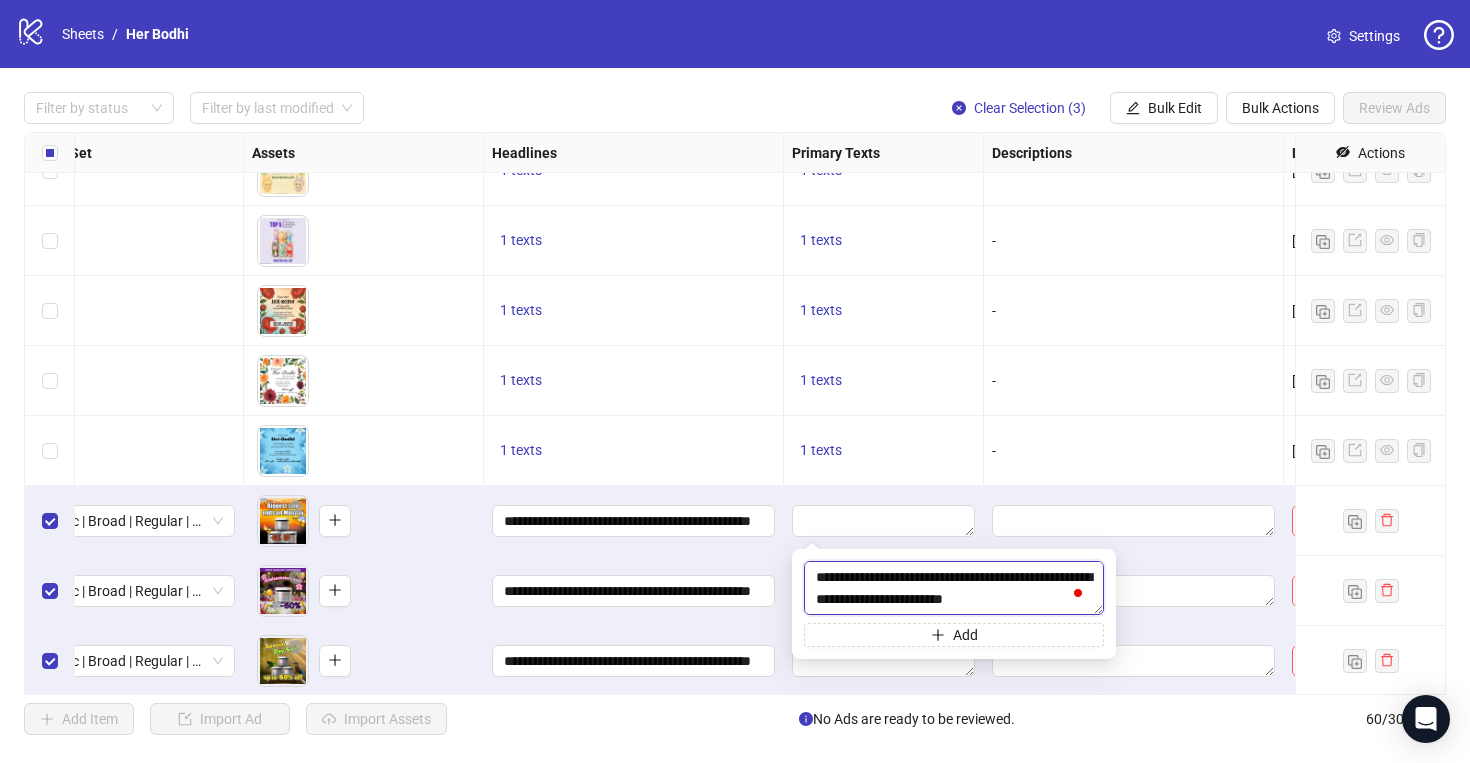 click on "**********" at bounding box center [954, 588] 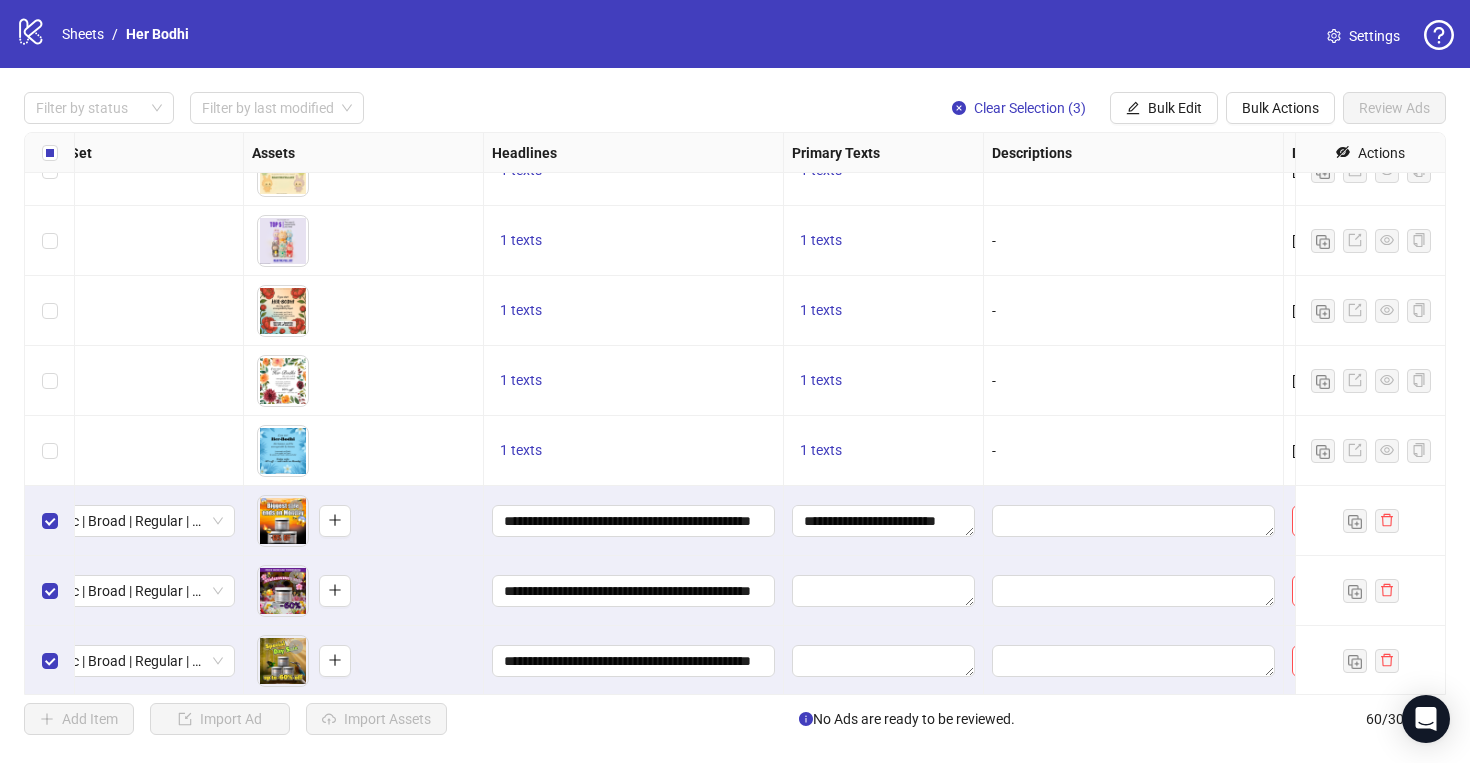 click on "**********" at bounding box center (634, 521) 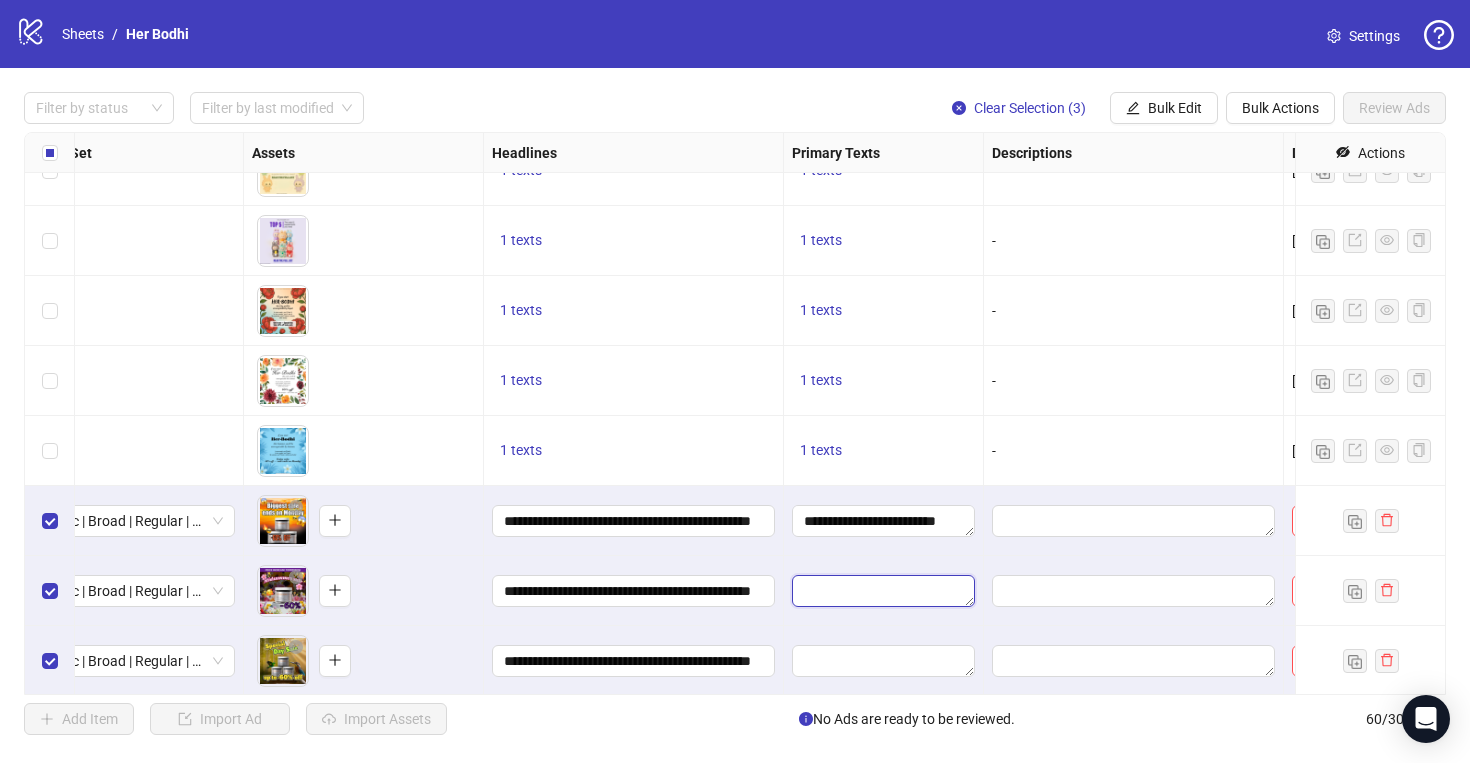 click at bounding box center [883, 591] 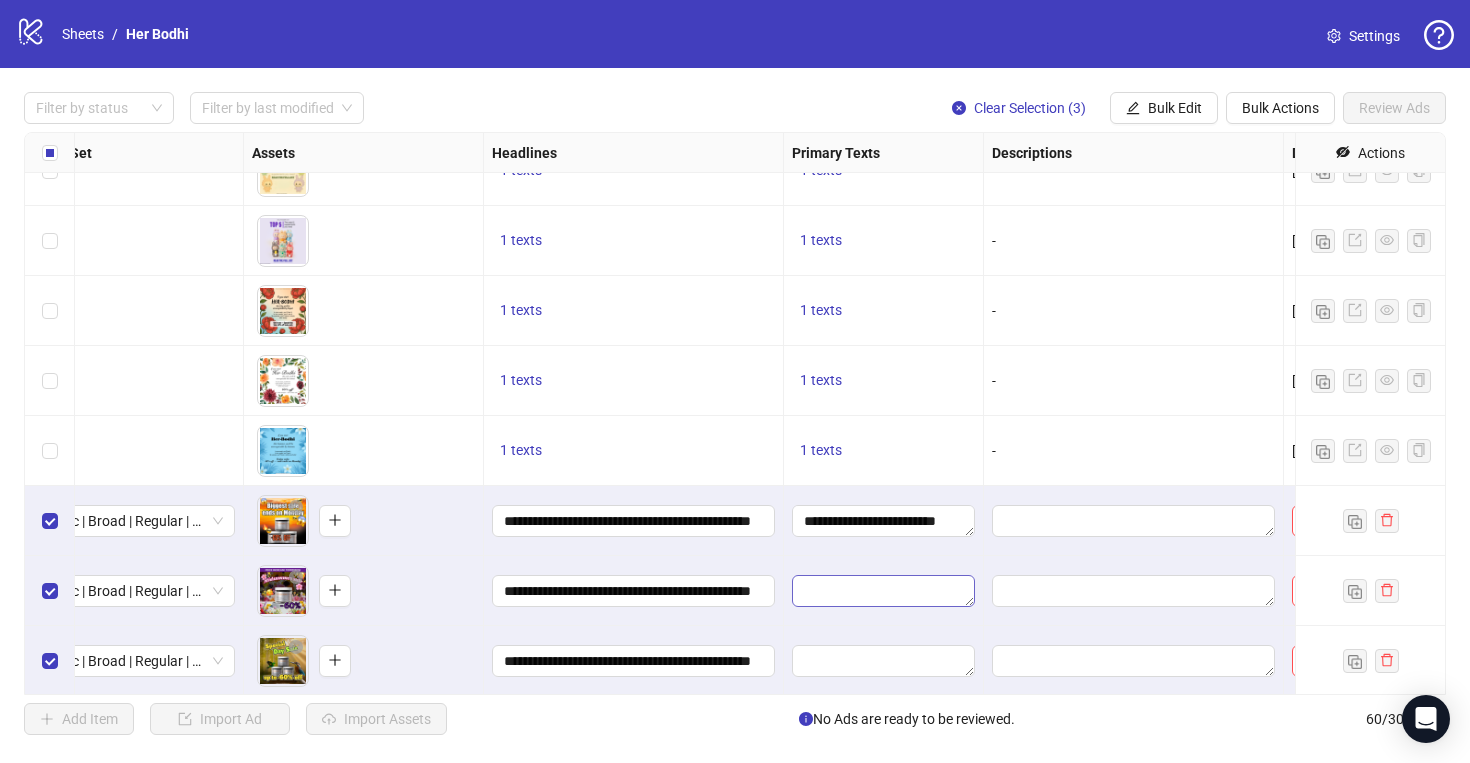 paste on "**********" 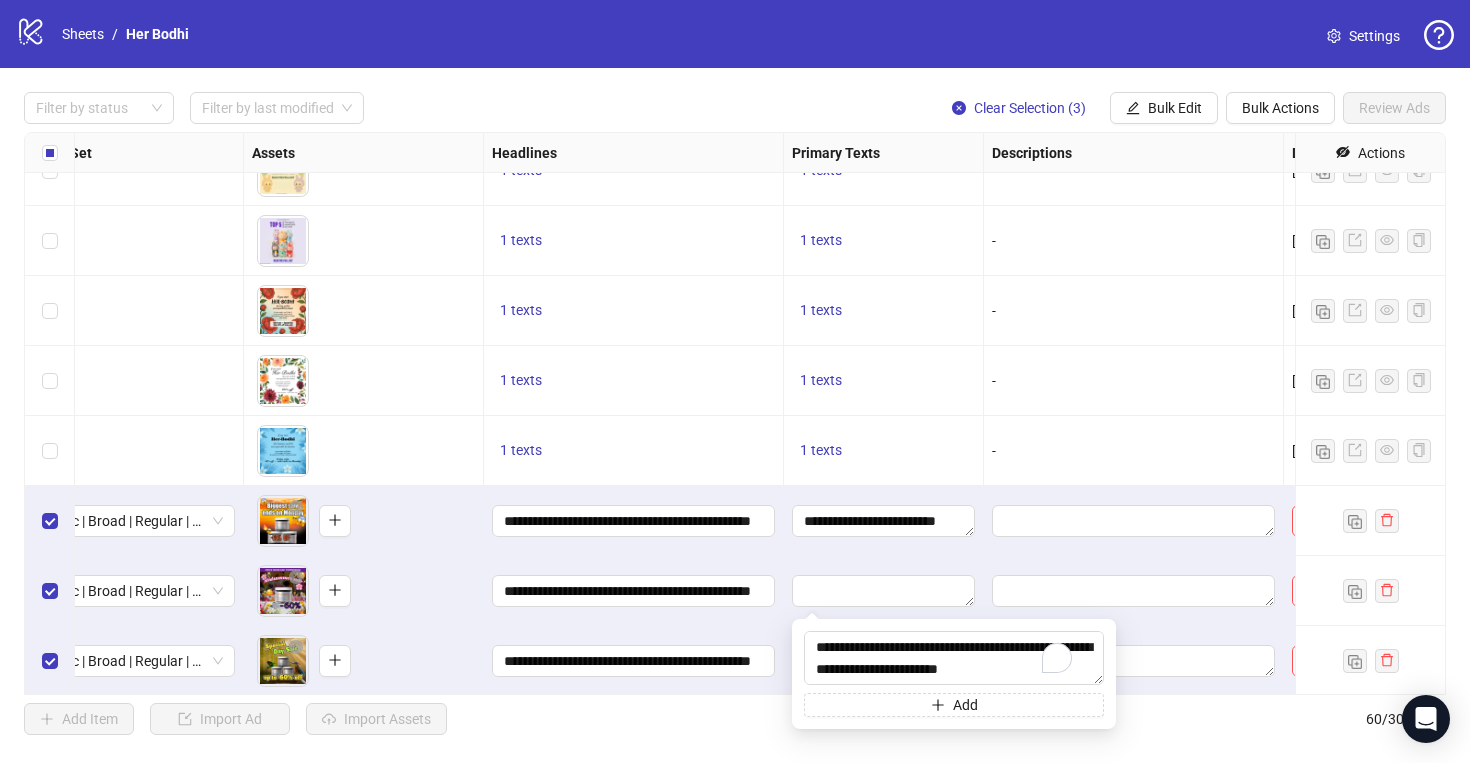click at bounding box center [884, 591] 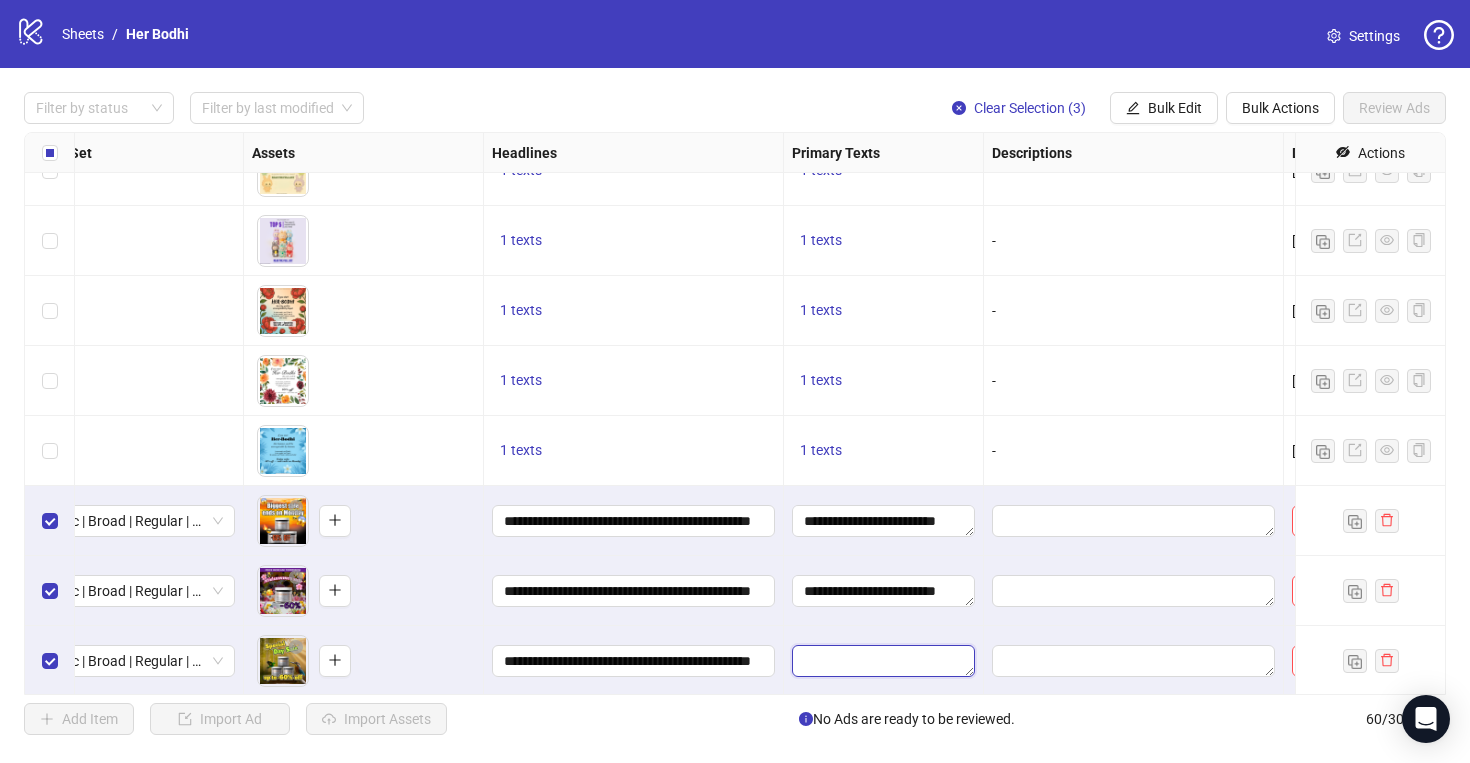 click at bounding box center (883, 661) 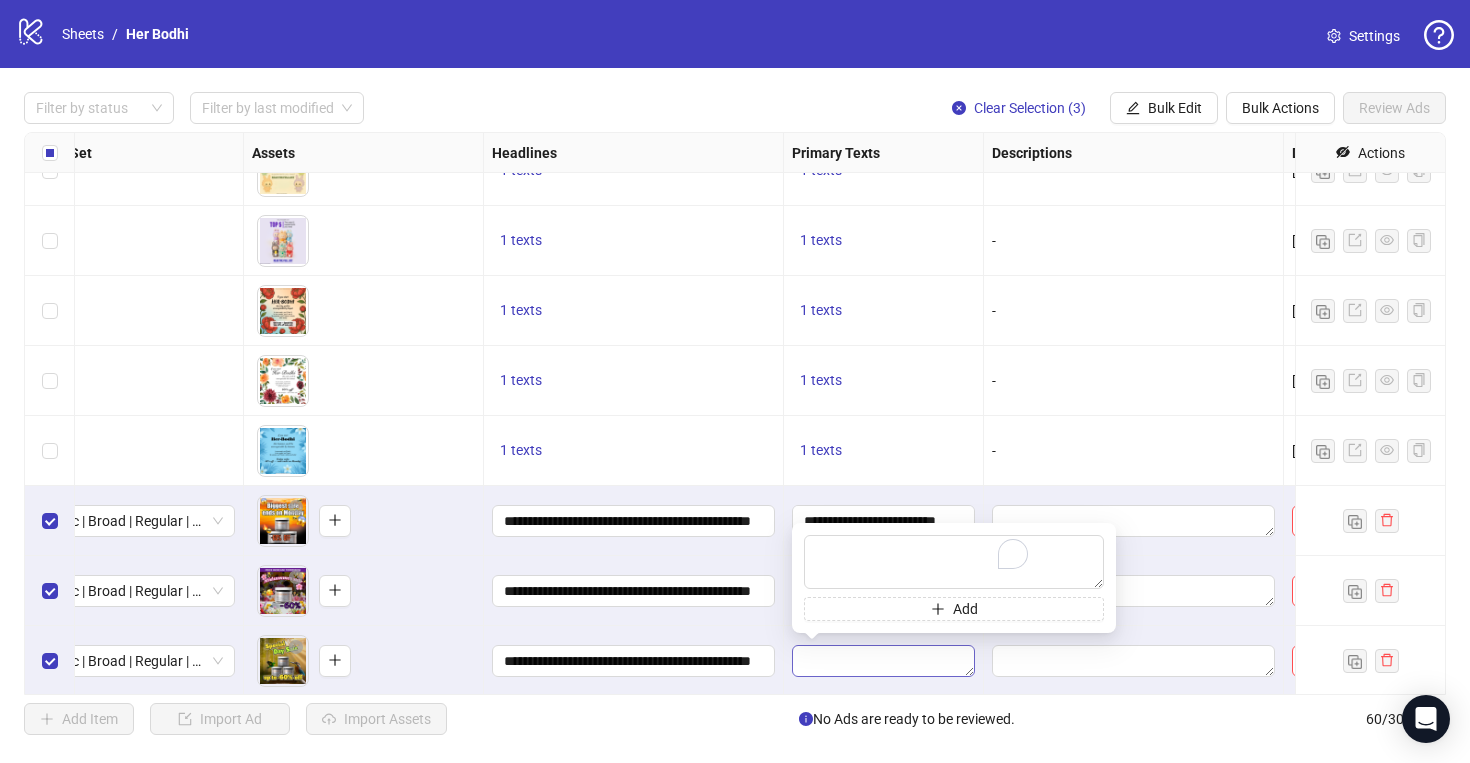 type on "**********" 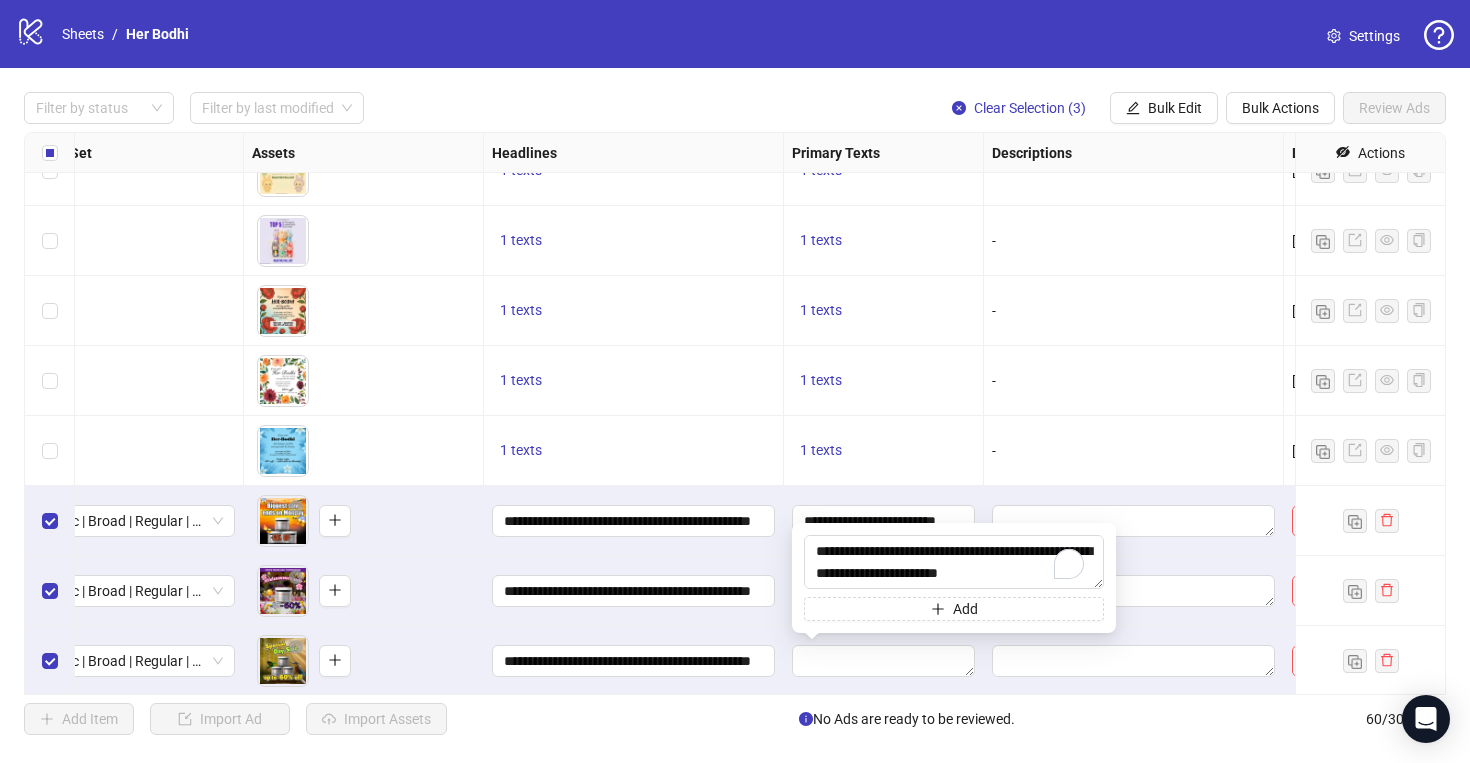 click on "**********" at bounding box center [634, 661] 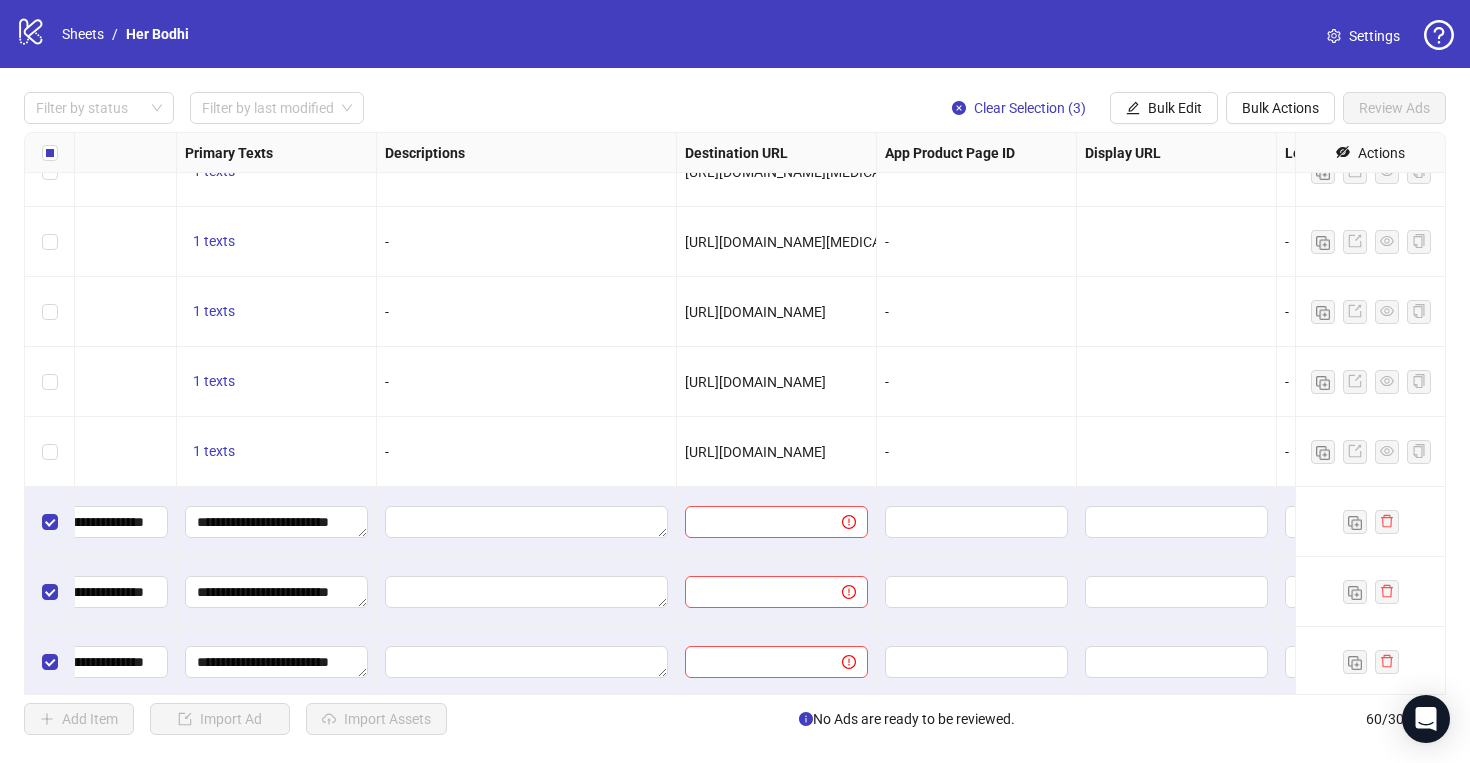 click on "[URL][DOMAIN_NAME]" at bounding box center (755, 452) 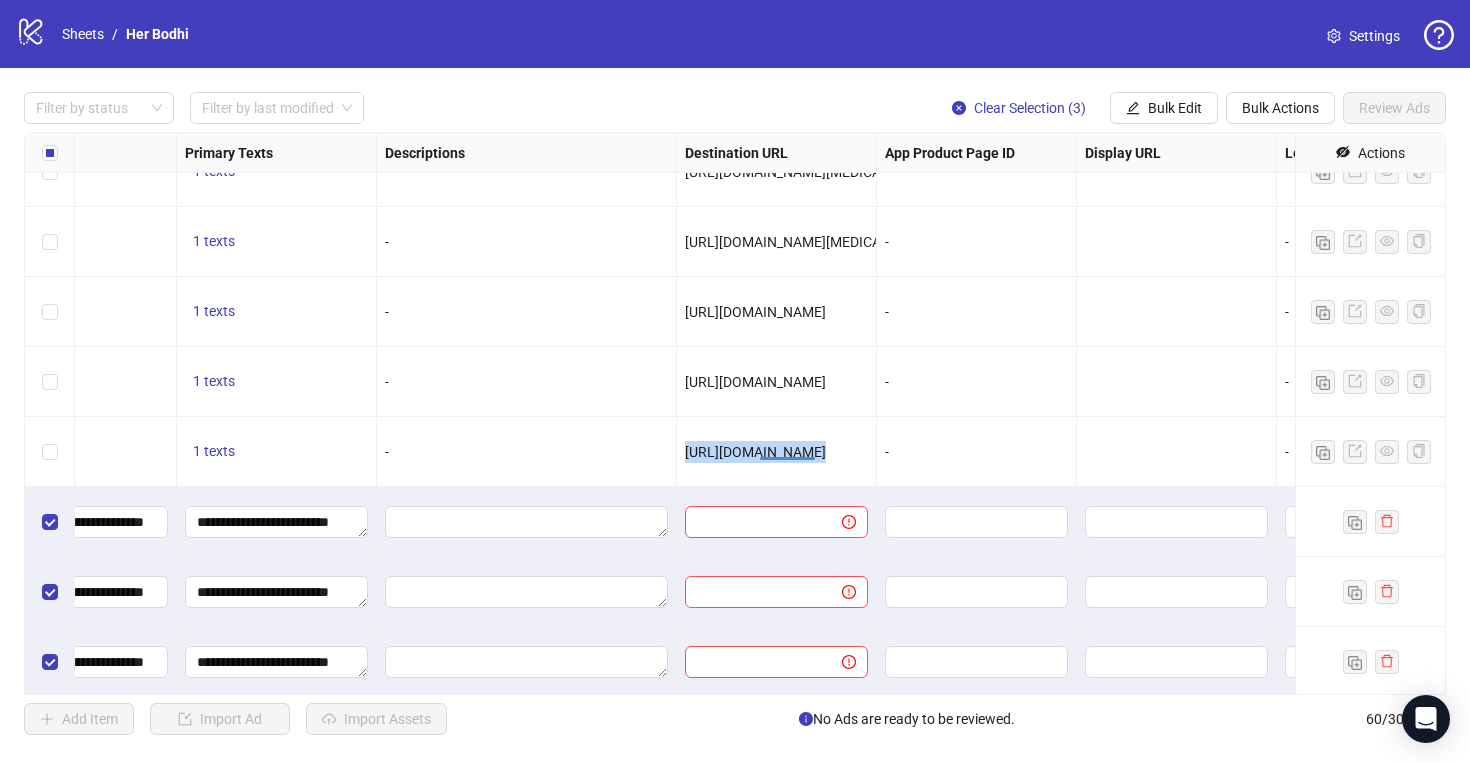 click on "[URL][DOMAIN_NAME]" at bounding box center [755, 452] 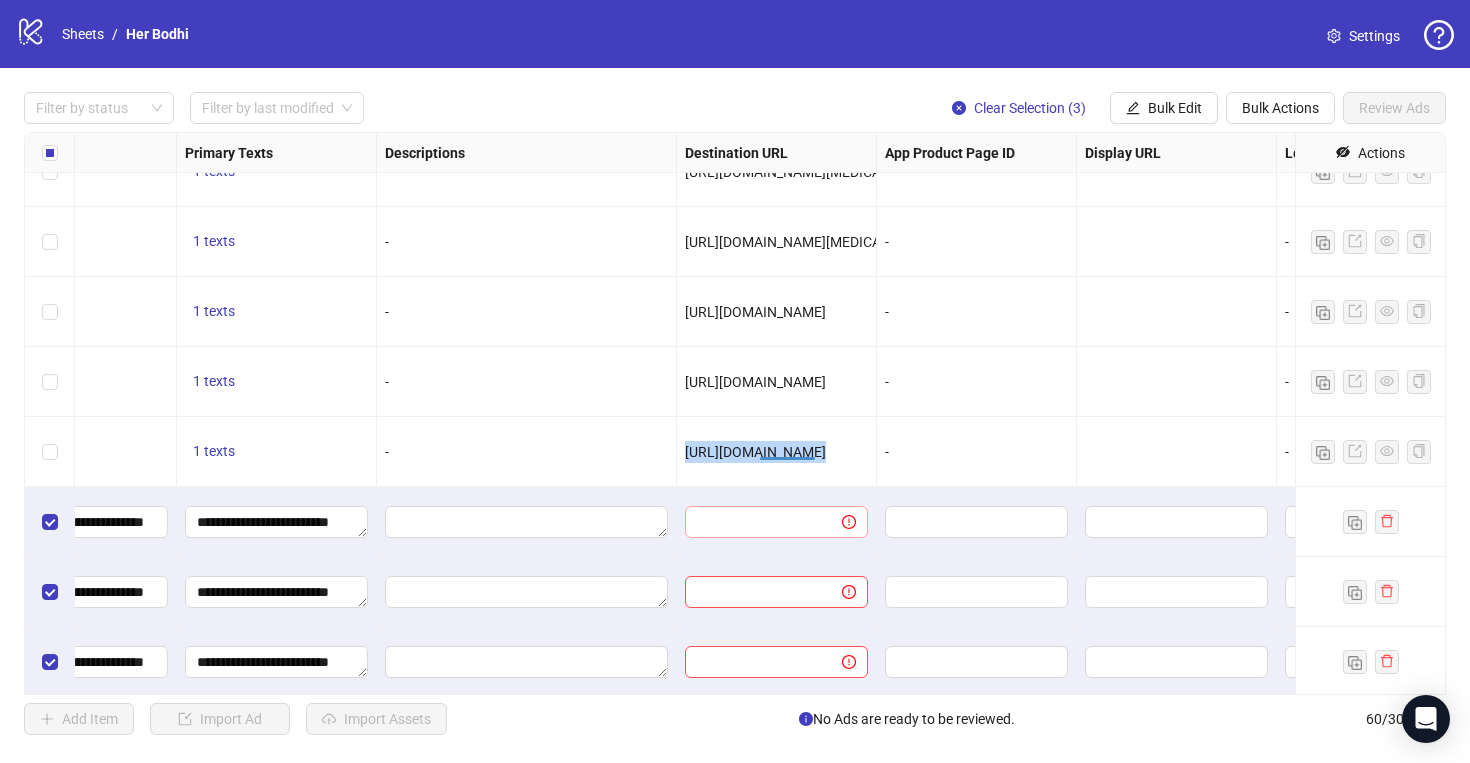 copy on "[URL][DOMAIN_NAME]" 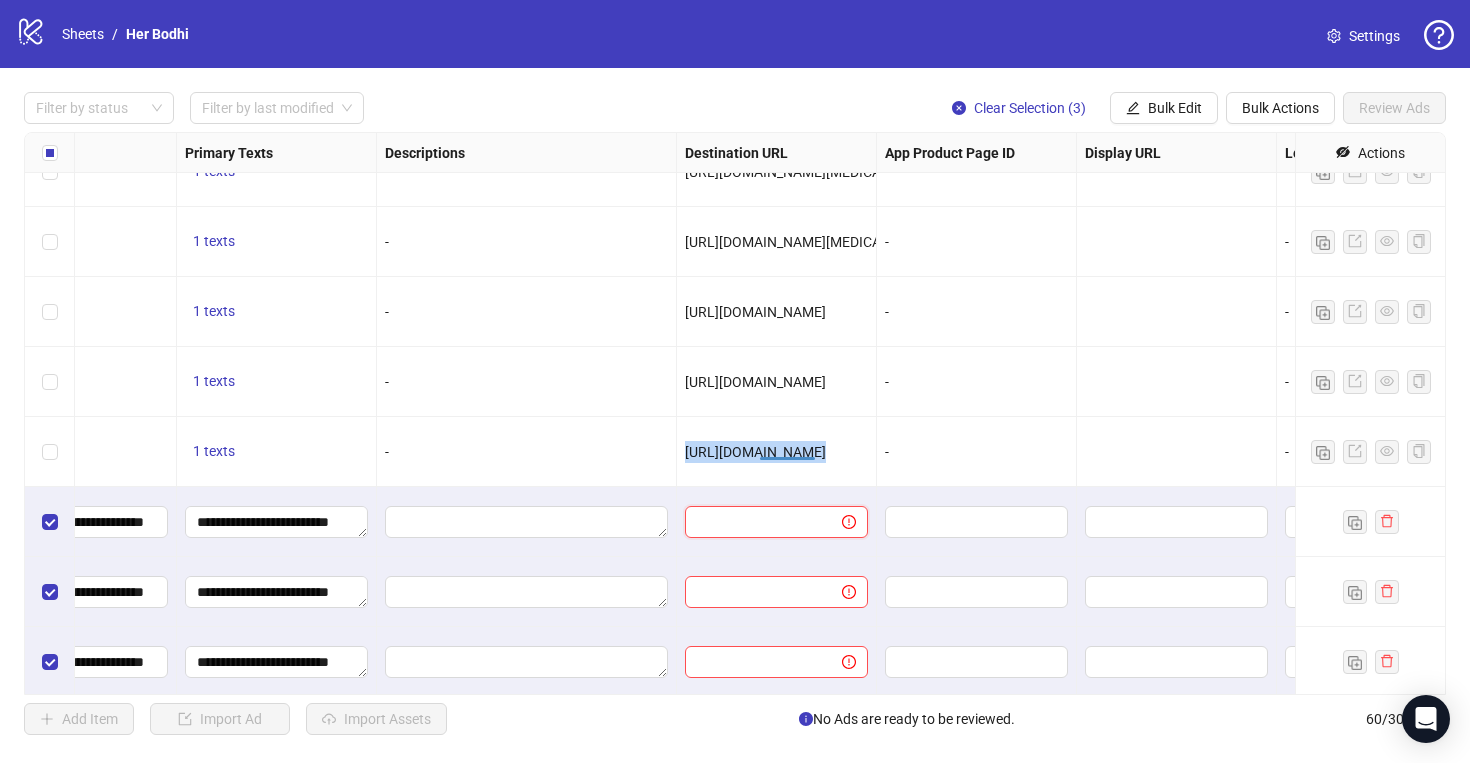 click at bounding box center (755, 522) 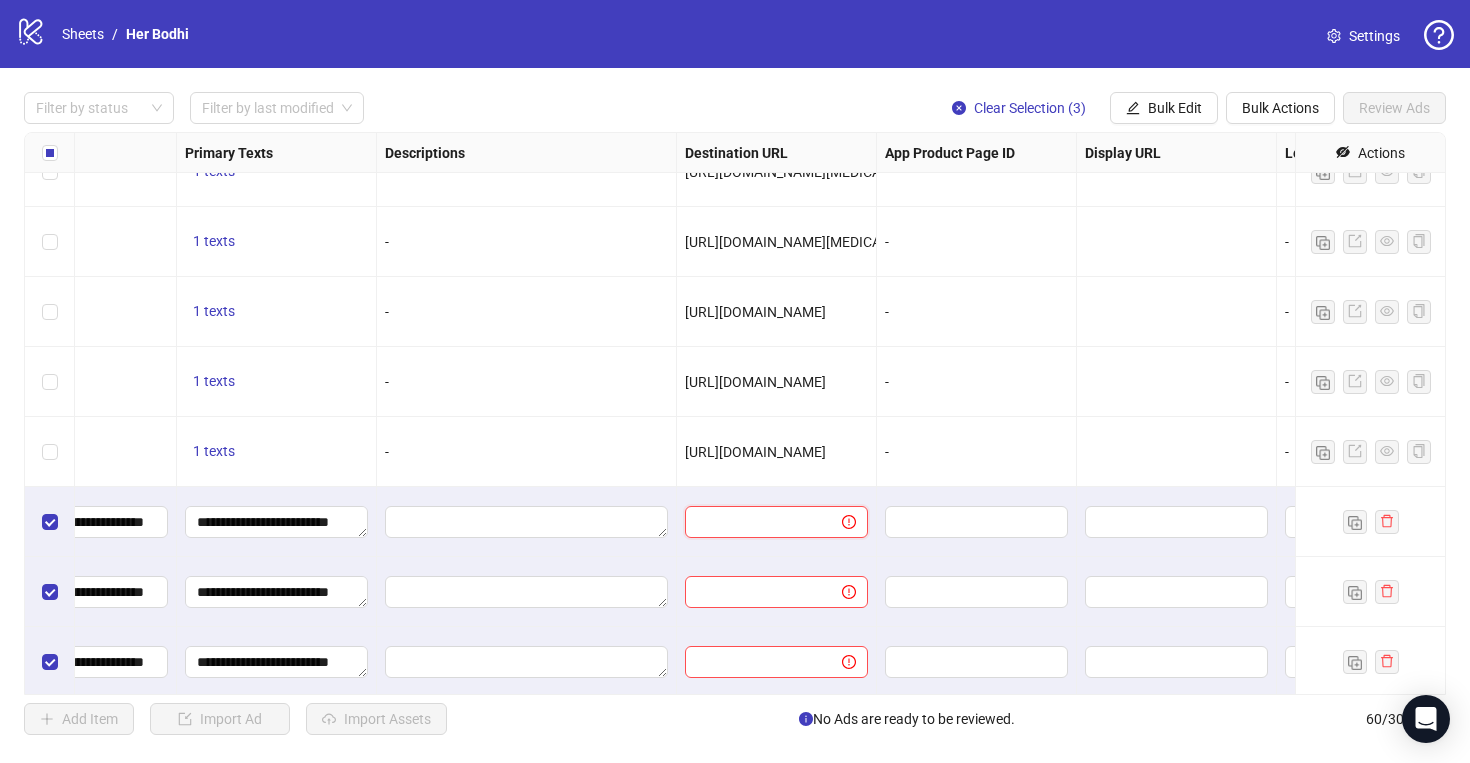 paste on "**********" 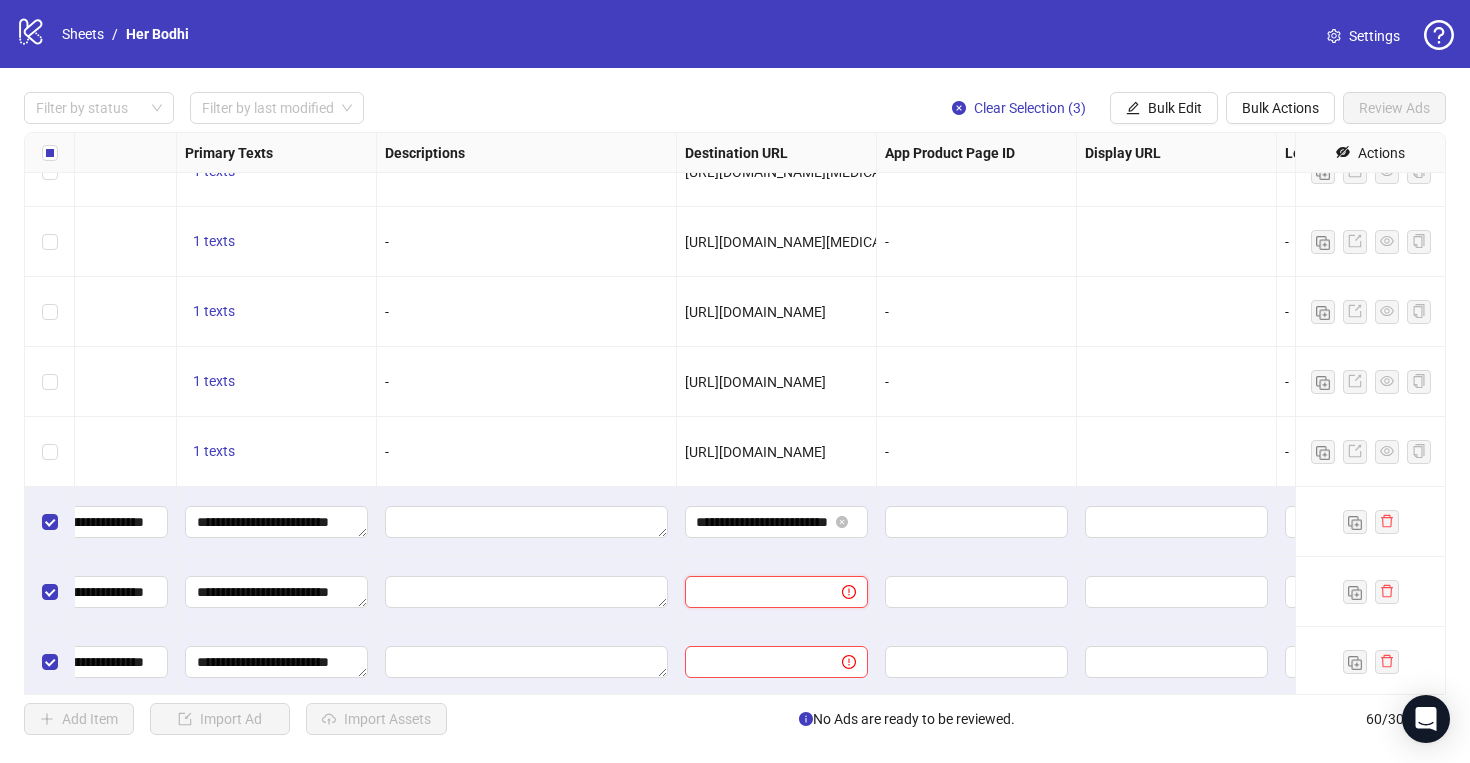 click at bounding box center (755, 592) 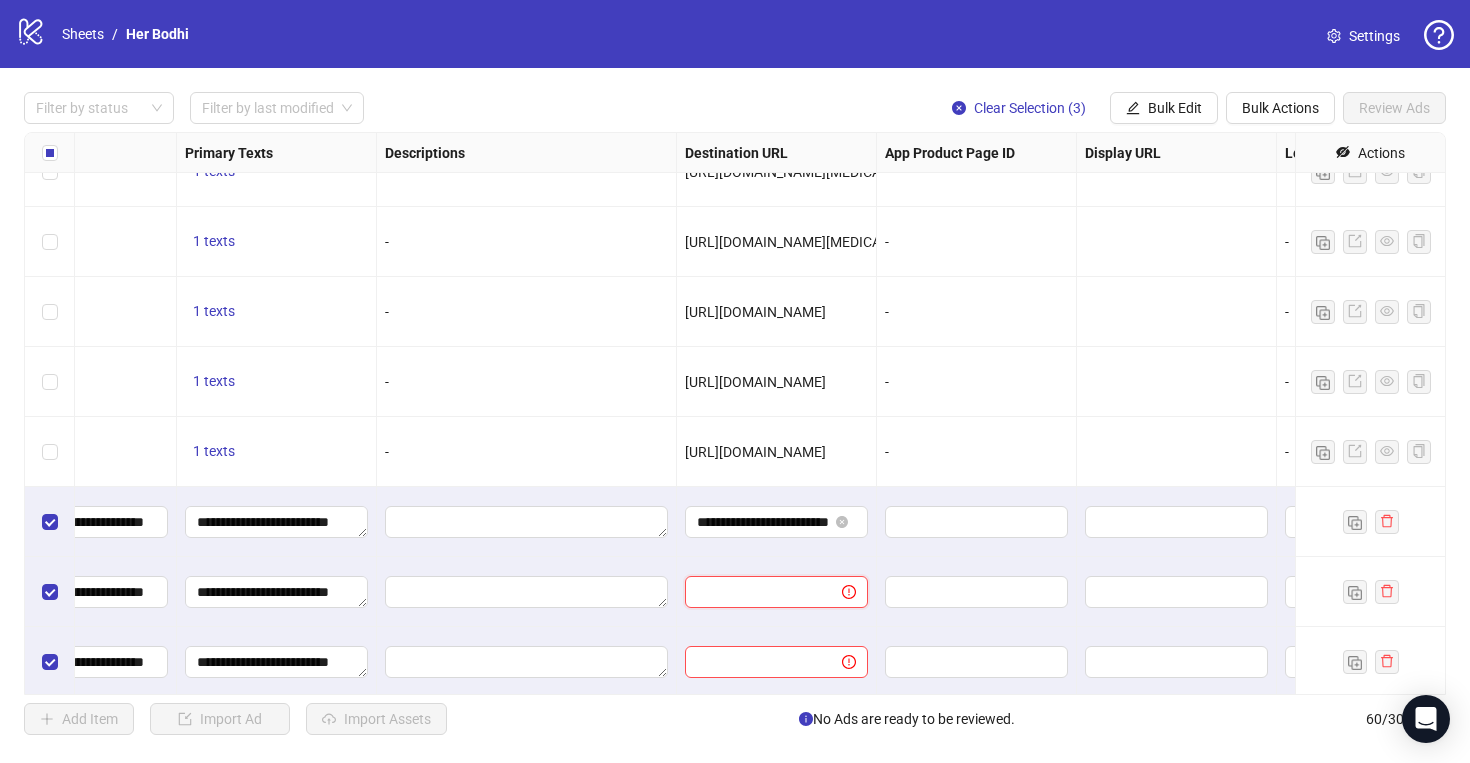 paste on "**********" 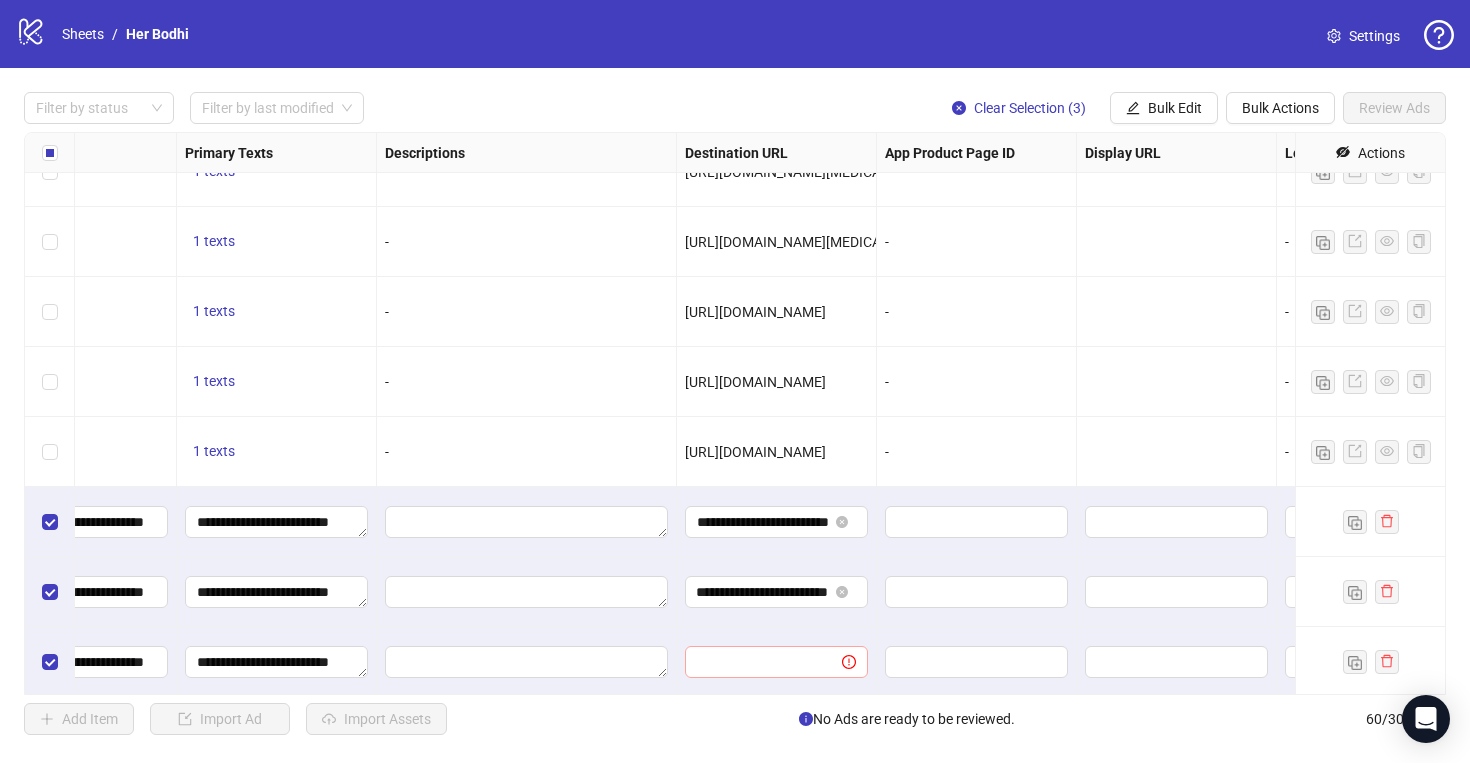 click at bounding box center (776, 662) 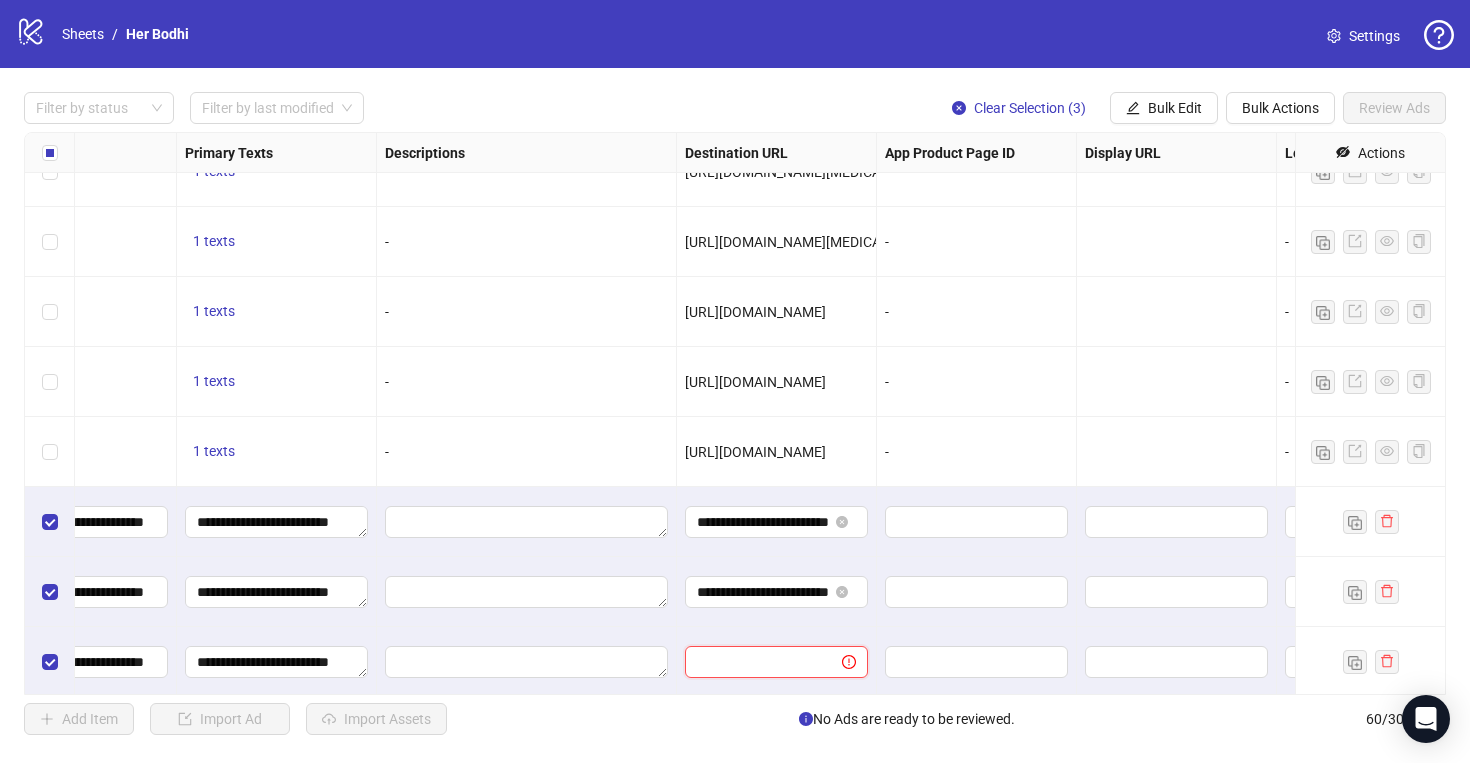 paste on "**********" 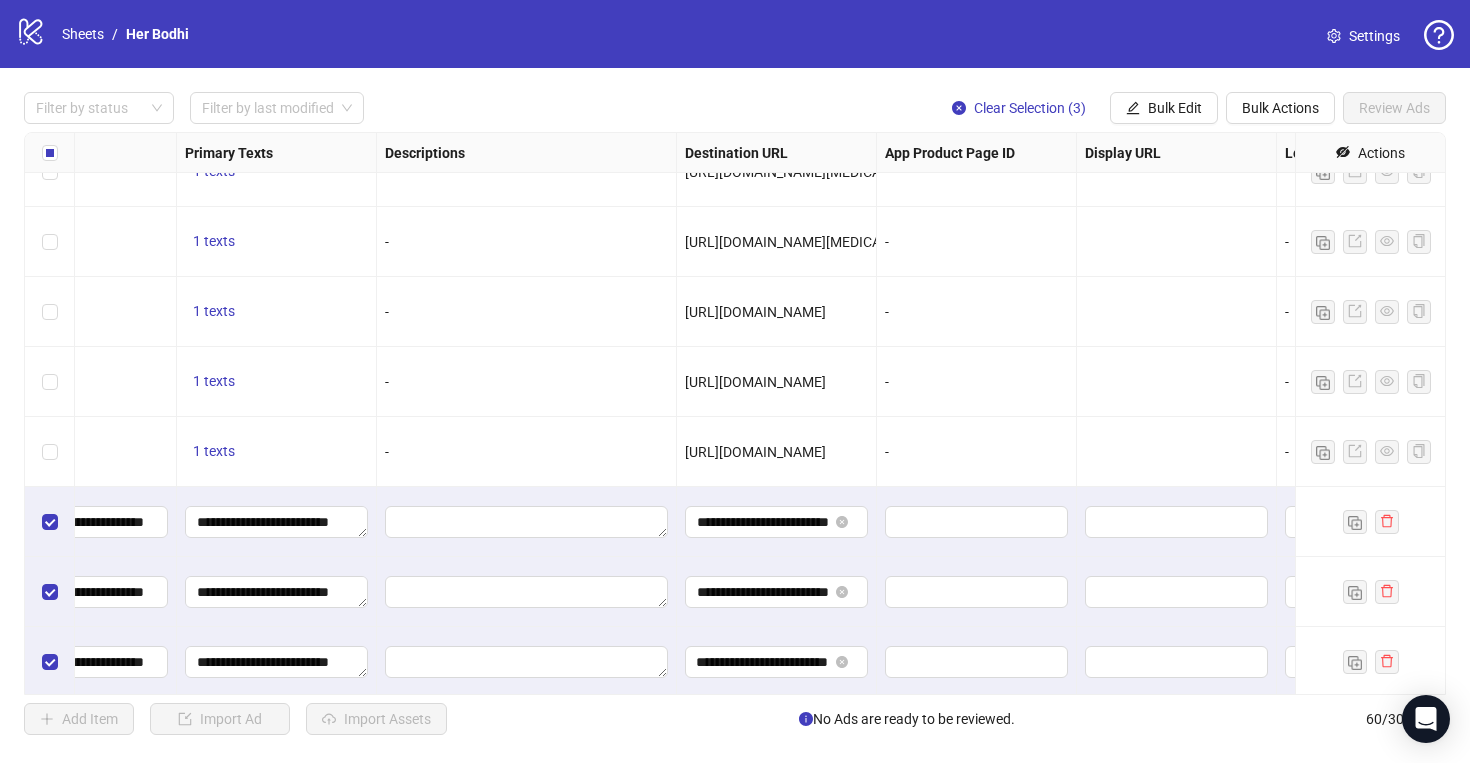 click at bounding box center (977, 662) 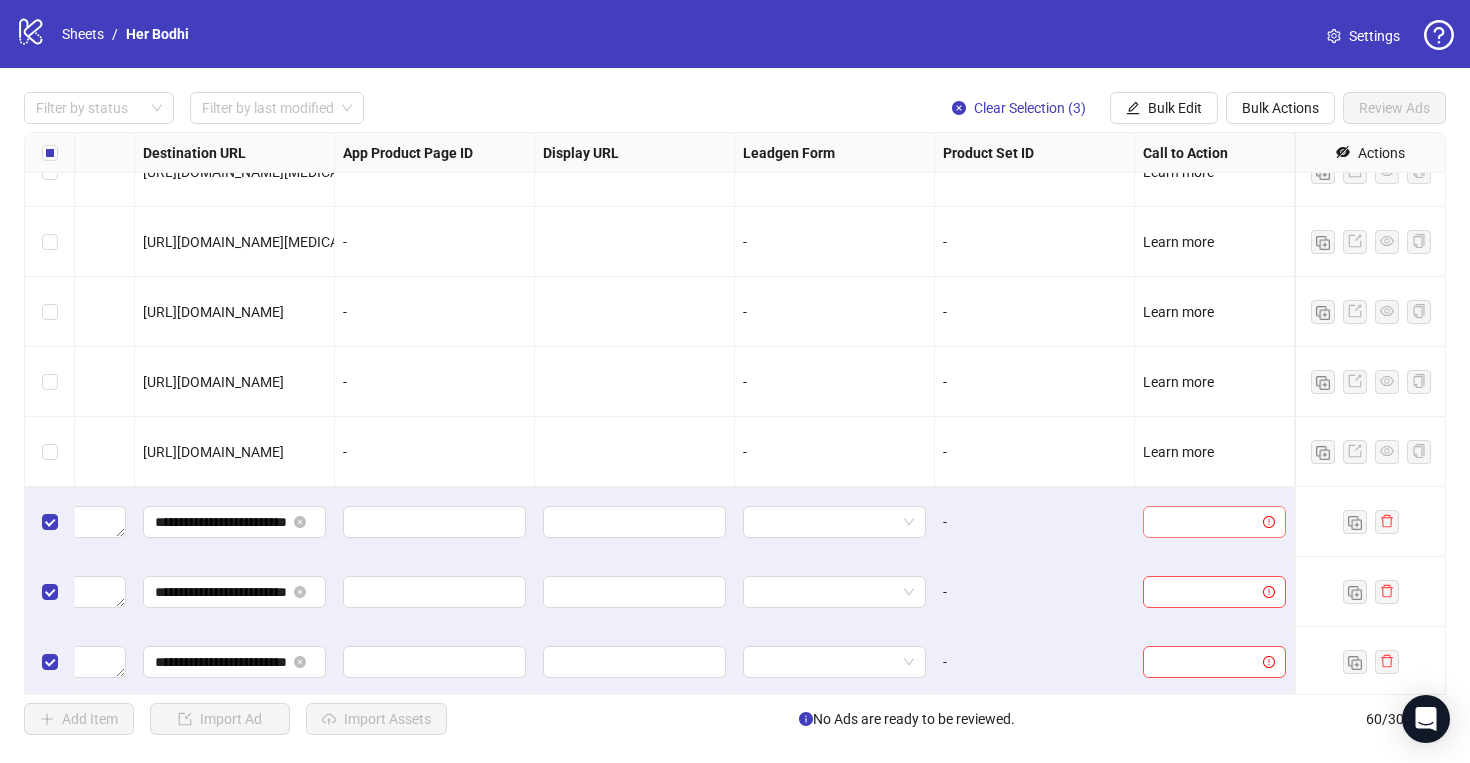 click at bounding box center [1205, 522] 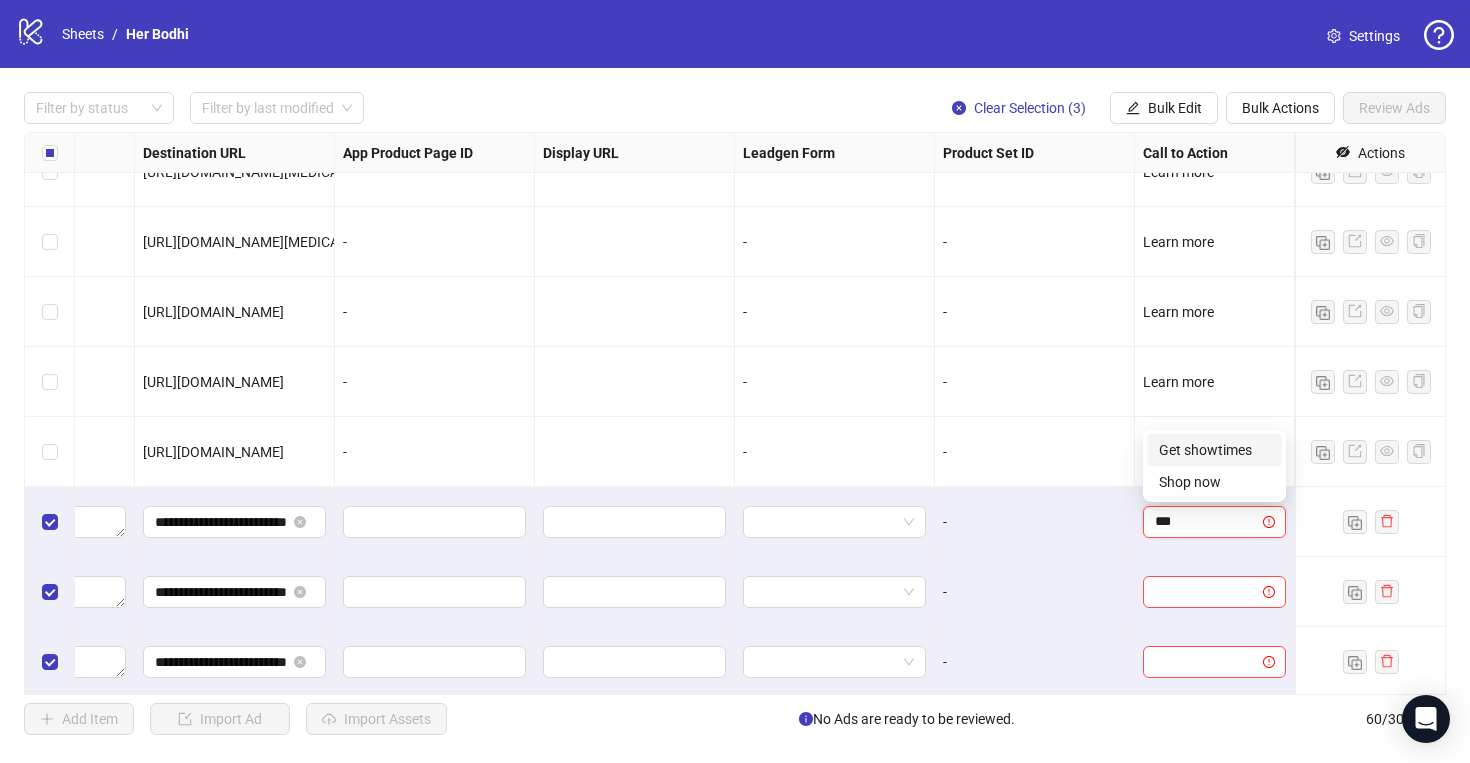 type on "****" 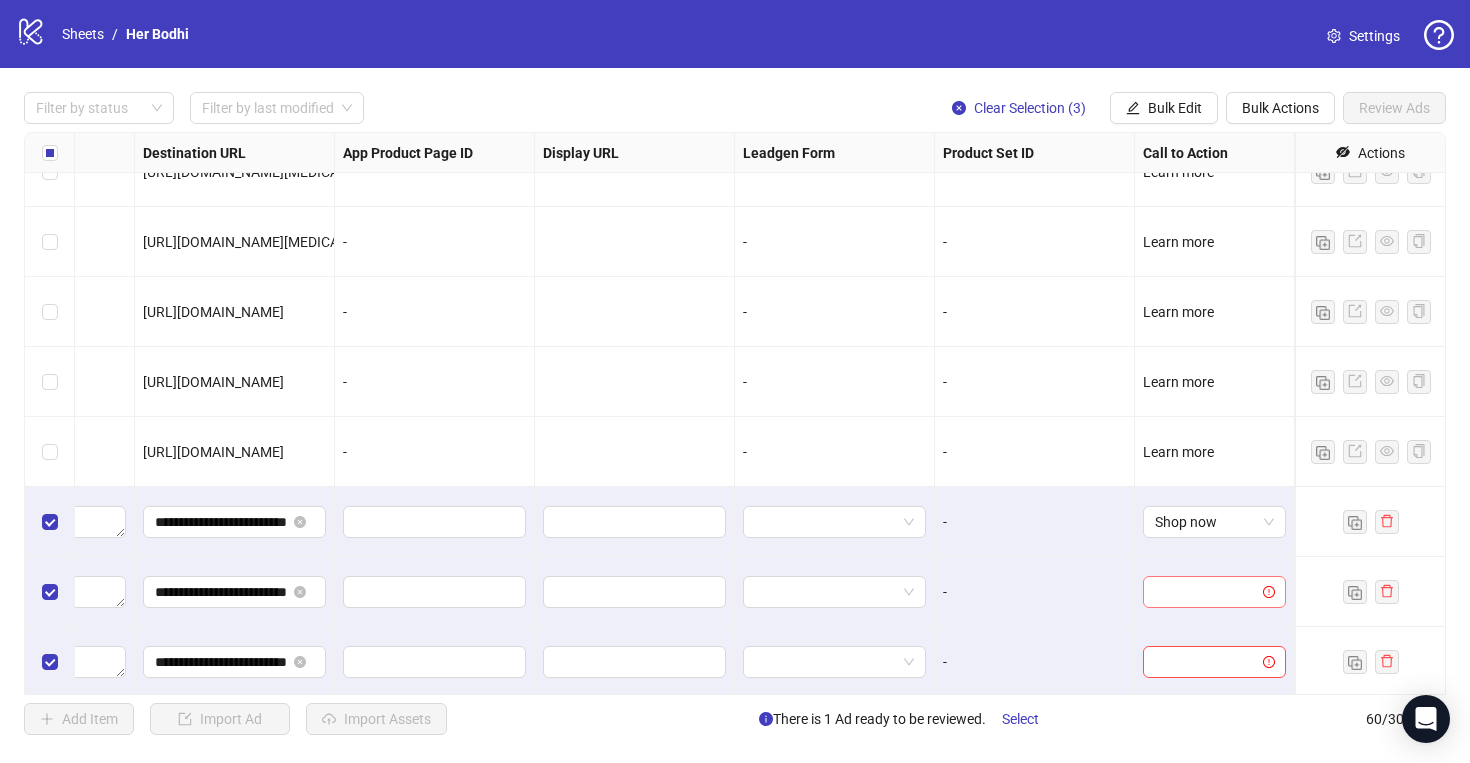 click at bounding box center [1205, 592] 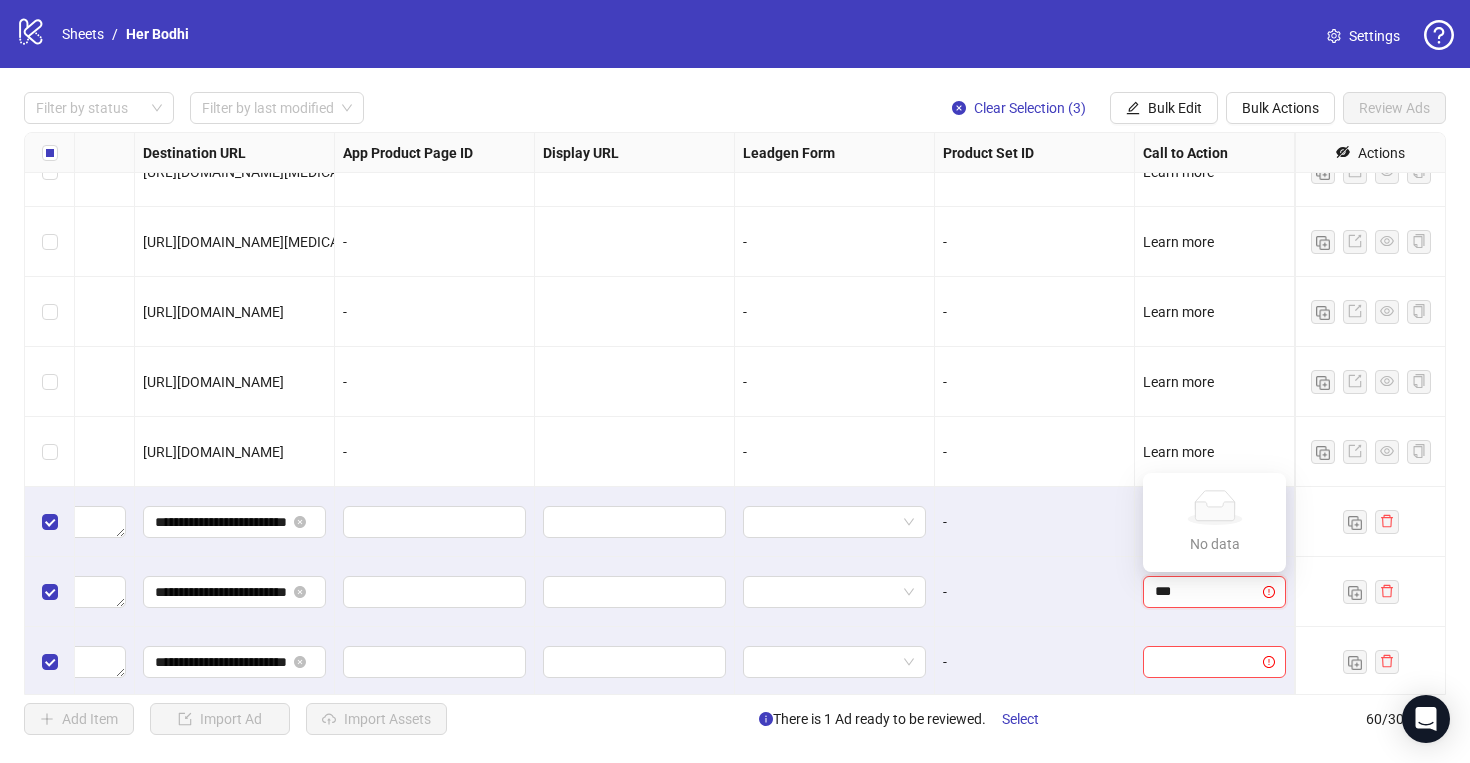 type on "****" 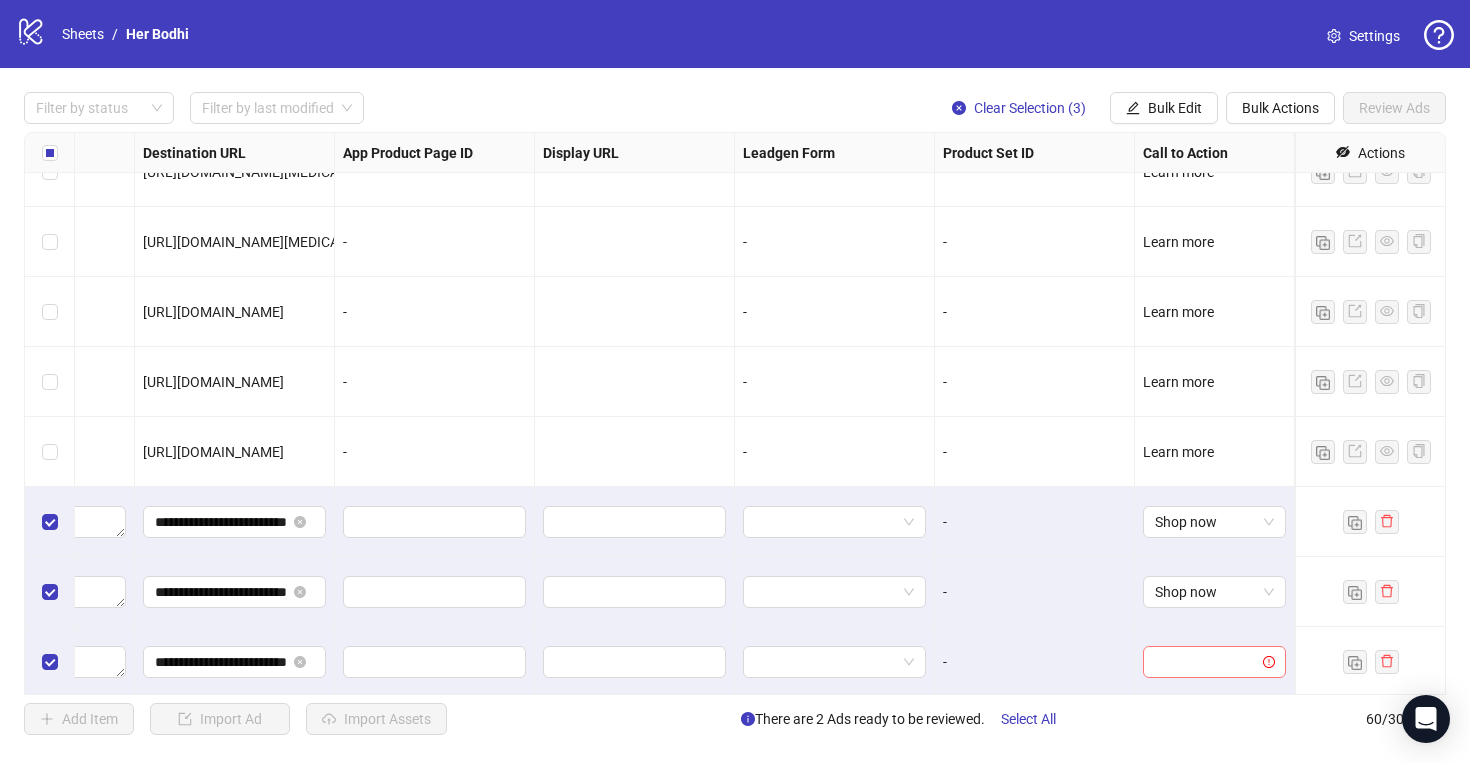 click at bounding box center (1205, 662) 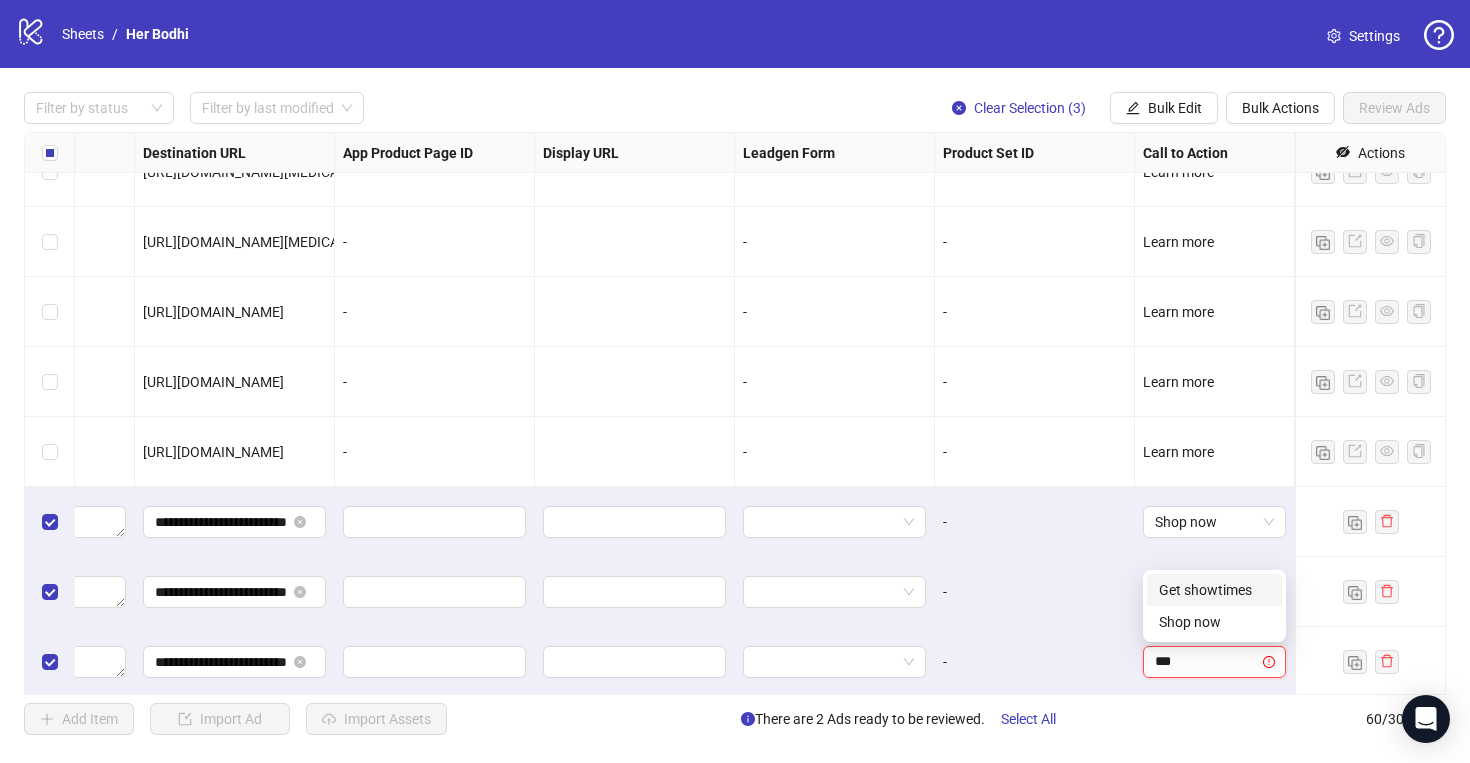 type on "****" 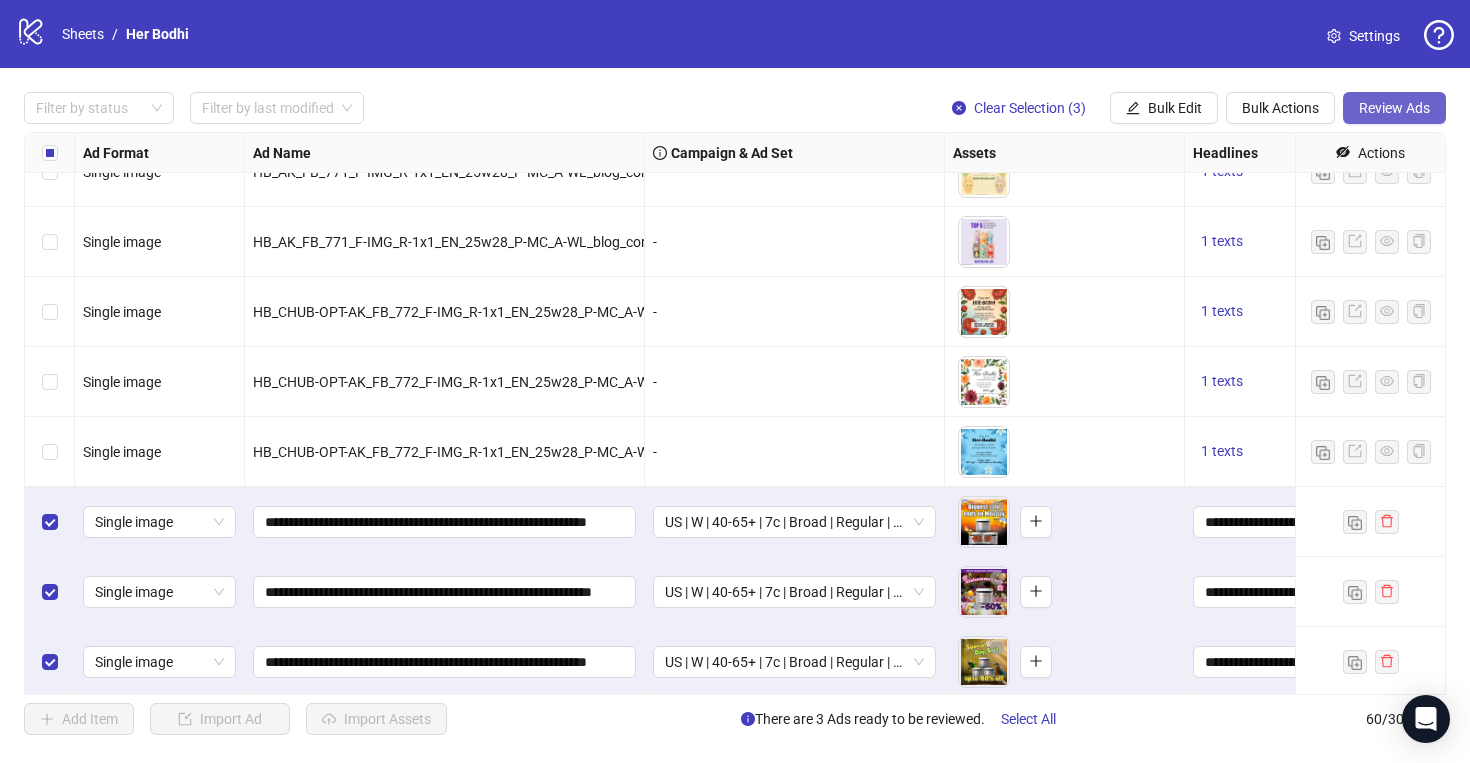 click on "Review Ads" at bounding box center [1394, 108] 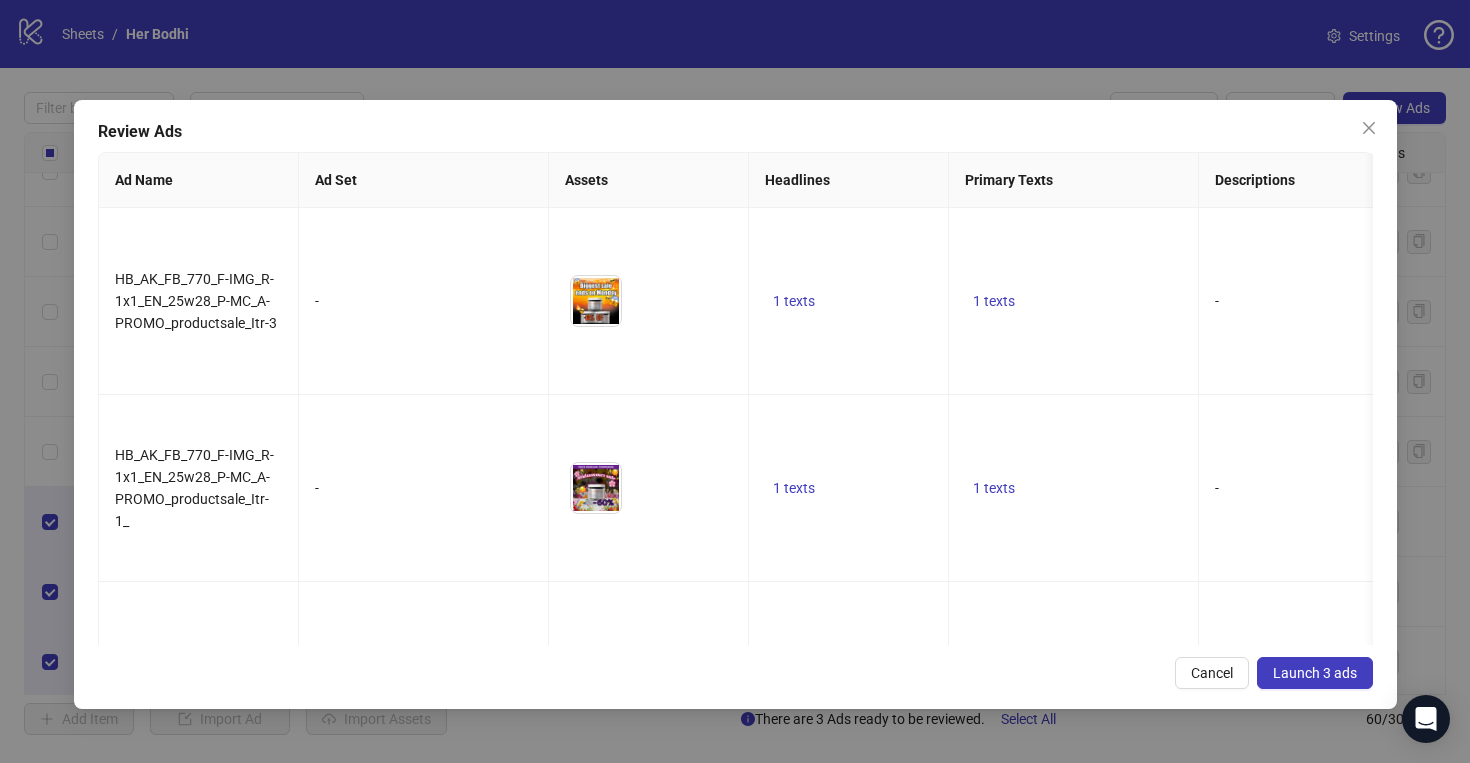 click on "Launch 3 ads" at bounding box center [1315, 673] 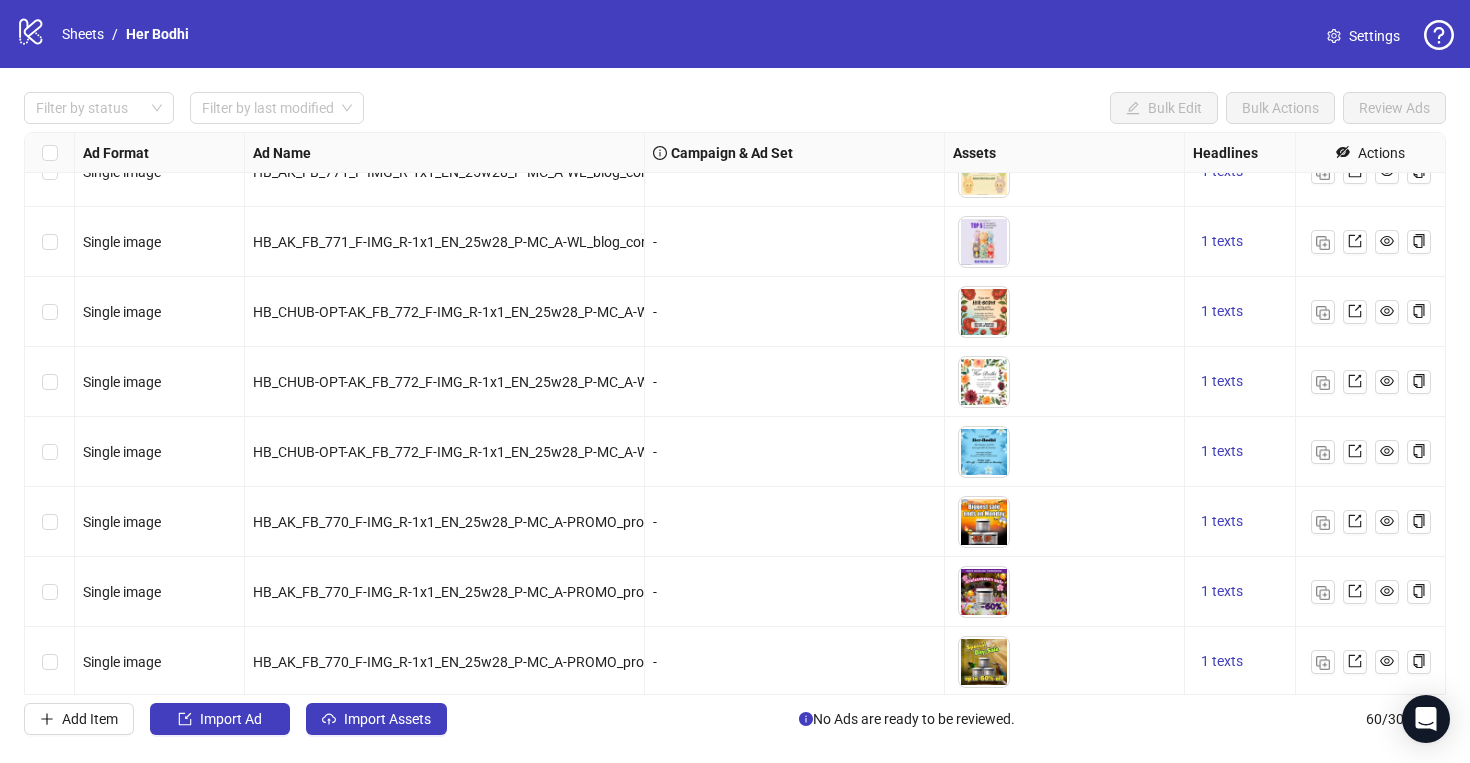 scroll, scrollTop: 3679, scrollLeft: 0, axis: vertical 